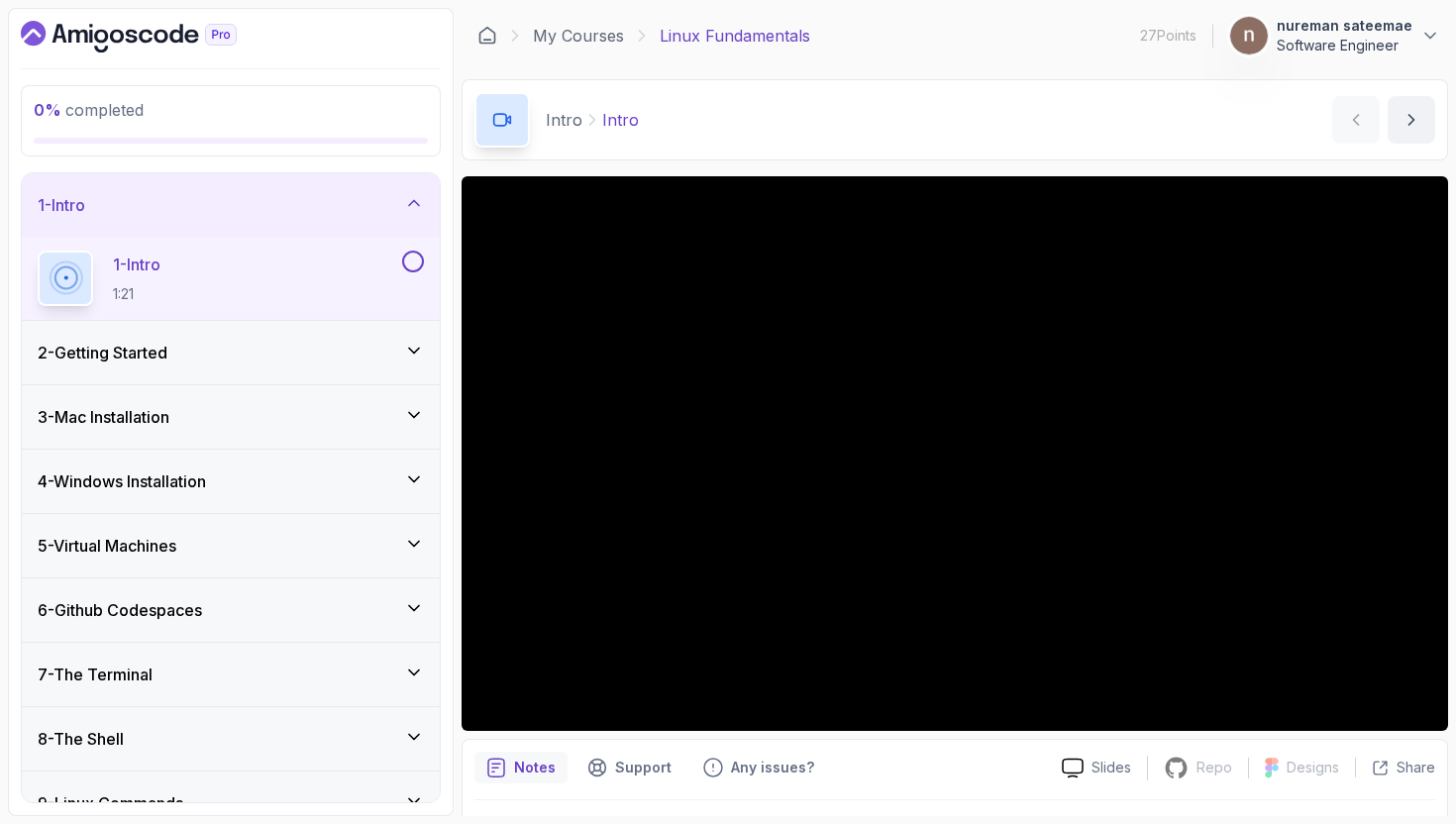 scroll, scrollTop: 0, scrollLeft: 0, axis: both 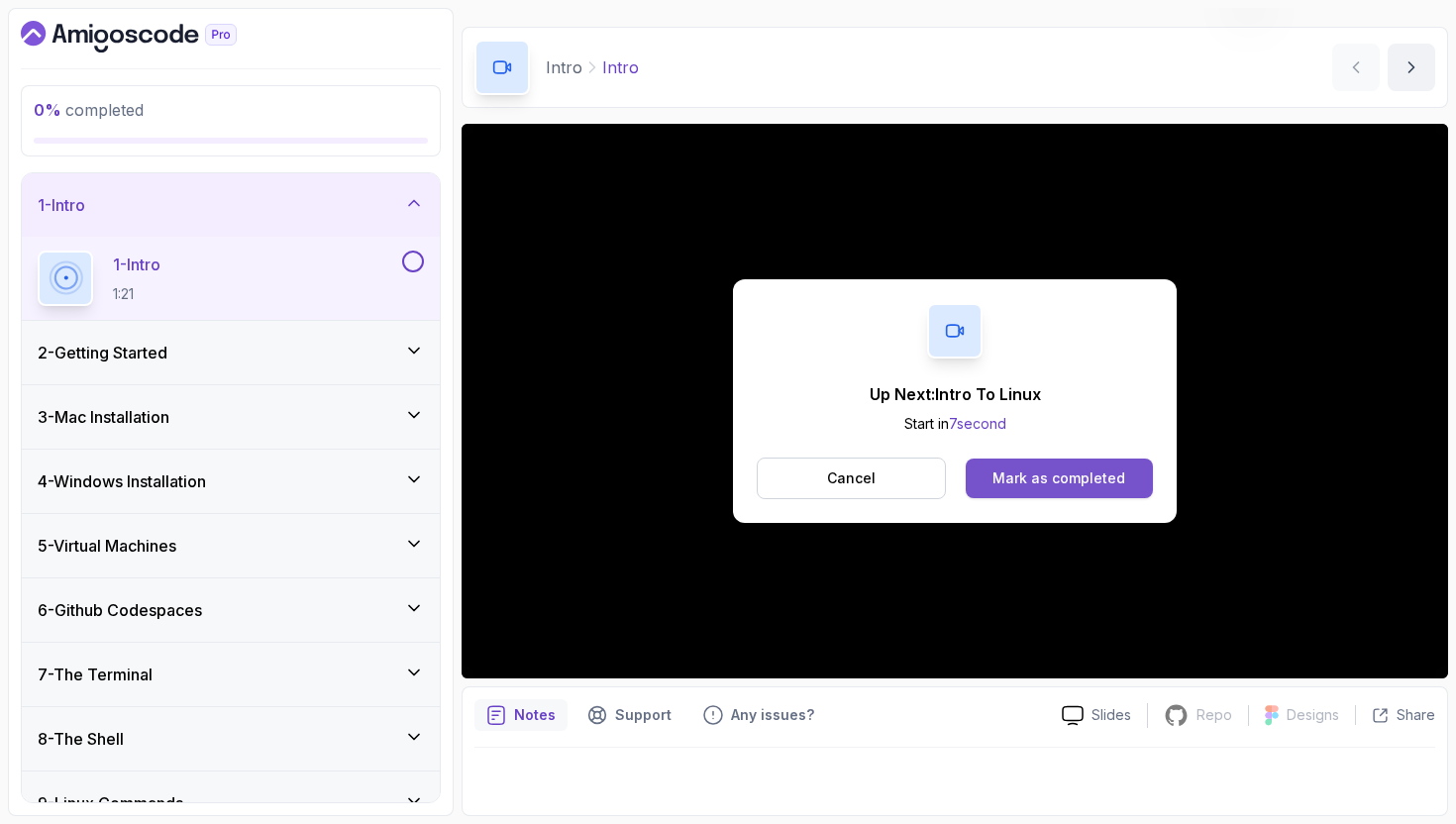 click on "Mark as completed" at bounding box center (1059, 478) 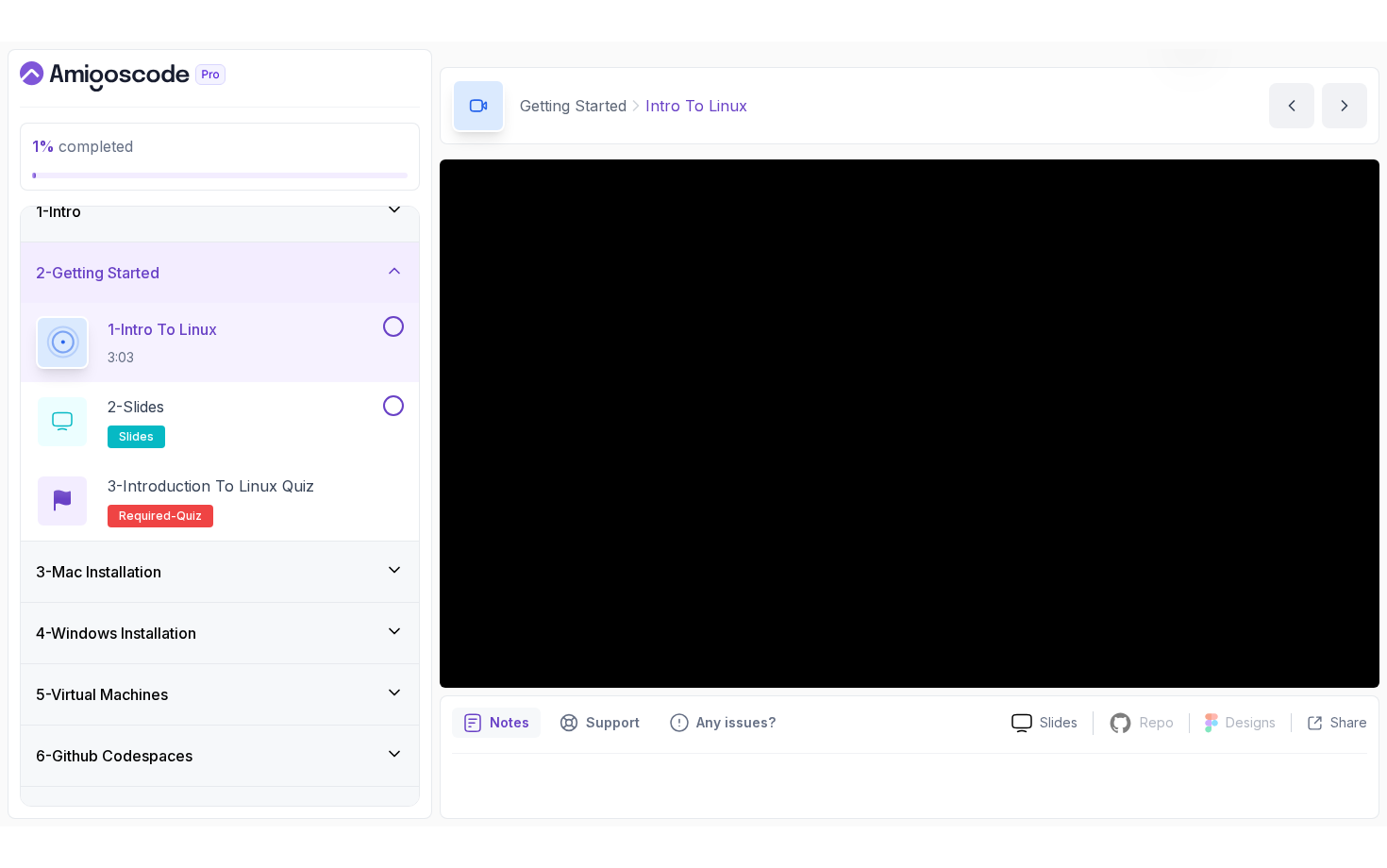 scroll, scrollTop: 0, scrollLeft: 0, axis: both 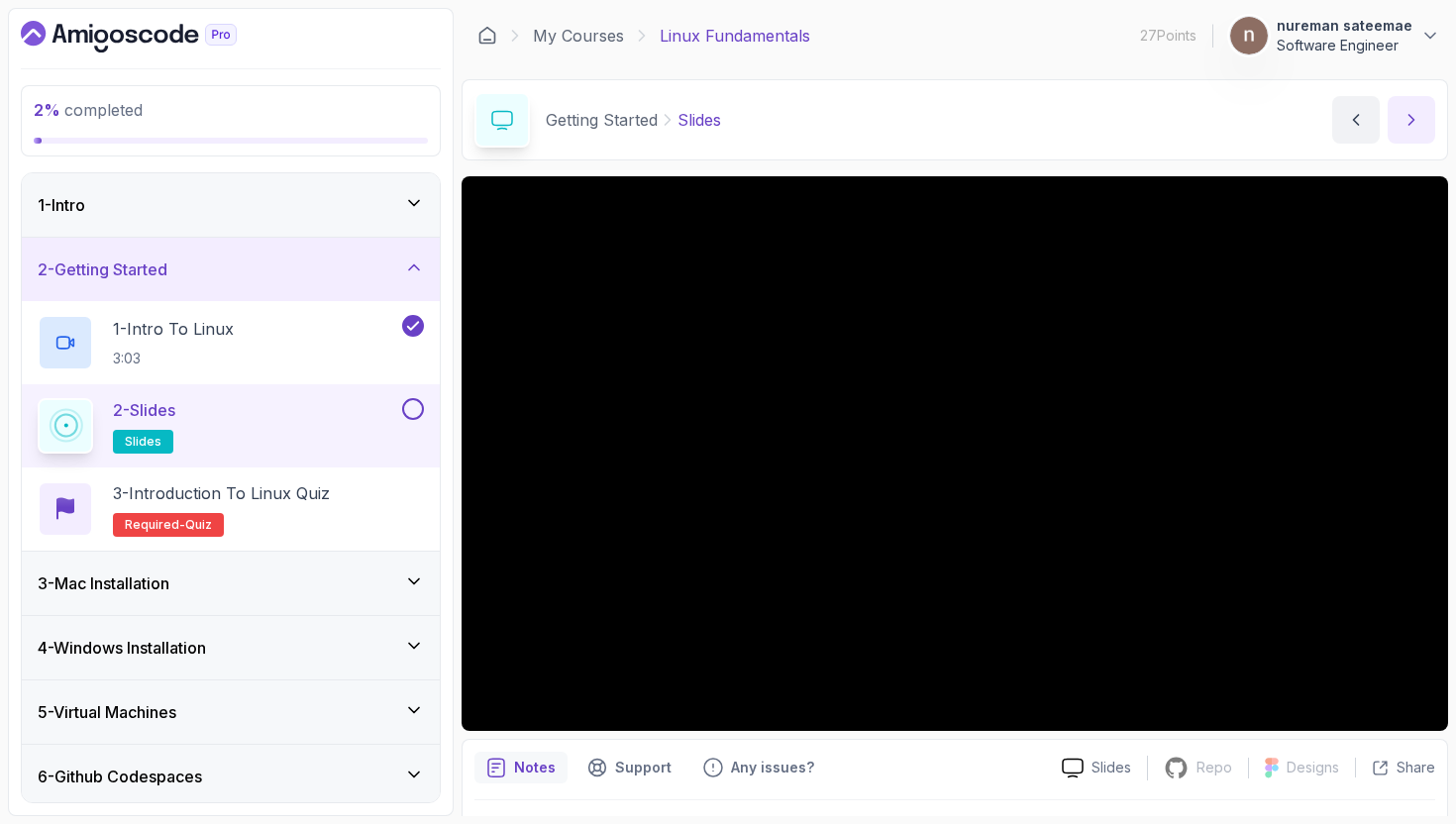 click 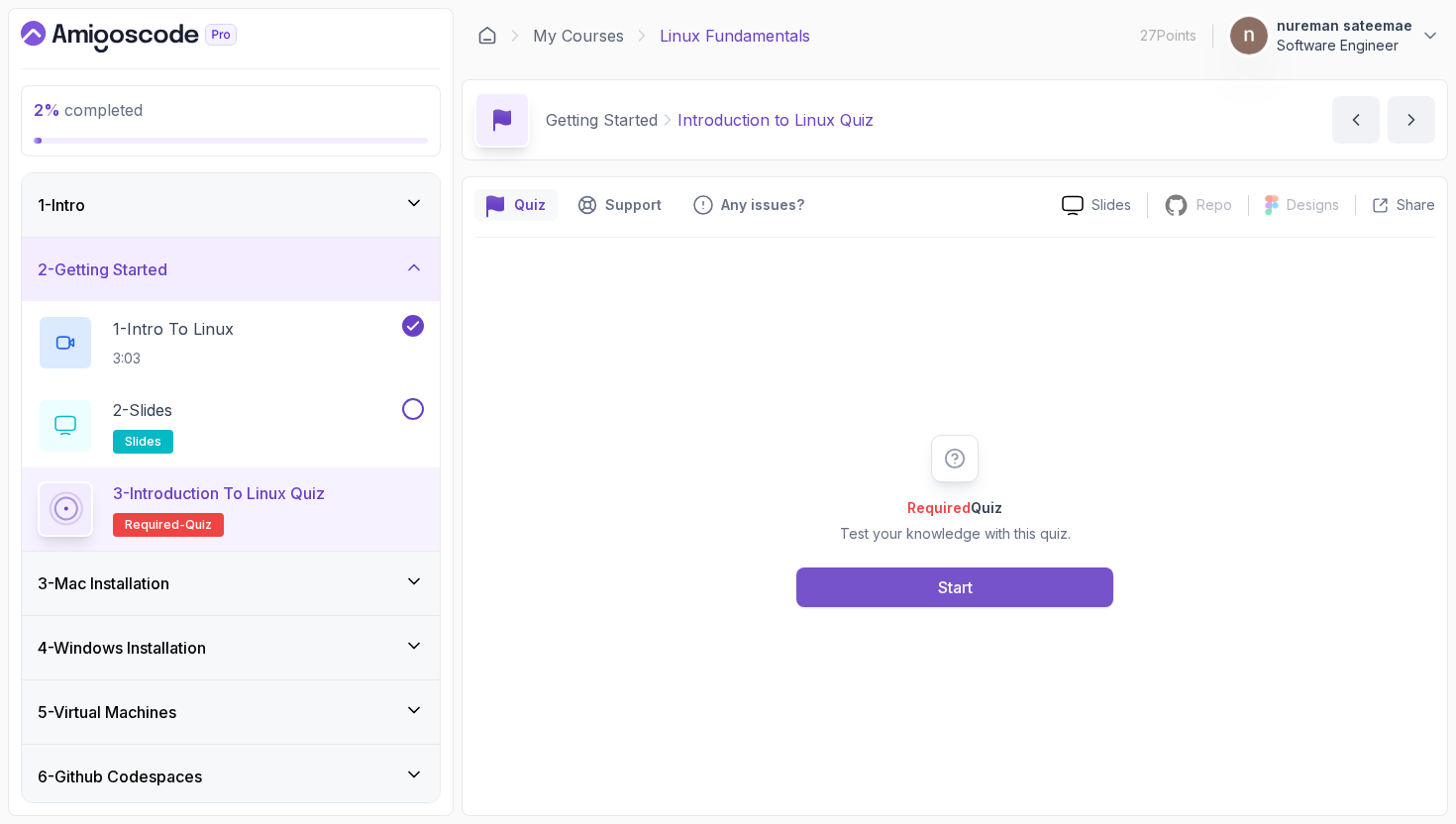 click on "Start" at bounding box center [955, 587] 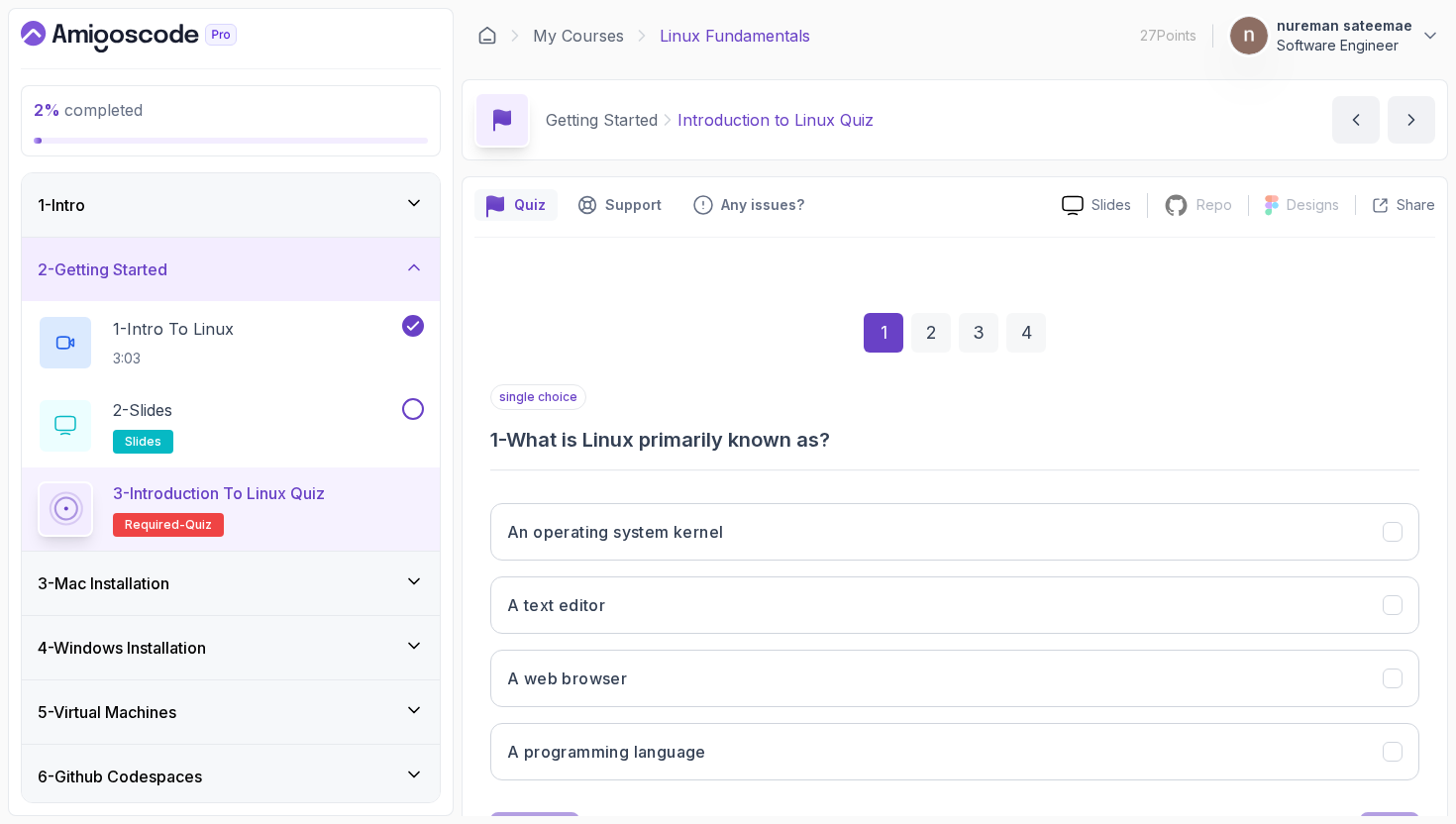 scroll, scrollTop: 92, scrollLeft: 0, axis: vertical 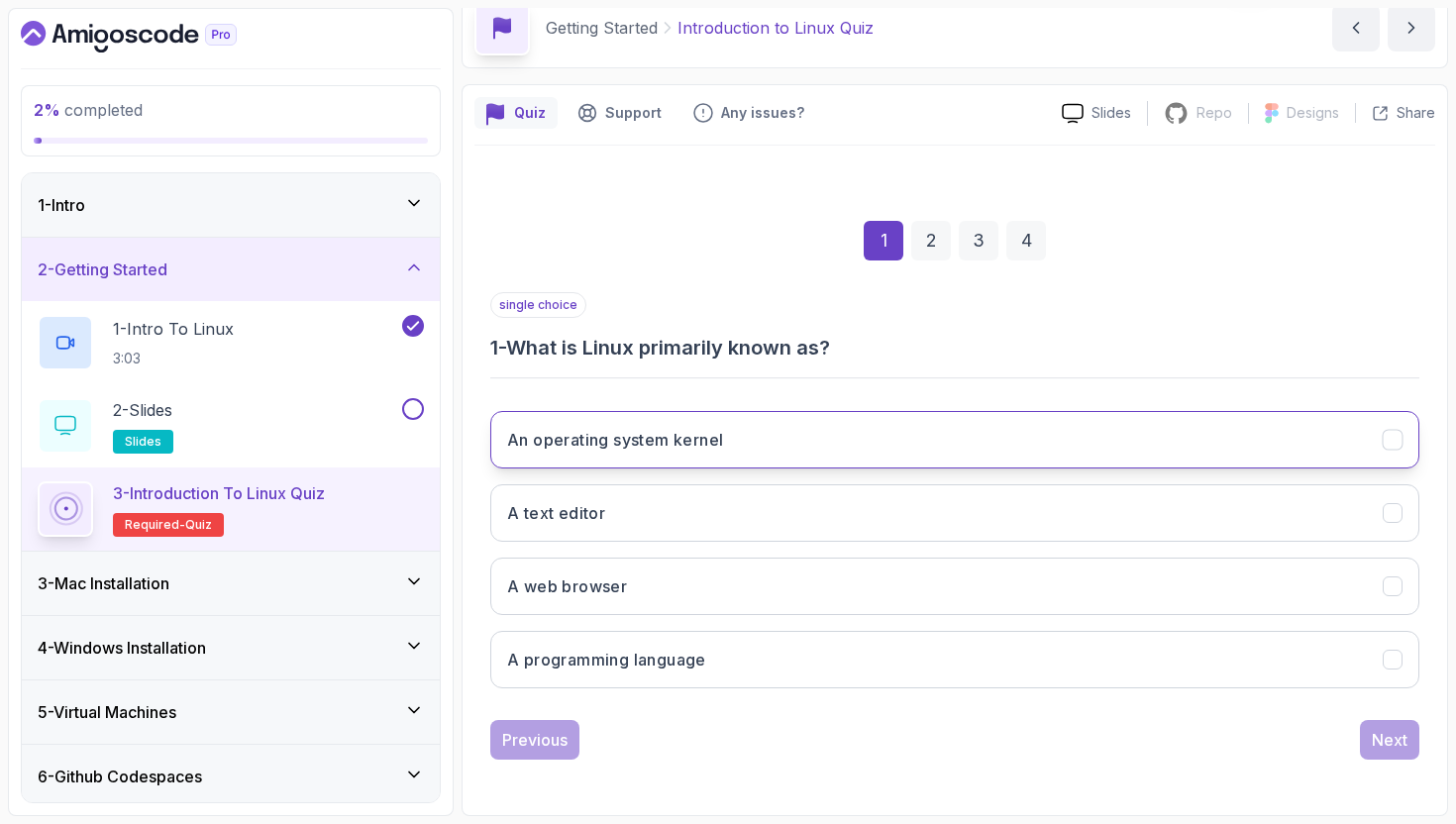 click on "An operating system kernel" at bounding box center (955, 440) 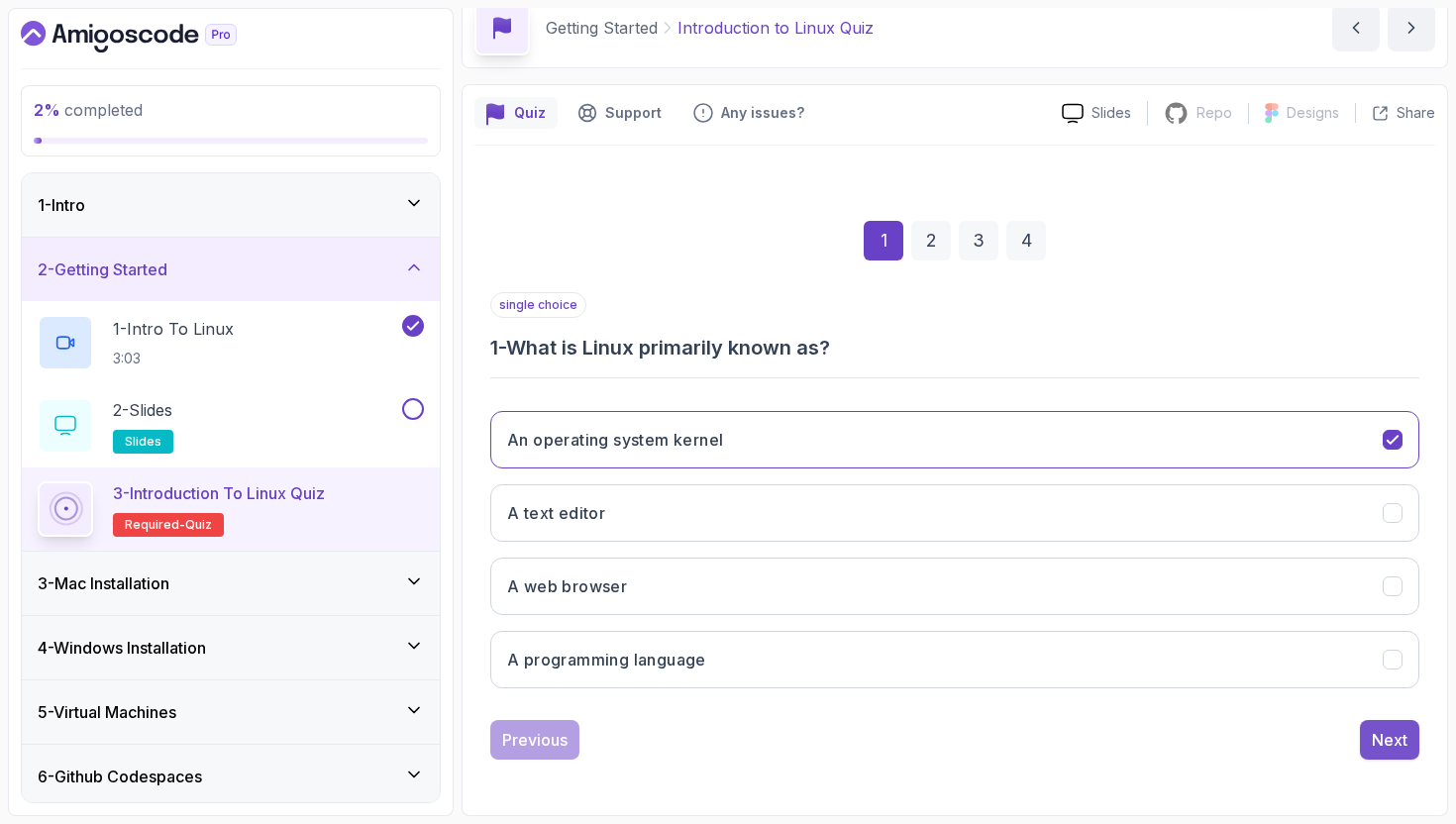 click on "Next" at bounding box center [1390, 740] 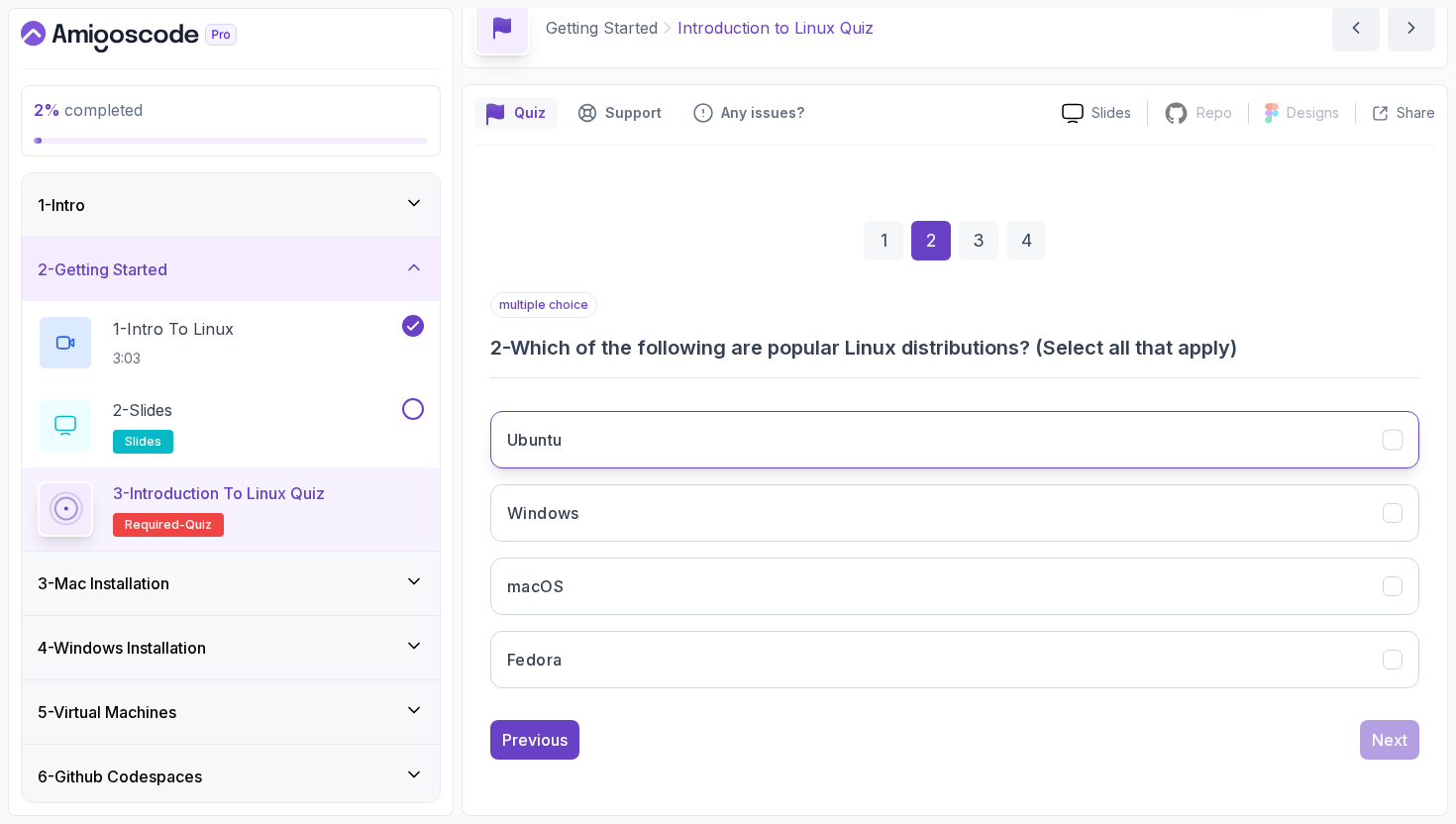 click on "Ubuntu" at bounding box center [955, 440] 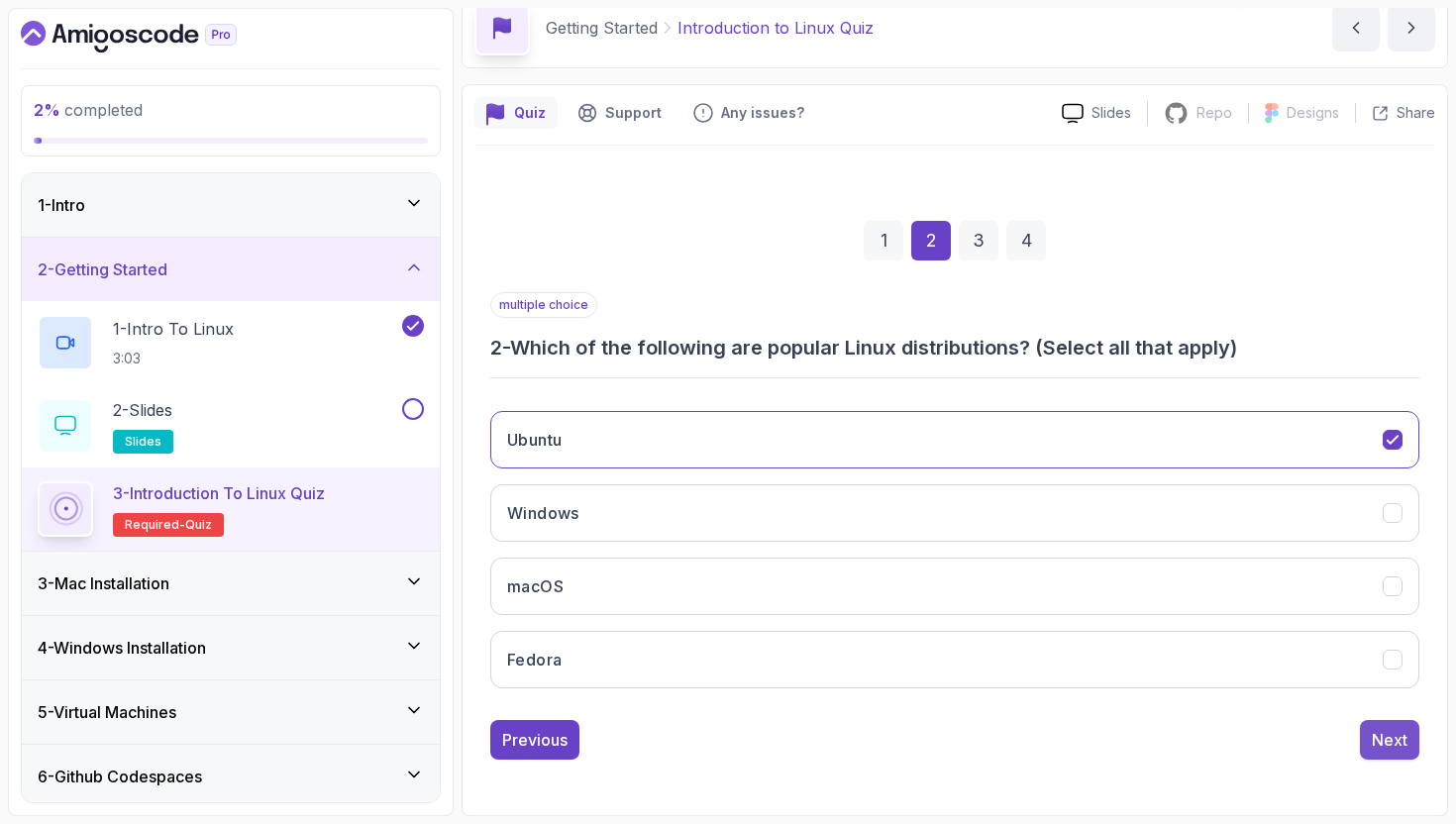 click on "Next" at bounding box center [1390, 740] 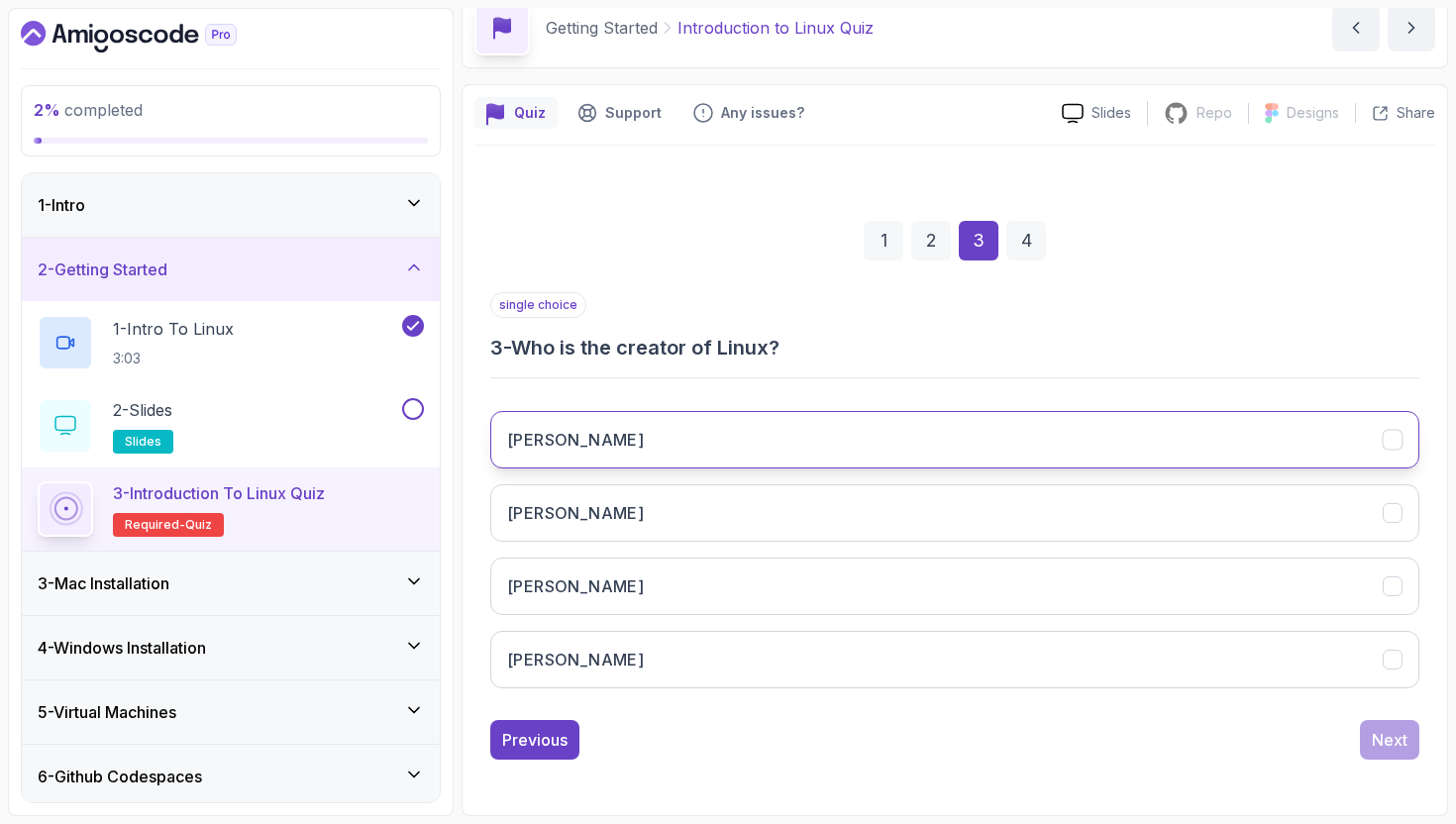 click on "[PERSON_NAME]" at bounding box center [955, 440] 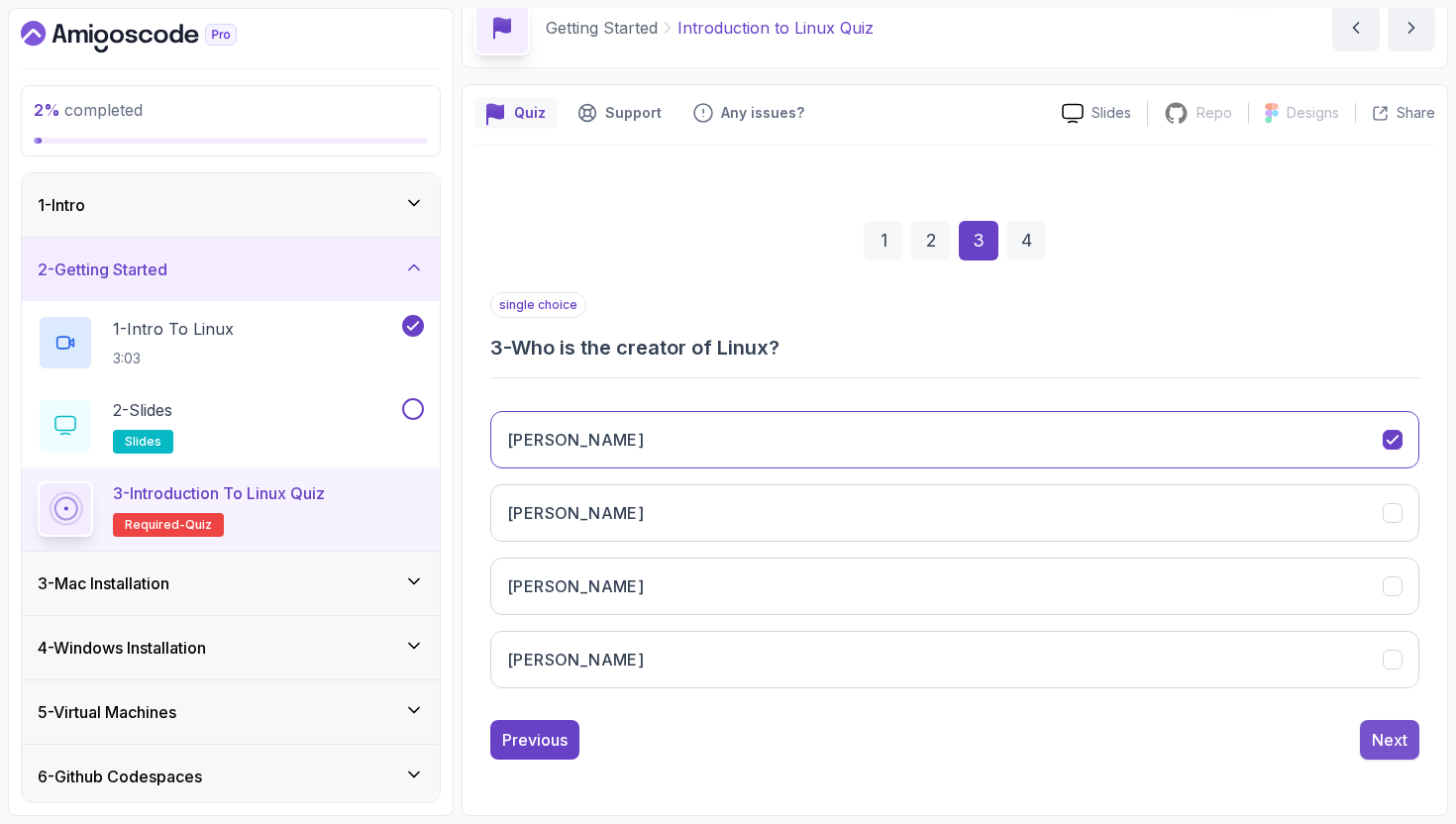 click on "Next" at bounding box center [1390, 740] 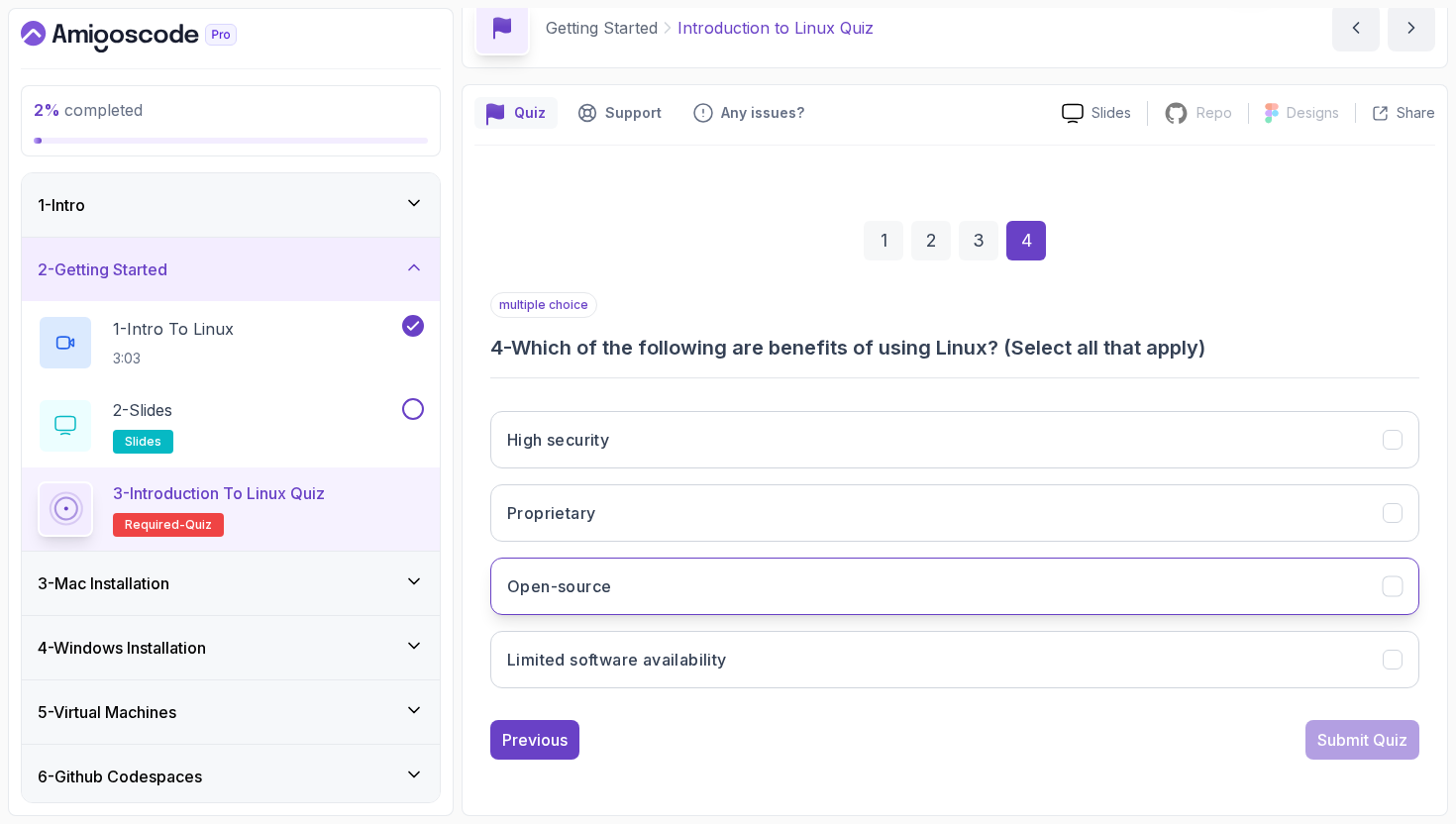 click on "Open-source" at bounding box center (955, 586) 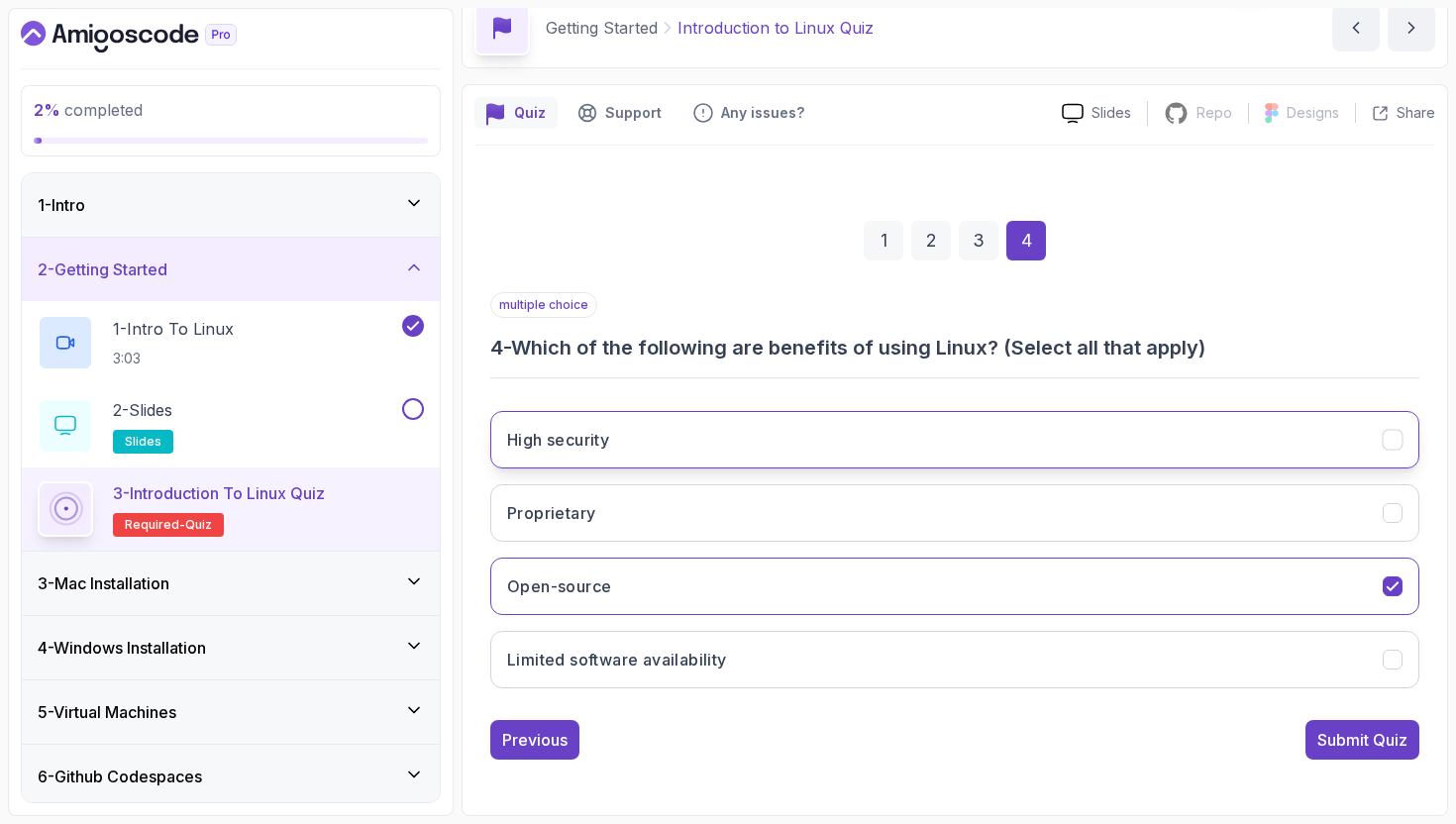 click on "High security" at bounding box center [955, 440] 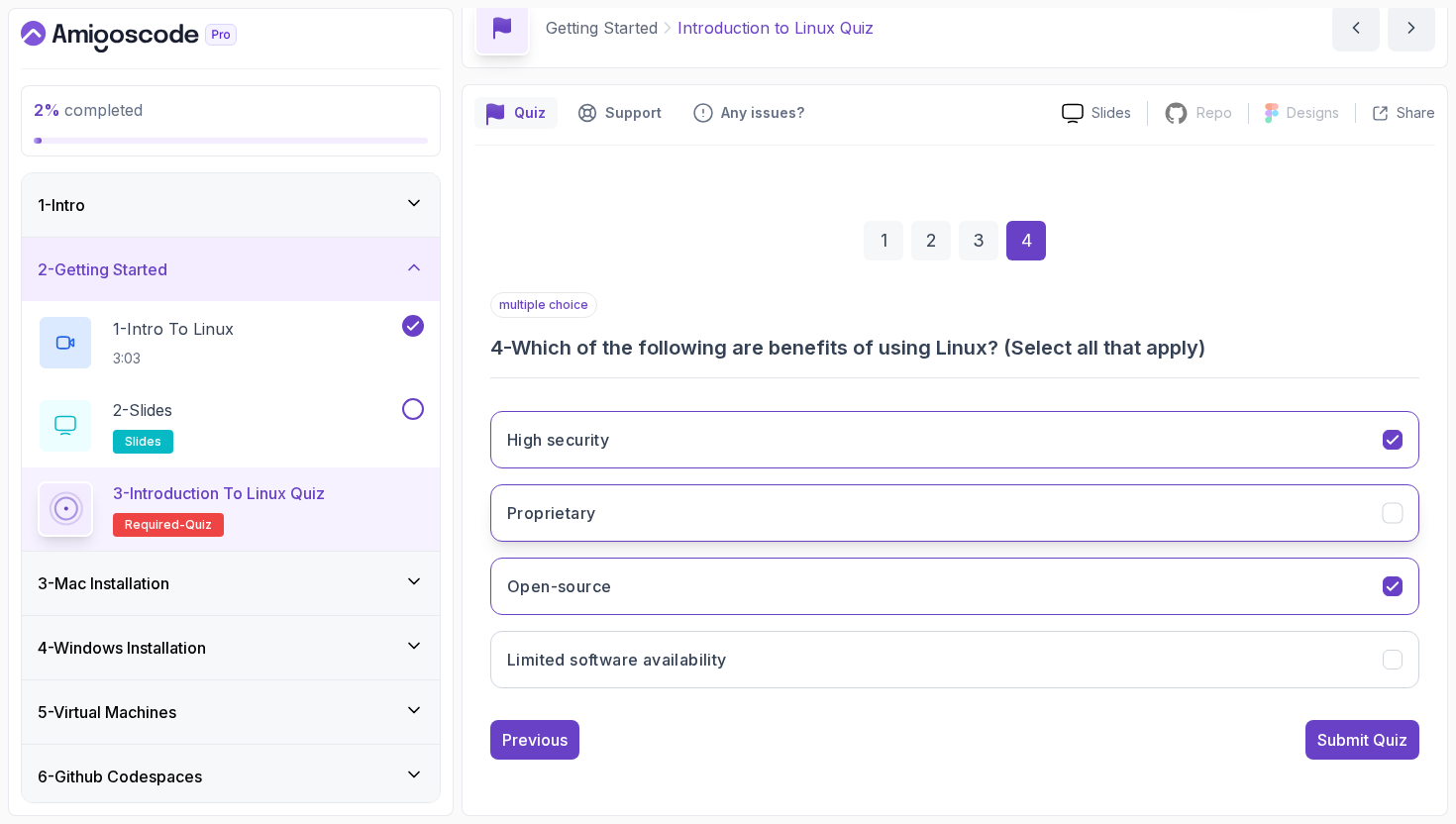 click on "Proprietary" at bounding box center (955, 513) 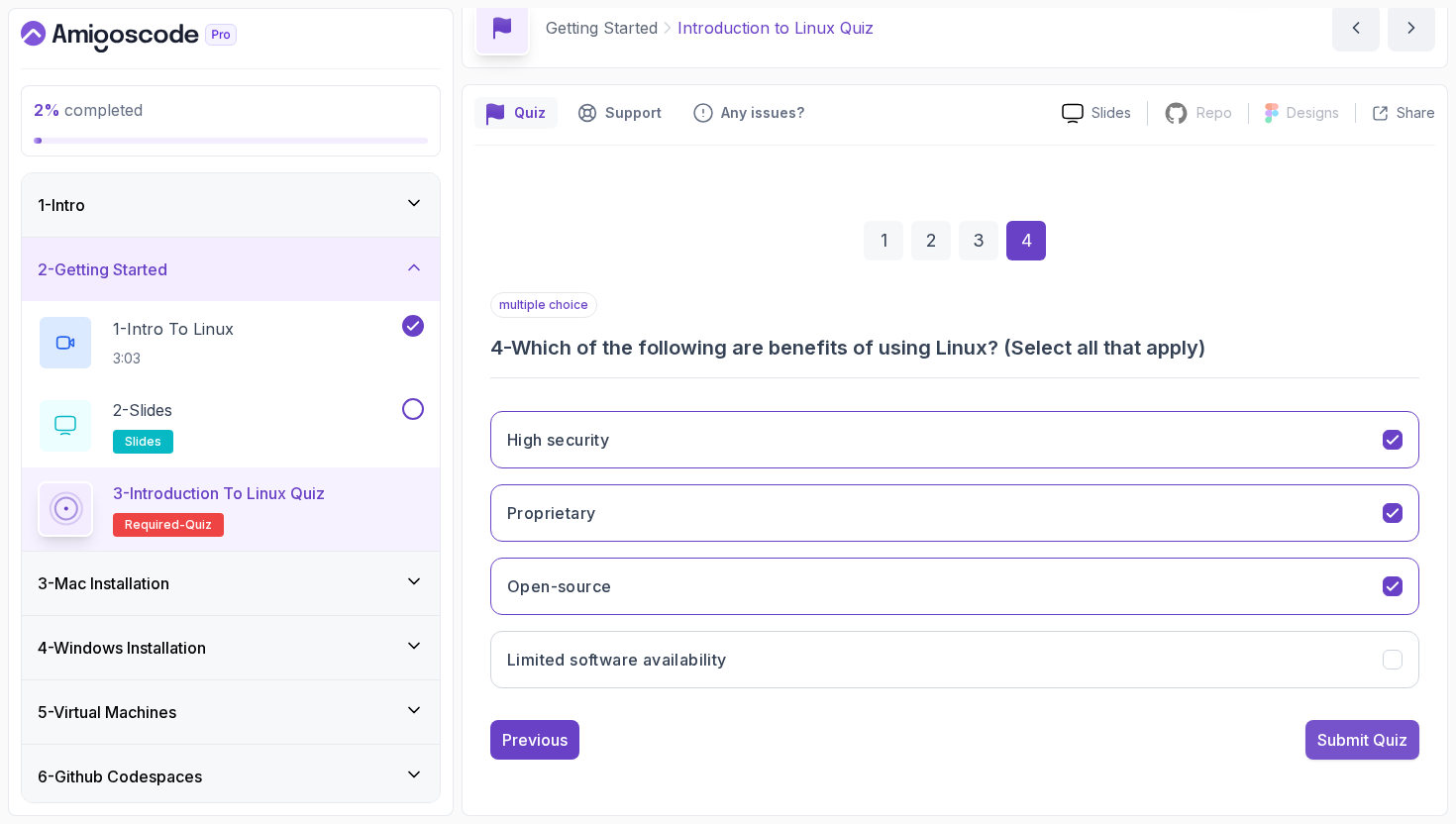 click on "Submit Quiz" at bounding box center (1362, 740) 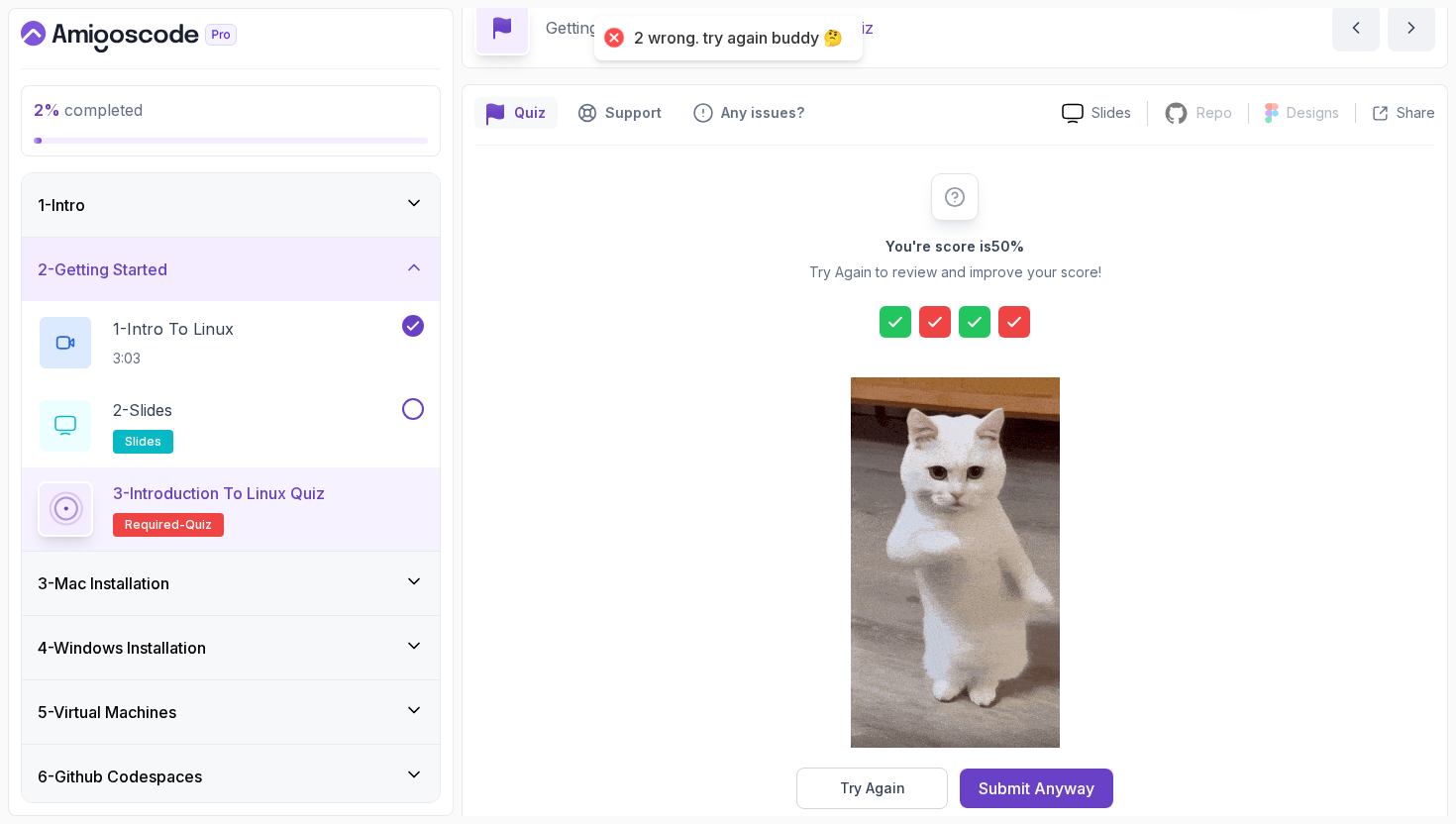 scroll, scrollTop: 126, scrollLeft: 0, axis: vertical 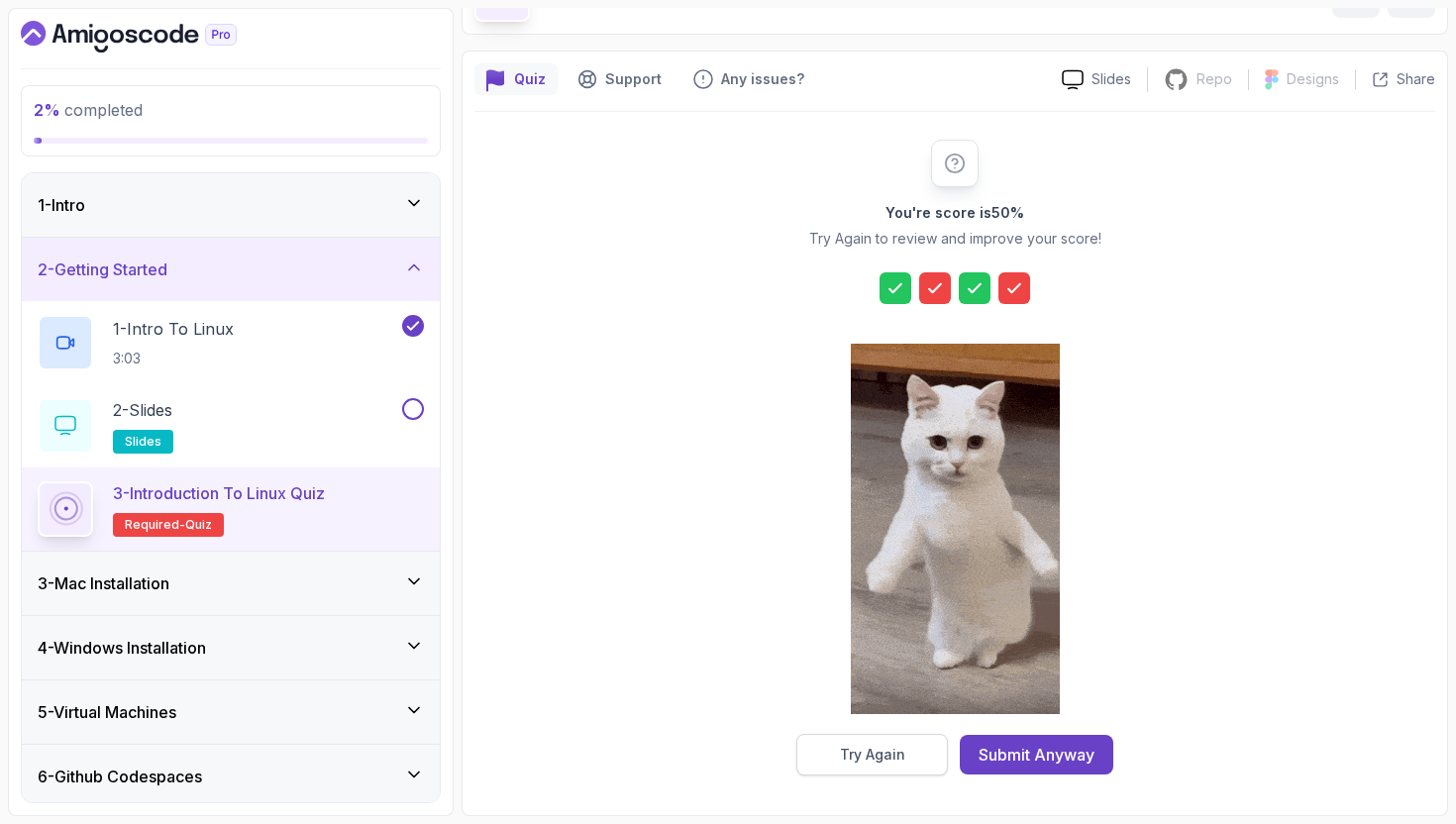 click on "Try Again" at bounding box center (872, 755) 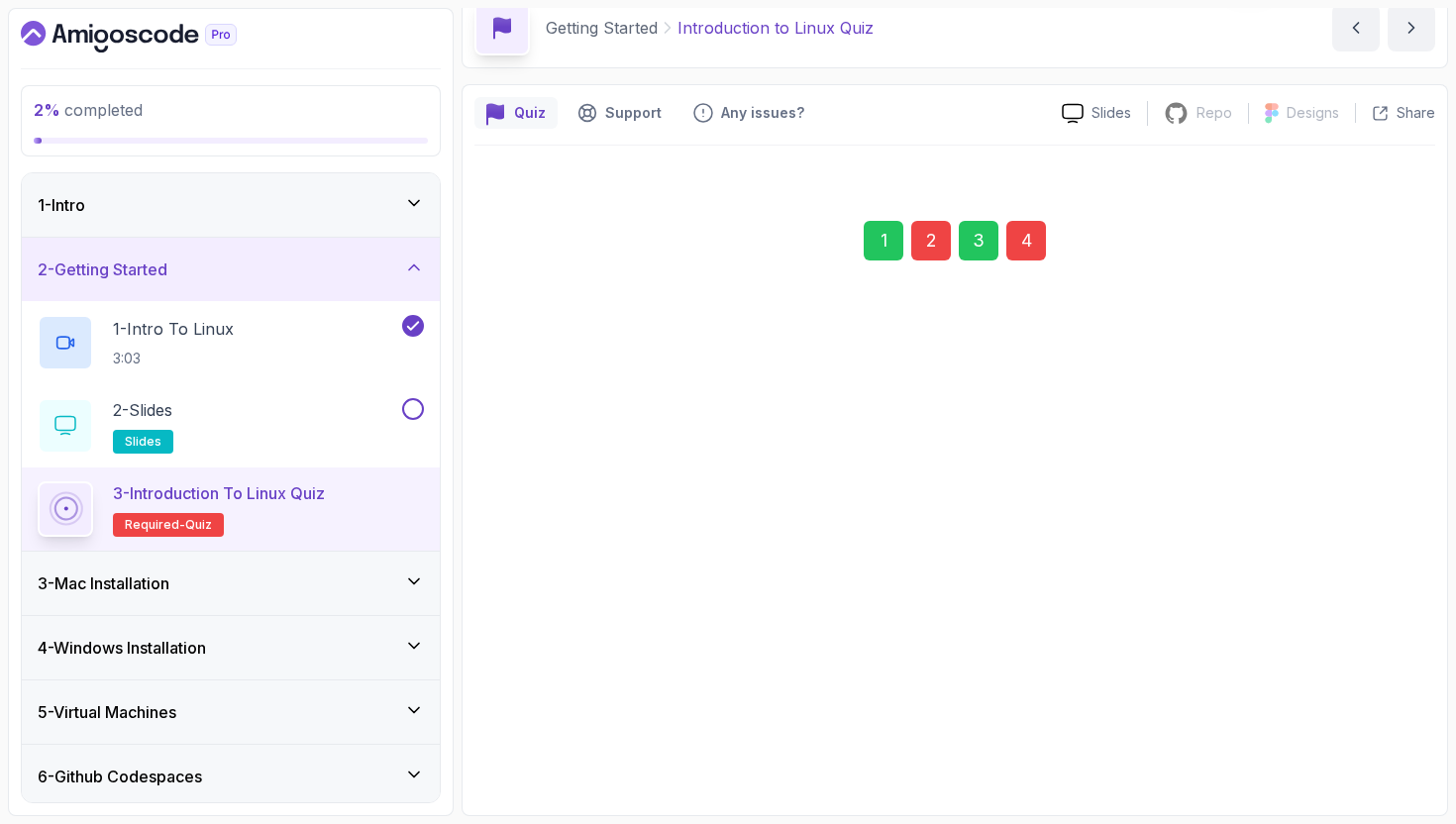 scroll, scrollTop: 92, scrollLeft: 0, axis: vertical 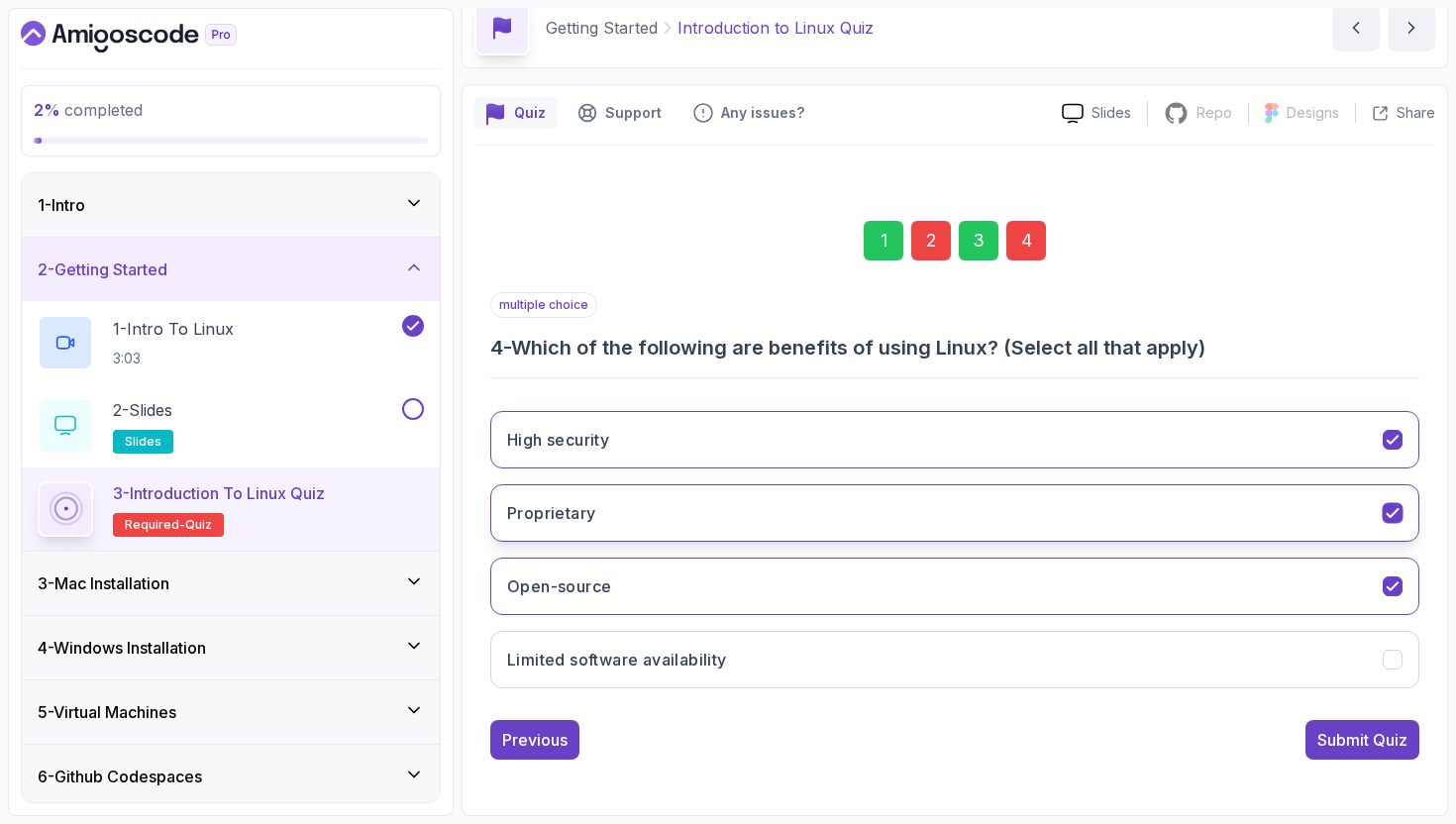 click on "Proprietary" at bounding box center [955, 513] 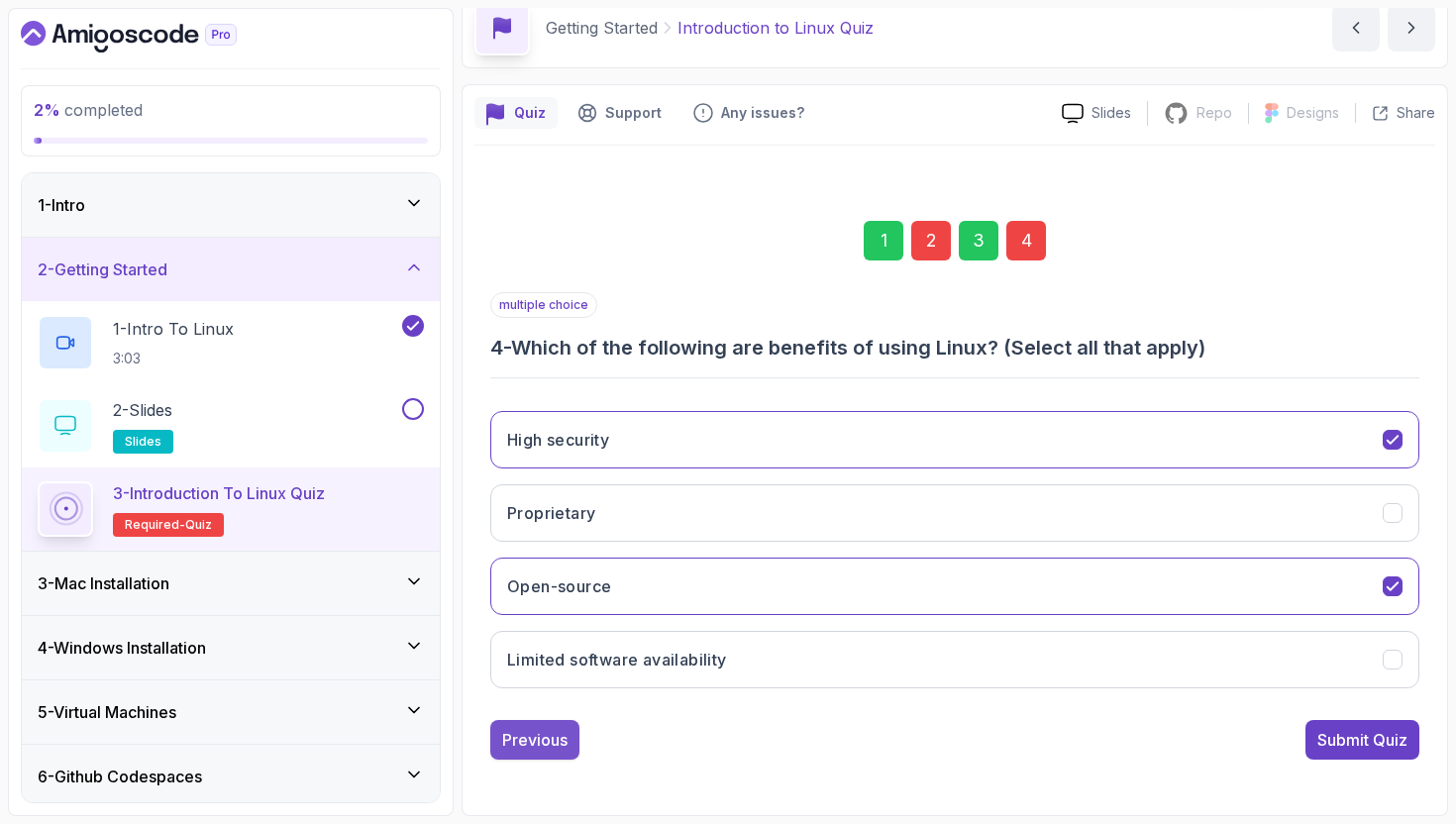 click on "Previous" at bounding box center (535, 740) 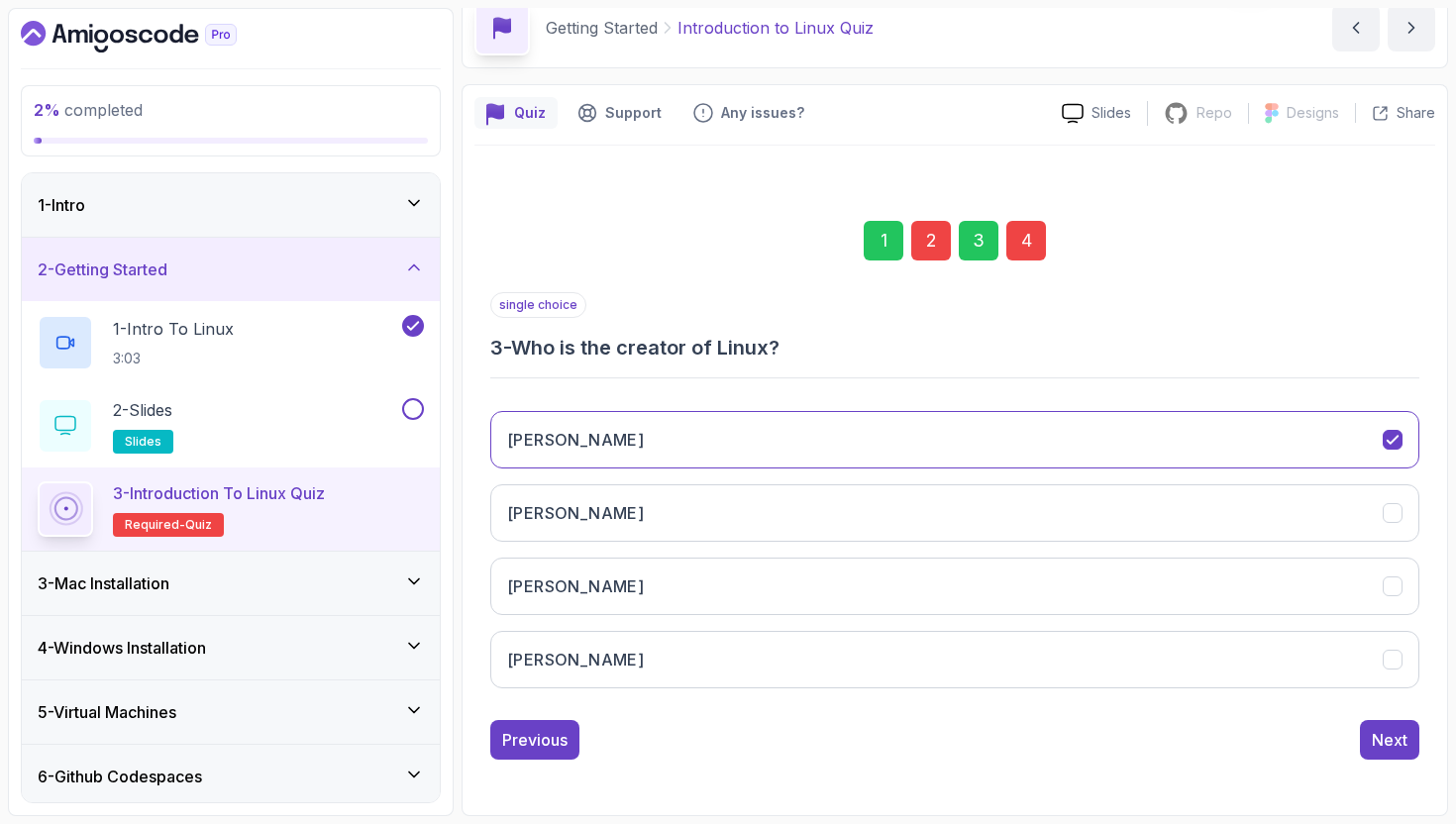 click on "Previous" at bounding box center (535, 740) 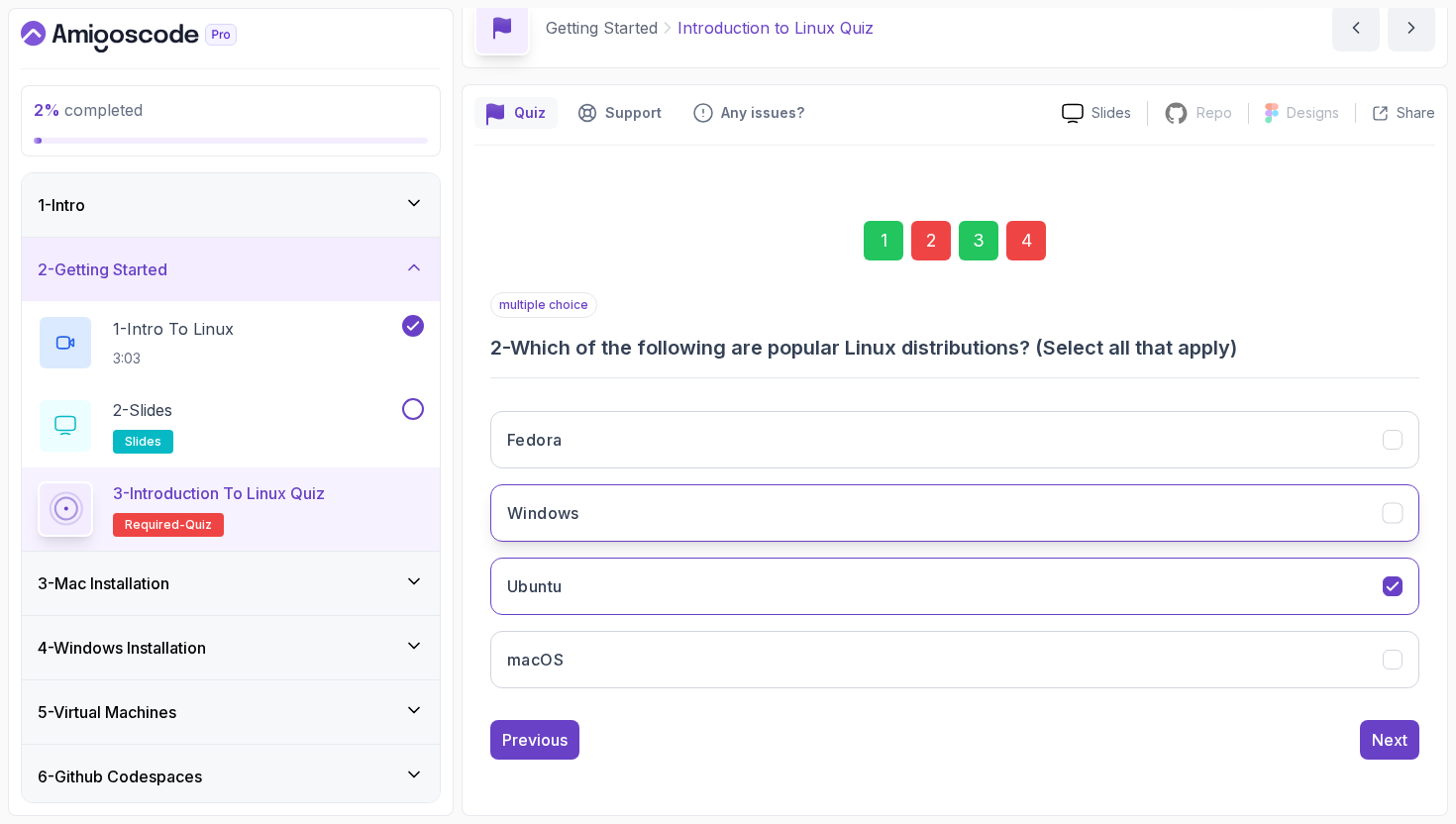 click on "Windows" at bounding box center [955, 513] 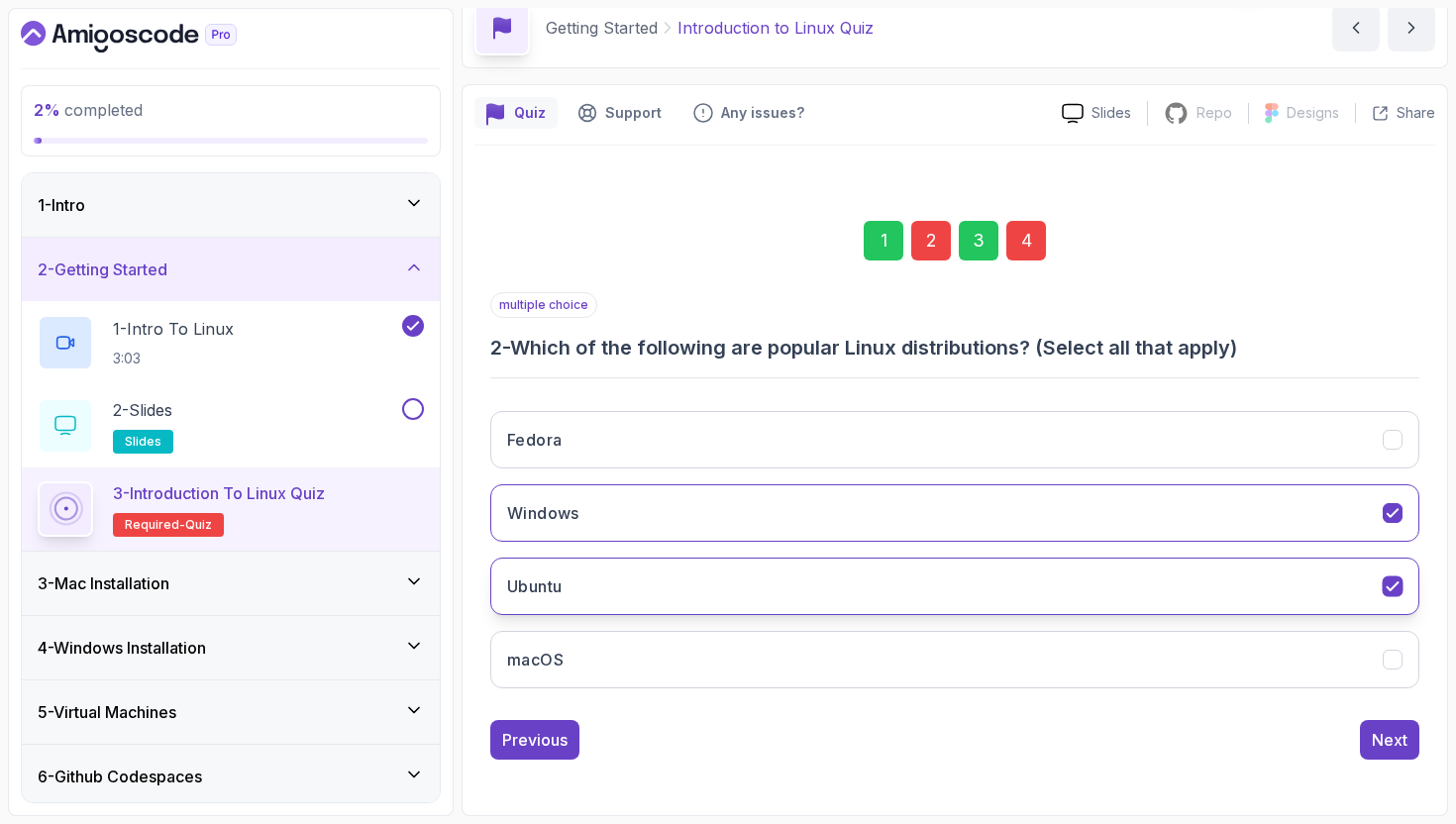 click on "Ubuntu" at bounding box center [955, 586] 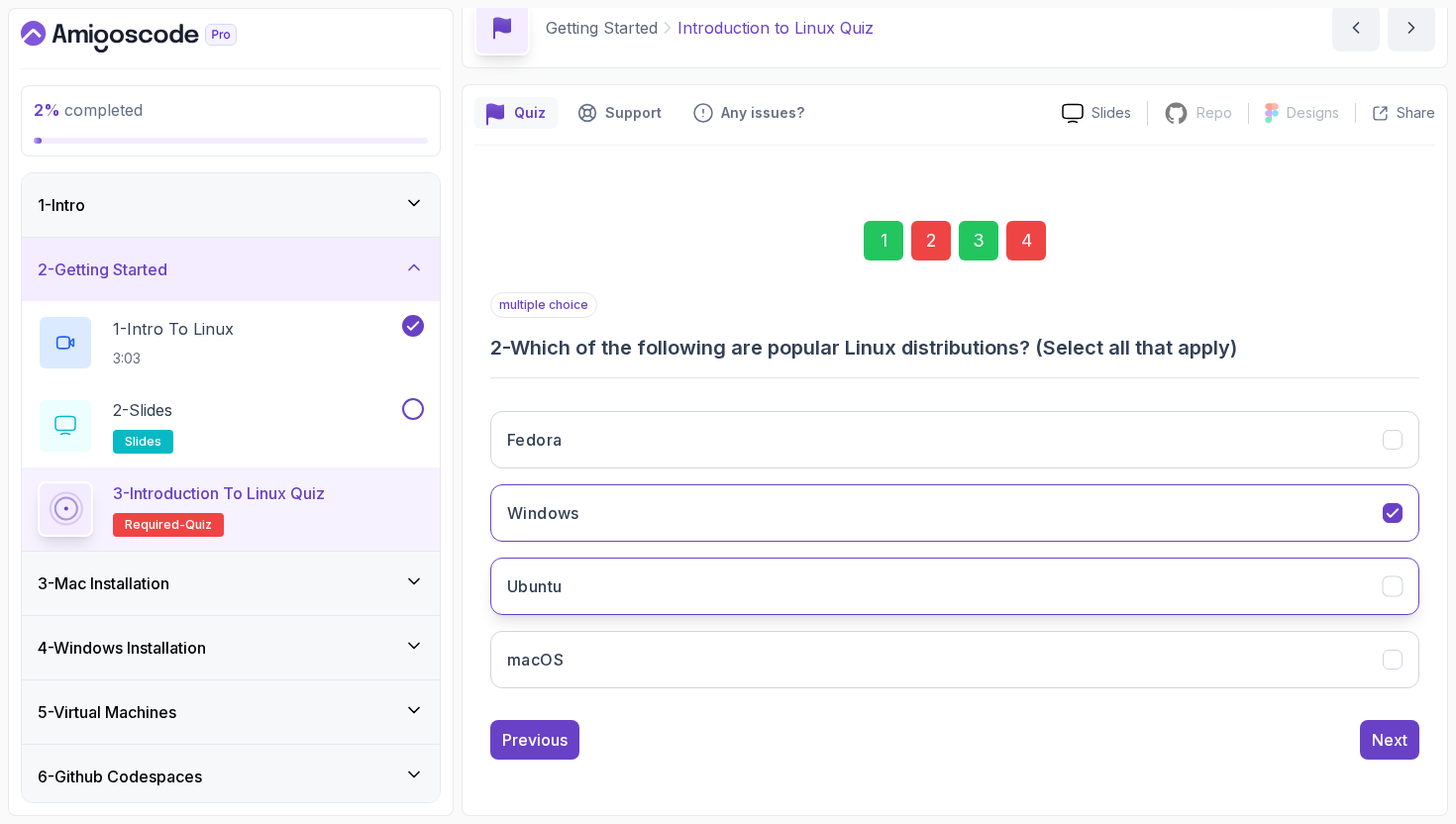 click on "Ubuntu" at bounding box center (955, 586) 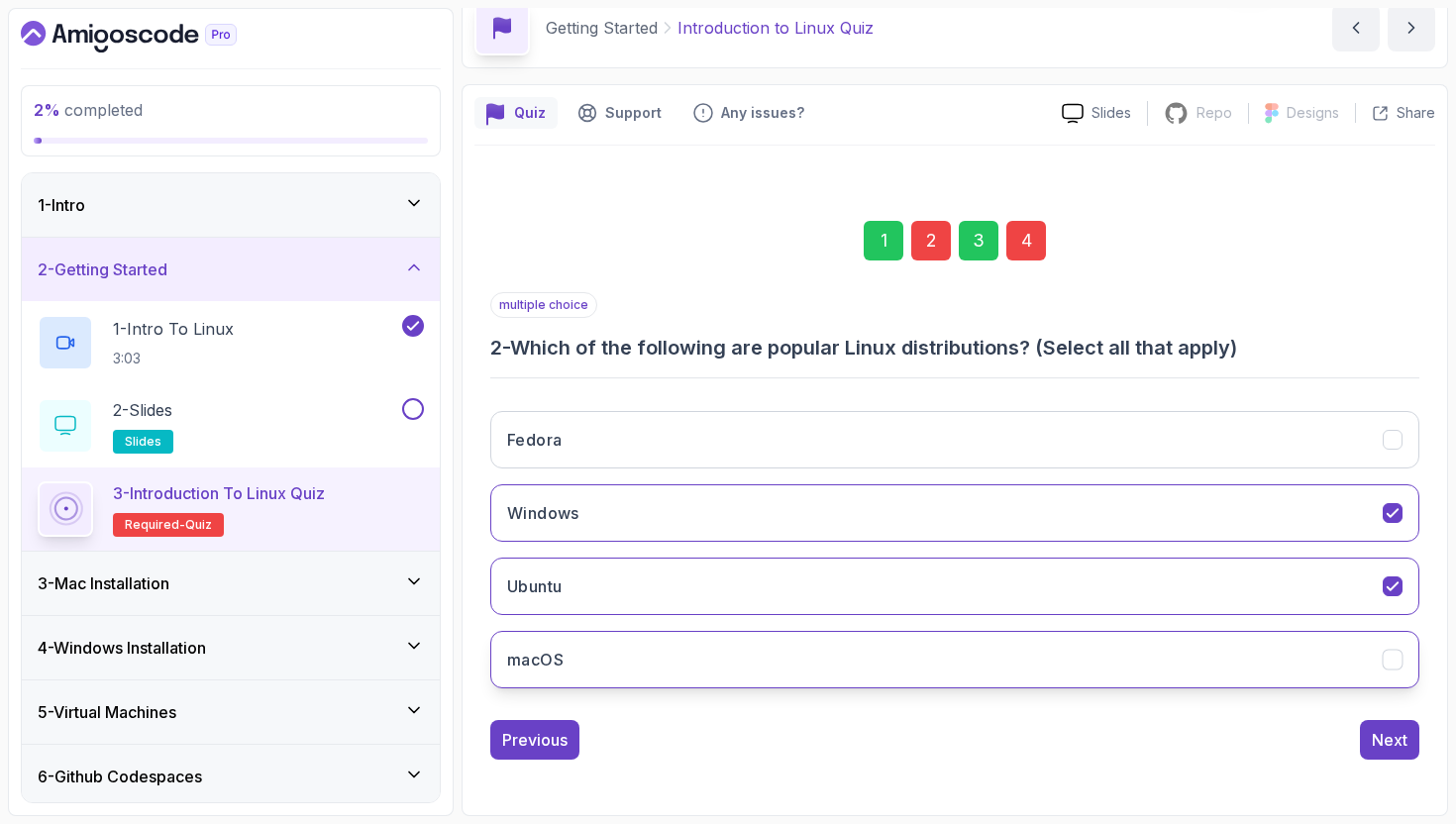 click on "macOS" at bounding box center [955, 660] 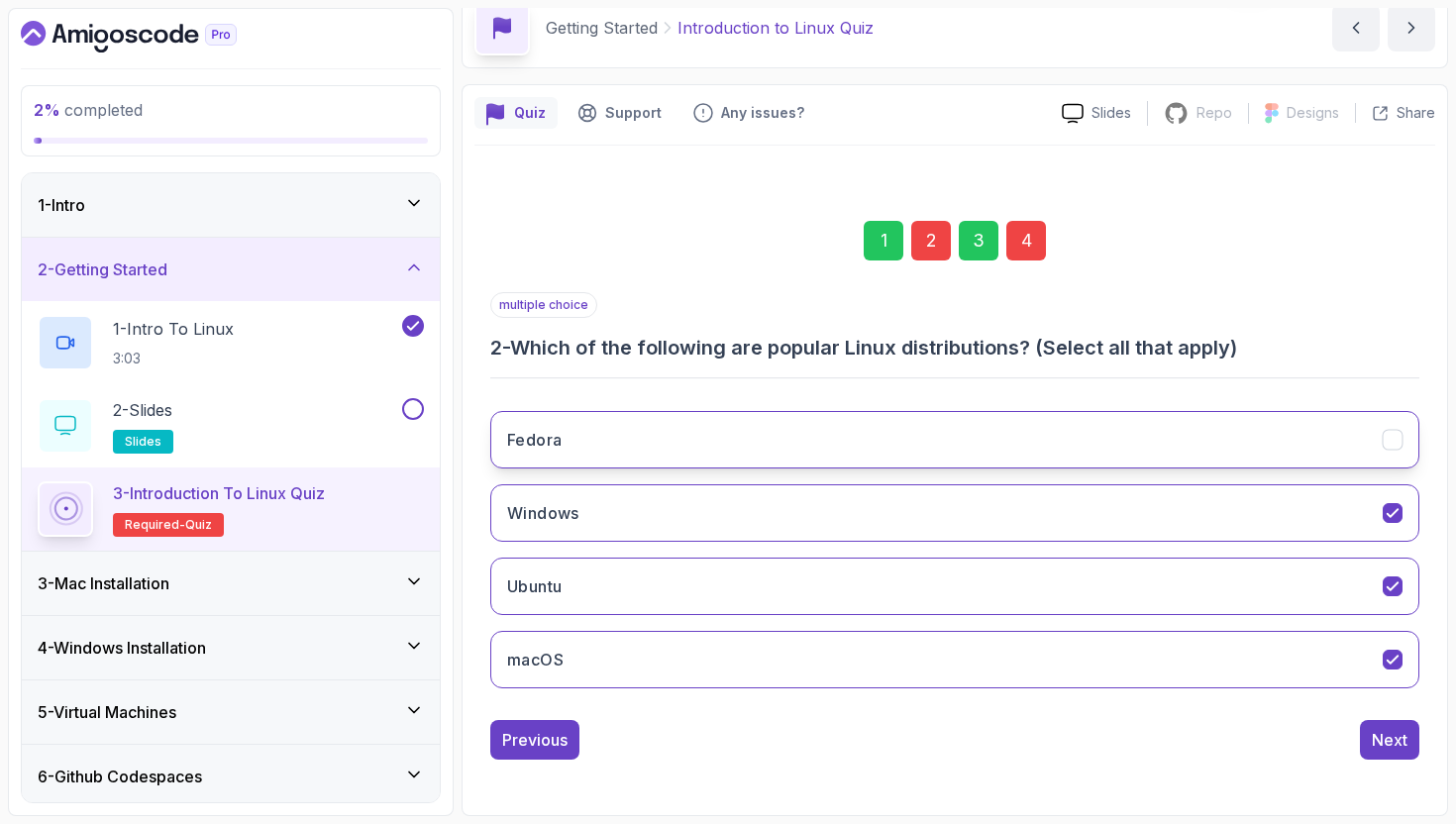 click on "Fedora" at bounding box center [955, 440] 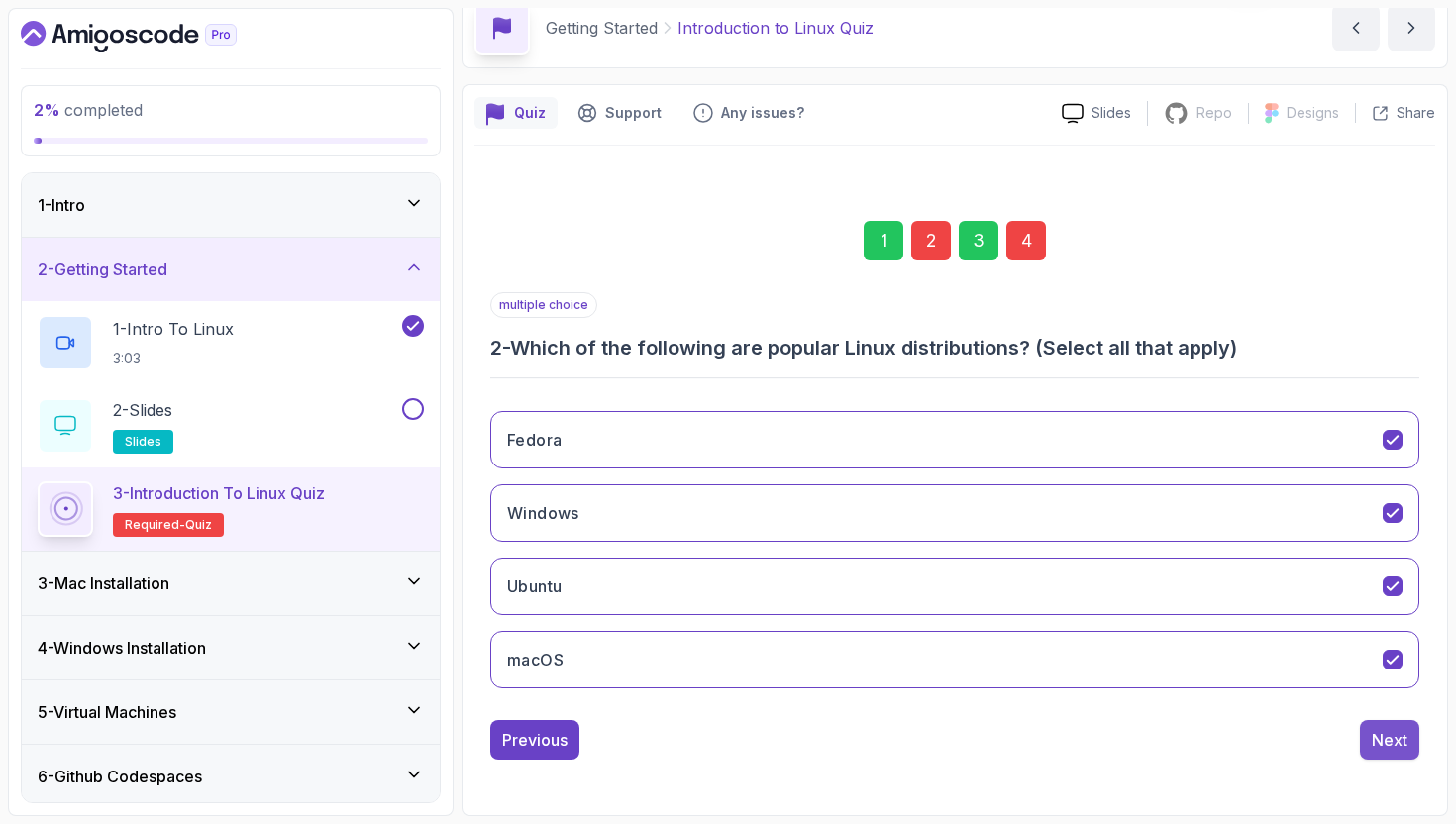 click on "Next" at bounding box center [1390, 740] 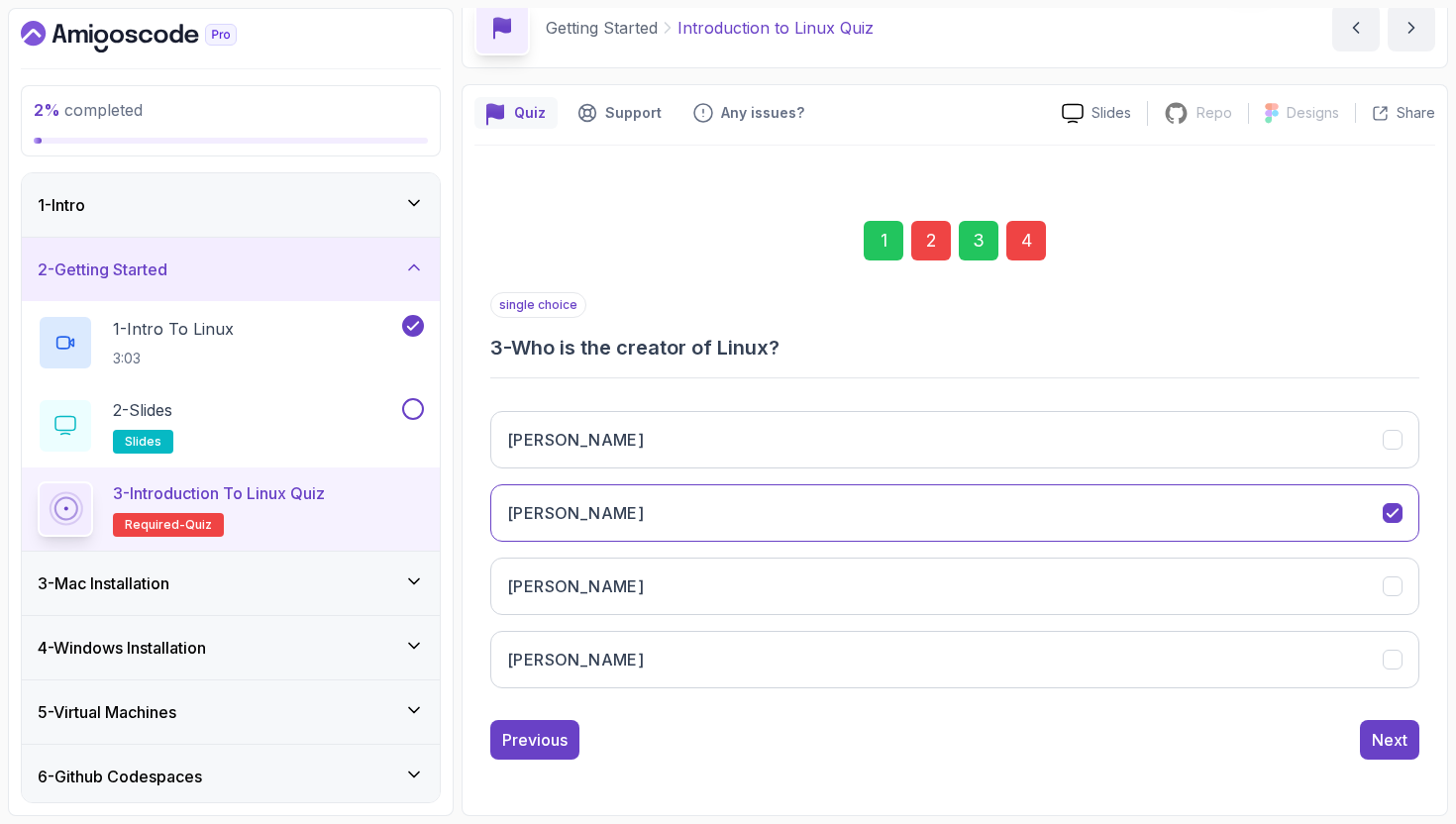 click on "Next" at bounding box center (1390, 740) 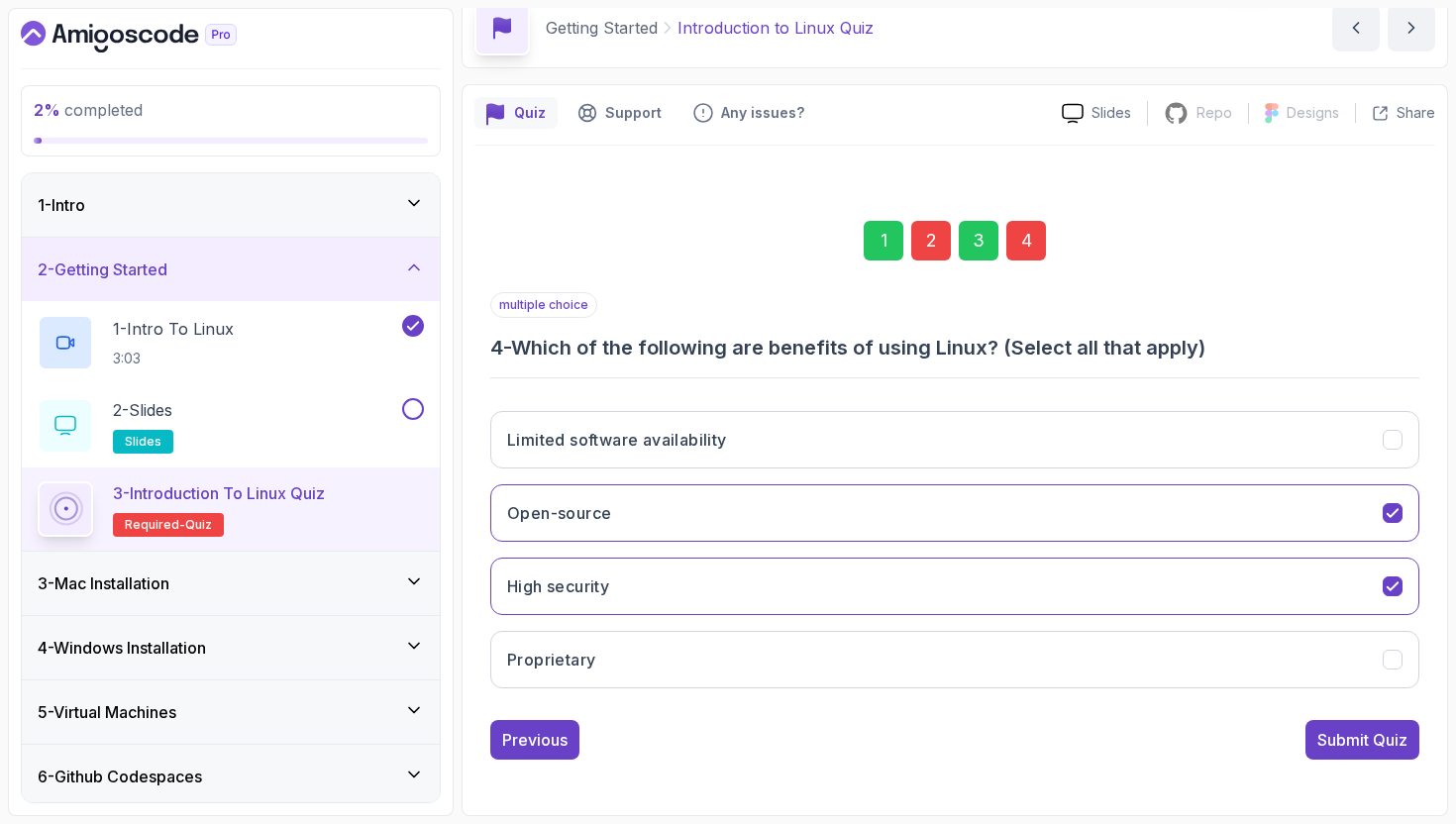 click on "Submit Quiz" at bounding box center [1362, 740] 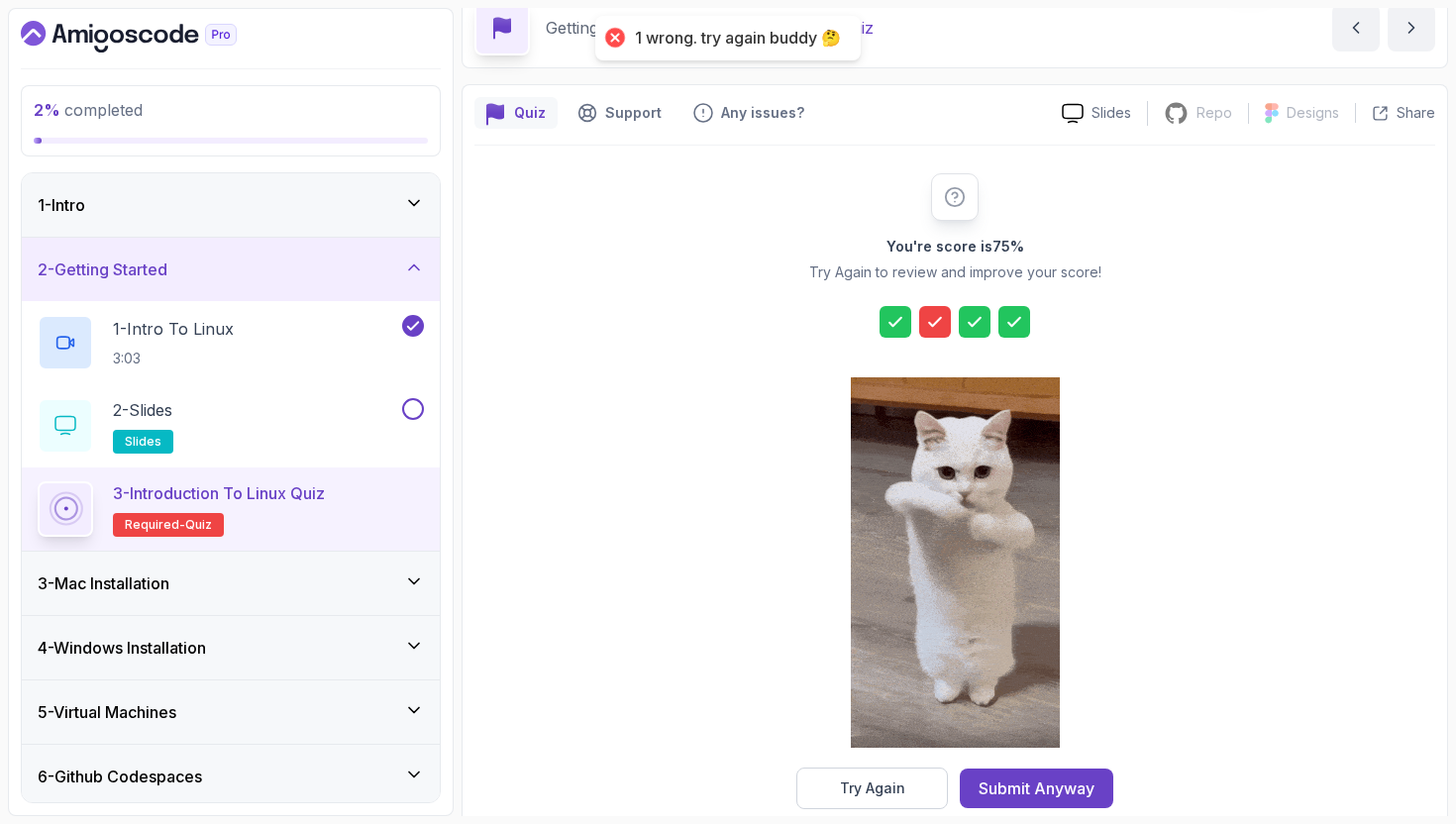 scroll, scrollTop: 126, scrollLeft: 0, axis: vertical 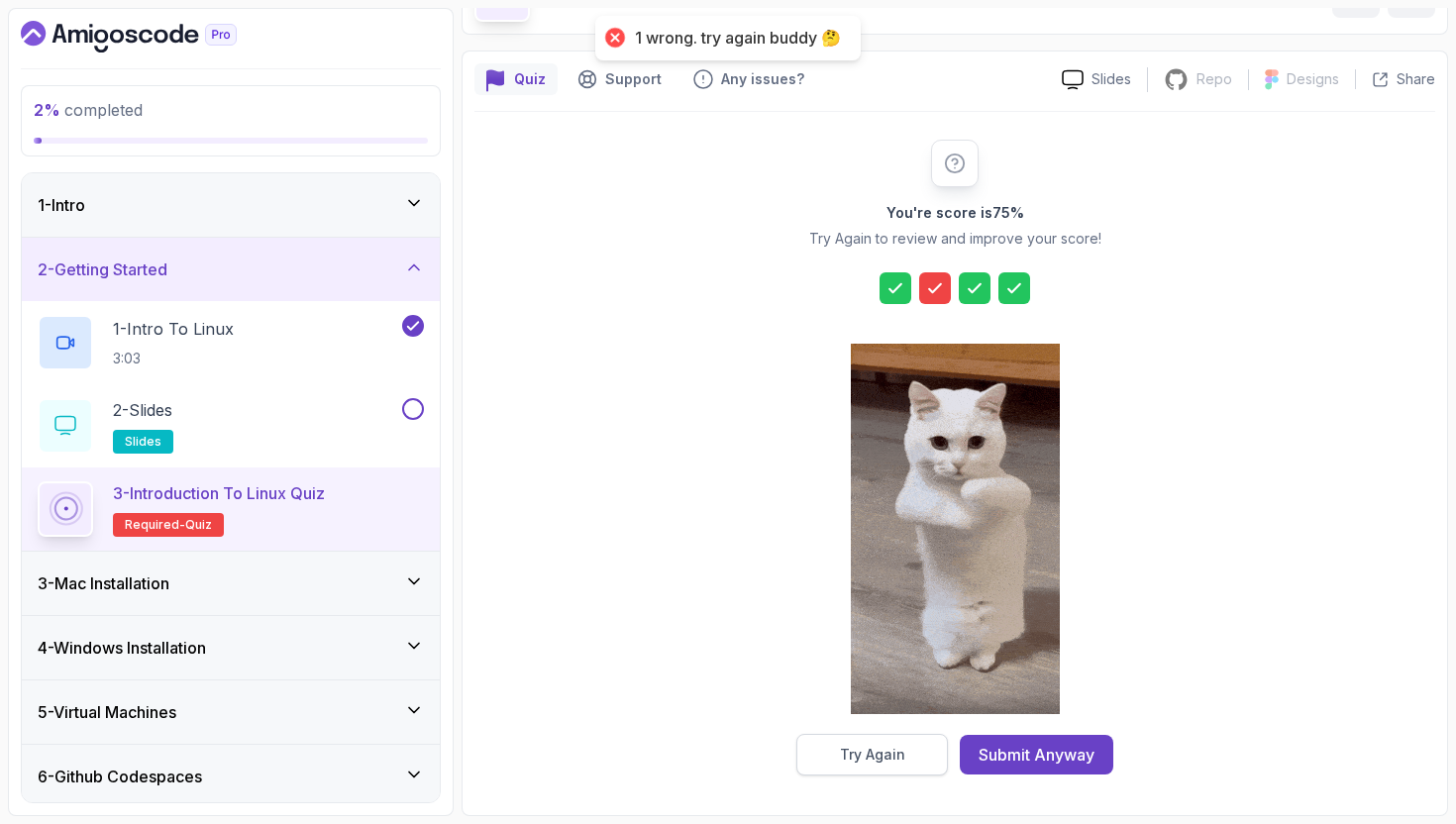click on "Try Again" at bounding box center (873, 755) 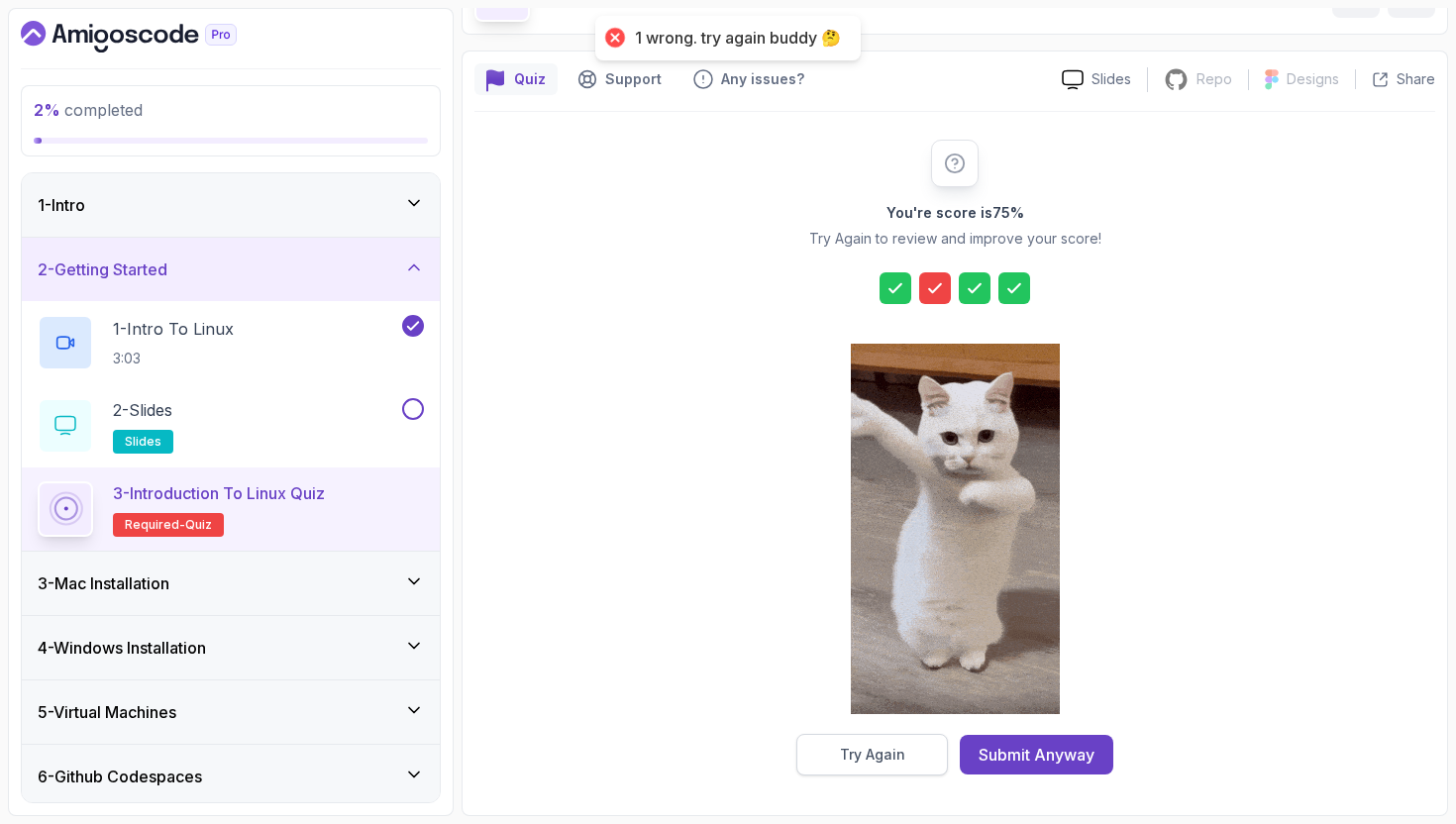 scroll, scrollTop: 92, scrollLeft: 0, axis: vertical 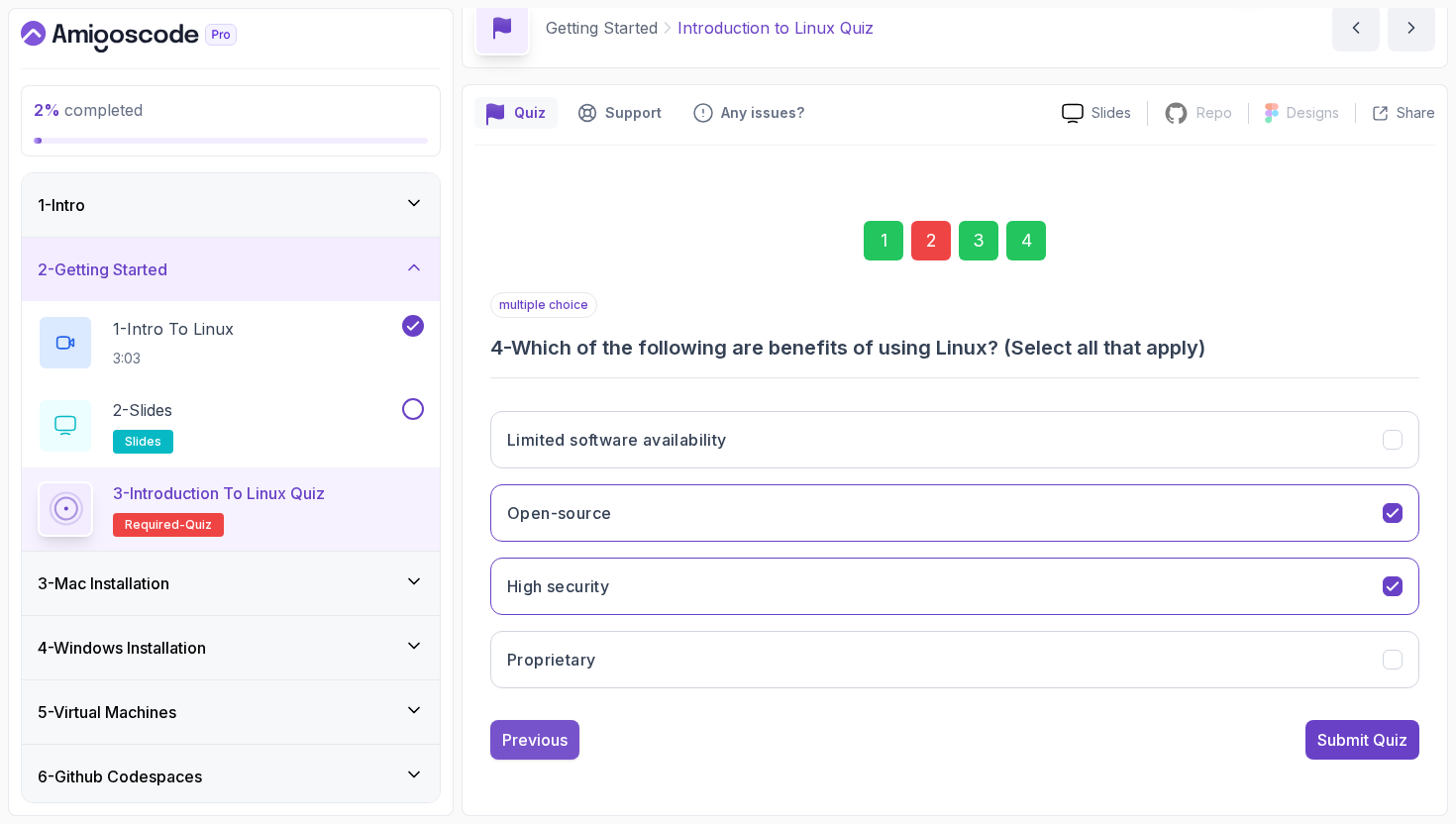 click on "Previous" at bounding box center [535, 740] 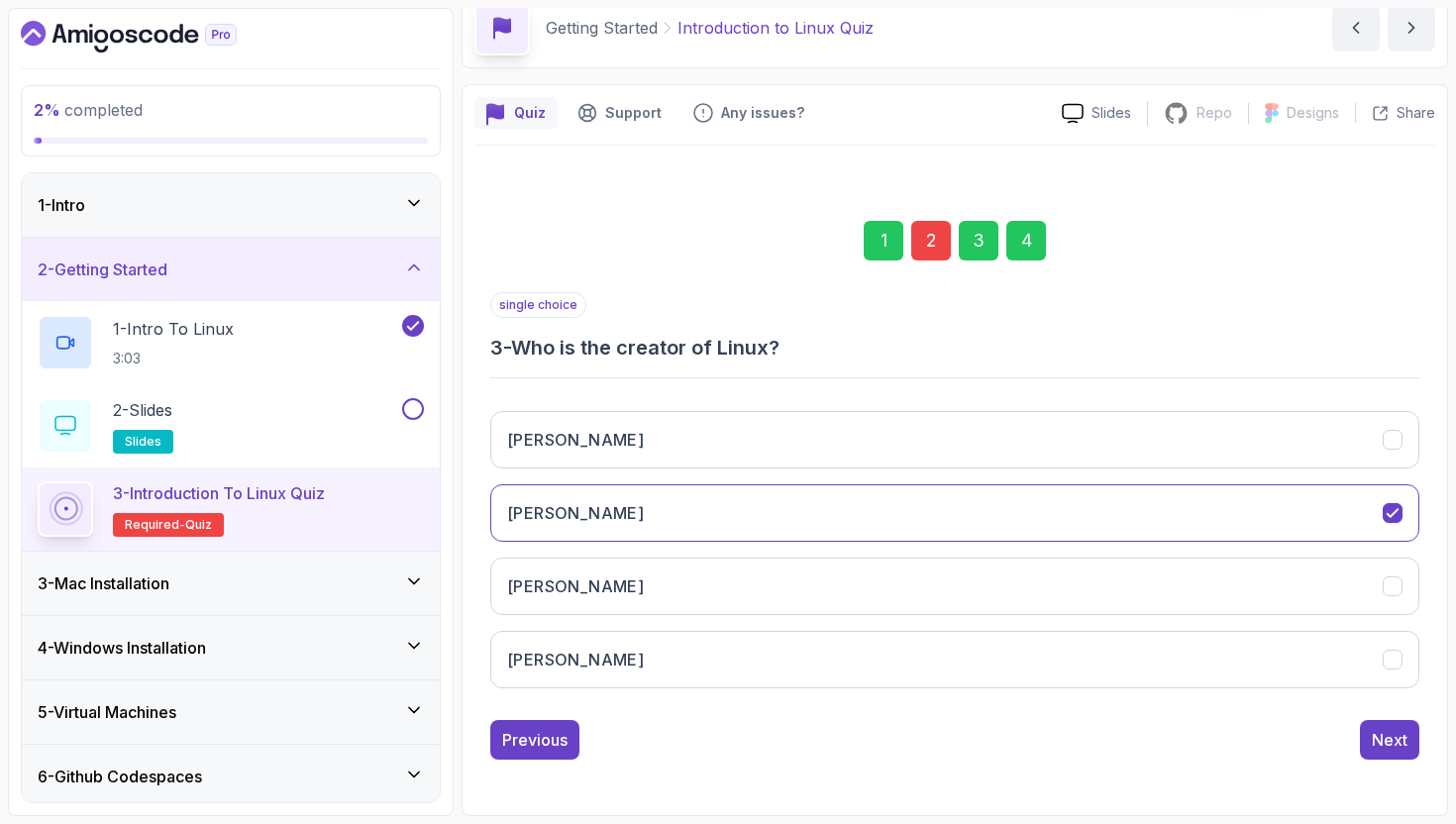 click on "Previous" at bounding box center [535, 740] 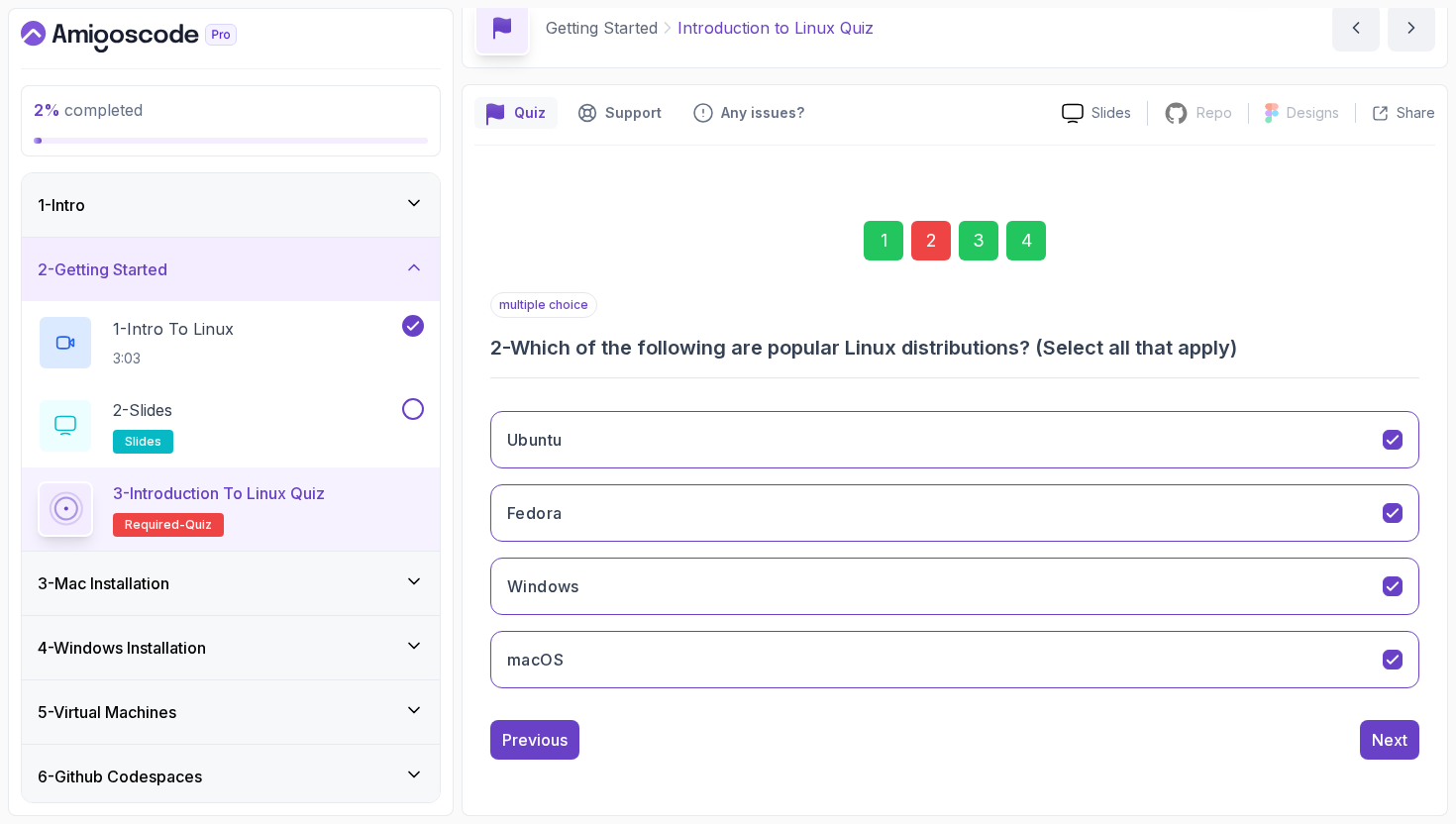 click on "Previous" at bounding box center (535, 740) 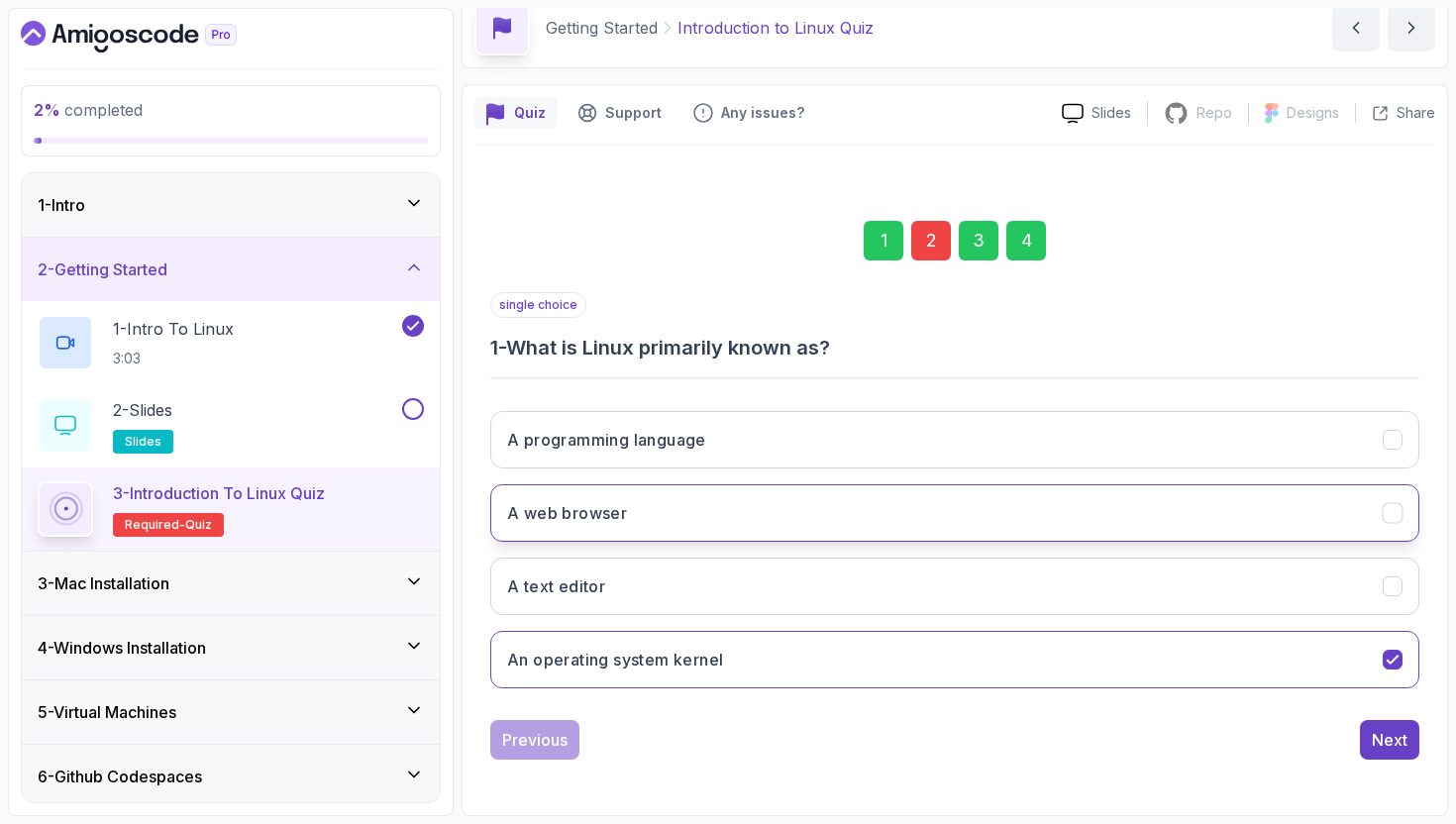 click on "A web browser" at bounding box center (955, 513) 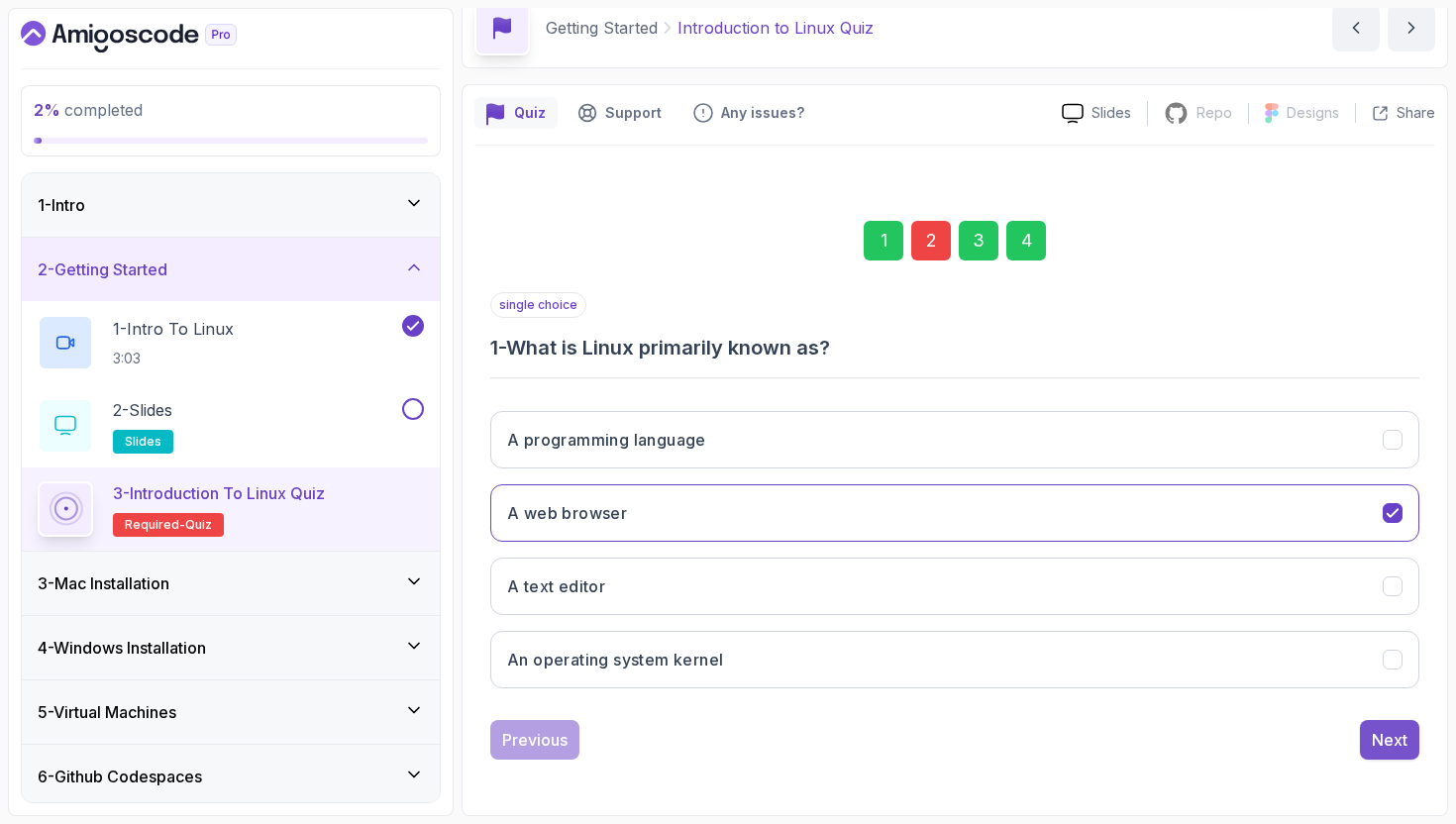 click on "Next" at bounding box center [1390, 740] 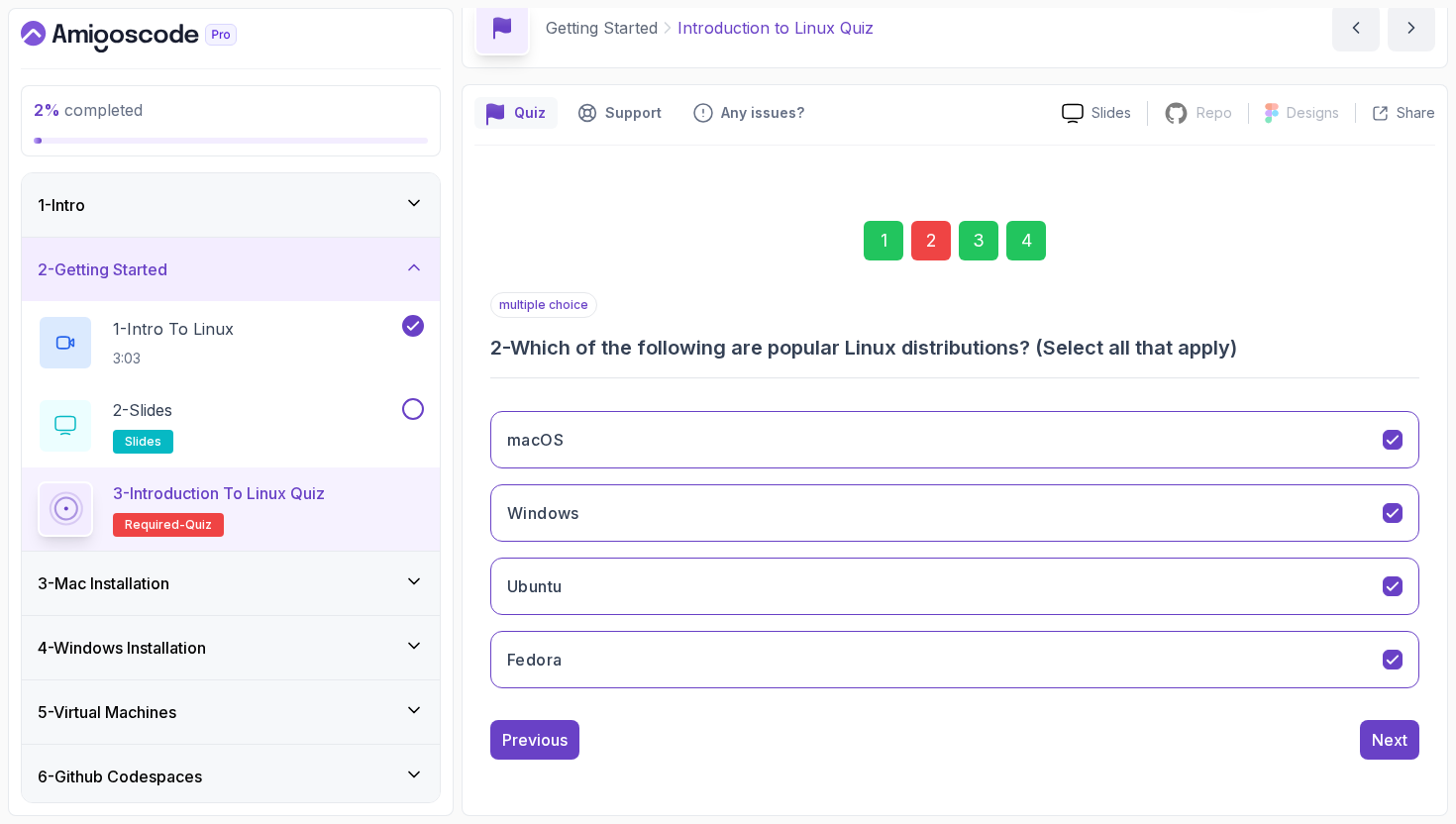 click on "Next" at bounding box center [1390, 740] 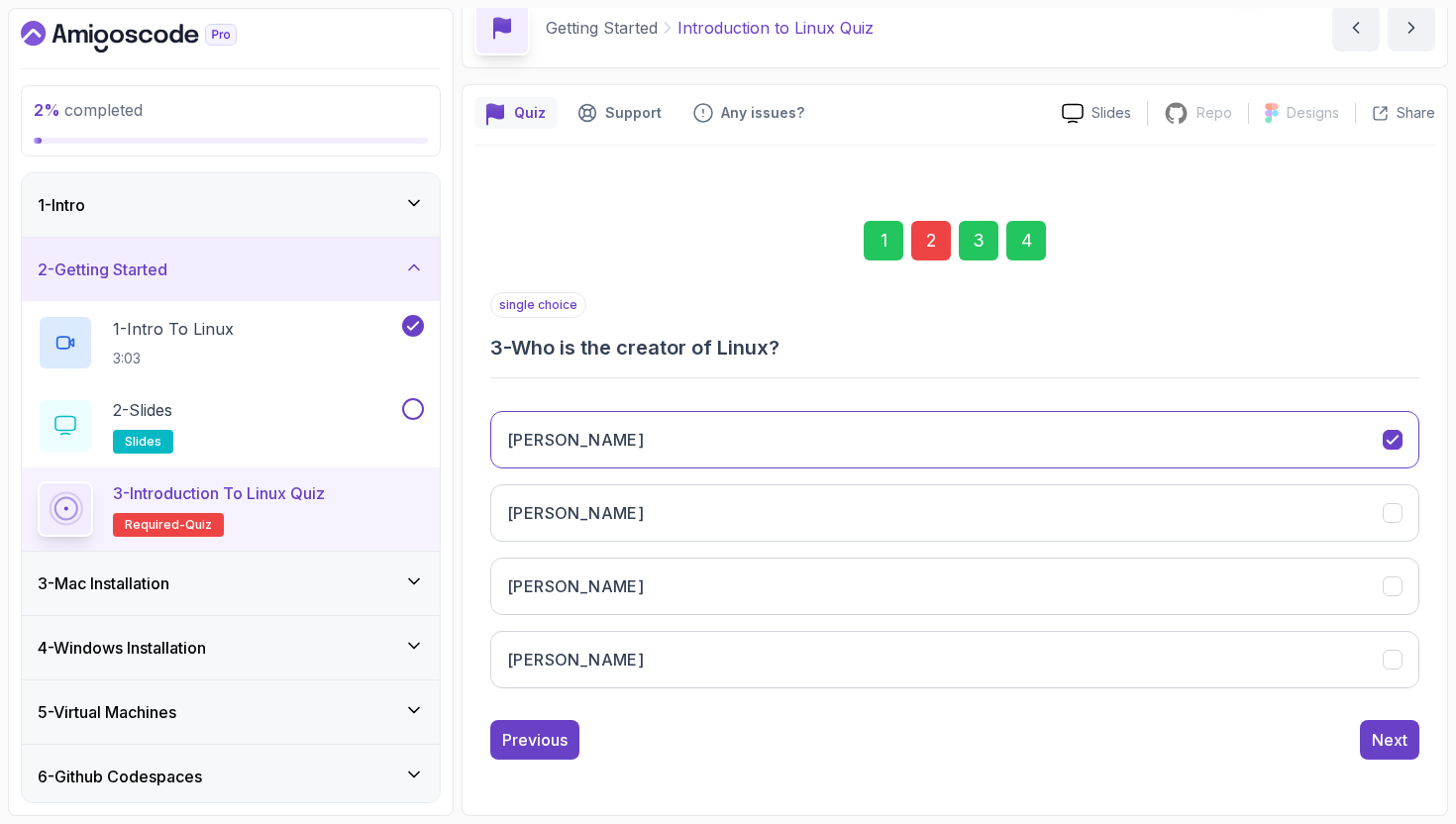 click on "Next" at bounding box center (1390, 740) 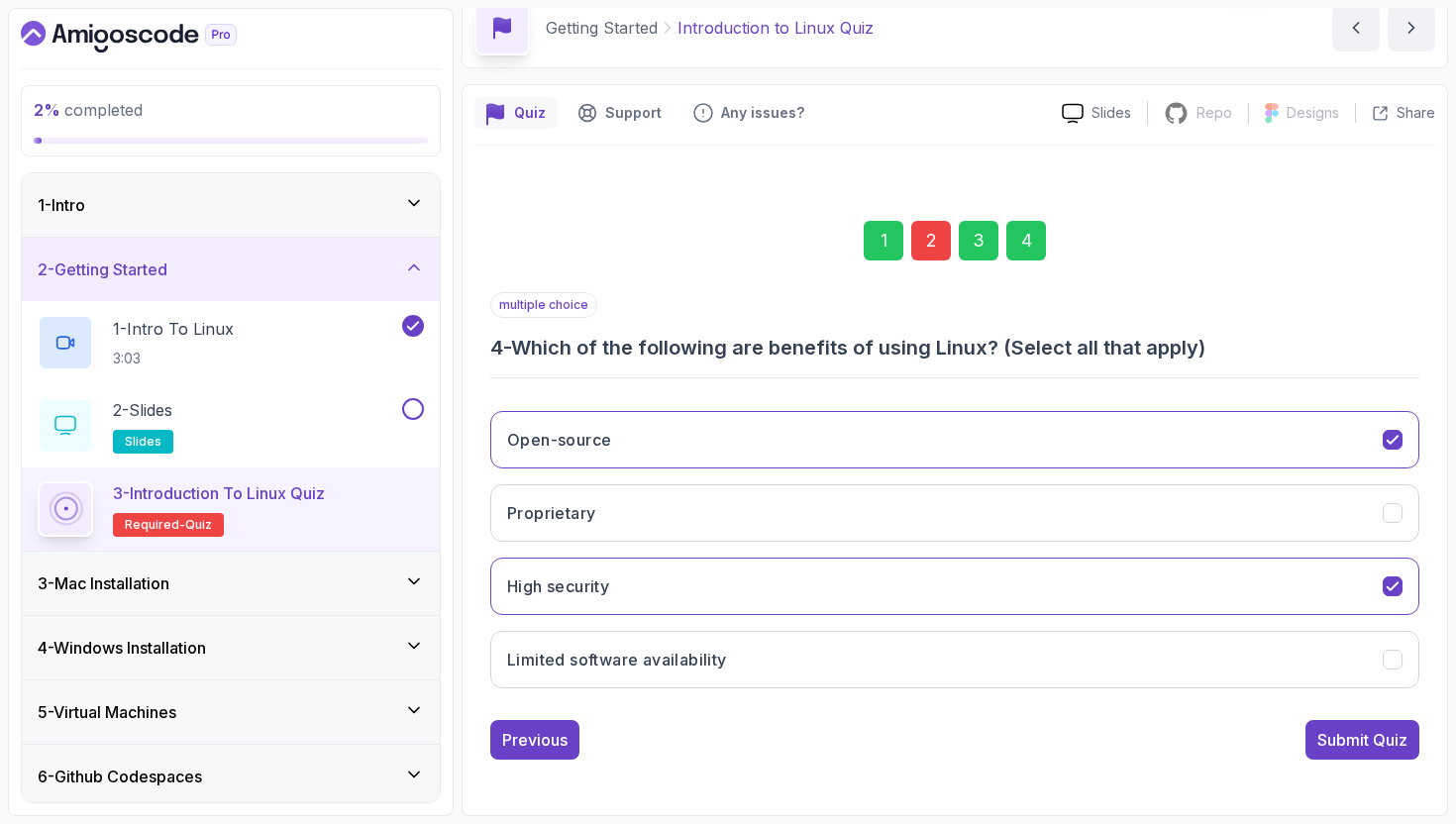 click on "Submit Quiz" at bounding box center [1362, 740] 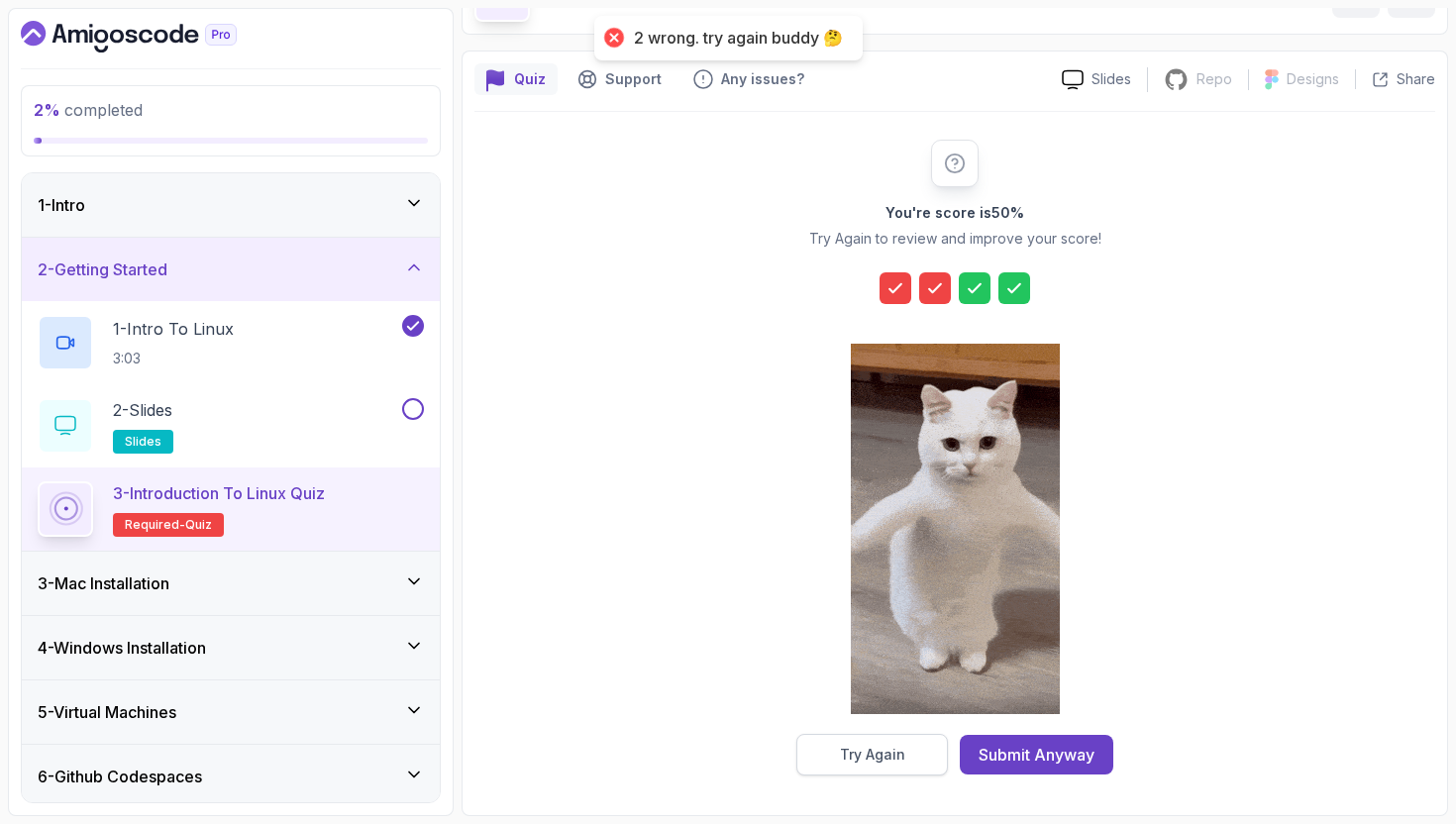 click on "Try Again" at bounding box center (873, 755) 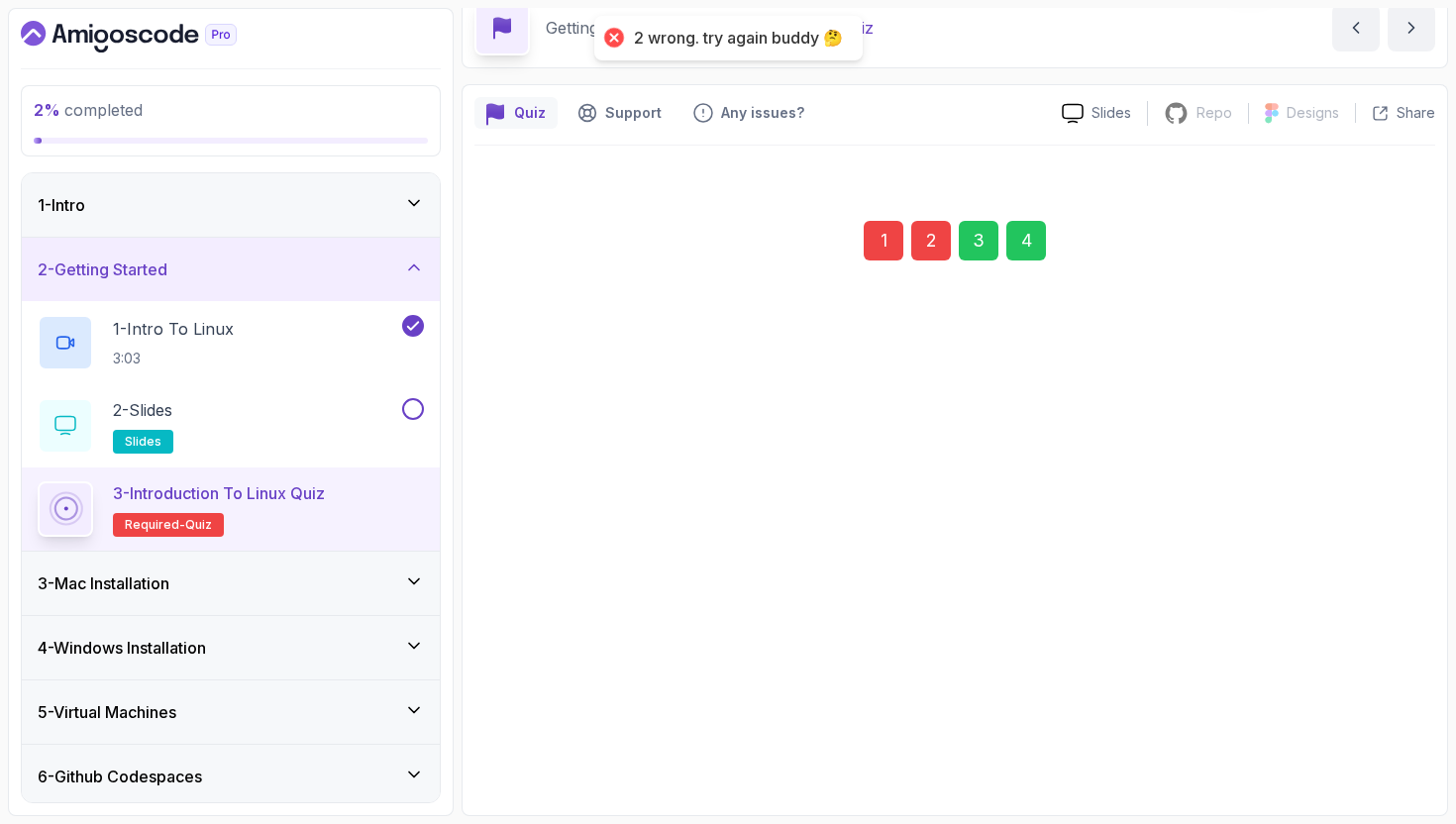 scroll, scrollTop: 92, scrollLeft: 0, axis: vertical 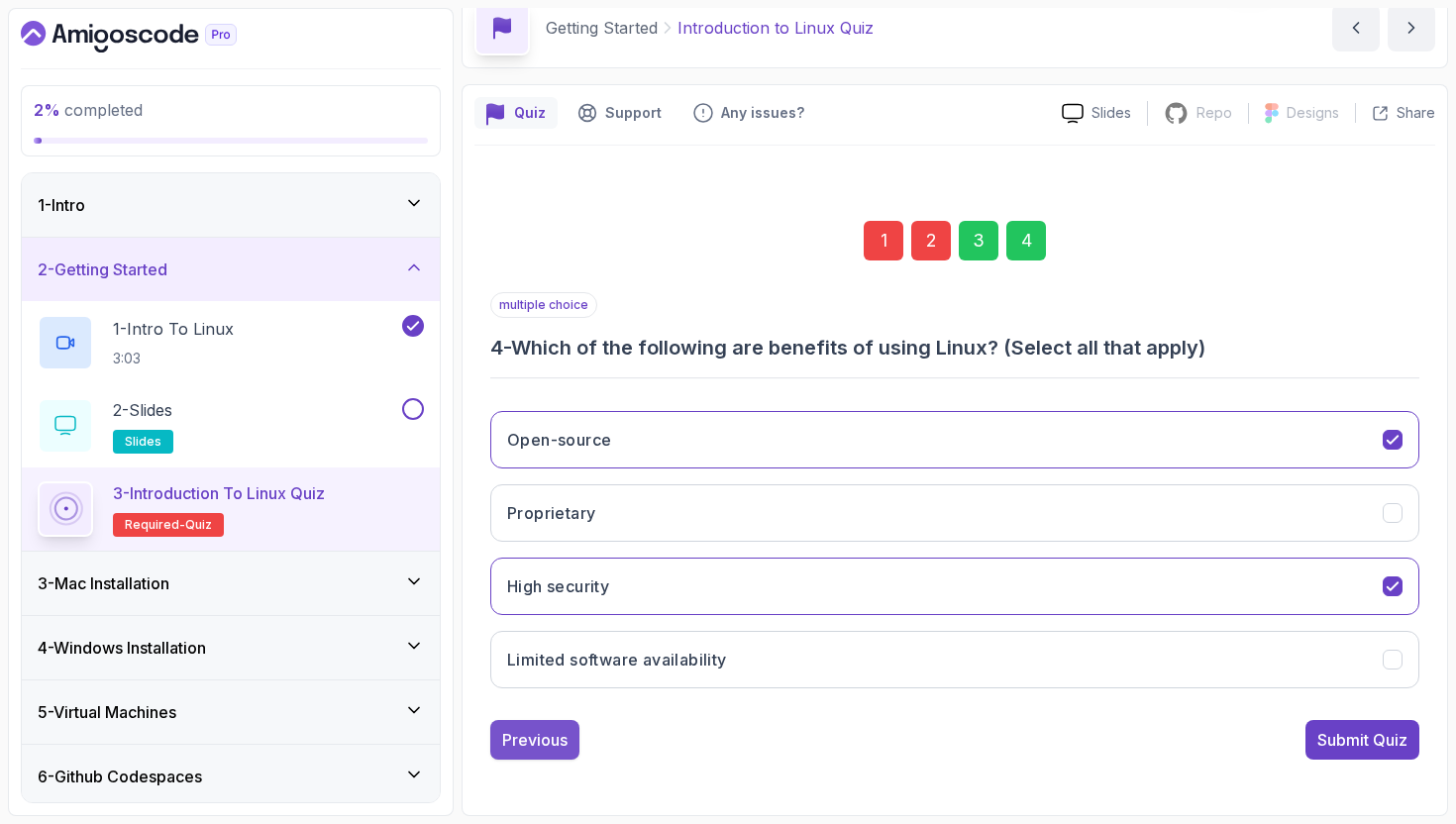 click on "Previous" at bounding box center [535, 740] 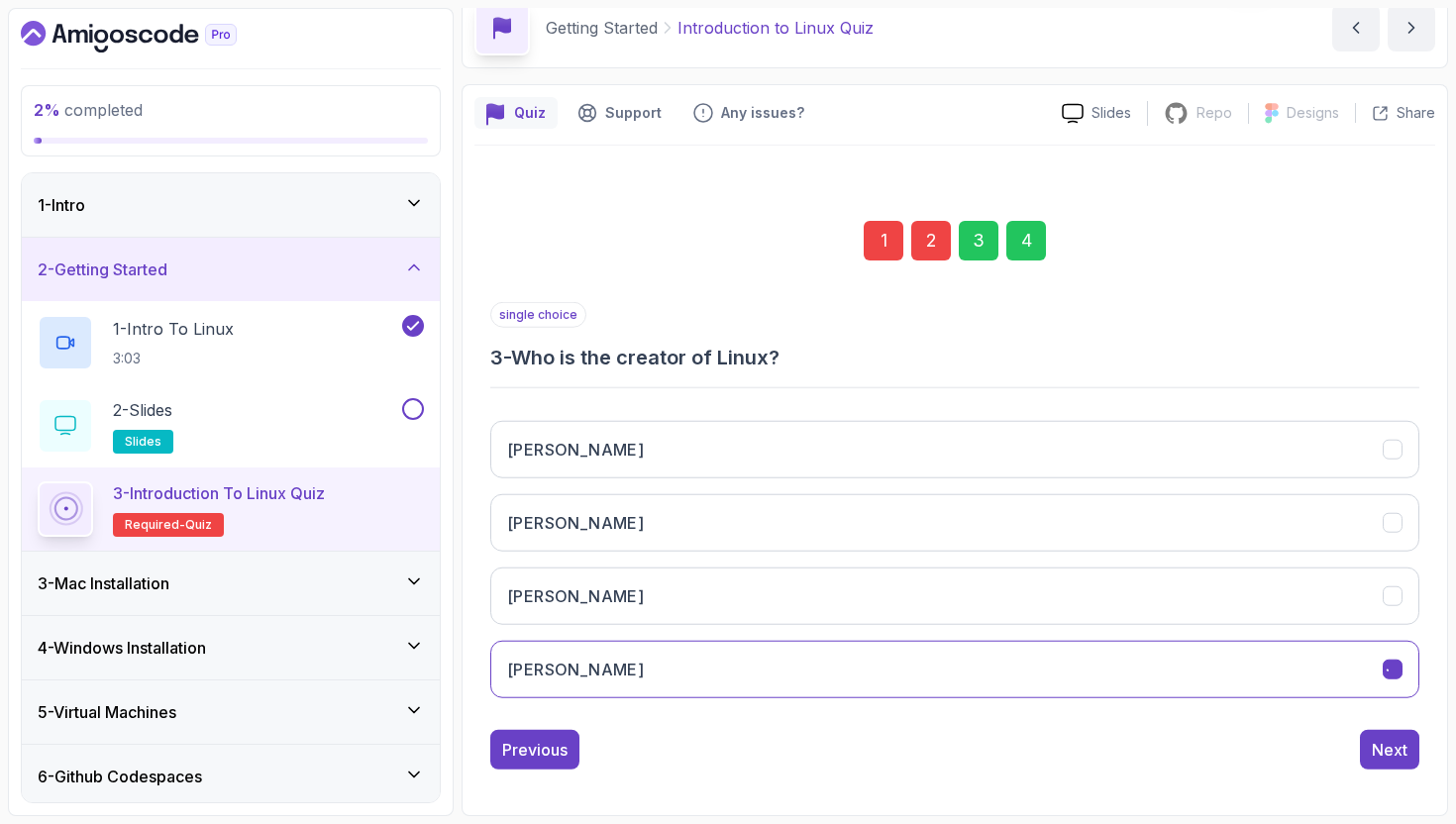 click on "Previous" at bounding box center (535, 750) 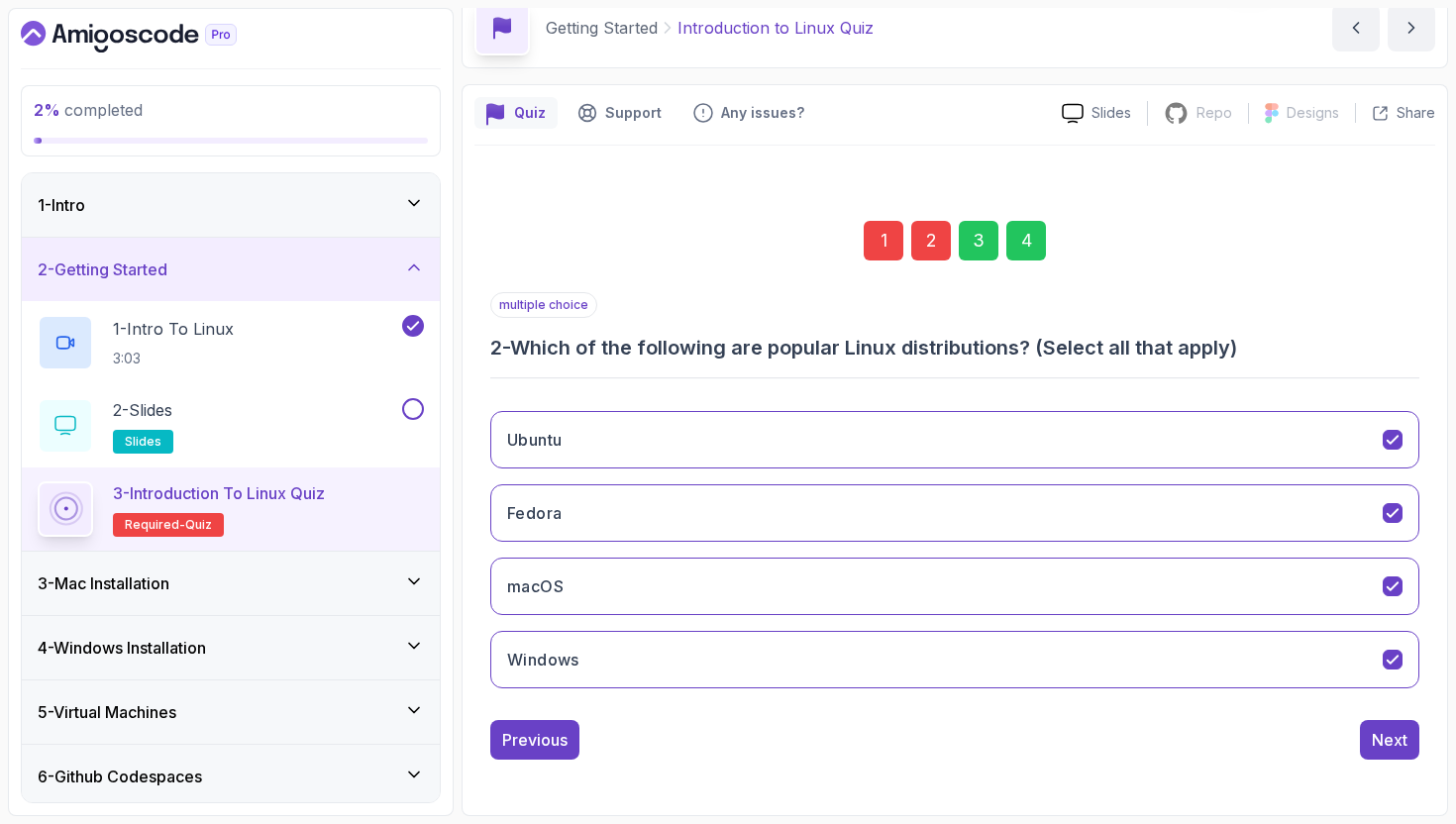click on "Previous" at bounding box center (535, 740) 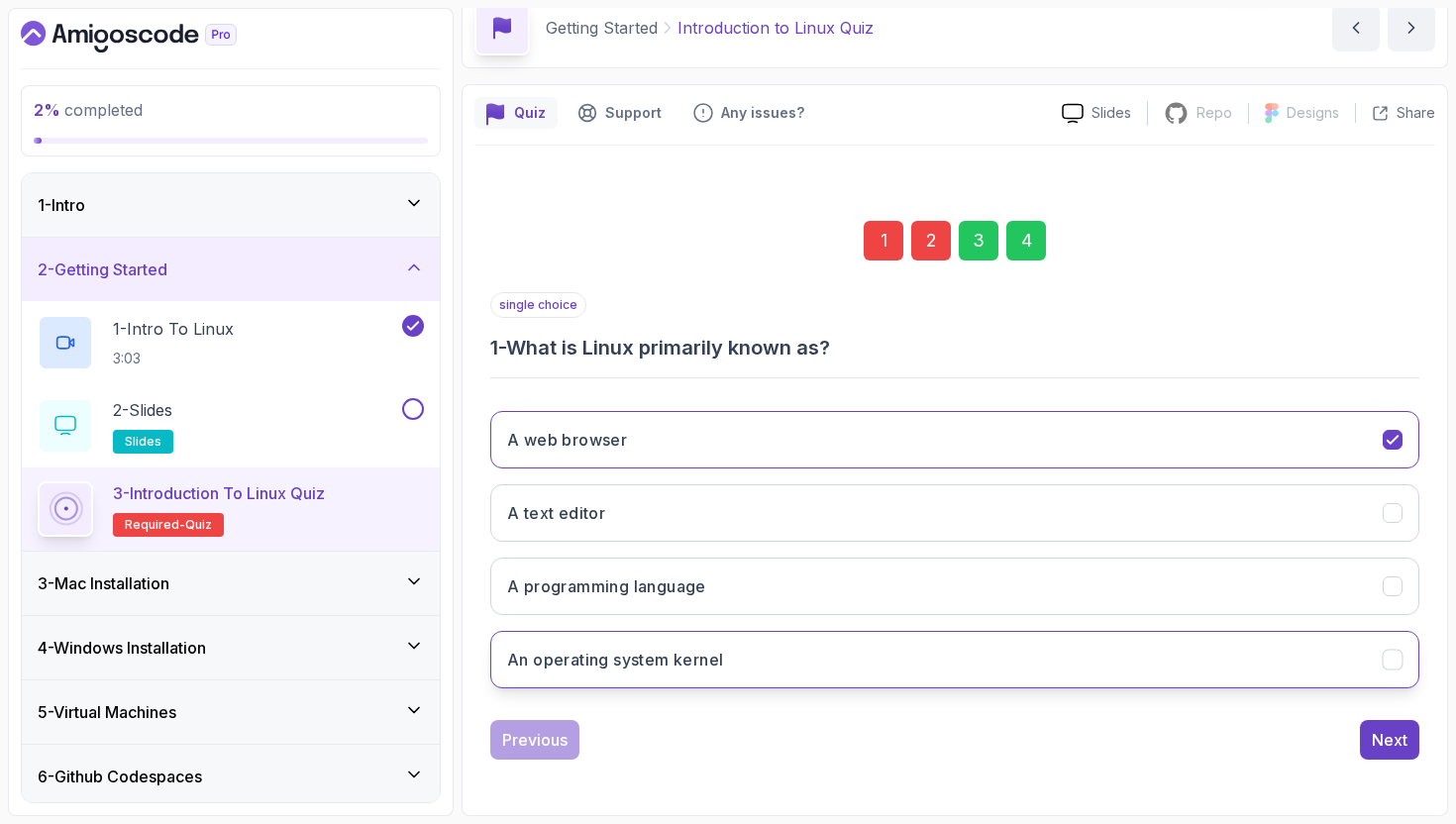 click on "An operating system kernel" at bounding box center [615, 660] 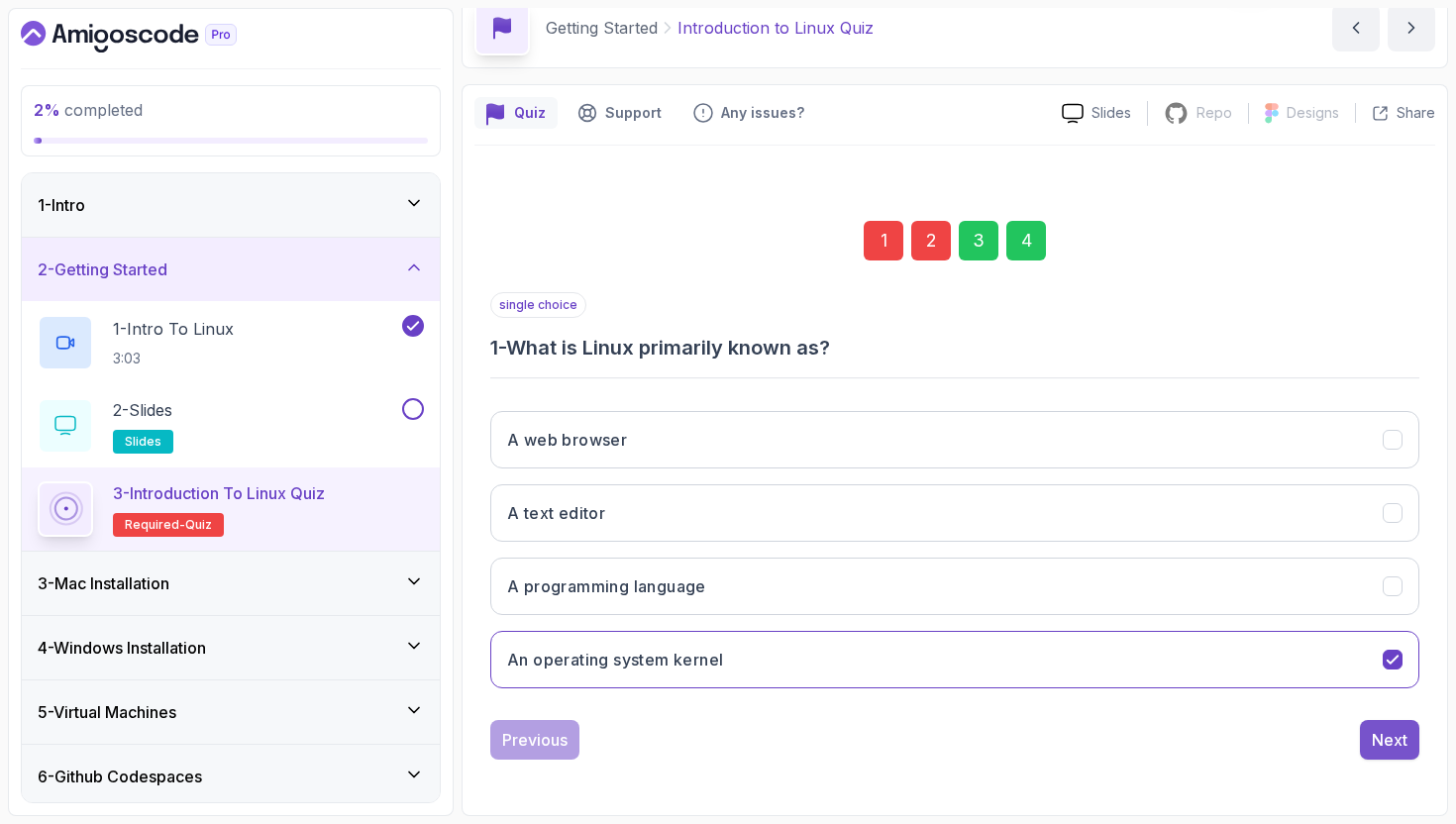 click on "Next" at bounding box center [1390, 740] 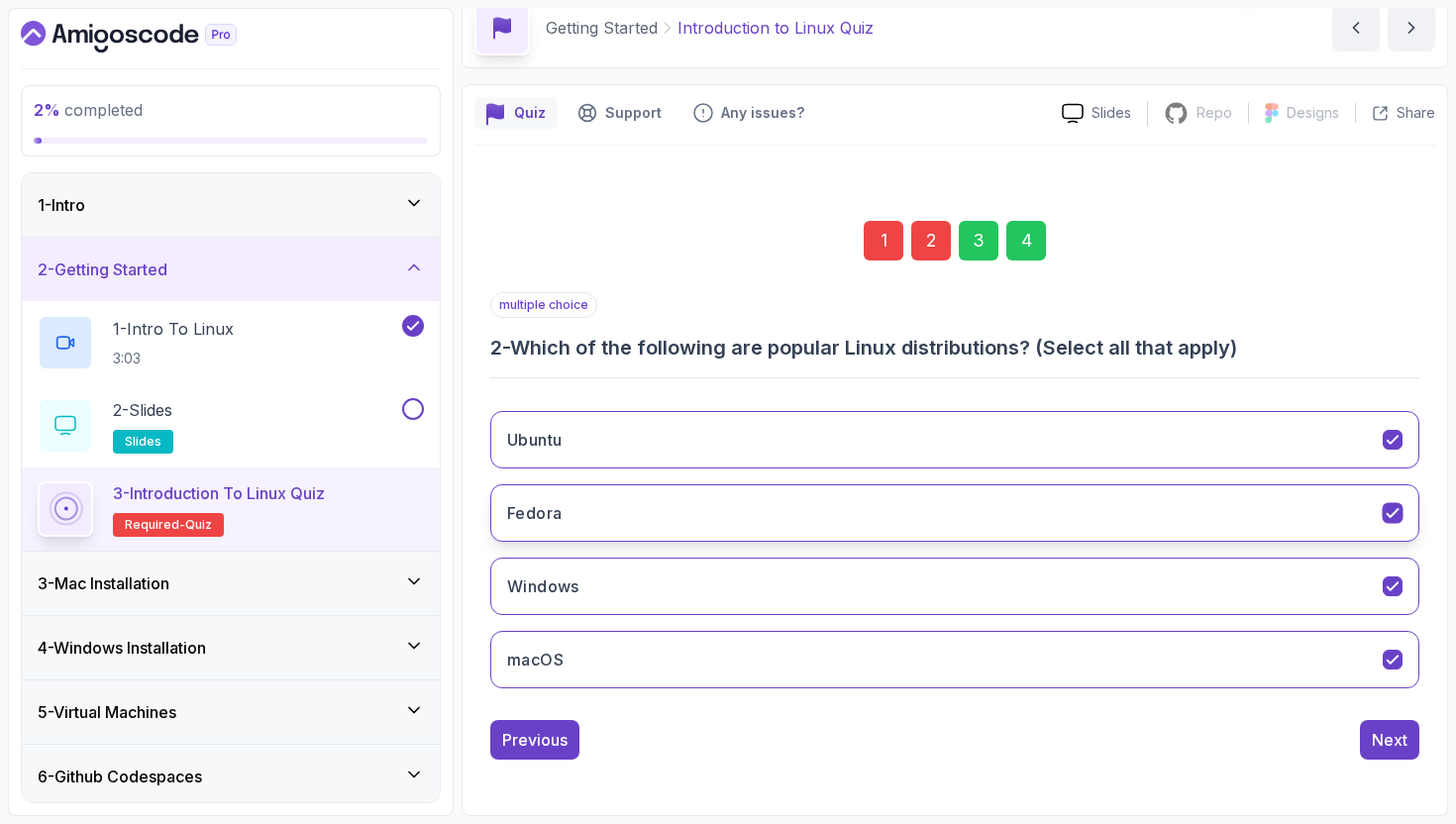 click on "Fedora" at bounding box center [955, 513] 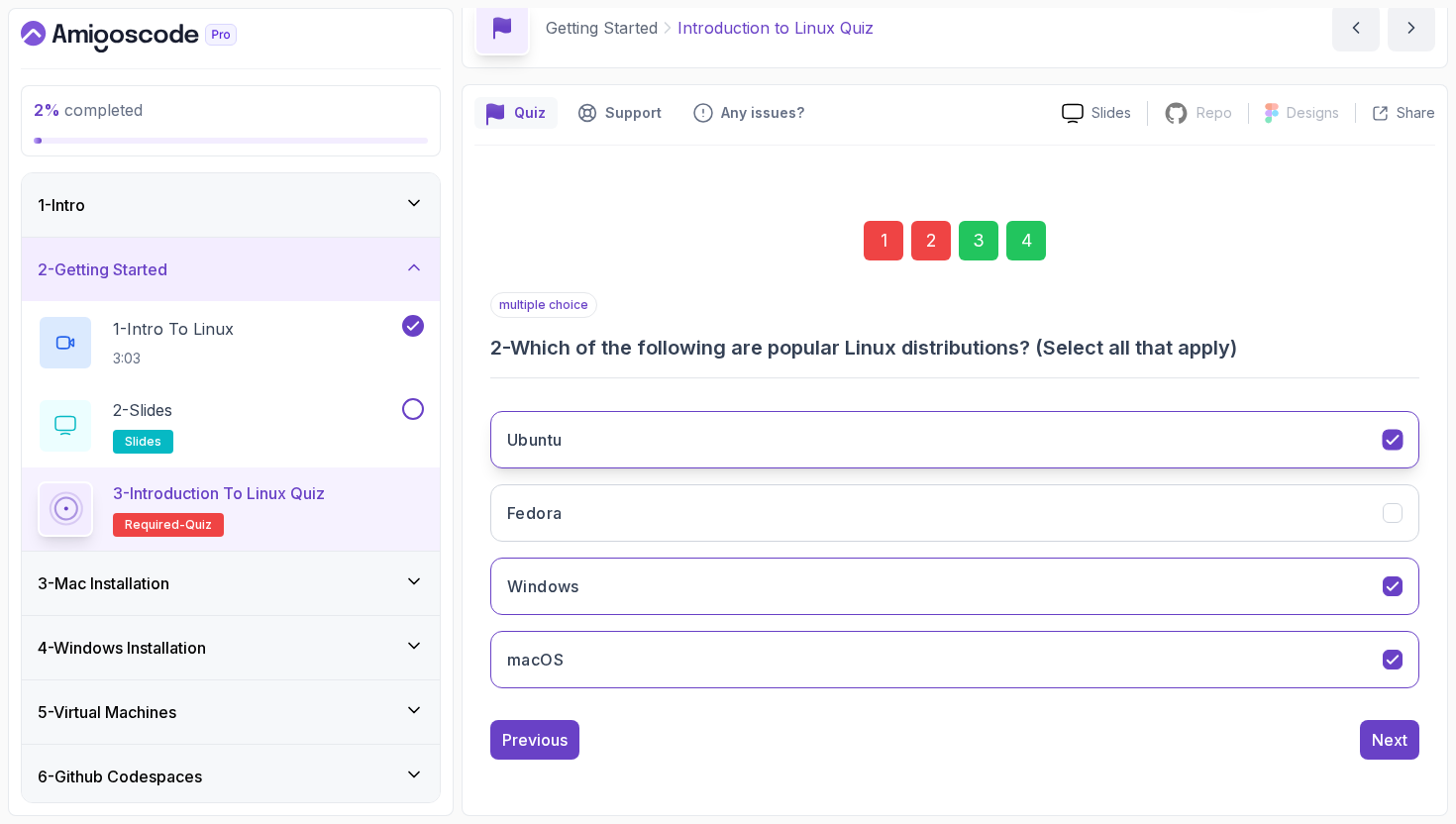 click on "Ubuntu" at bounding box center (955, 440) 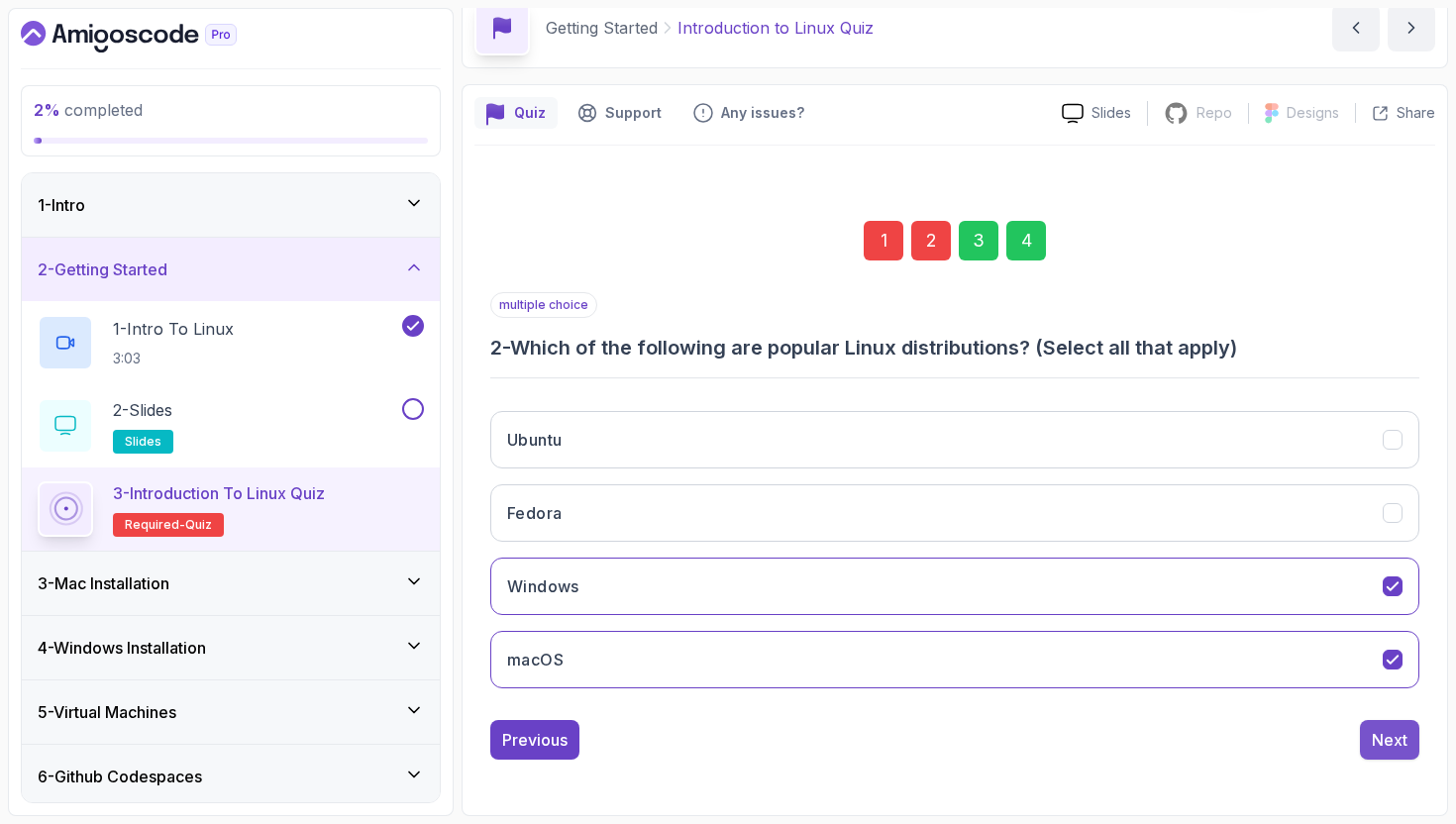 click on "Next" at bounding box center [1390, 740] 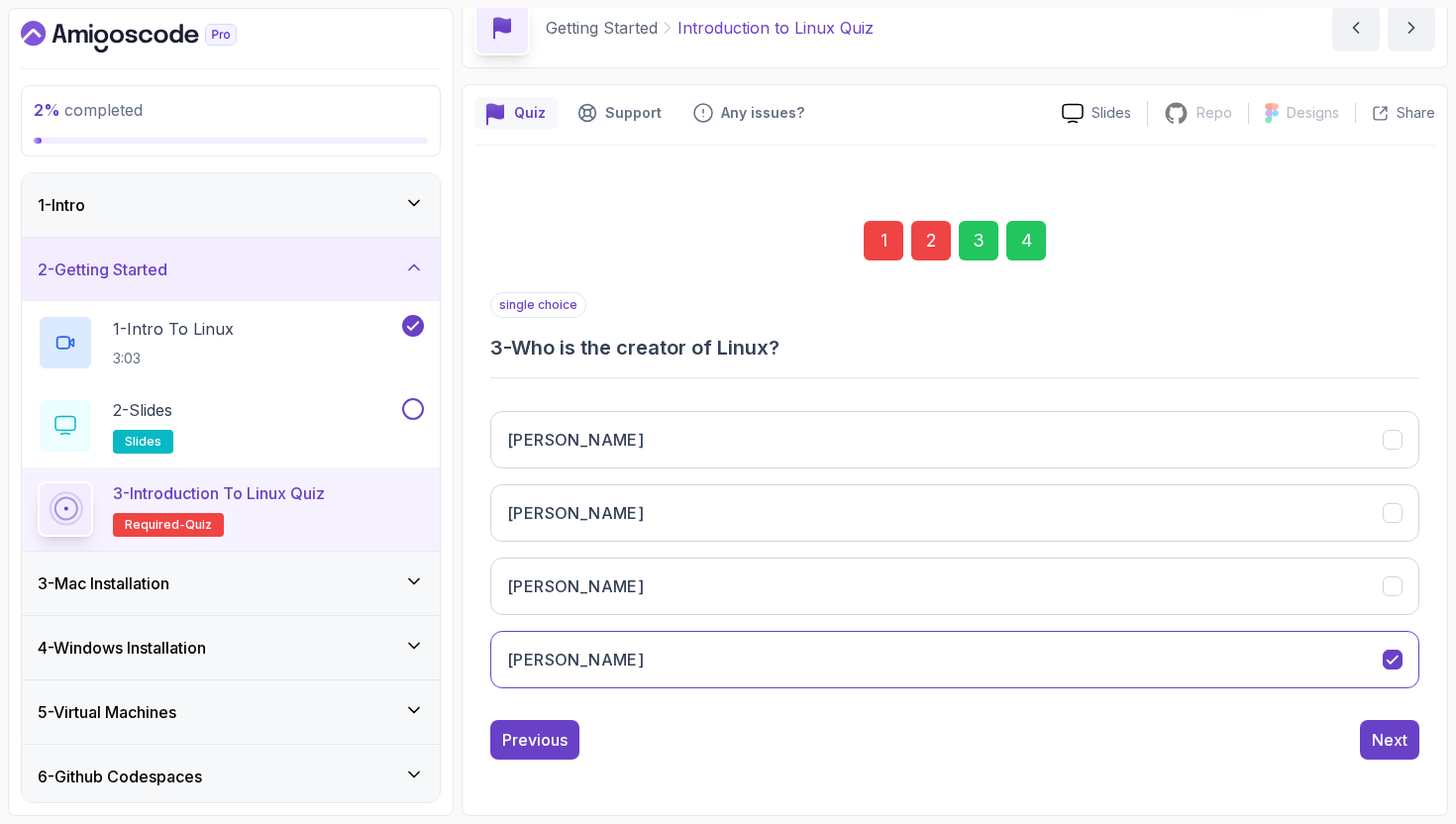 click on "Next" at bounding box center [1390, 740] 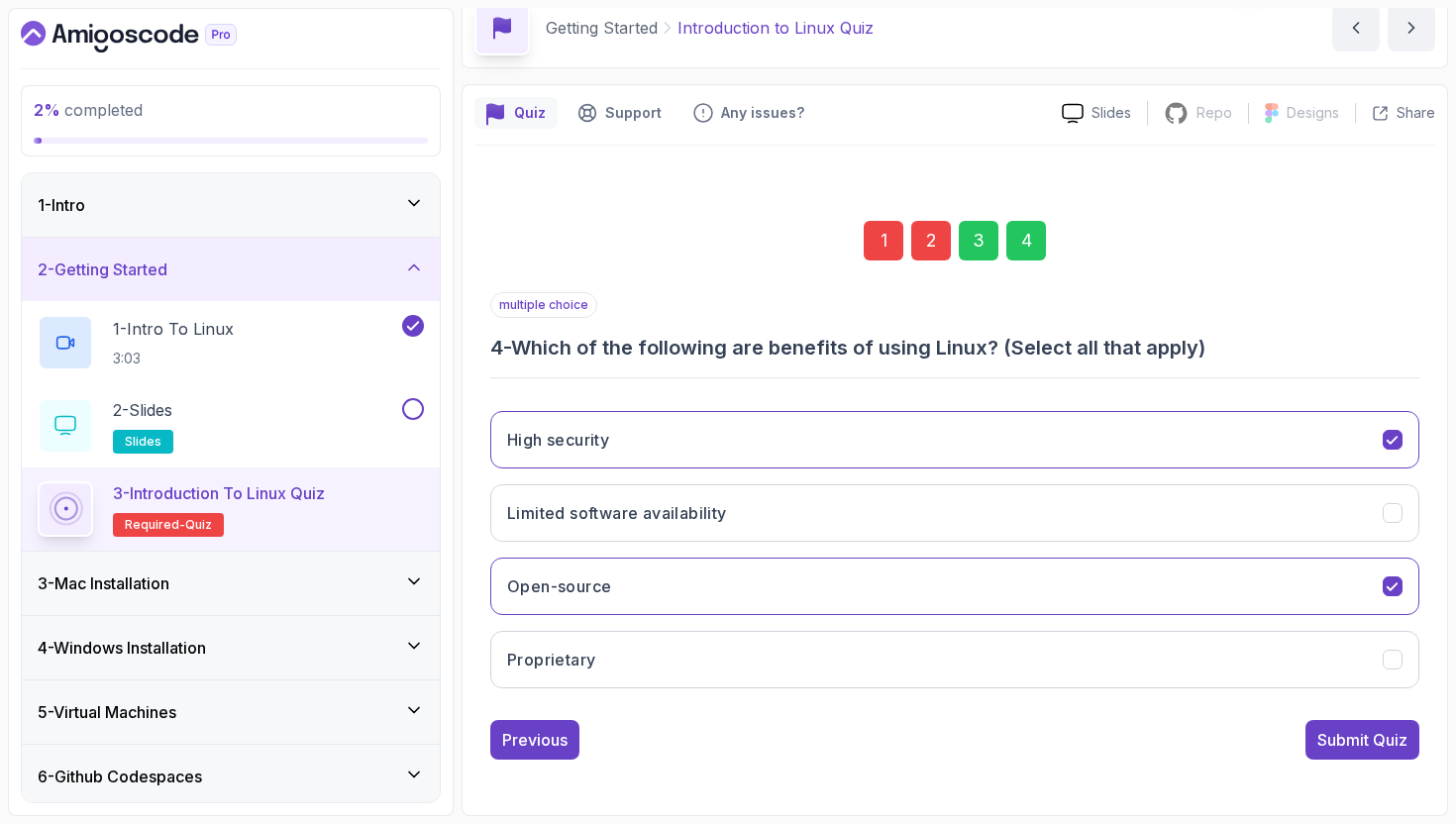 click on "Submit Quiz" at bounding box center [1362, 740] 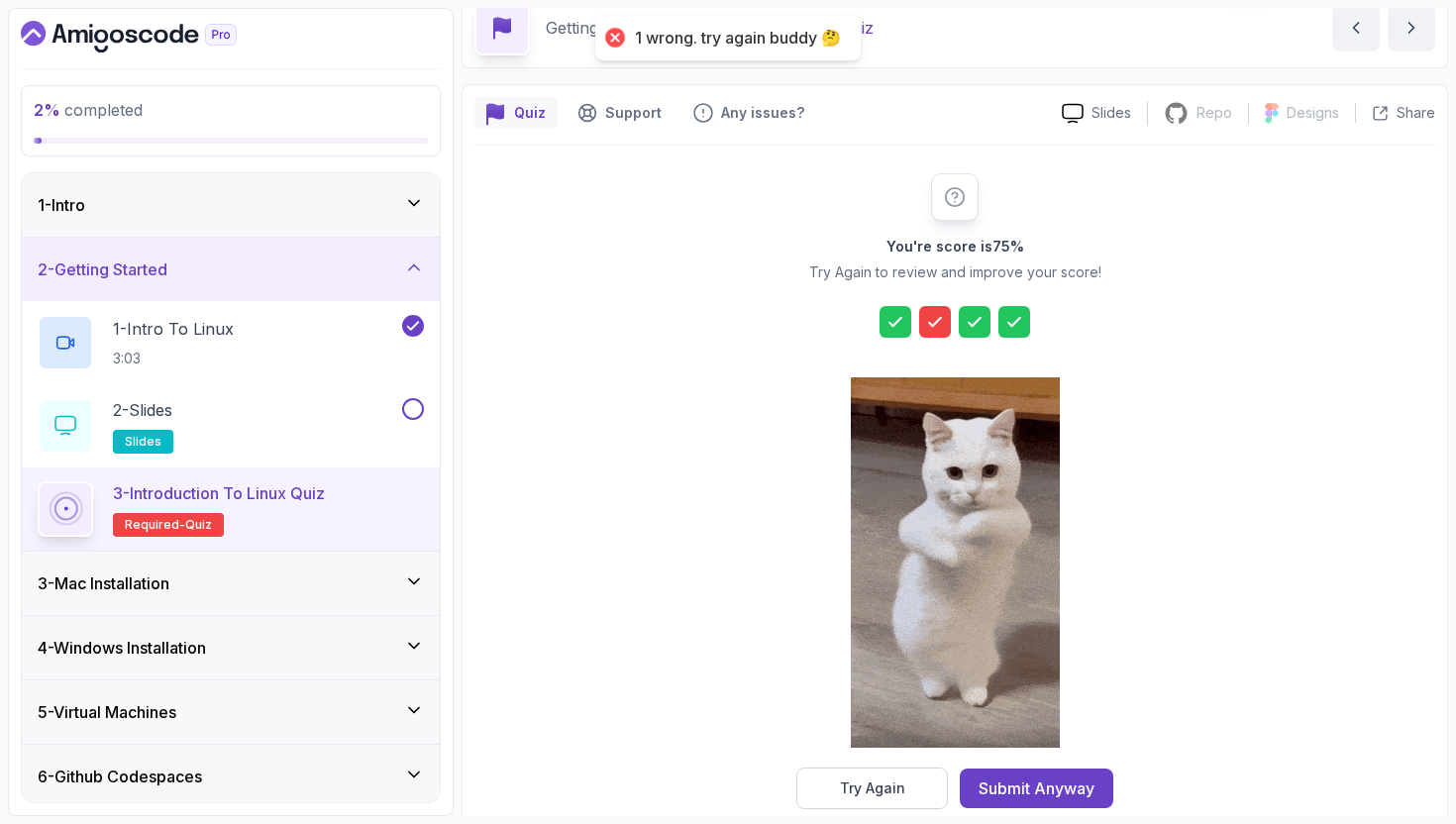 scroll, scrollTop: 126, scrollLeft: 0, axis: vertical 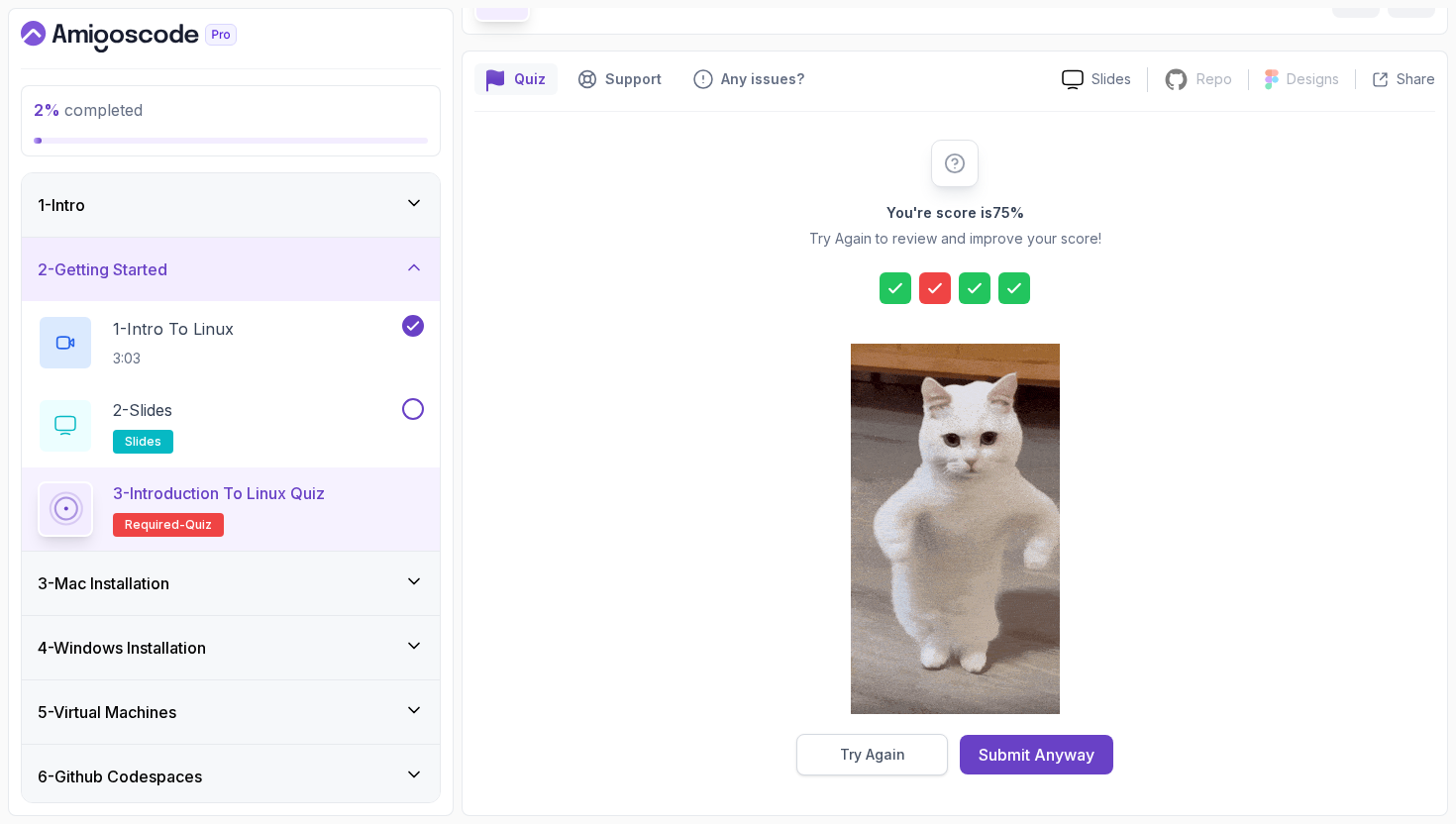 click on "Try Again" at bounding box center [872, 755] 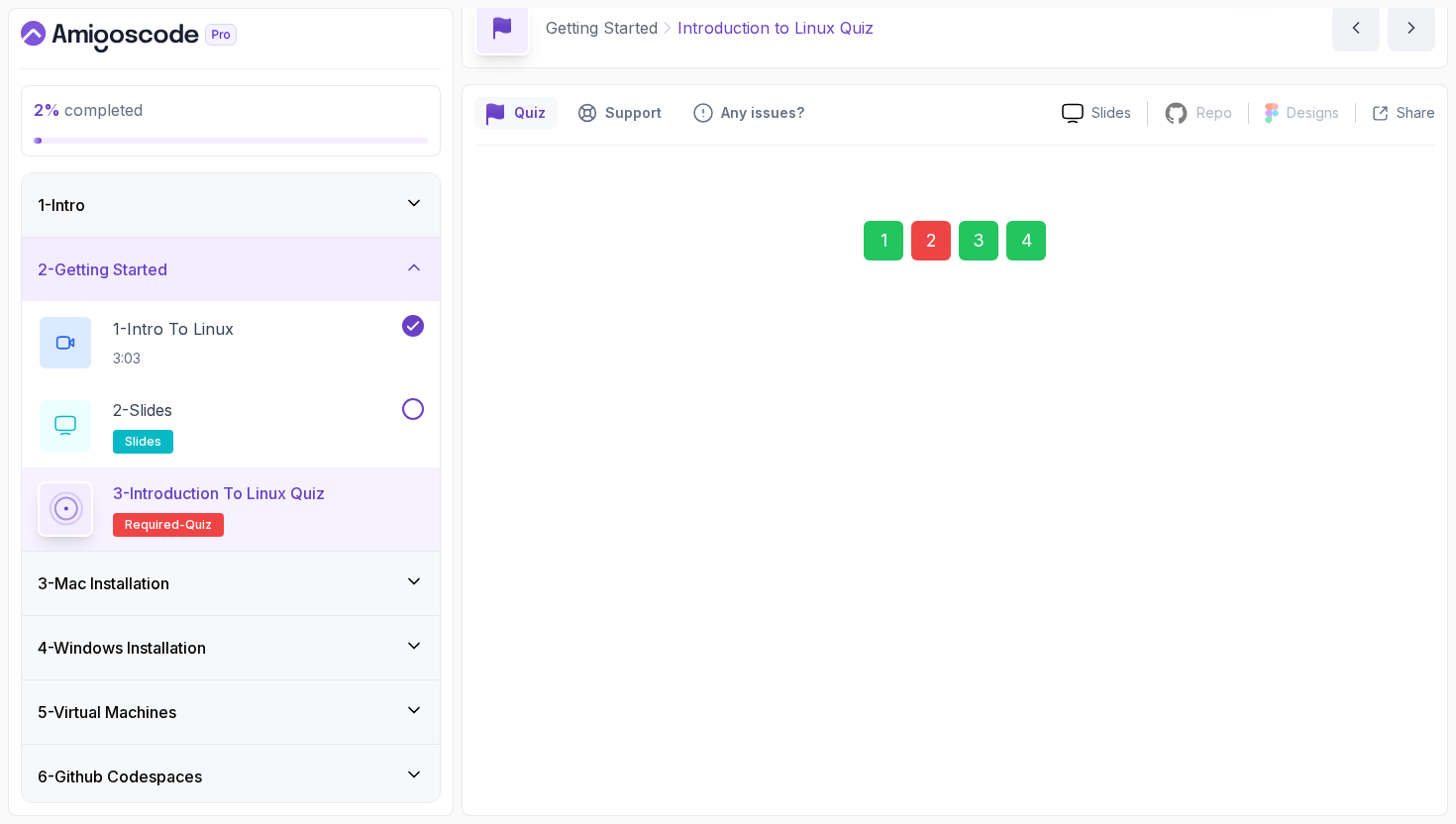scroll, scrollTop: 92, scrollLeft: 0, axis: vertical 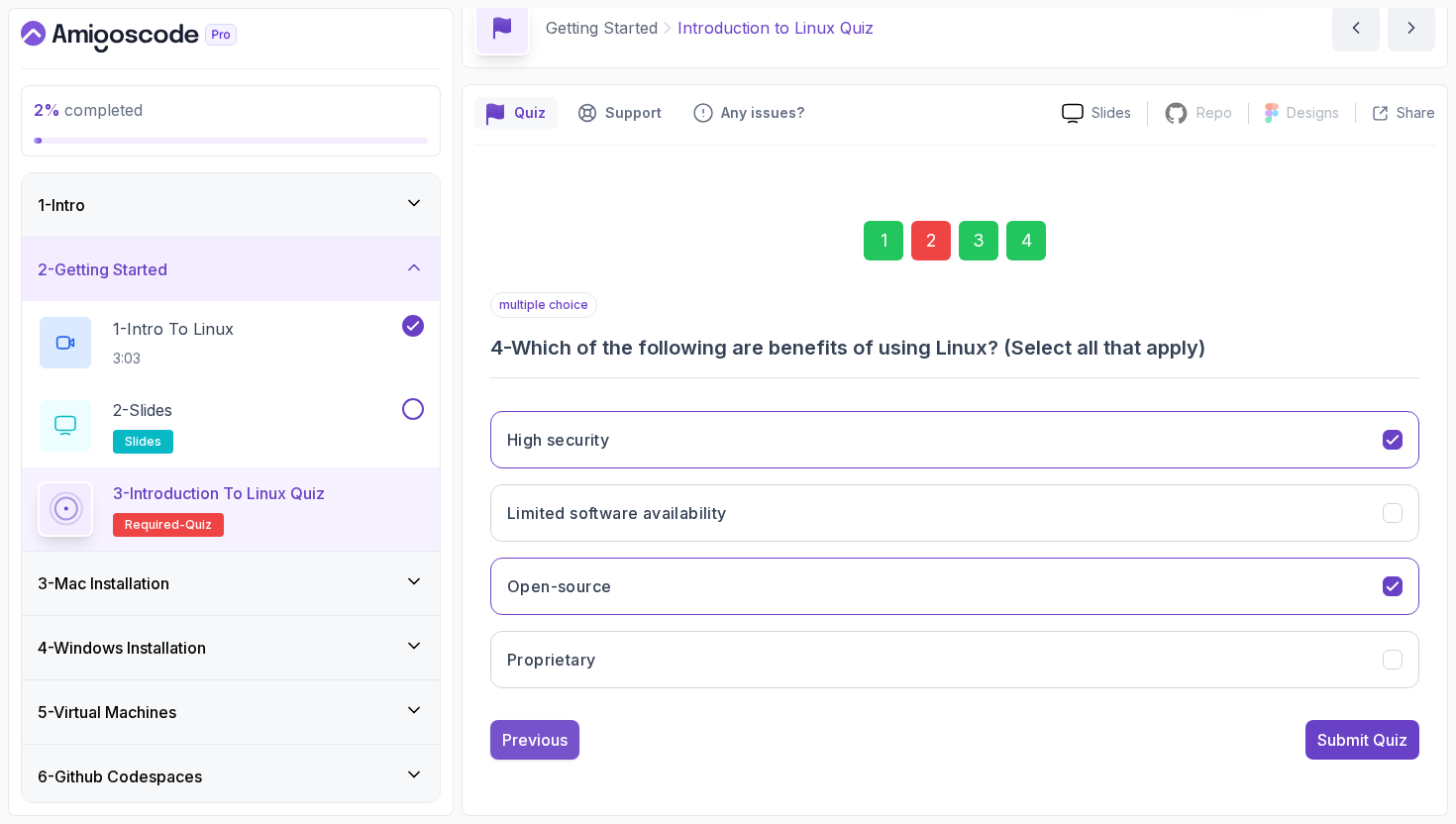 click on "Previous" at bounding box center [535, 740] 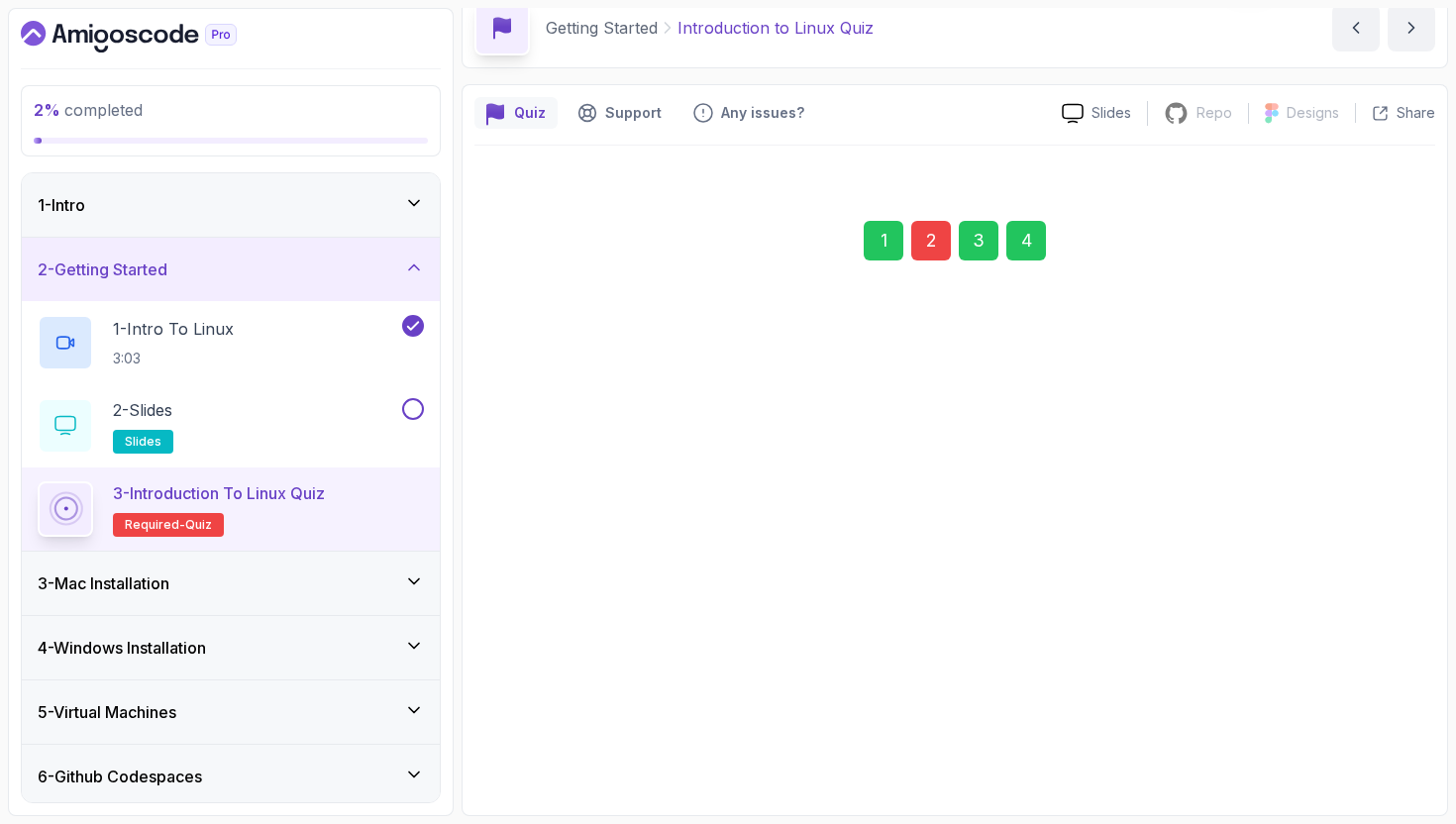 click on "Previous" at bounding box center [535, 730] 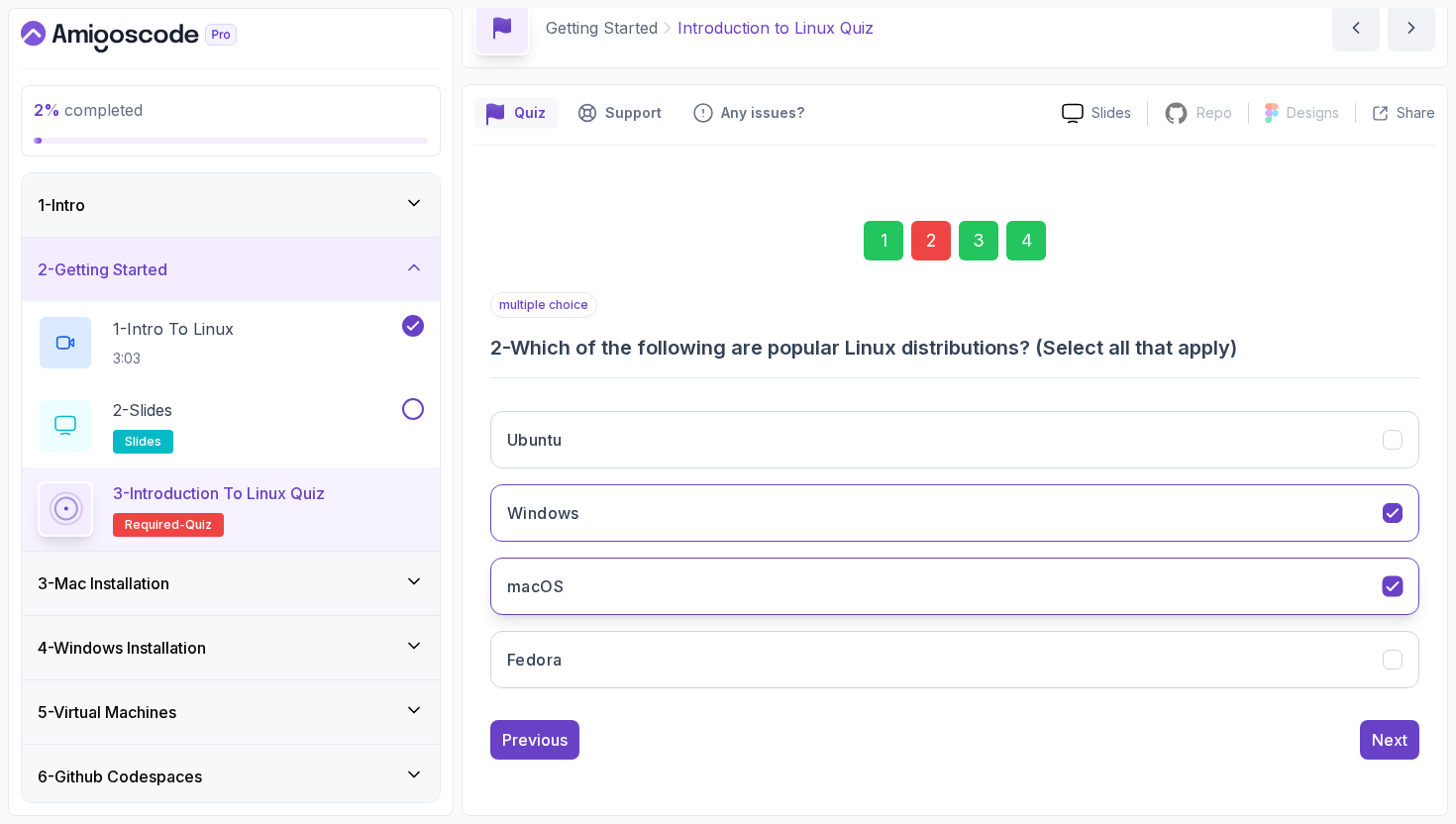 click on "macOS" at bounding box center [955, 586] 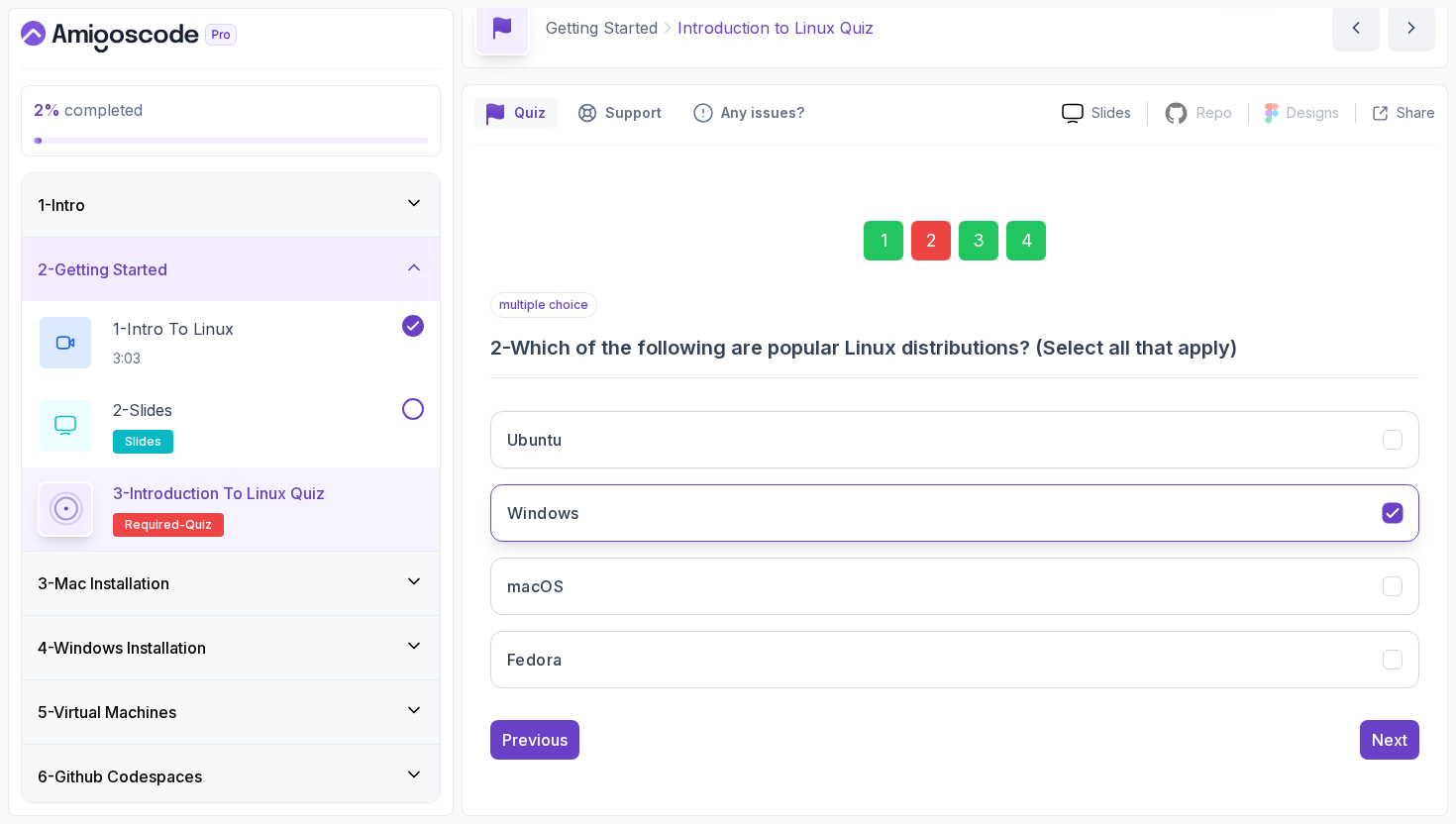 click on "Windows" at bounding box center (955, 513) 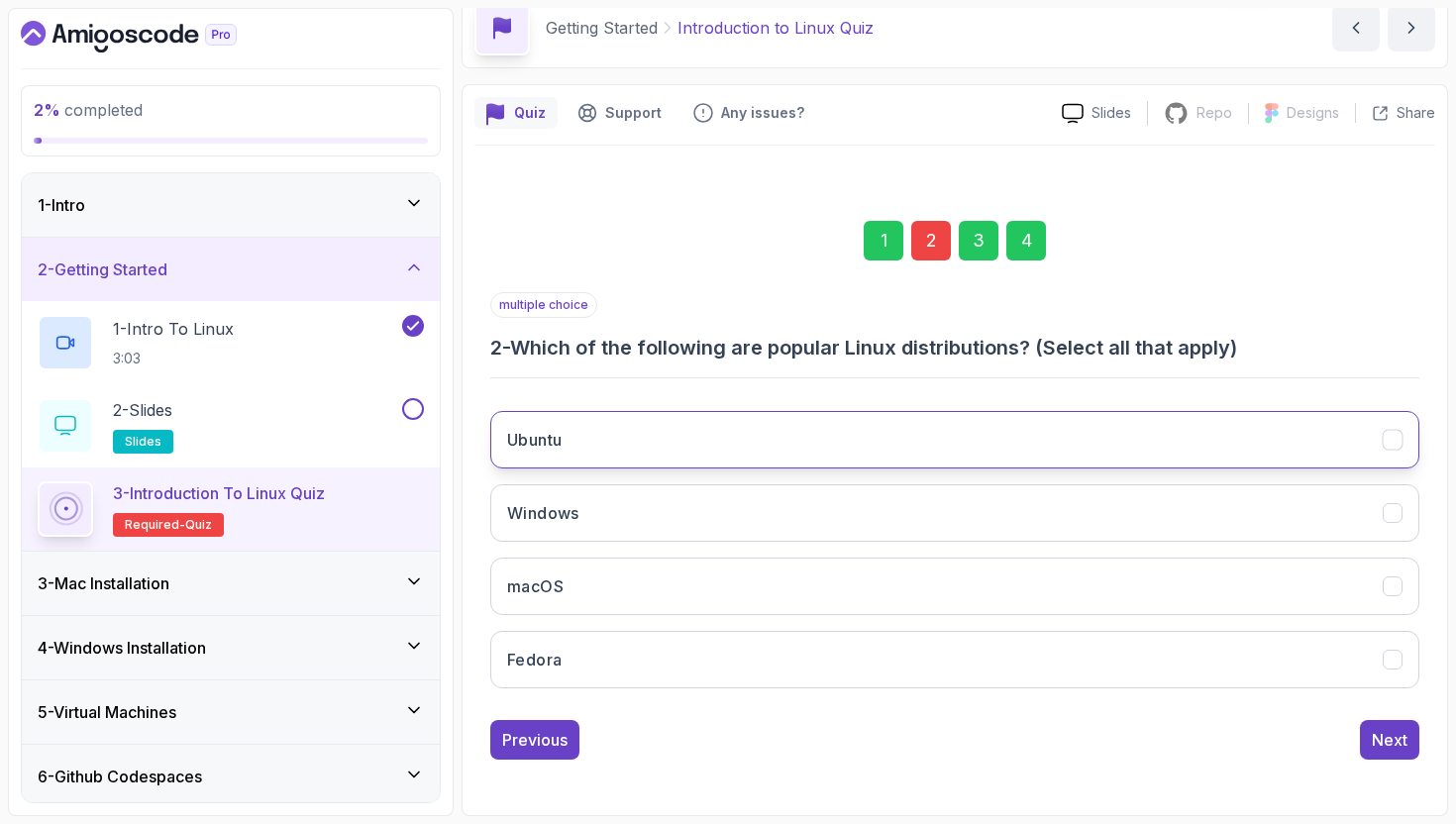 click on "Ubuntu" at bounding box center [955, 440] 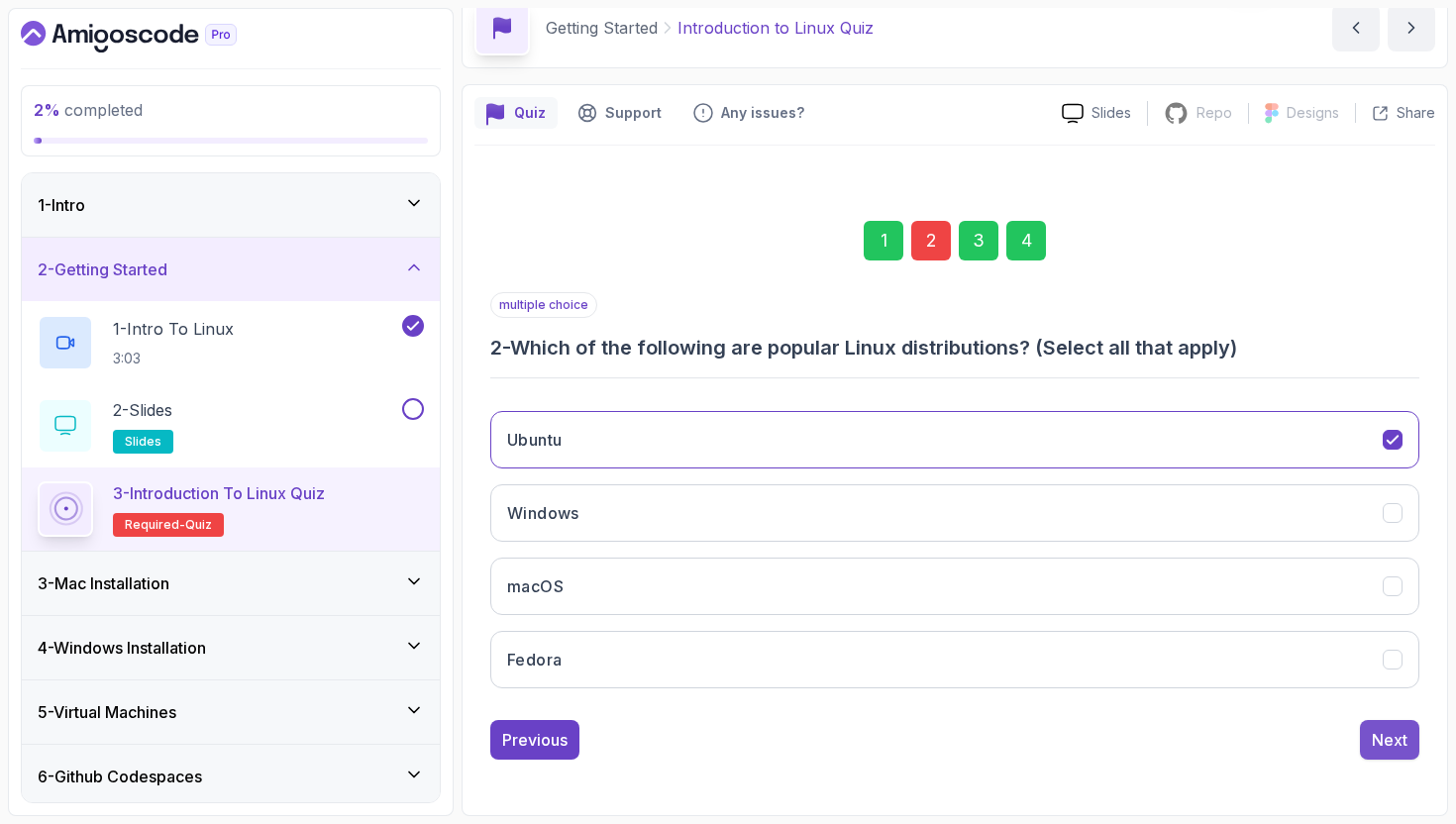 click on "Next" at bounding box center [1390, 740] 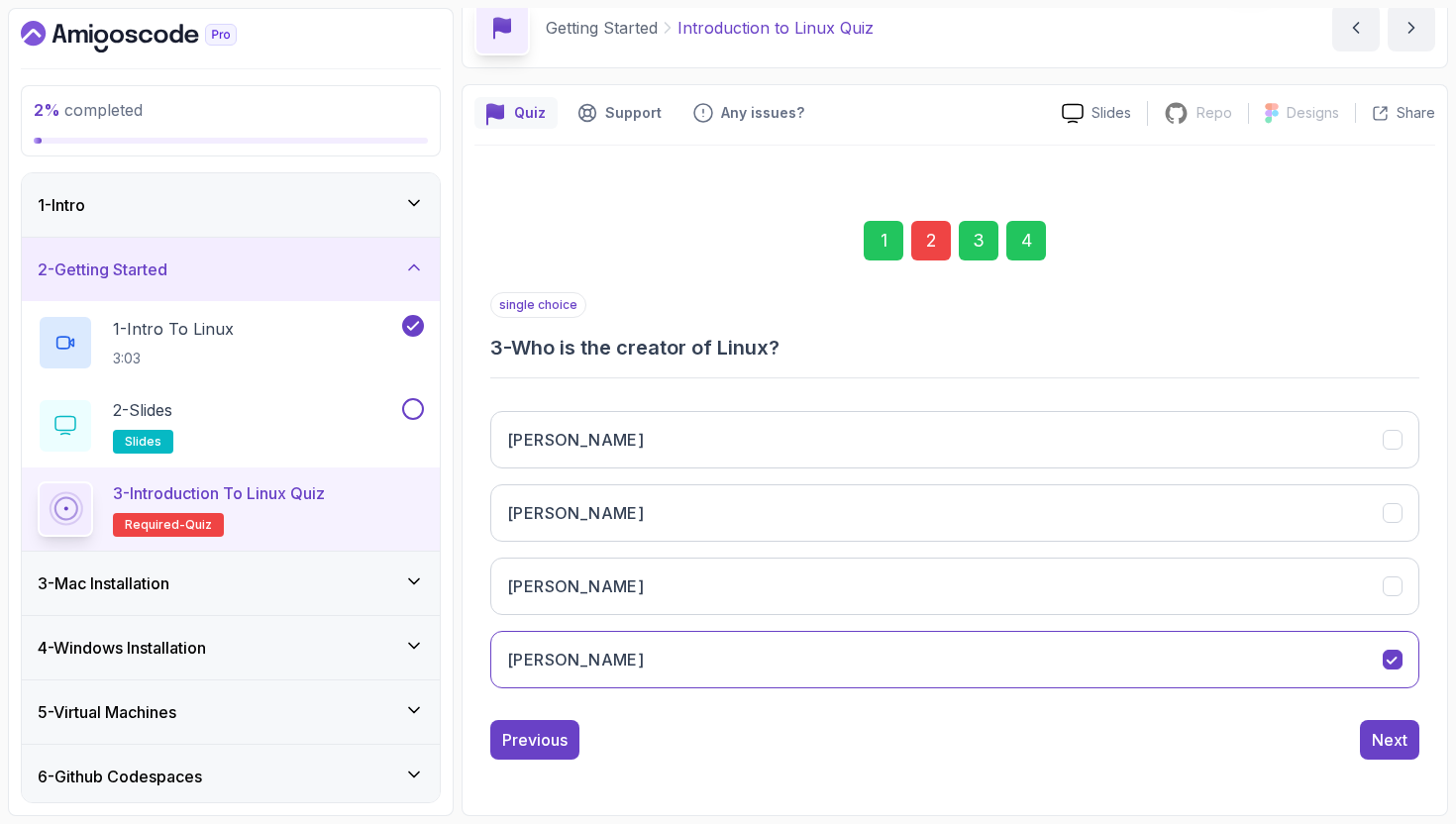 click on "Next" at bounding box center [1390, 740] 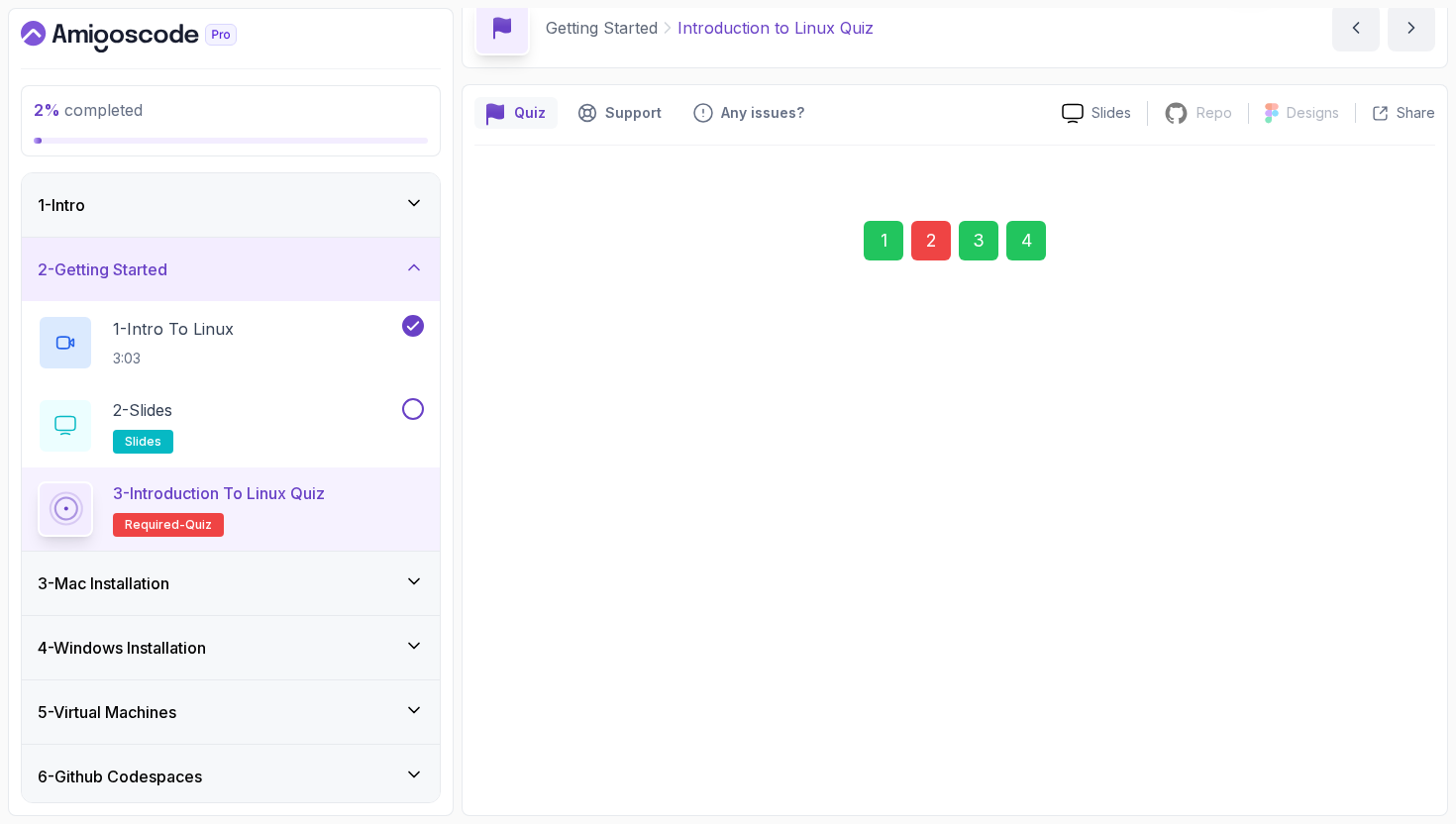 click on "Submit Quiz" at bounding box center (1362, 739) 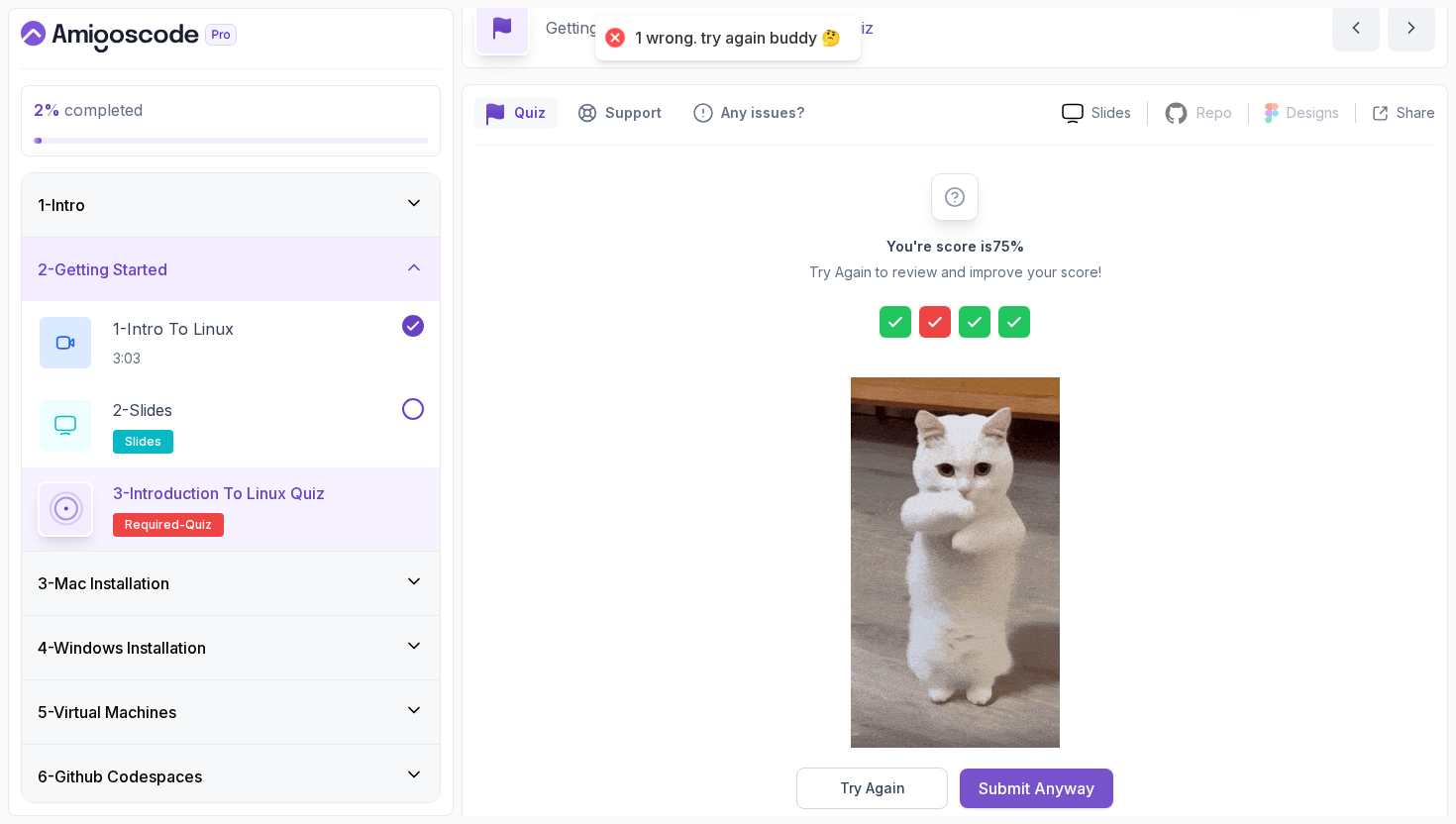 click on "Submit Anyway" at bounding box center (1036, 788) 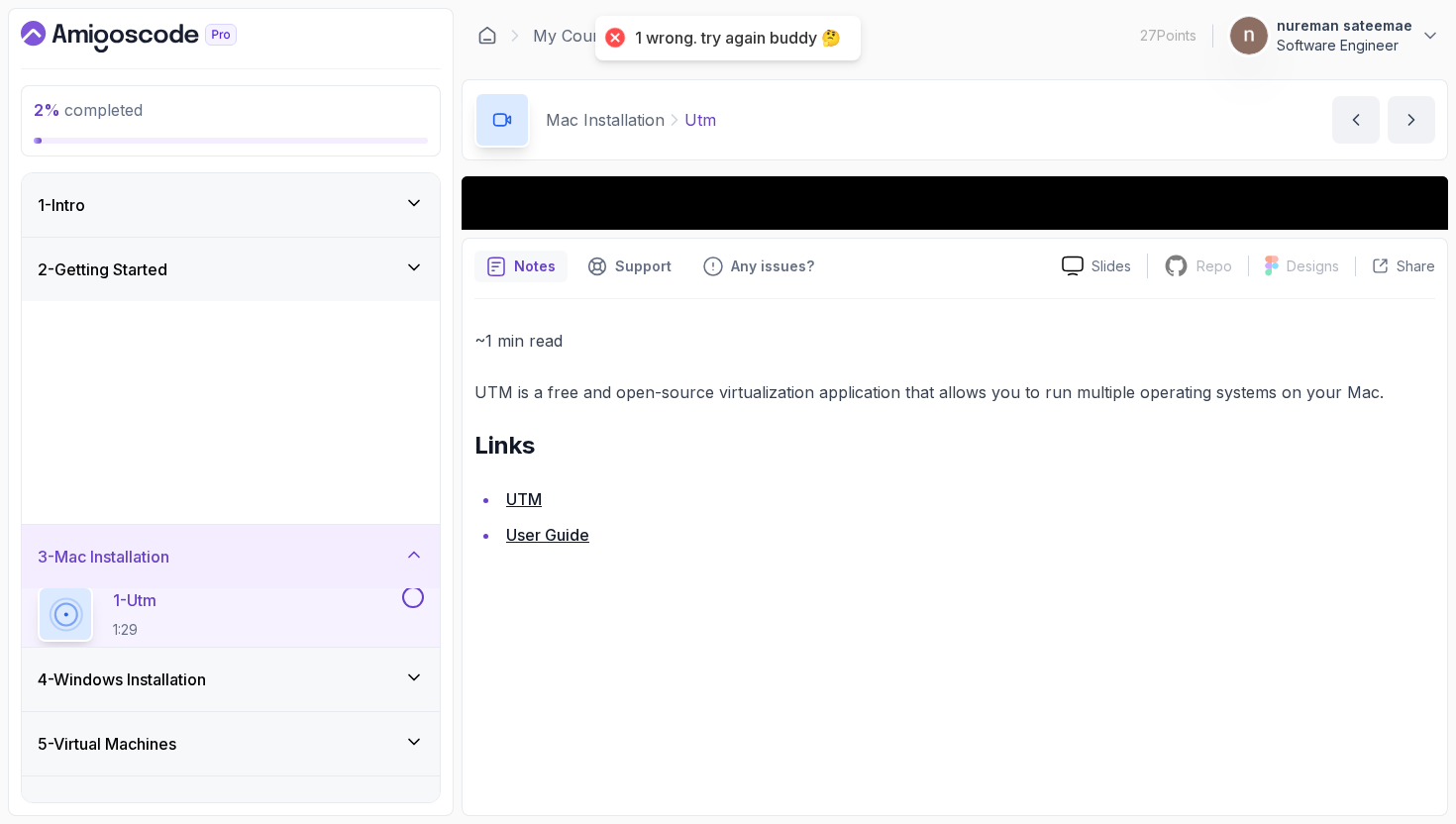 scroll, scrollTop: 0, scrollLeft: 0, axis: both 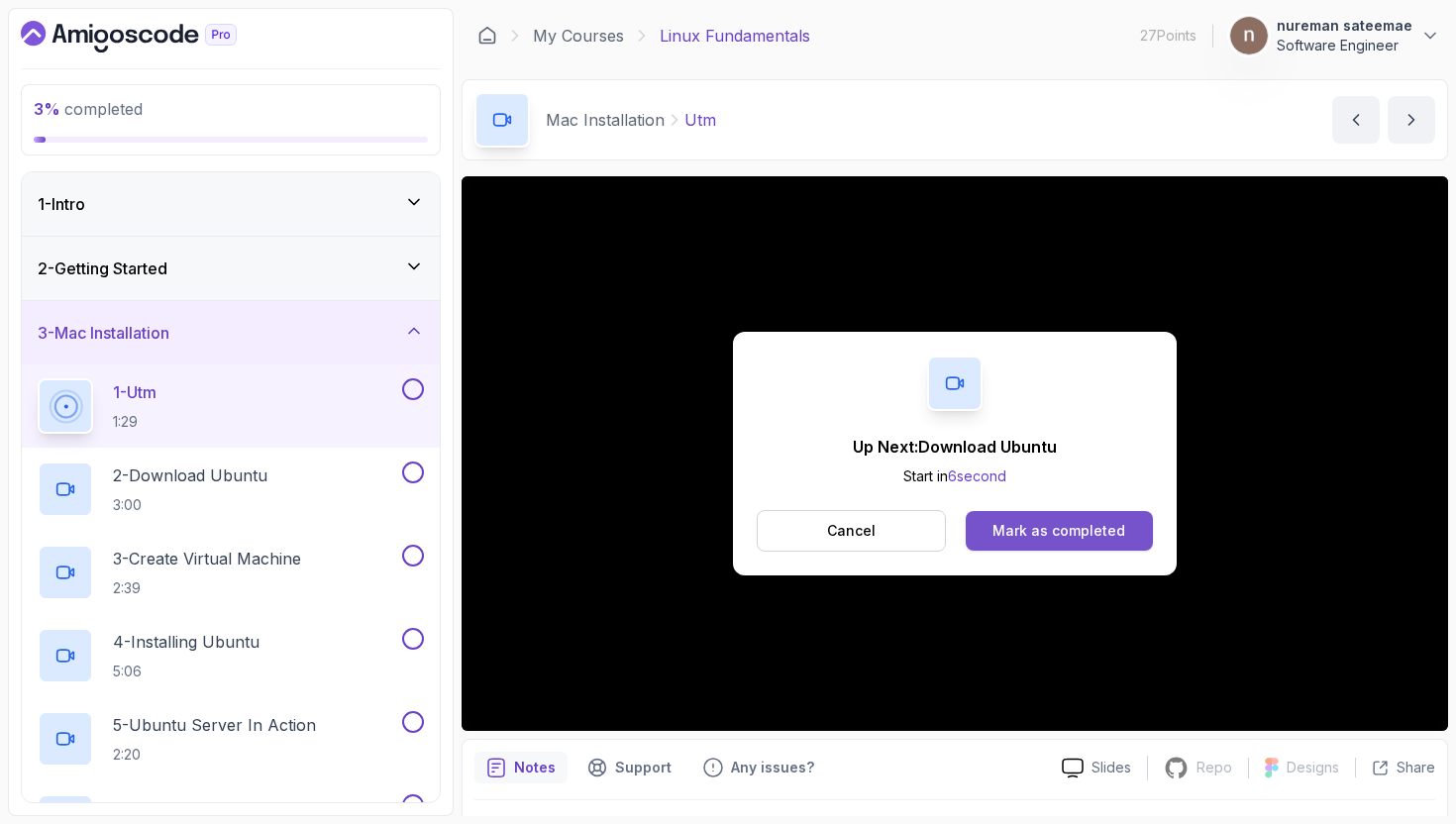 click on "Mark as completed" at bounding box center [1059, 531] 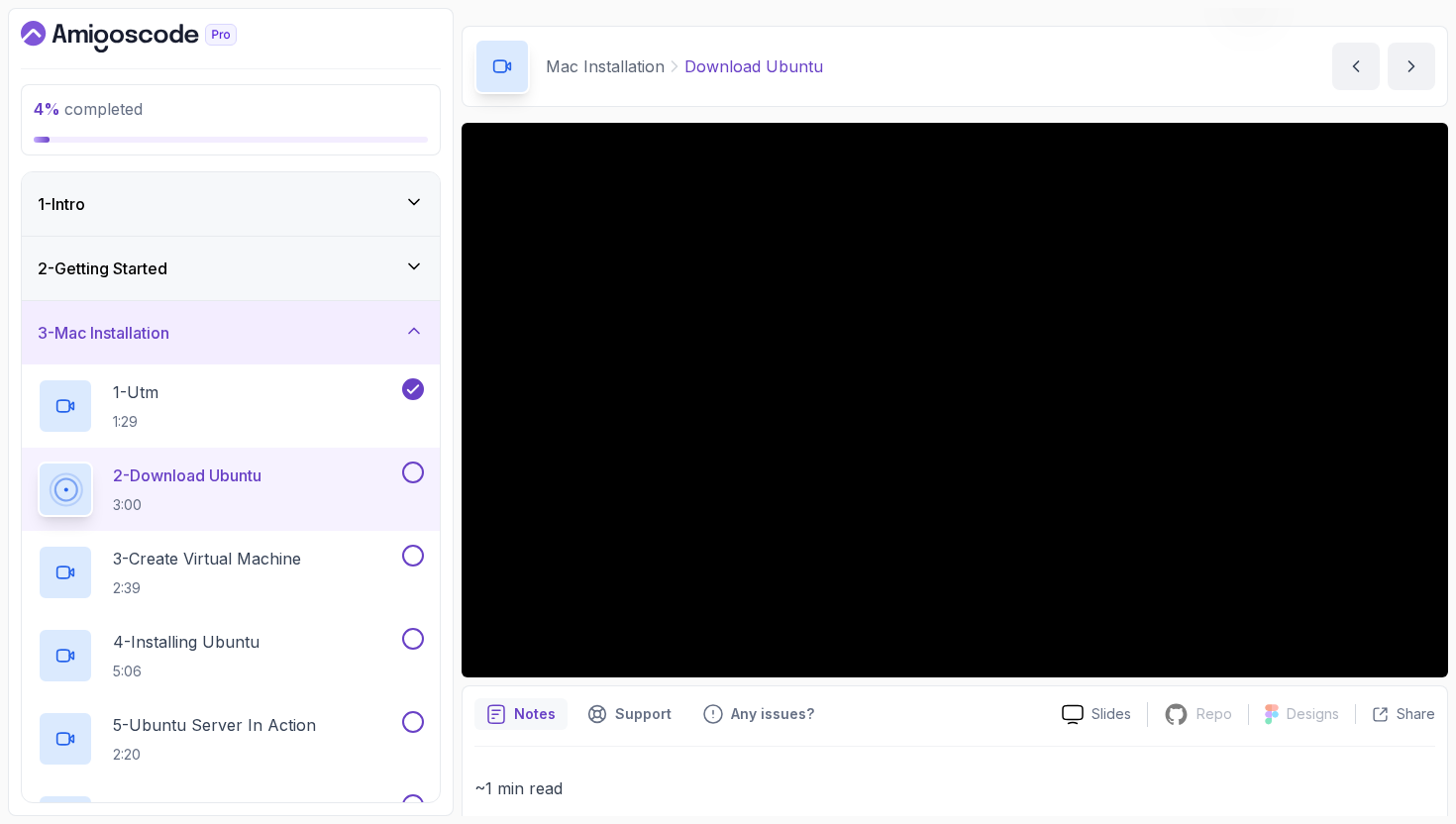 scroll, scrollTop: 24, scrollLeft: 0, axis: vertical 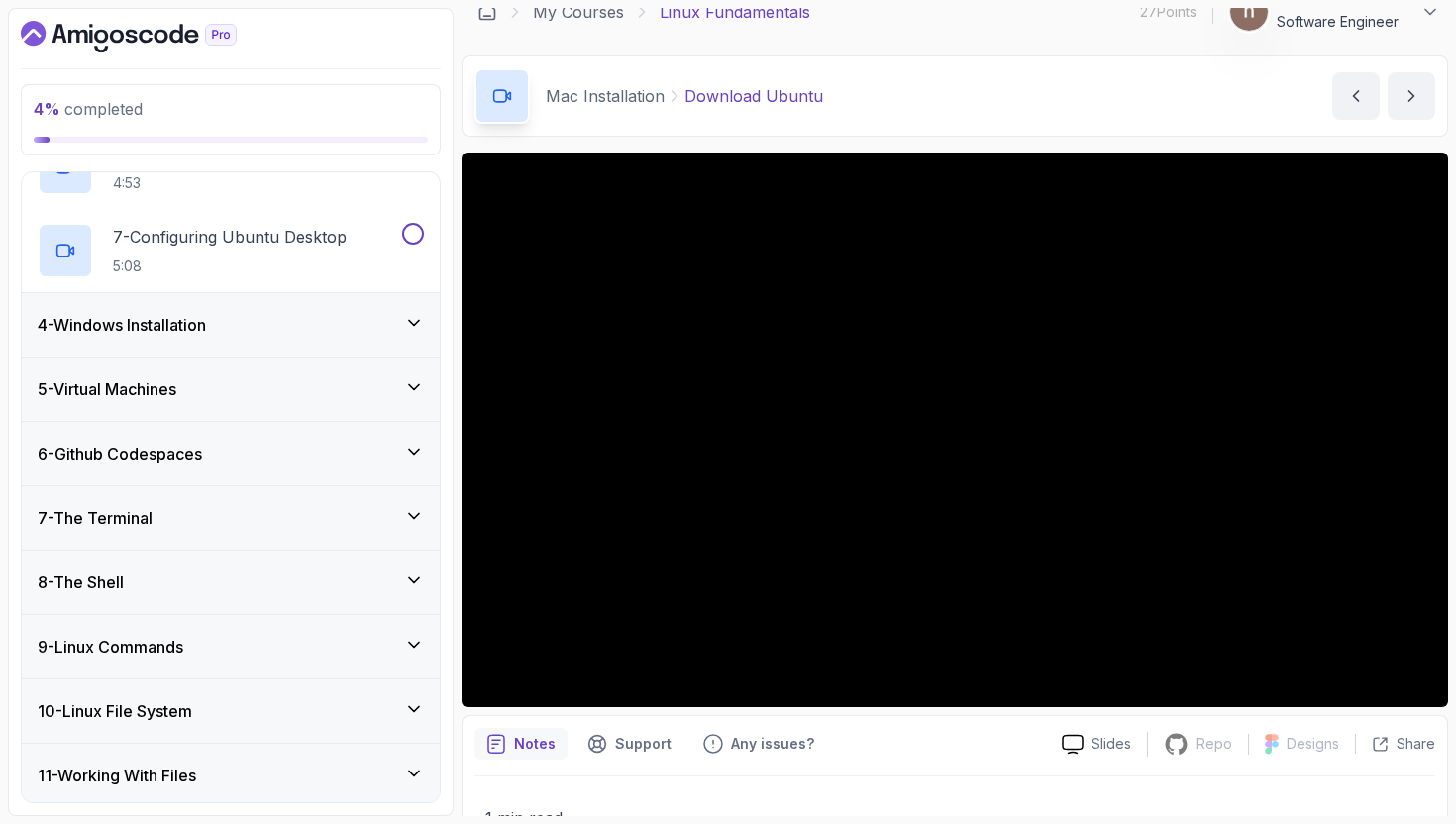 click on "4  -  Windows Installation" at bounding box center [231, 325] 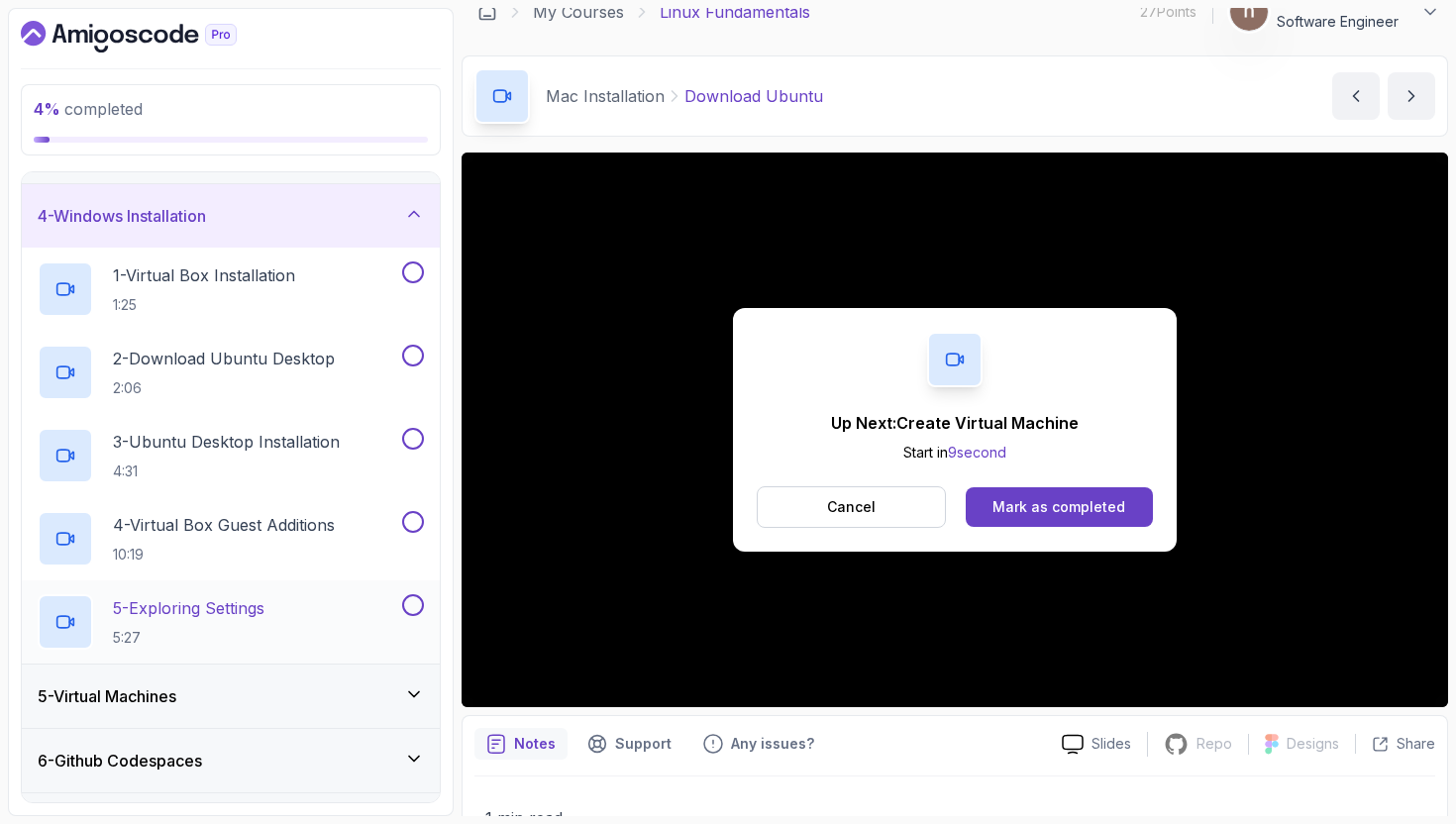 scroll, scrollTop: 248, scrollLeft: 0, axis: vertical 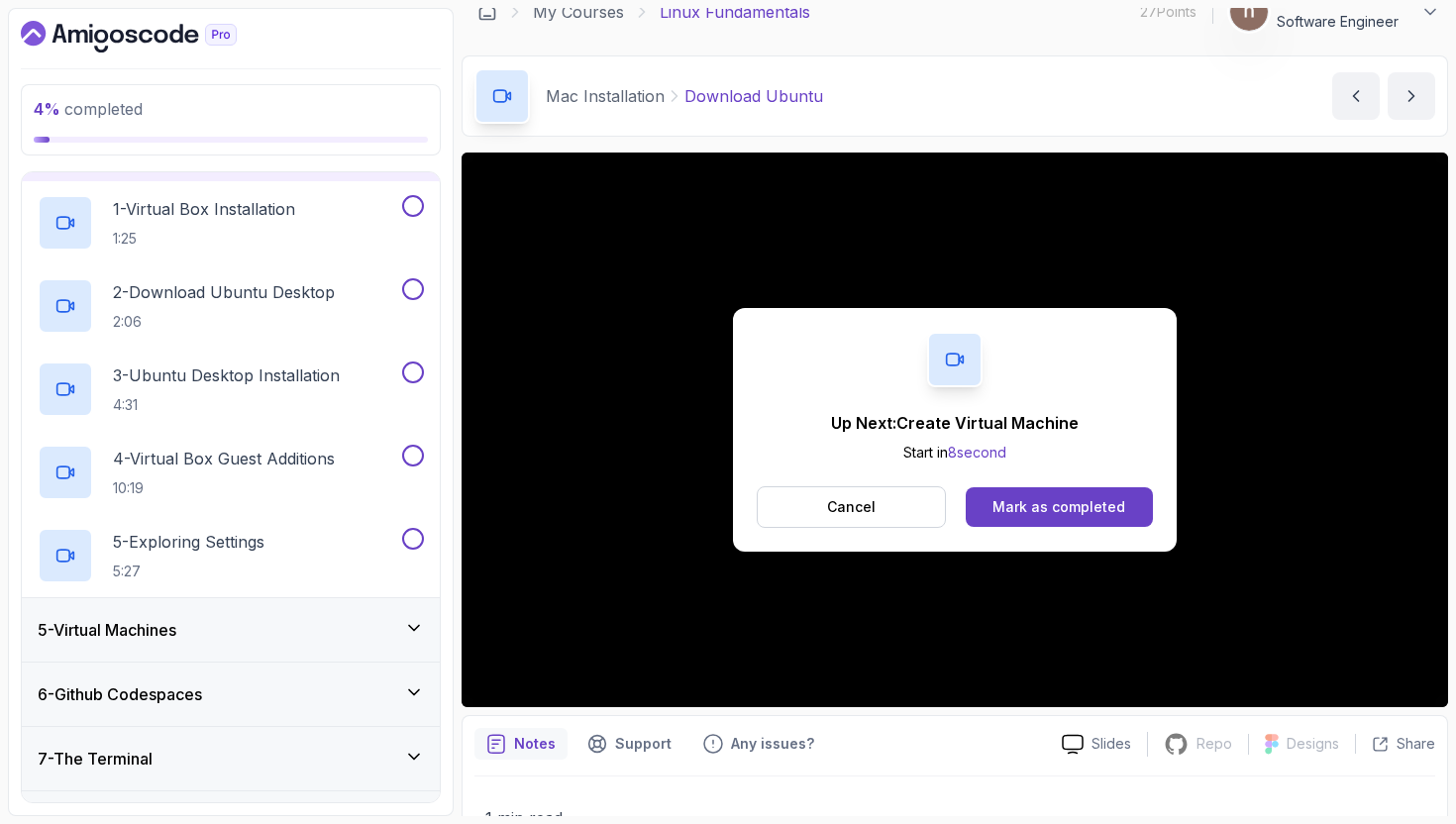 click on "5  -  Virtual Machines" at bounding box center (231, 630) 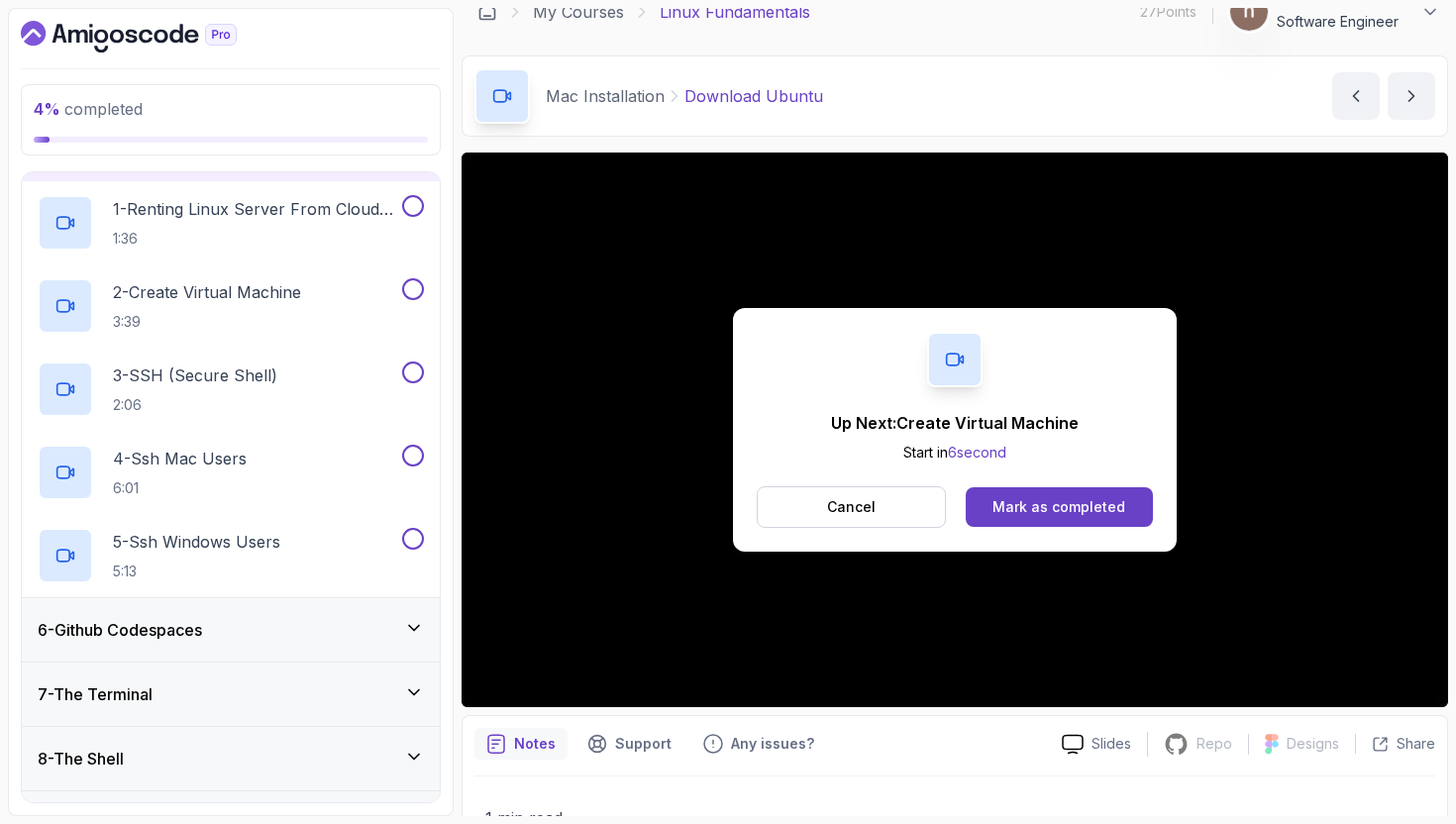 scroll, scrollTop: 314, scrollLeft: 0, axis: vertical 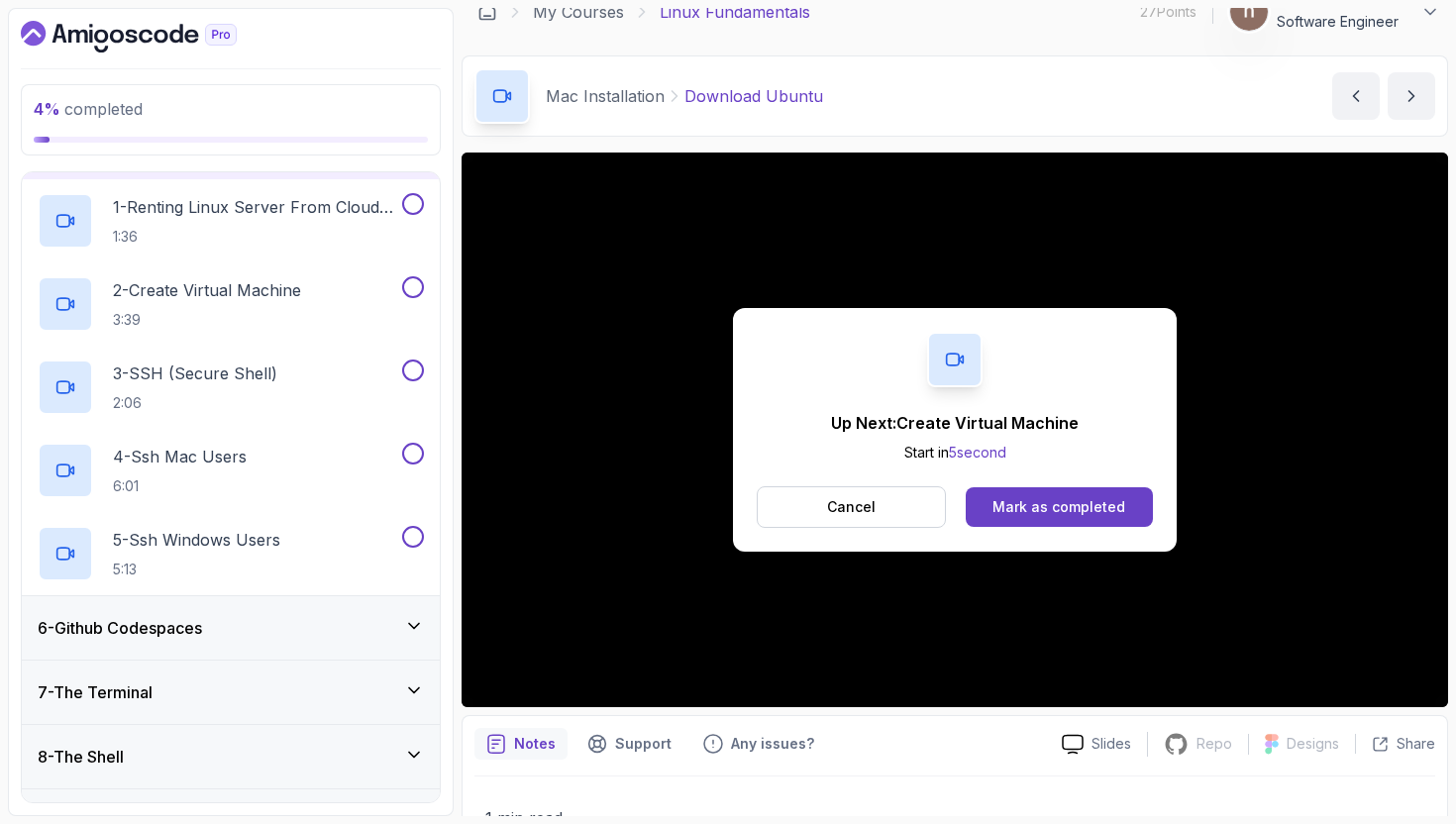click on "6  -  Github Codespaces" at bounding box center (231, 628) 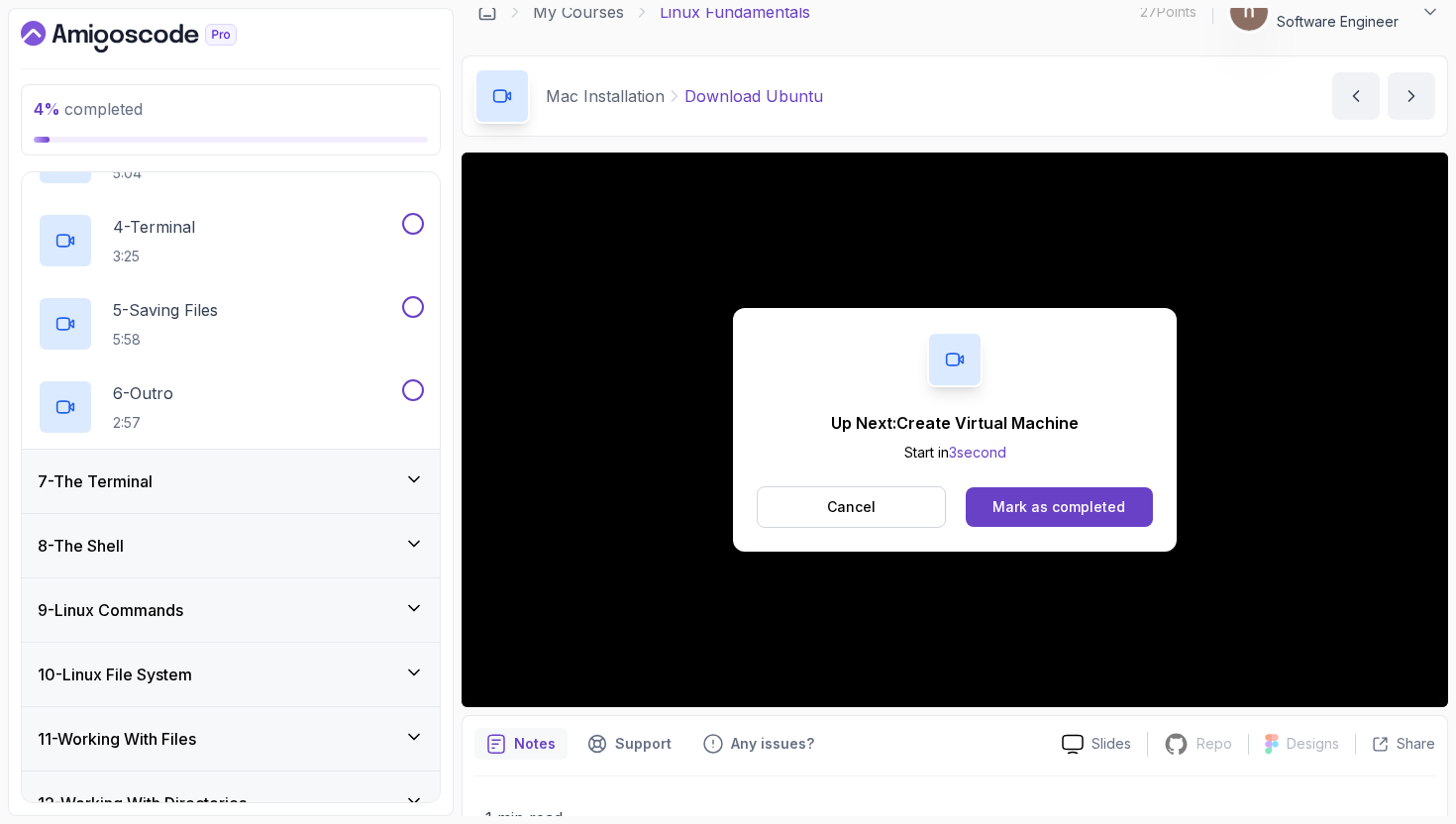 scroll, scrollTop: 648, scrollLeft: 0, axis: vertical 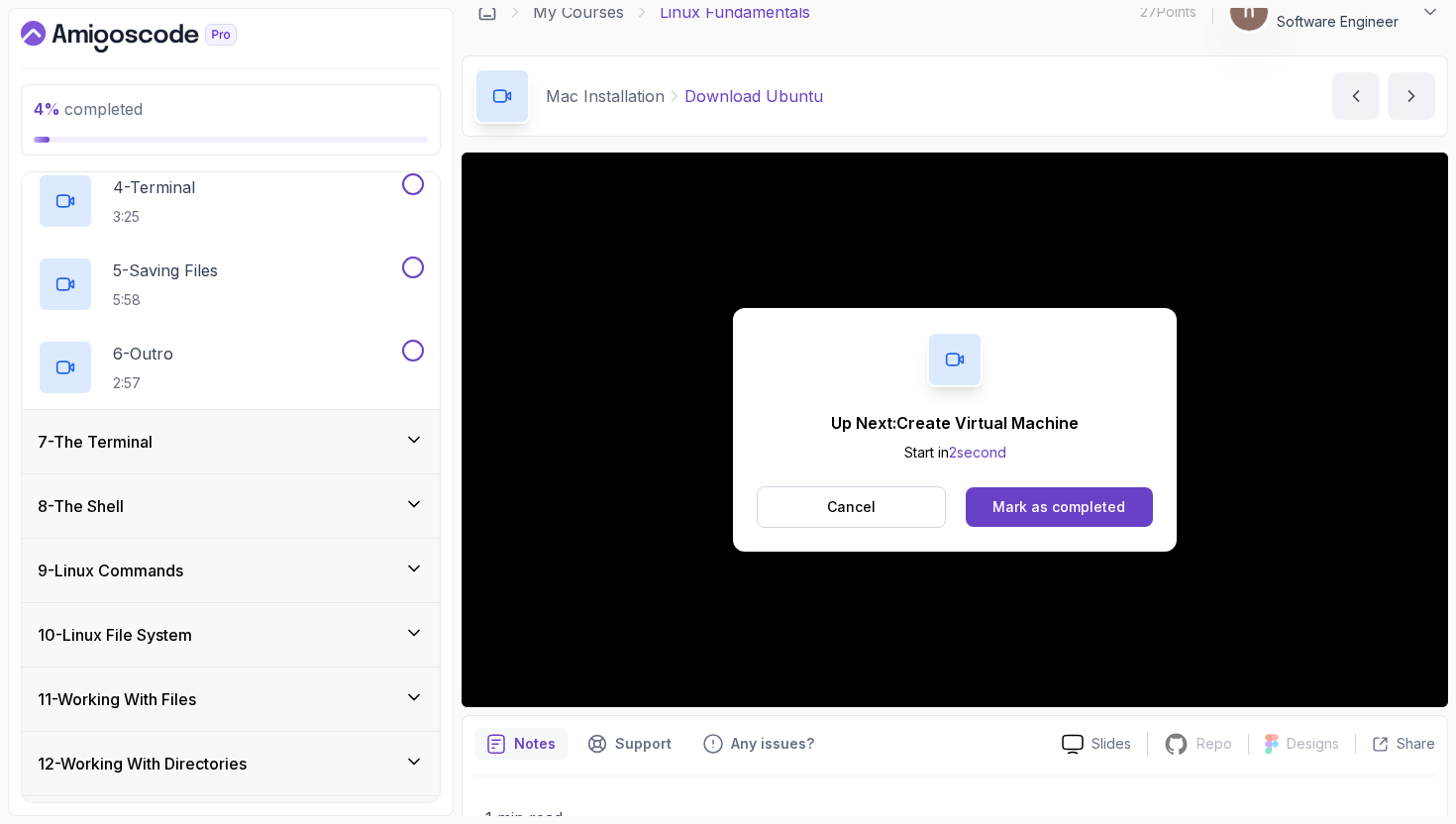 click on "7  -  The Terminal" at bounding box center (231, 442) 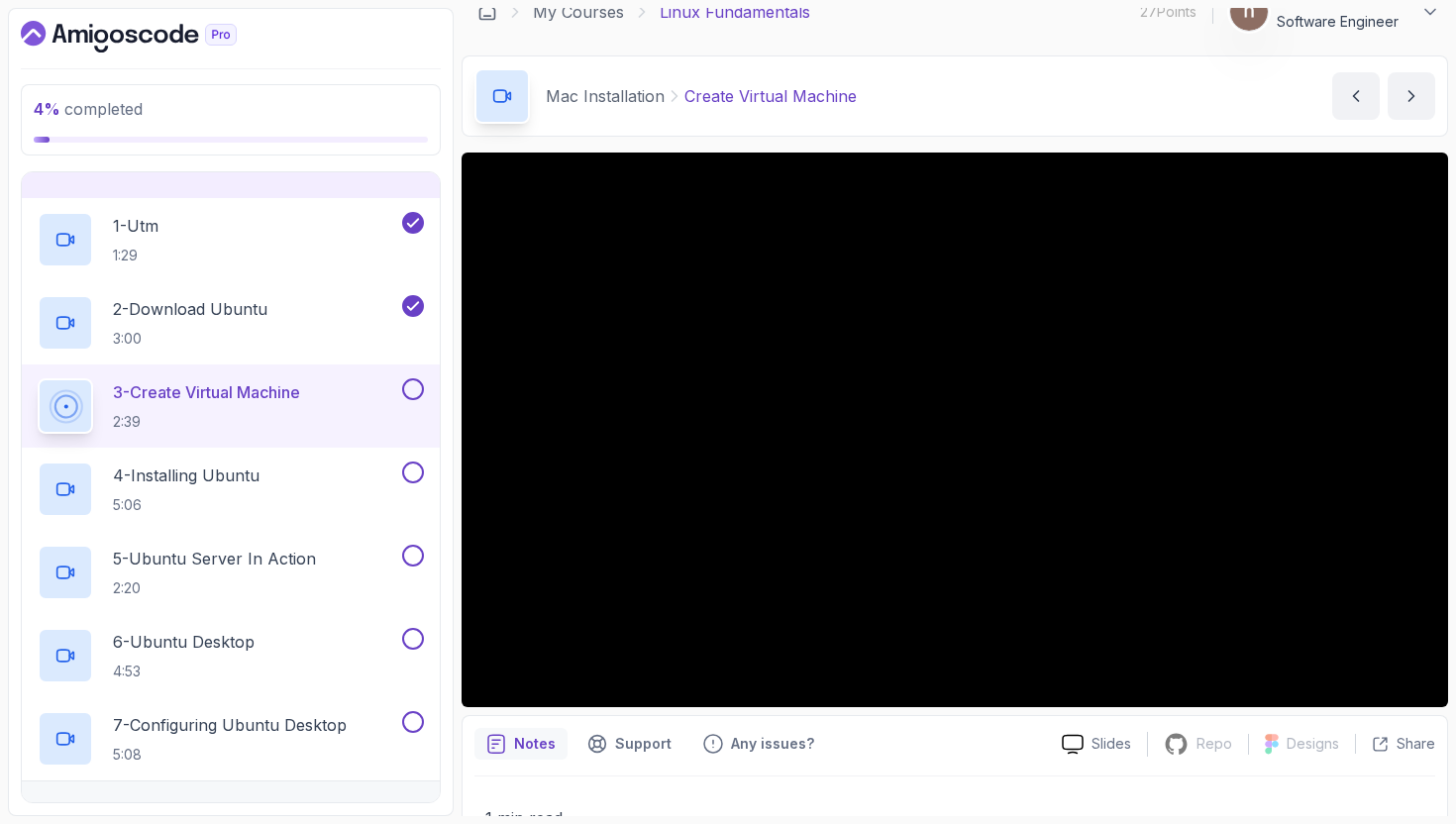 scroll, scrollTop: 0, scrollLeft: 0, axis: both 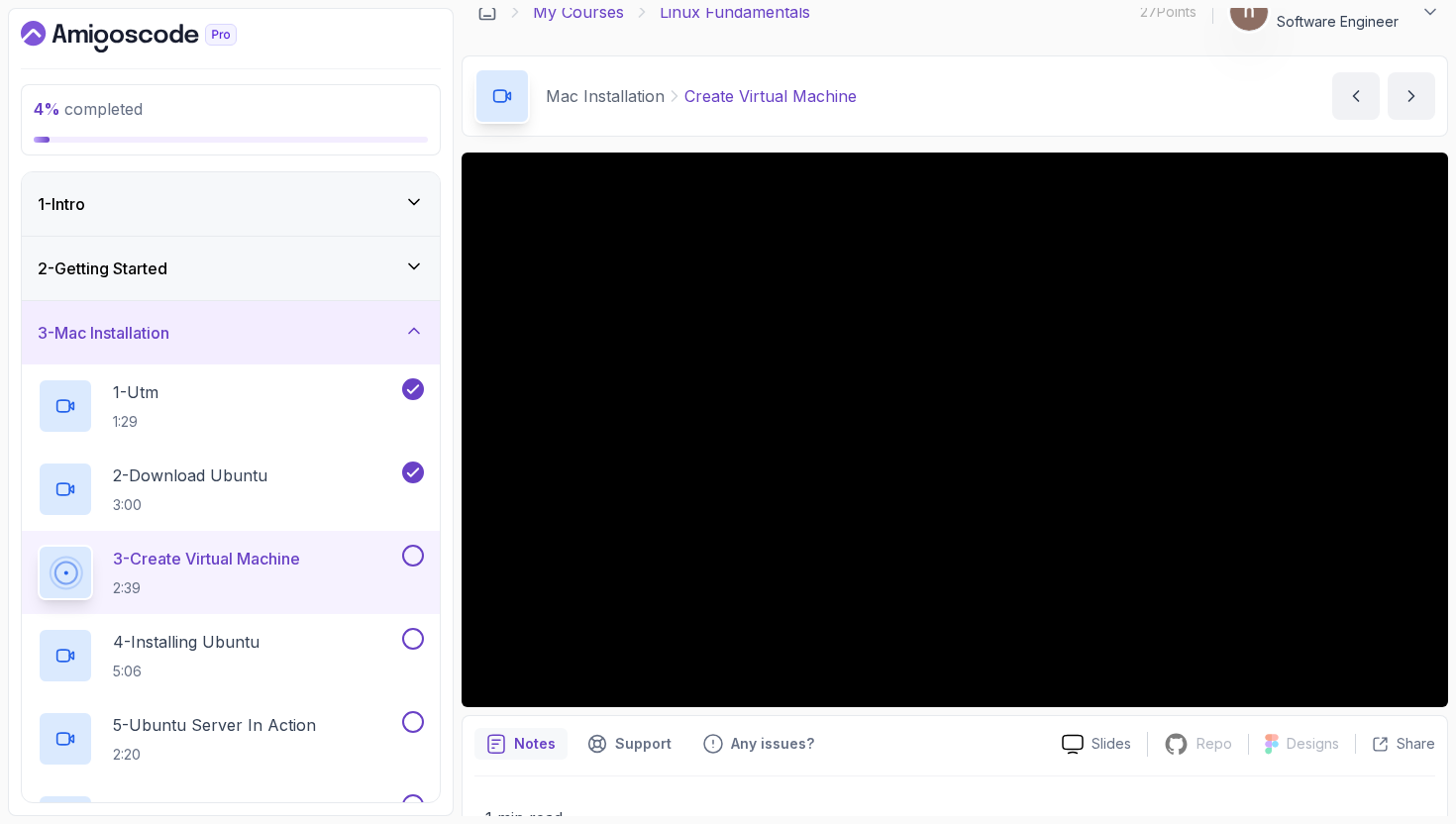 click on "My Courses" at bounding box center [578, 12] 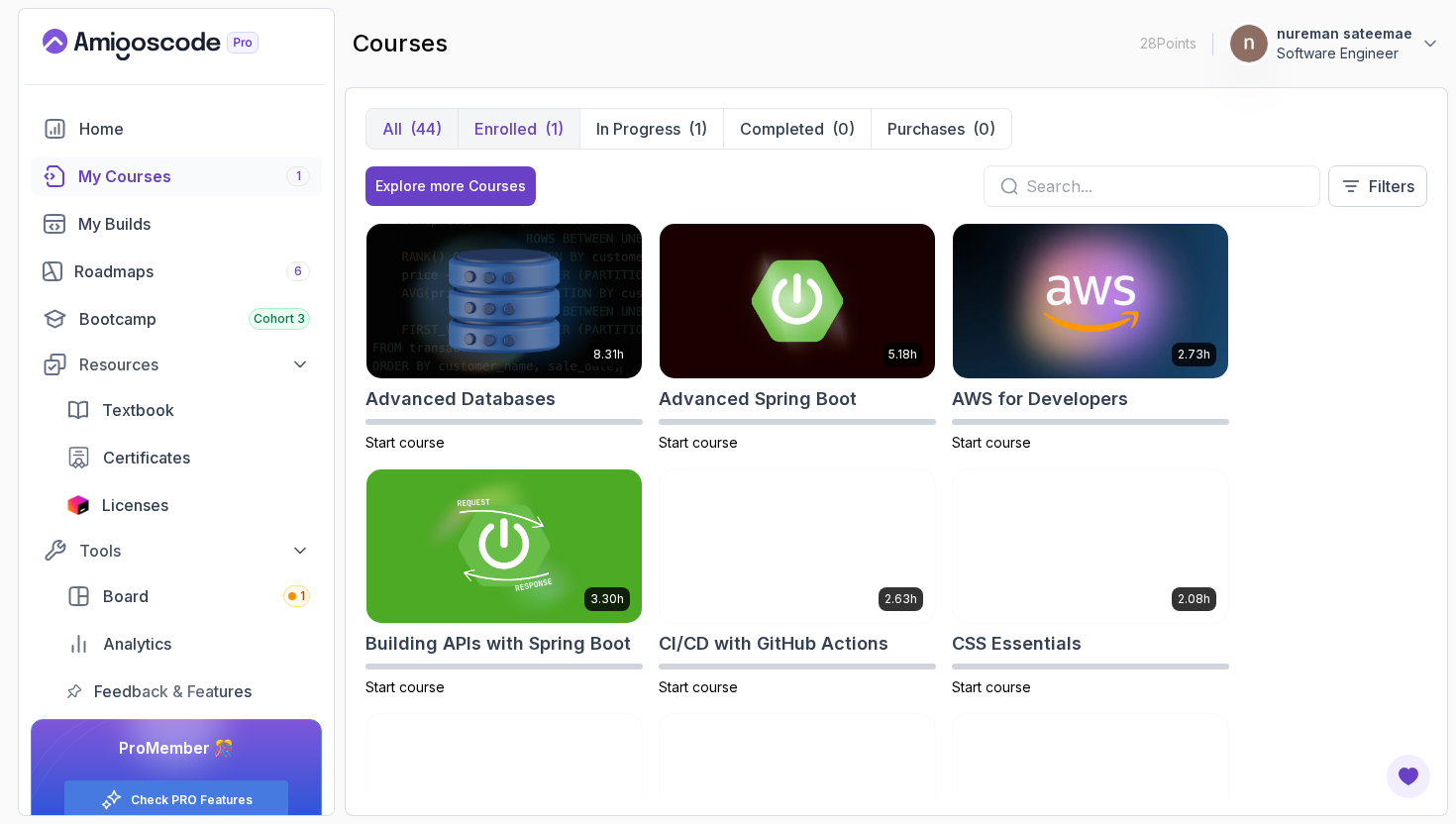 click on "(1)" at bounding box center (554, 129) 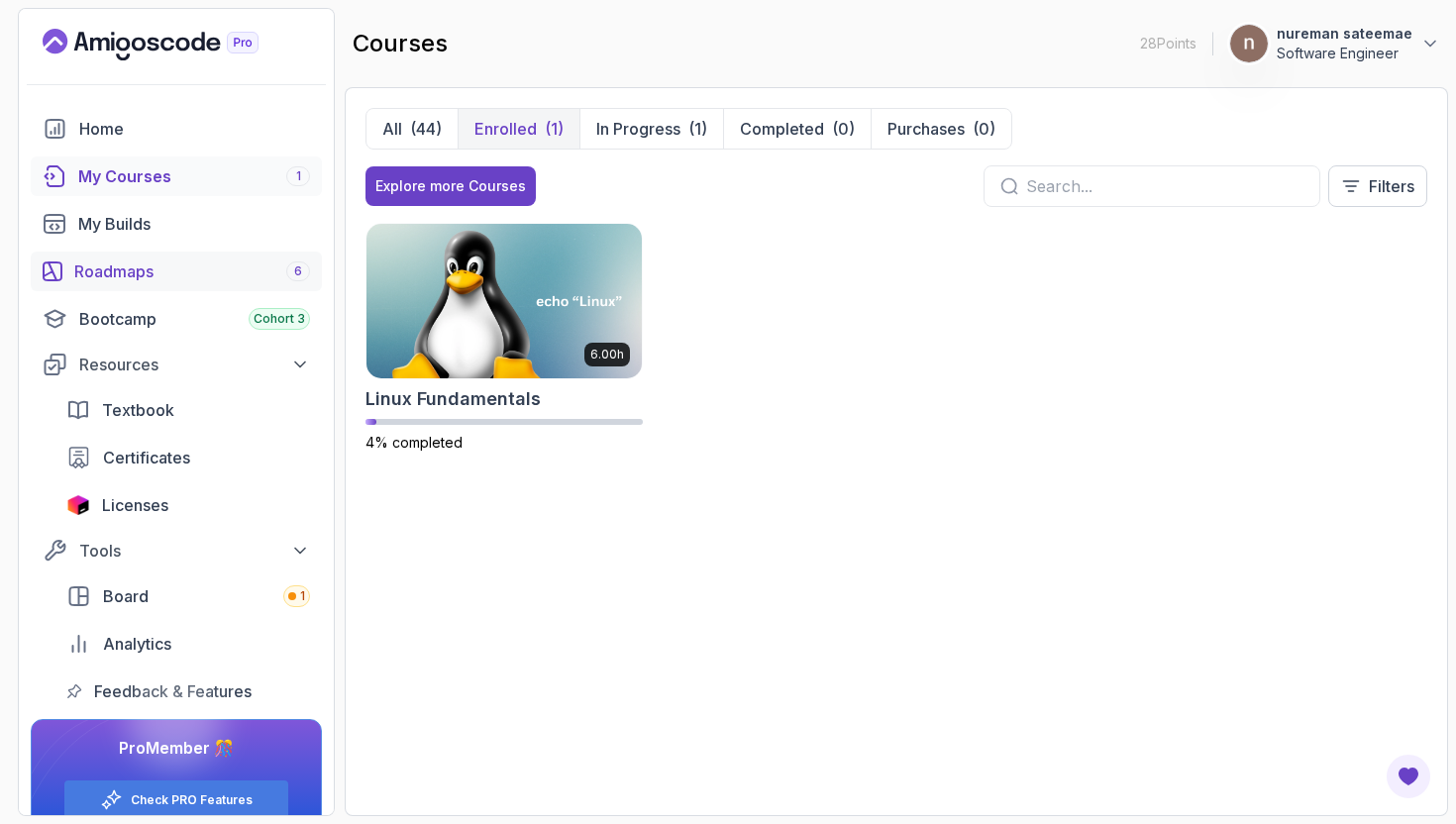 click on "Roadmaps 6" at bounding box center (176, 271) 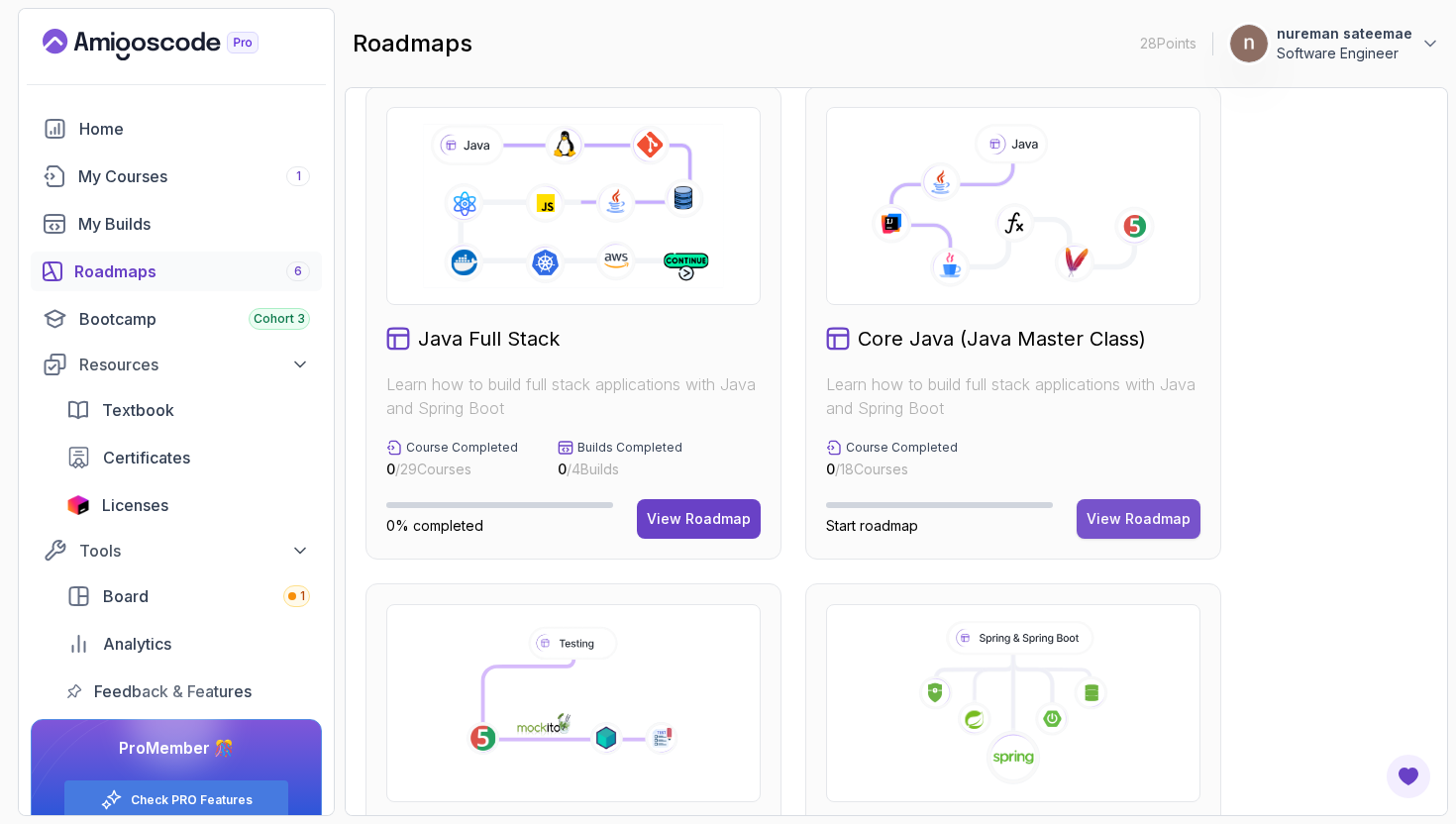 scroll, scrollTop: 502, scrollLeft: 0, axis: vertical 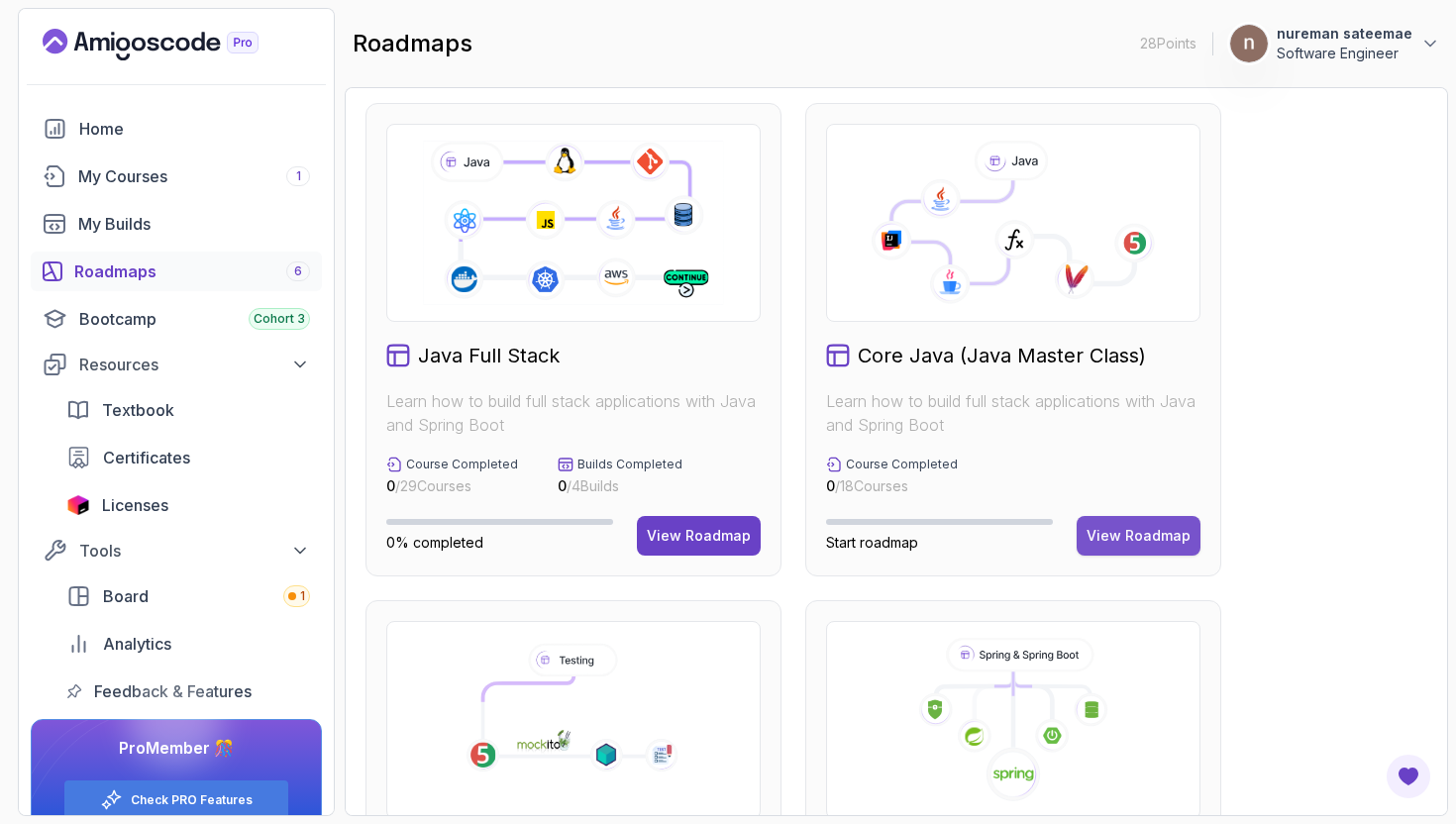 click on "View Roadmap" at bounding box center [1138, 536] 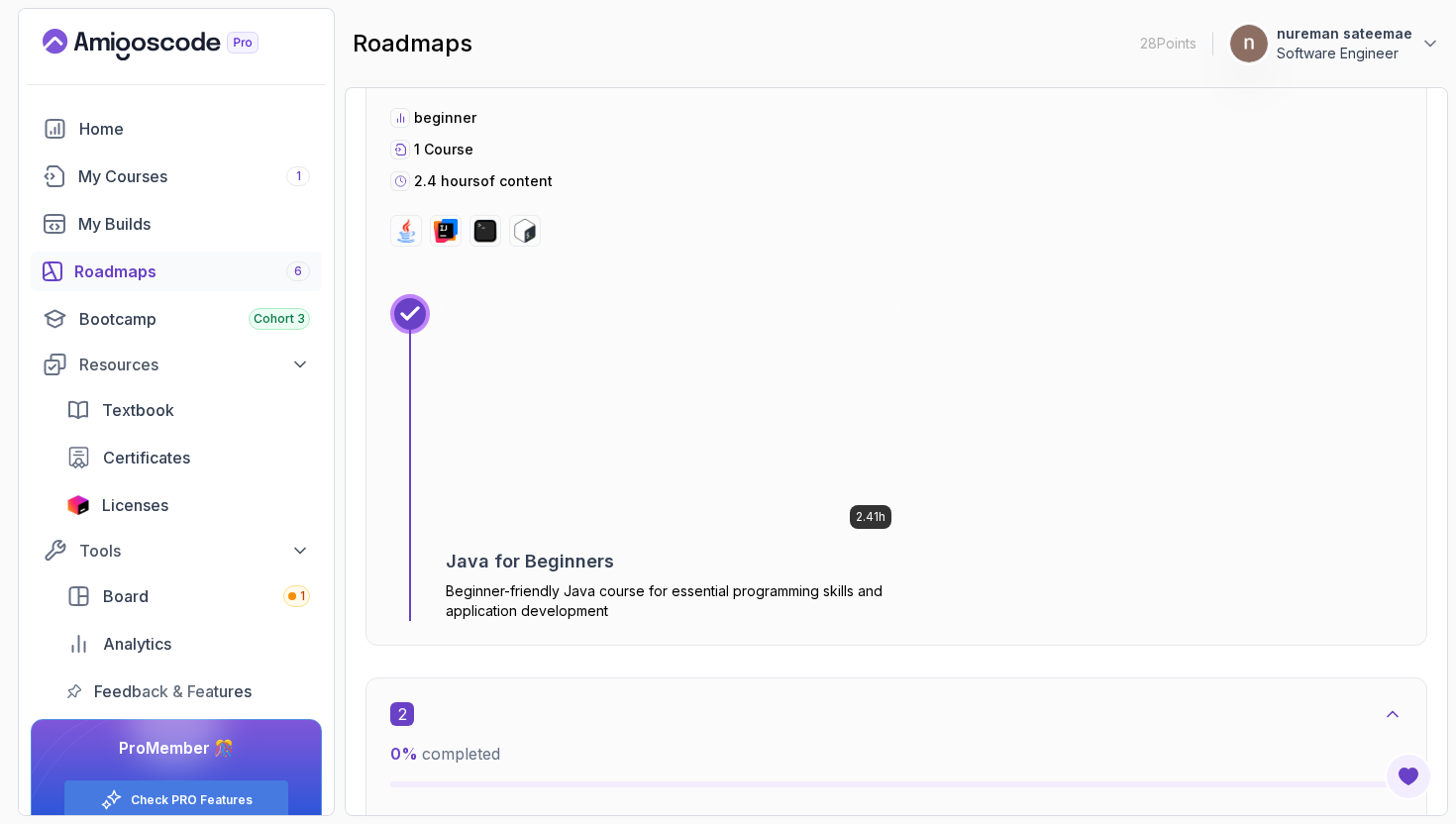 scroll, scrollTop: 776, scrollLeft: 0, axis: vertical 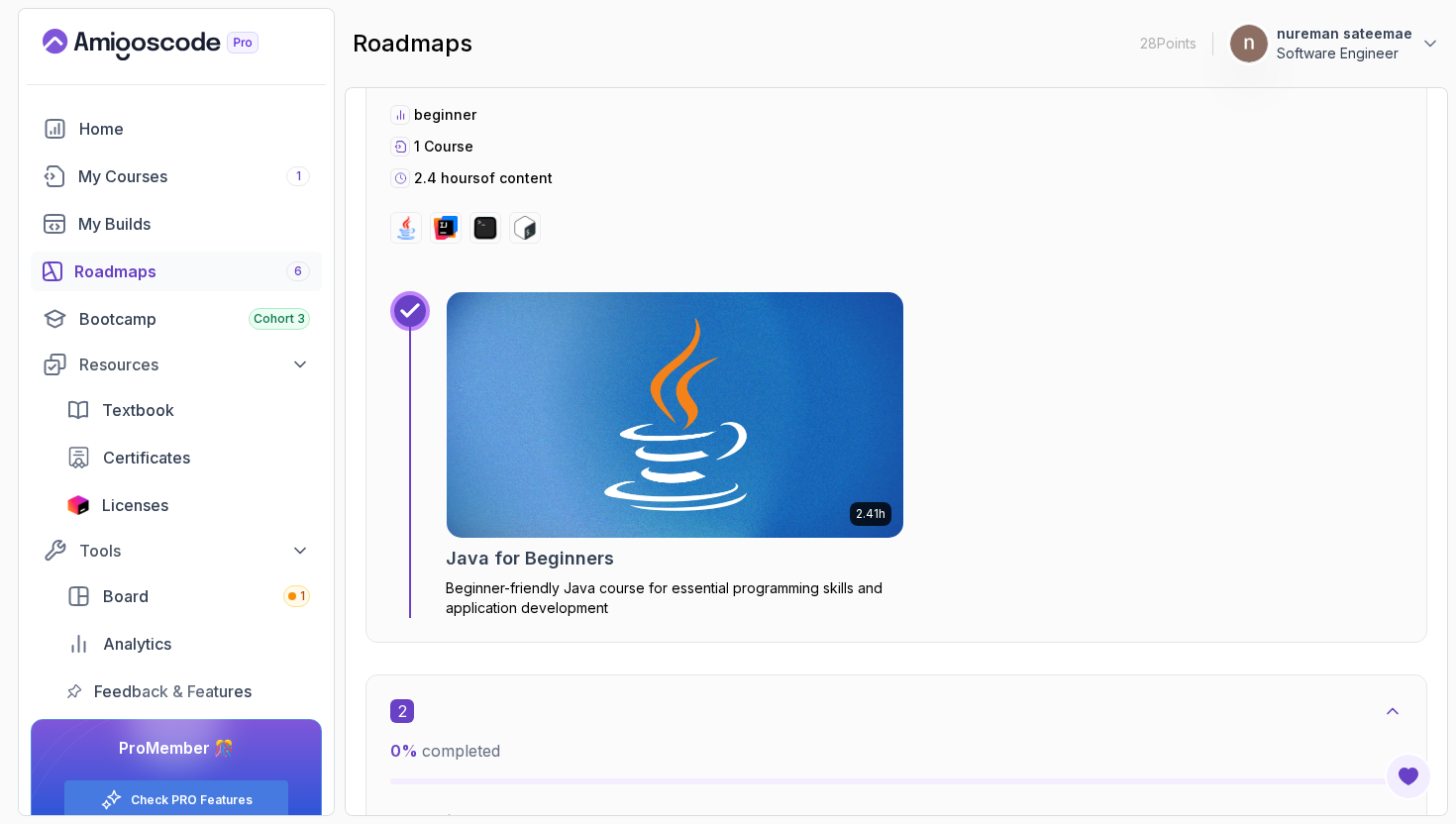click at bounding box center [675, 415] 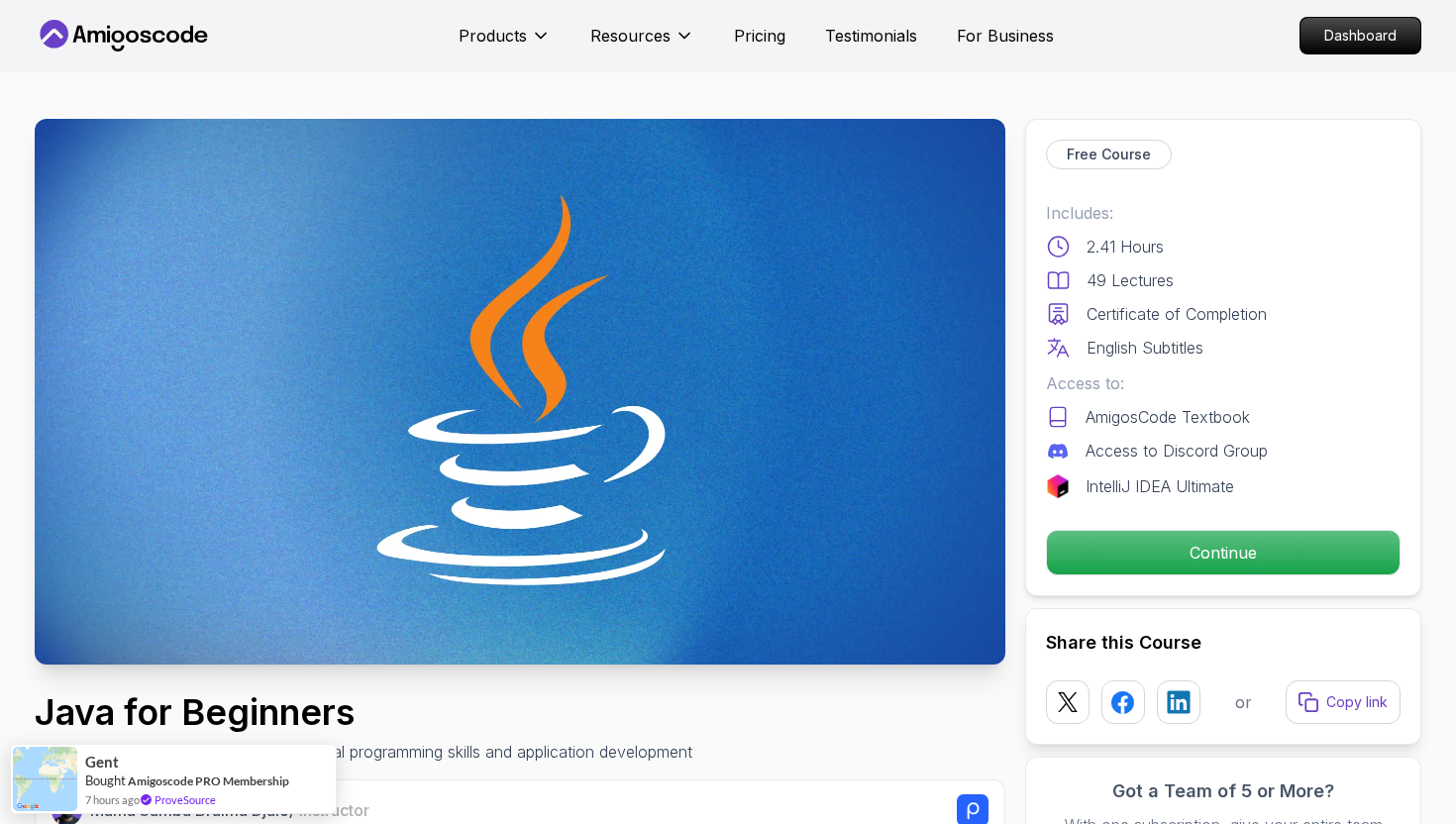 click at bounding box center [520, 391] 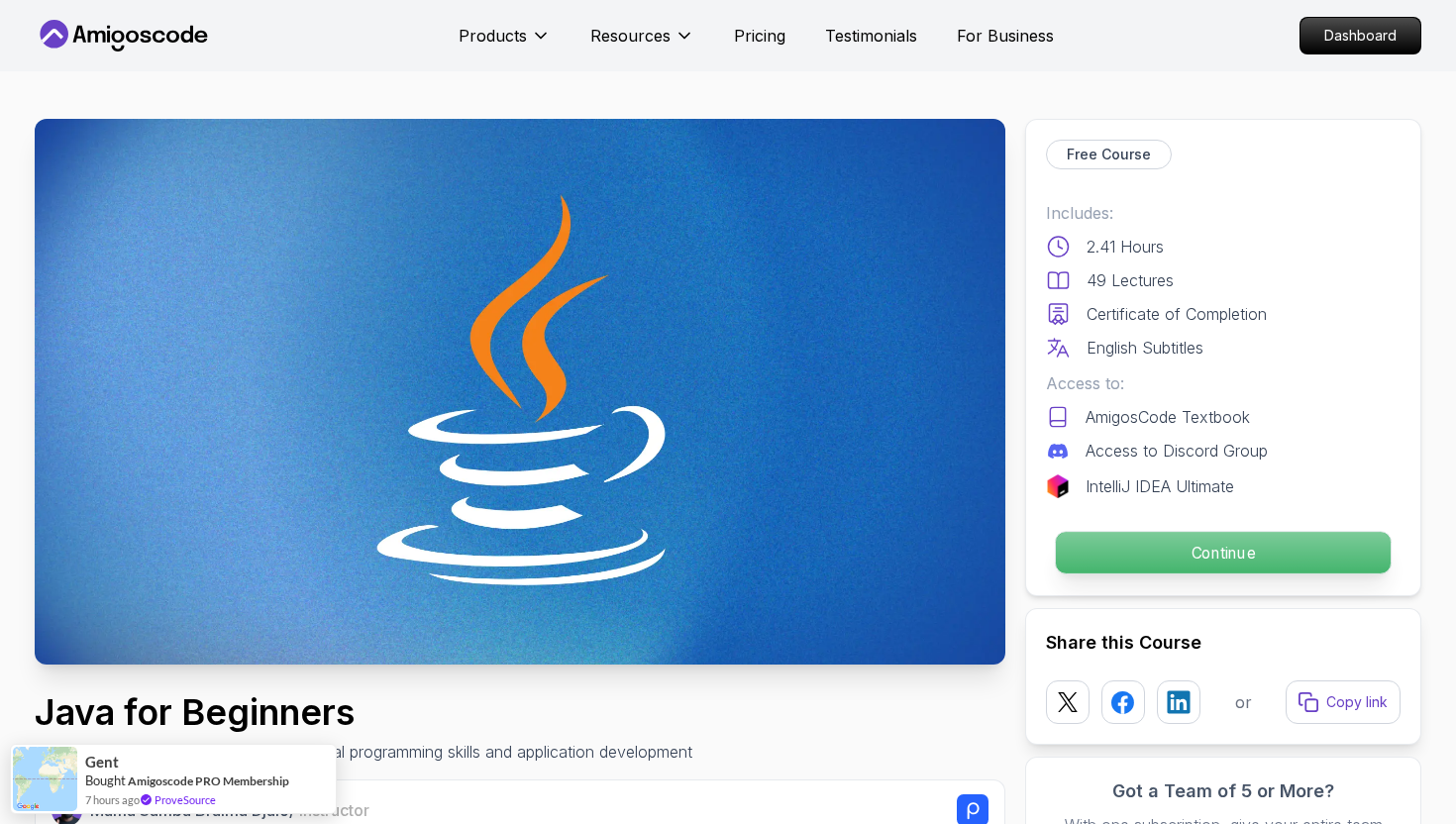 click on "Continue" at bounding box center (1223, 553) 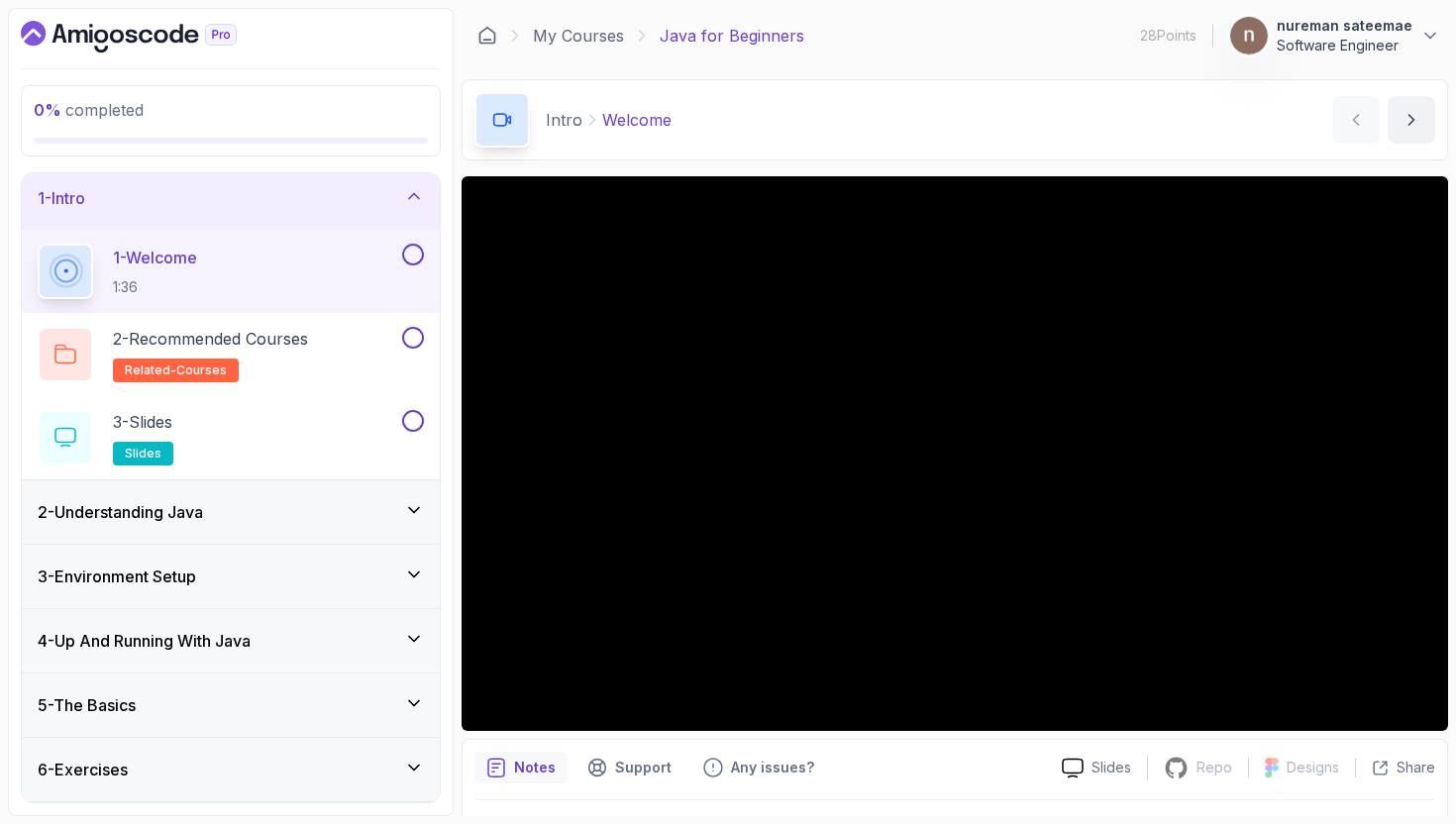 scroll, scrollTop: 0, scrollLeft: 0, axis: both 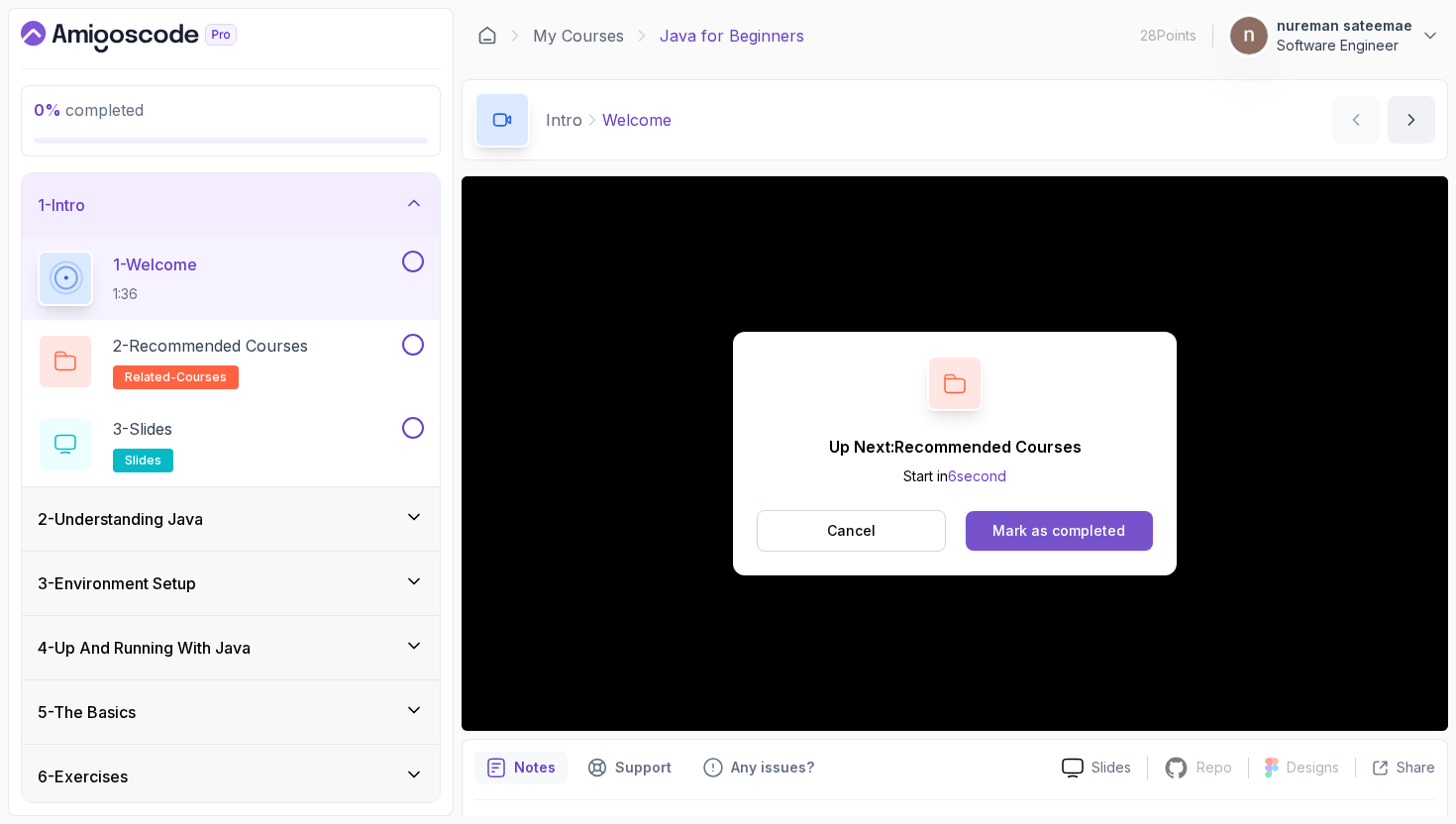 click on "Mark as completed" at bounding box center (1059, 531) 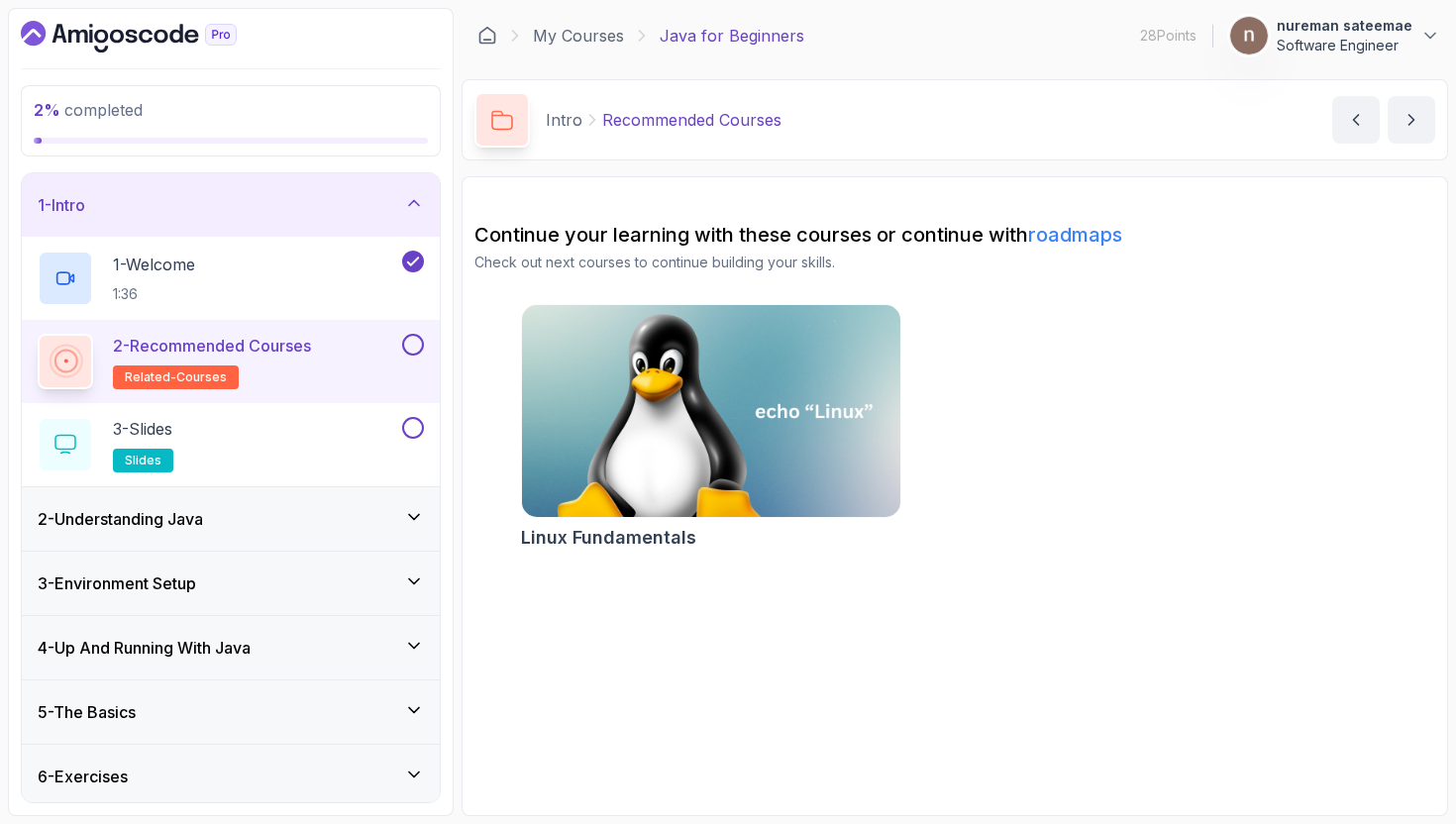 click on "2  -  Recommended Courses" at bounding box center (212, 346) 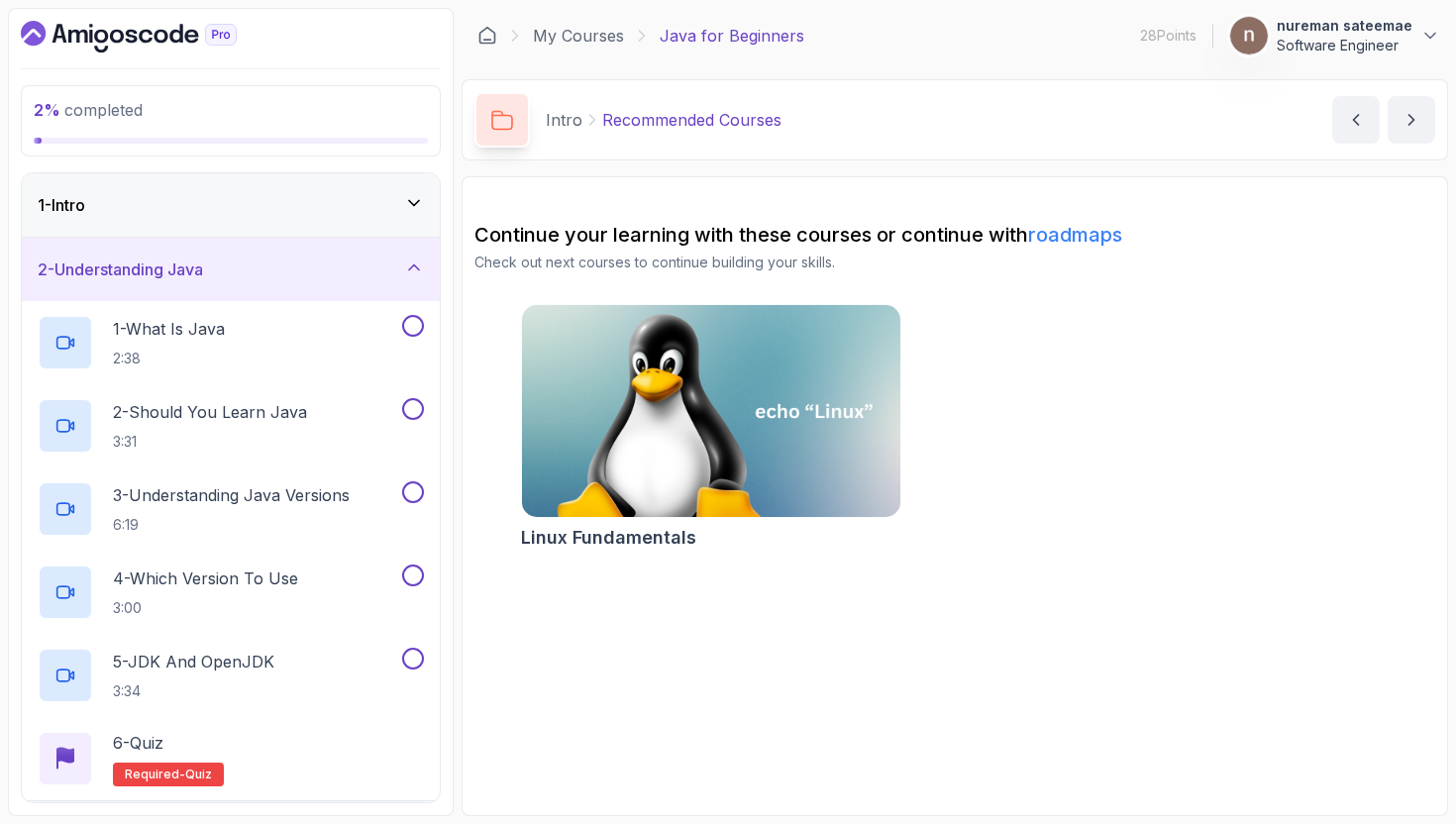 click on "2  -  Understanding Java" at bounding box center (231, 269) 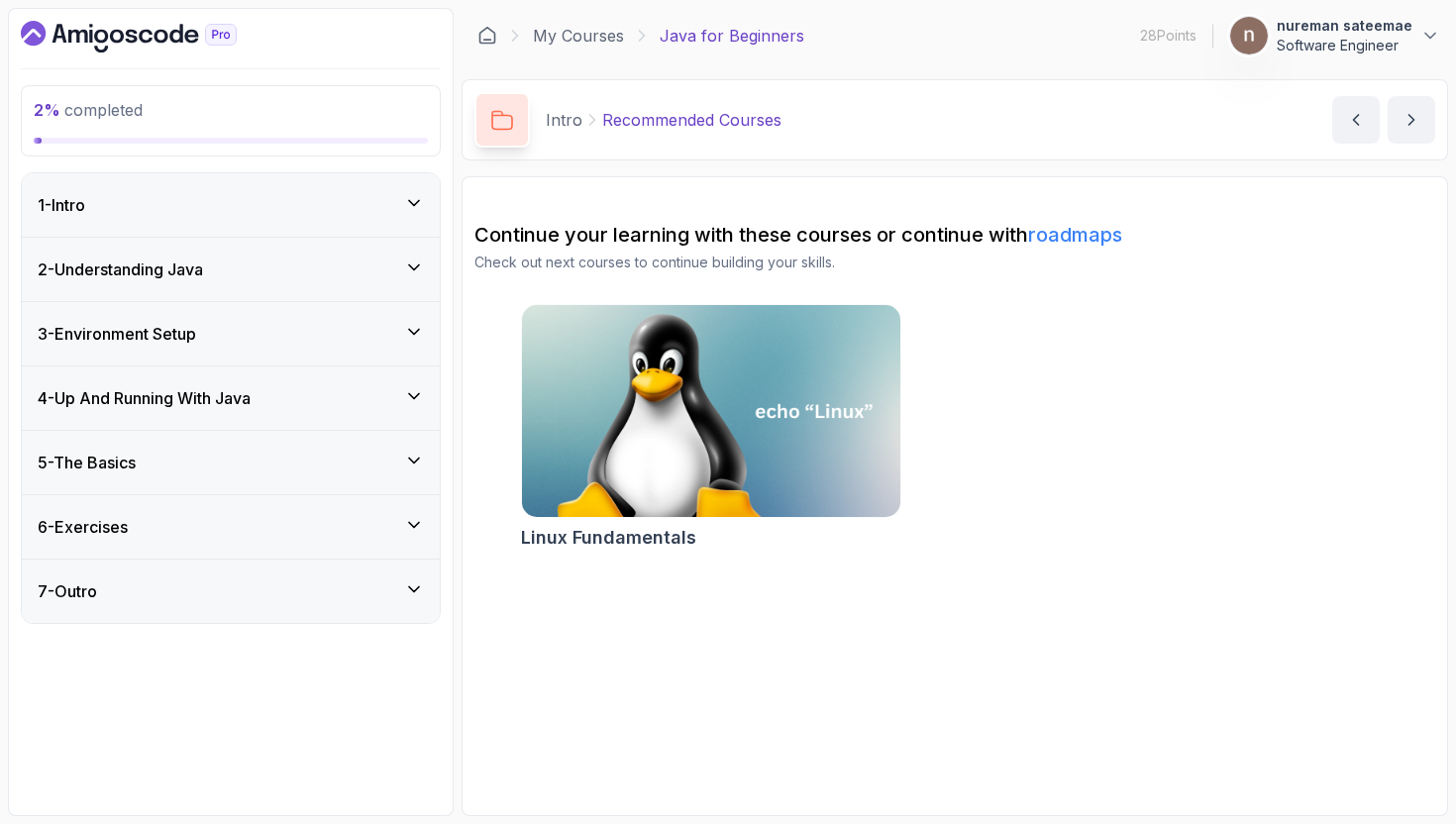 click on "1  -  Intro" at bounding box center [231, 205] 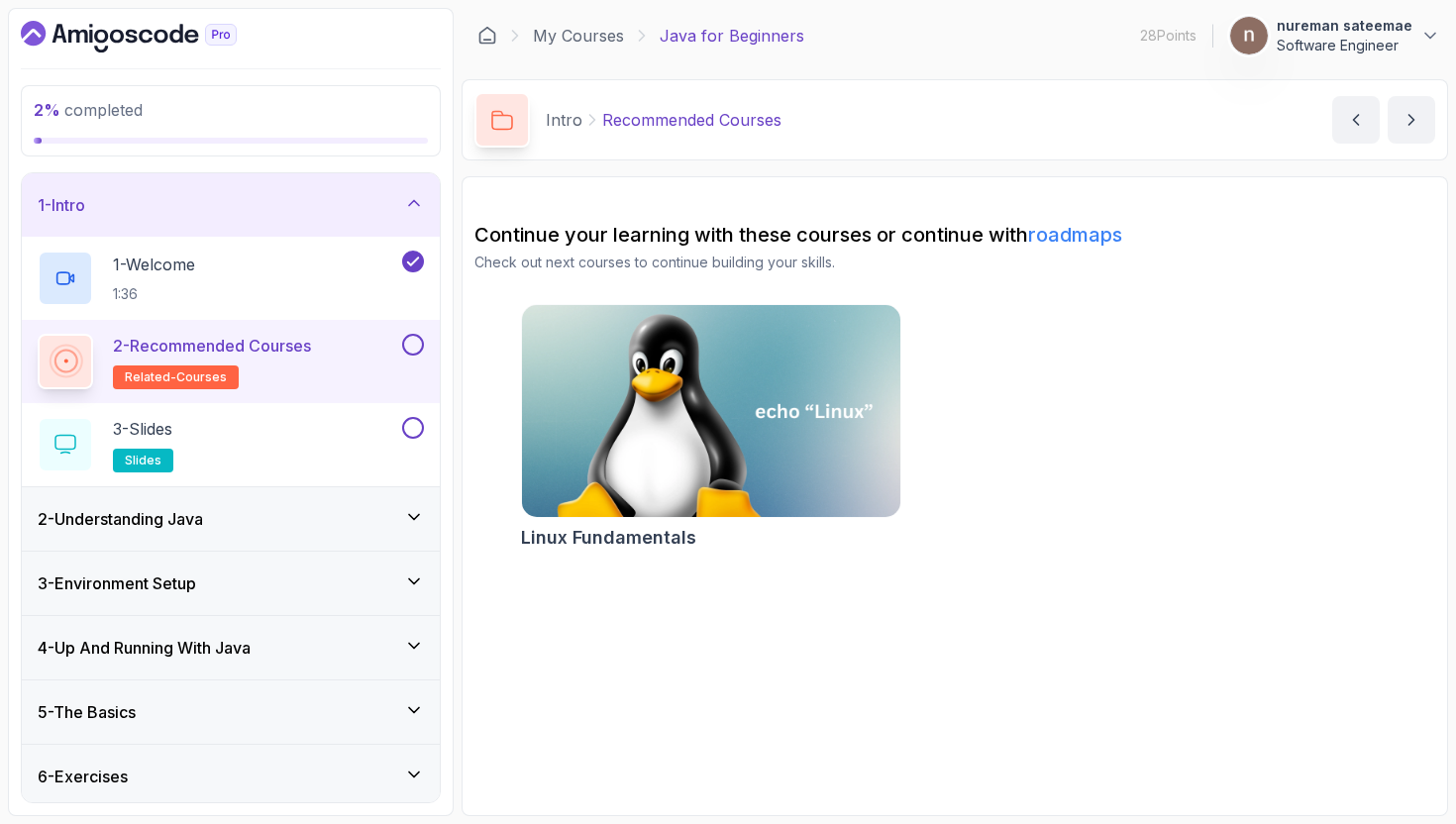 click at bounding box center (413, 345) 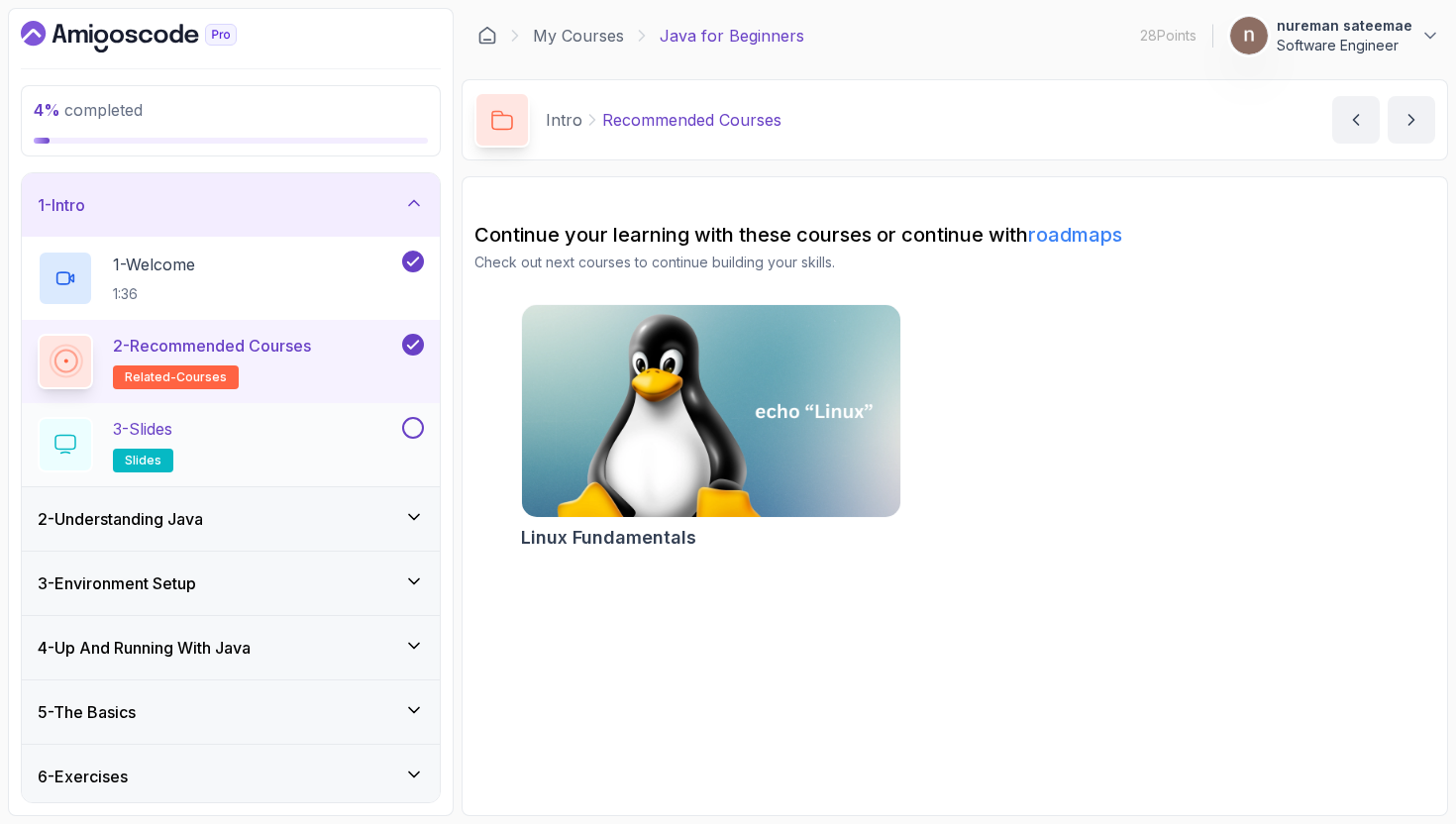 click on "3  -  Slides slides" at bounding box center (218, 445) 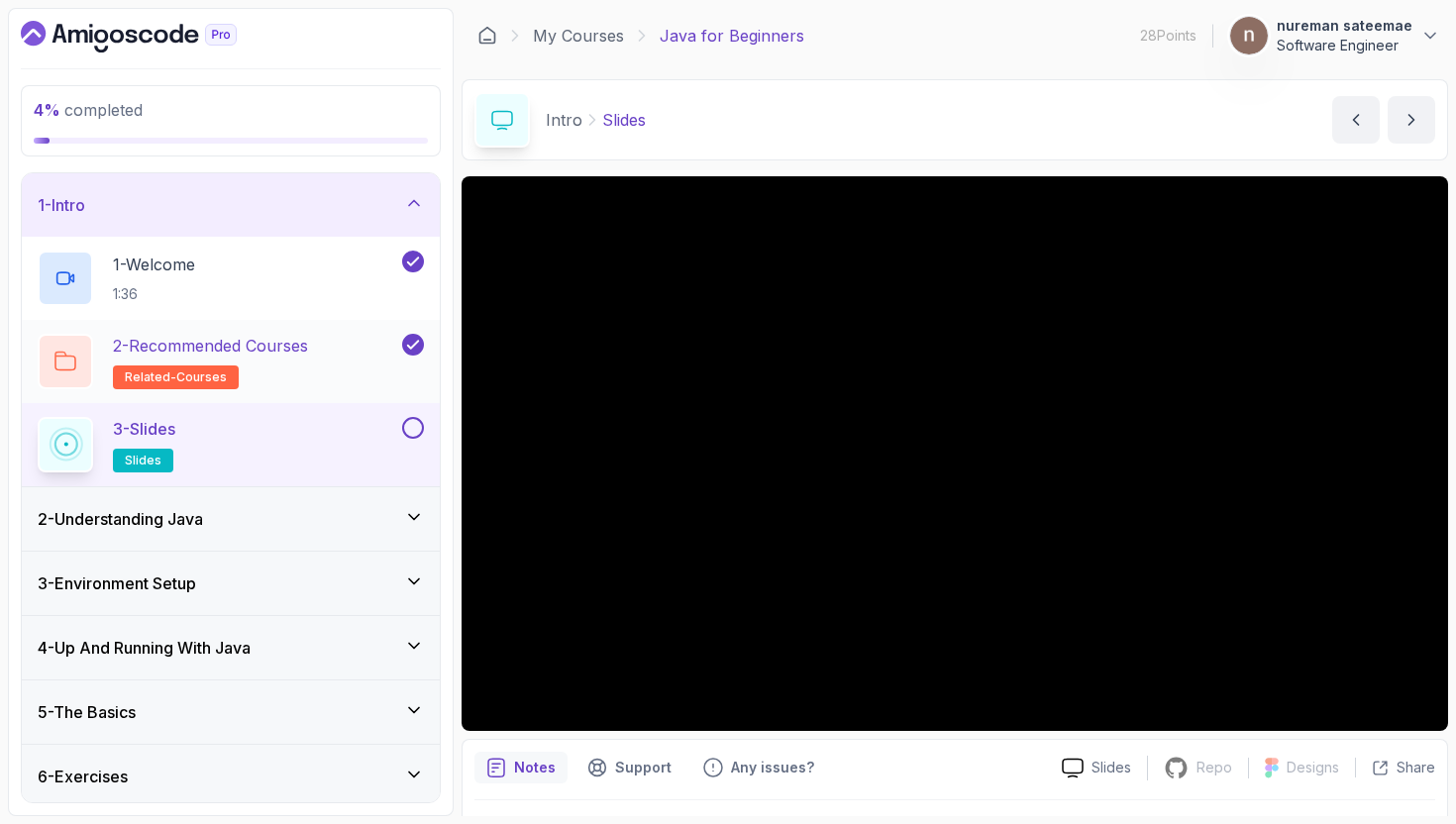 click on "2  -  Recommended Courses related-courses" at bounding box center (218, 361) 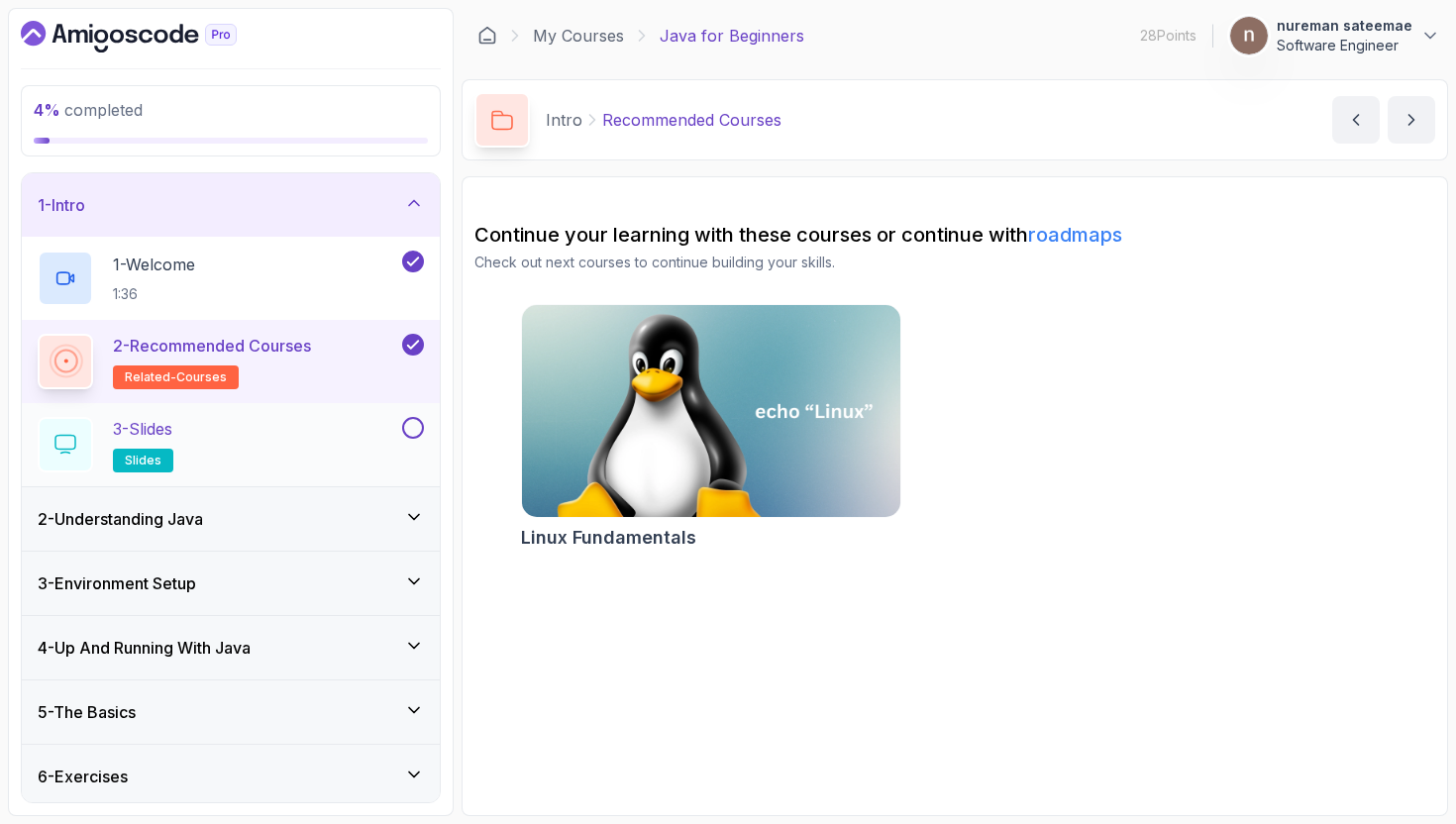 click on "3  -  Slides slides" at bounding box center (218, 445) 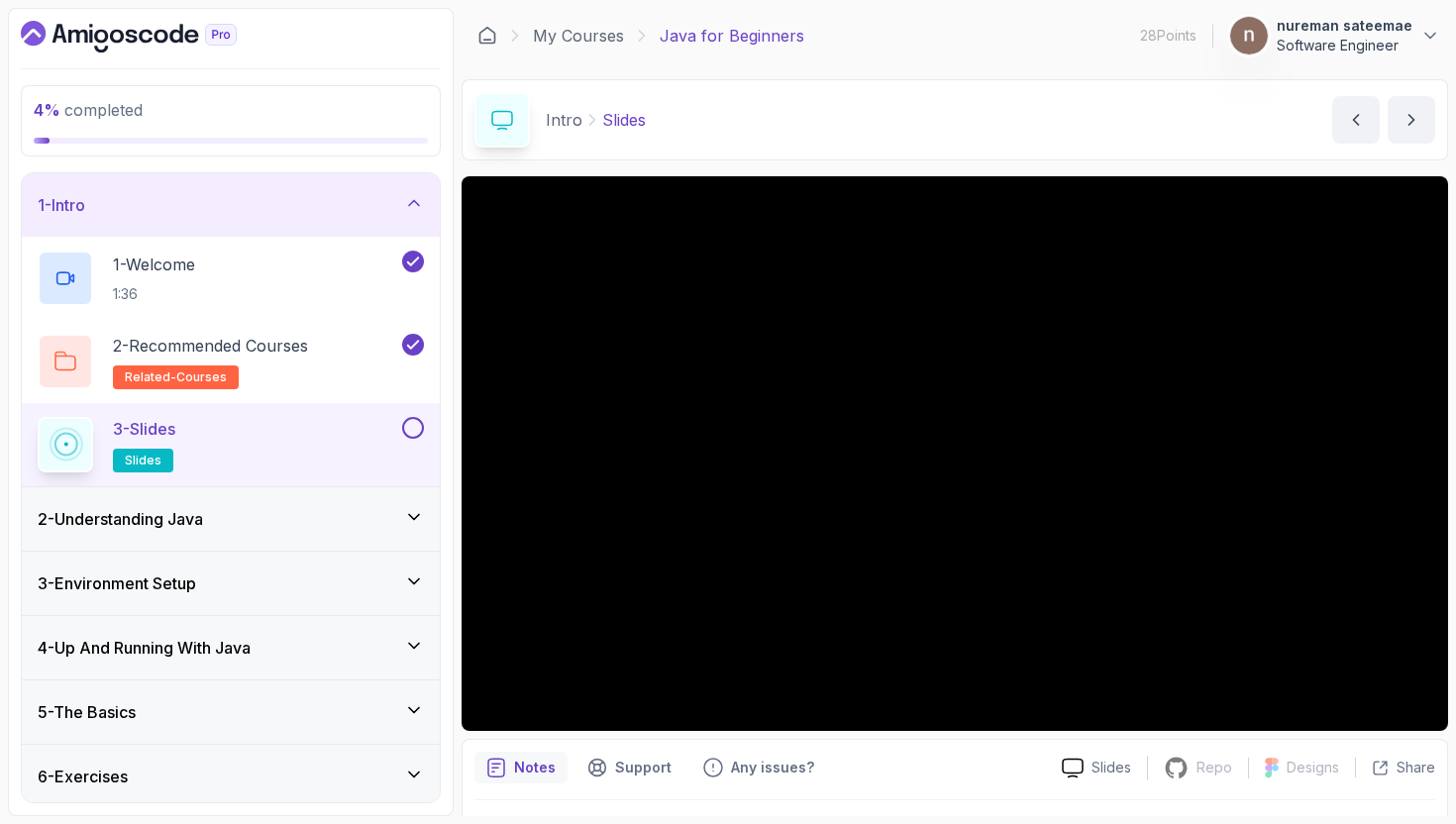click on "2  -  Understanding Java" at bounding box center [120, 519] 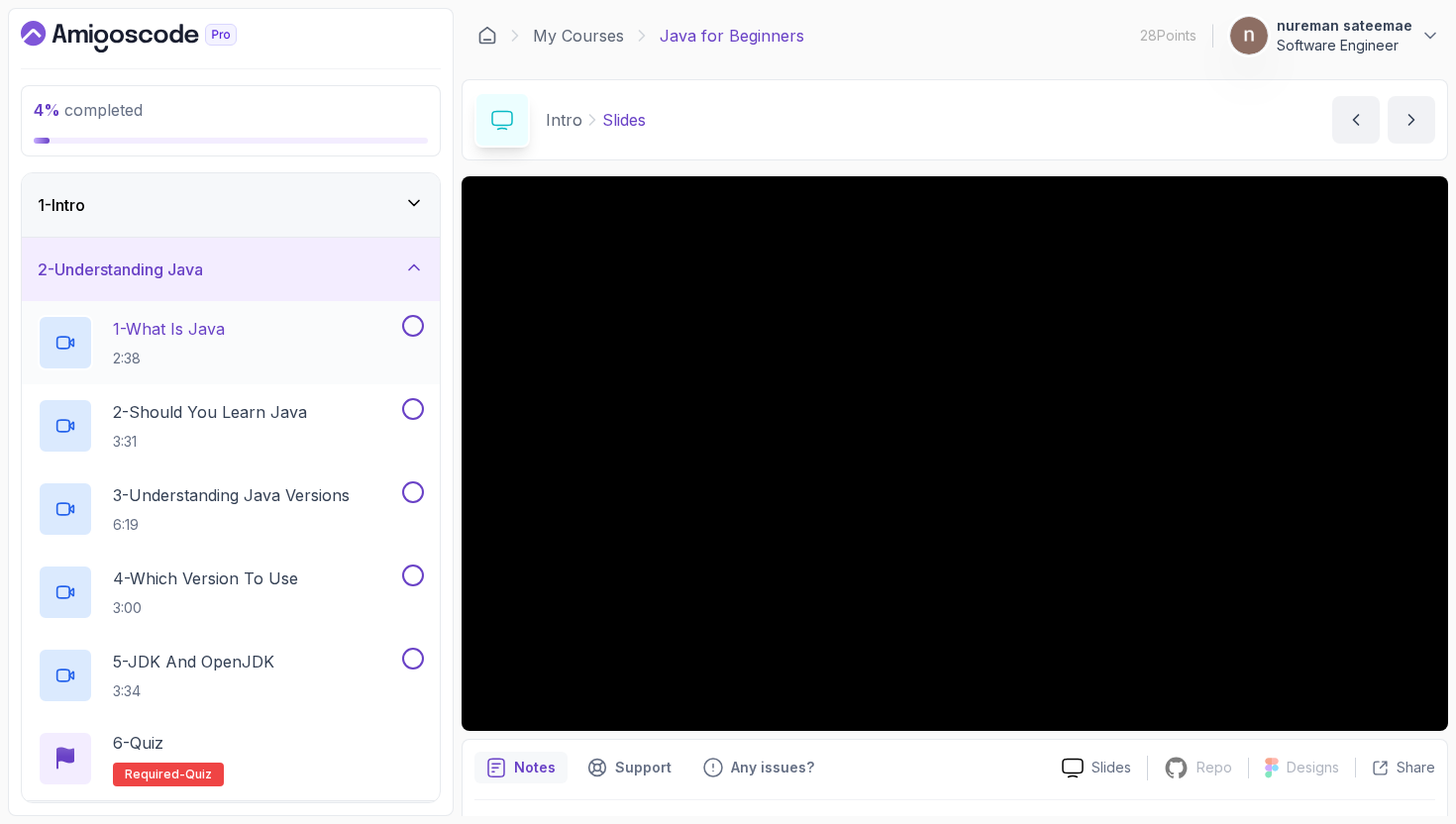 click on "1  -  What Is Java 2:38" at bounding box center (218, 343) 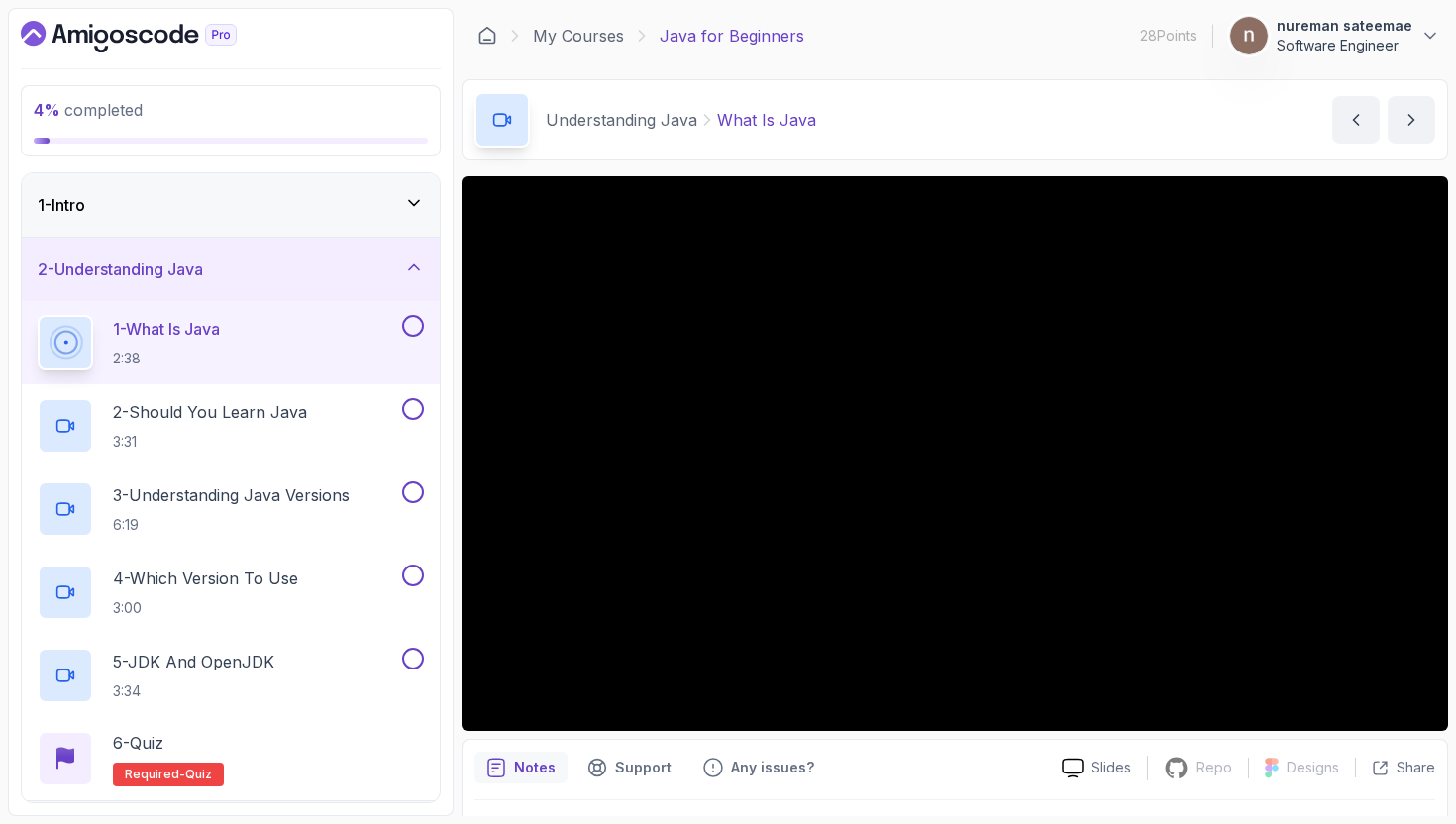 click on "nureman sateemae" at bounding box center [1344, 26] 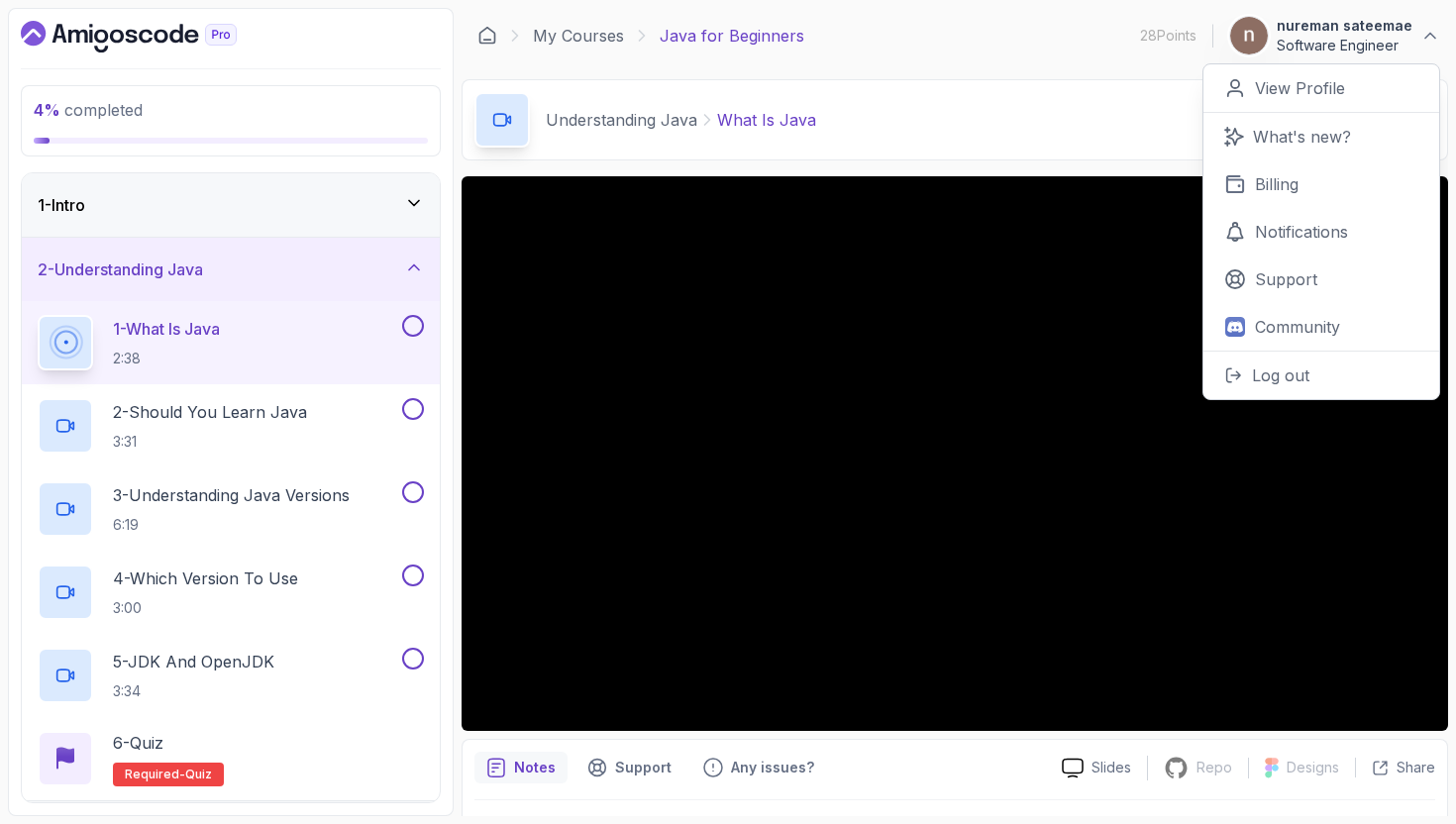 click on "Understanding Java What Is Java What Is Java by  [PERSON_NAME]" at bounding box center [955, 120] 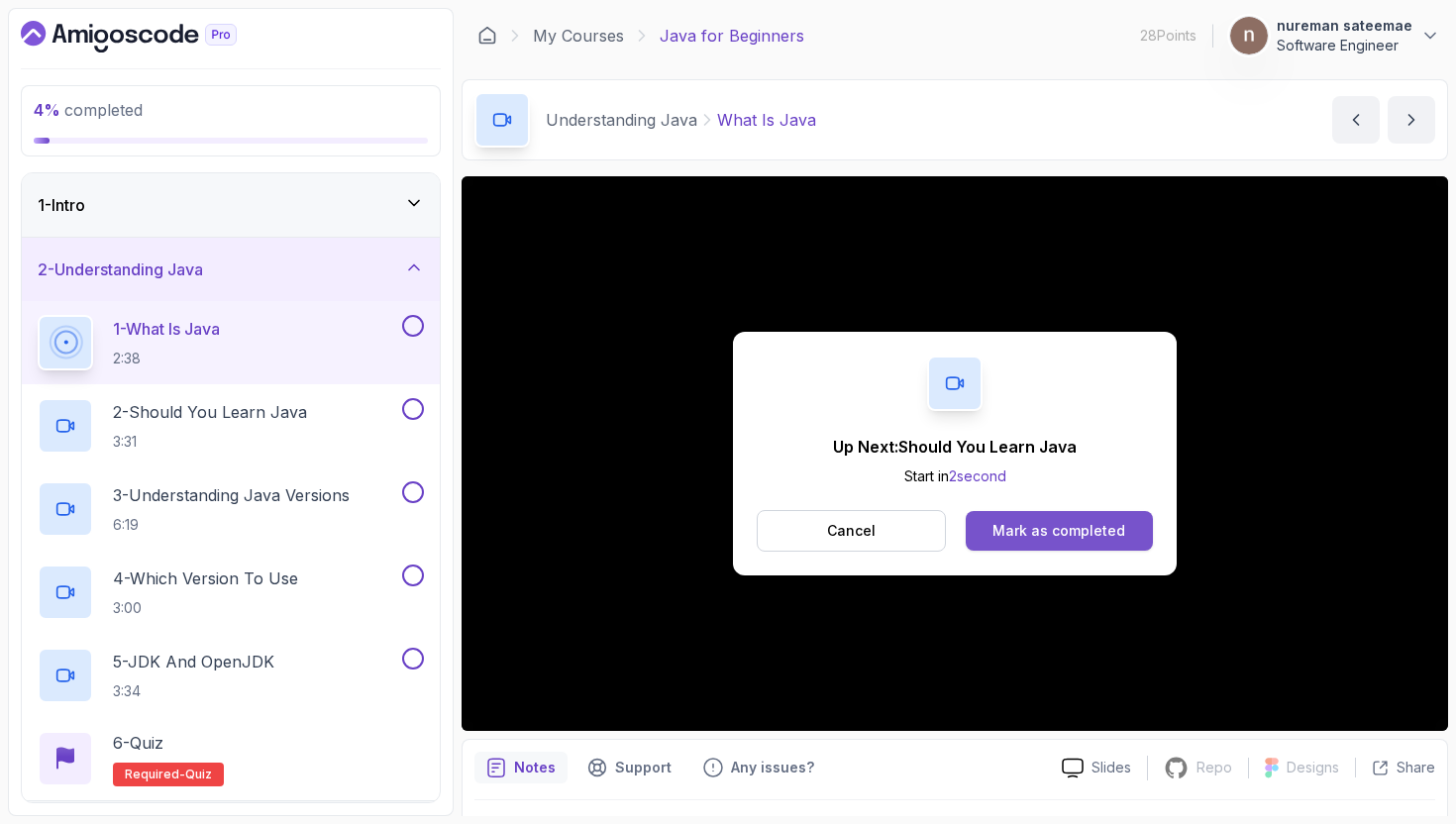 click on "Mark as completed" at bounding box center (1059, 531) 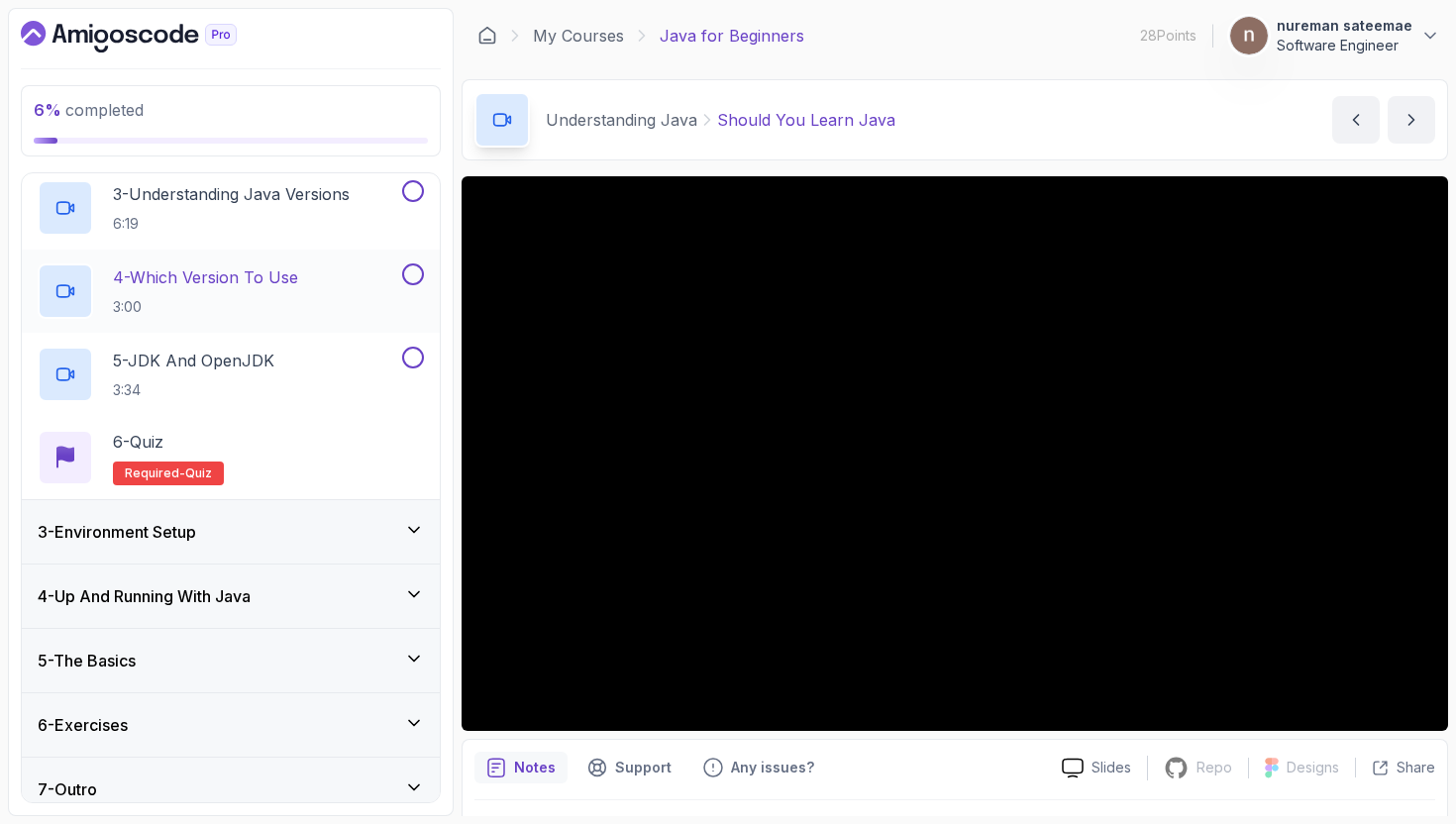 scroll, scrollTop: 319, scrollLeft: 0, axis: vertical 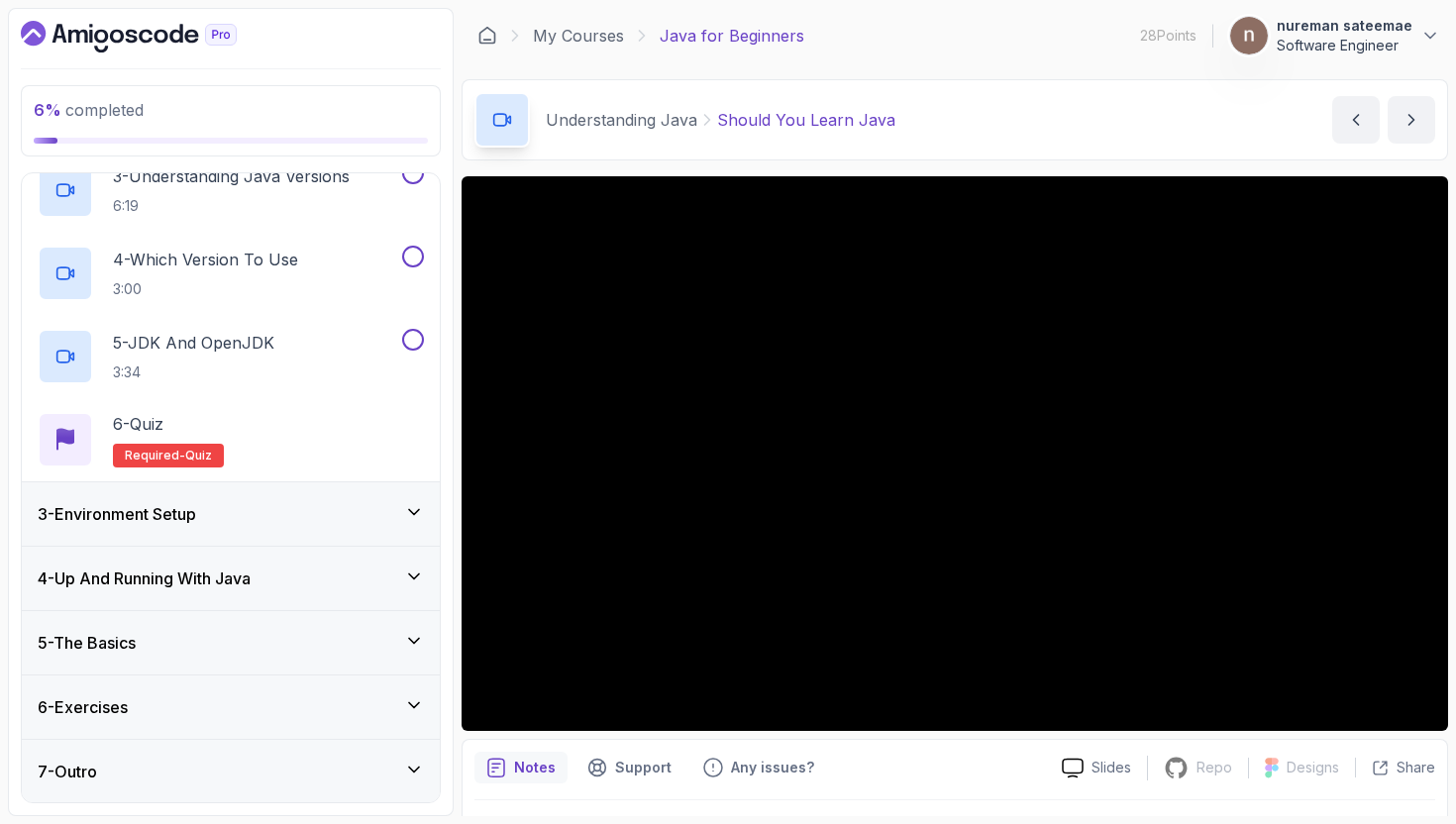click on "5  -  The Basics" at bounding box center (231, 643) 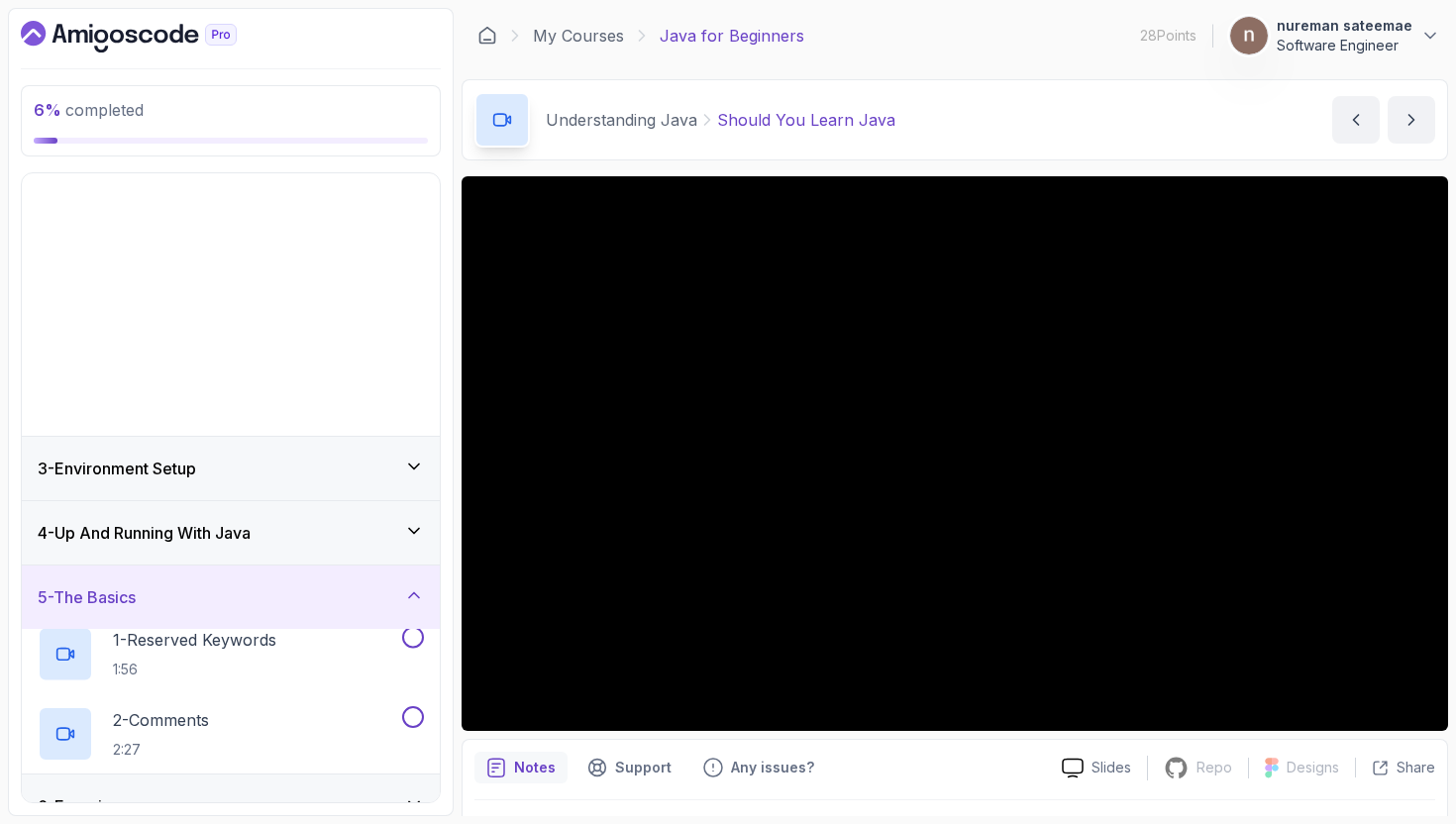 scroll, scrollTop: 0, scrollLeft: 0, axis: both 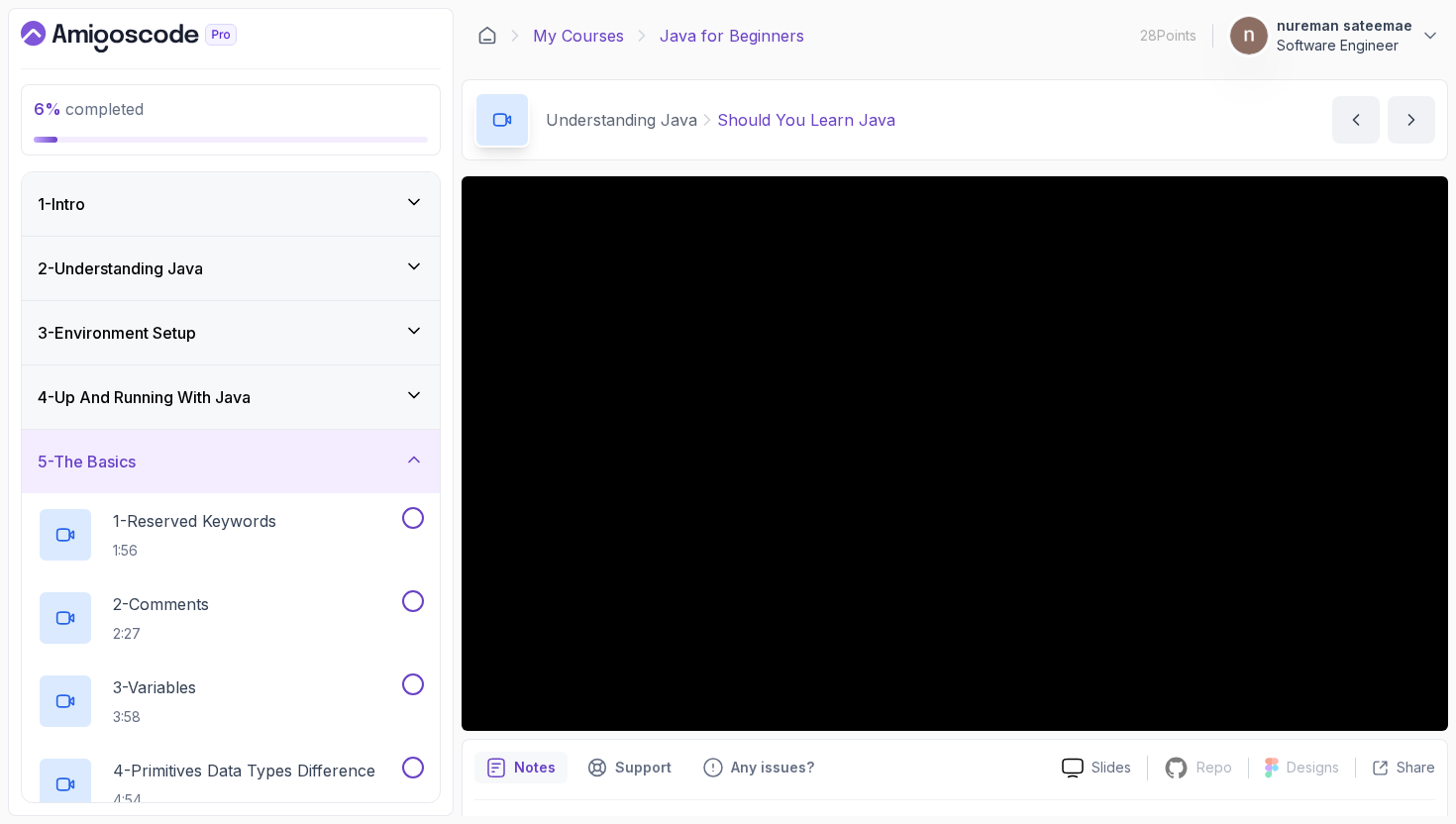 click on "My Courses" at bounding box center (578, 36) 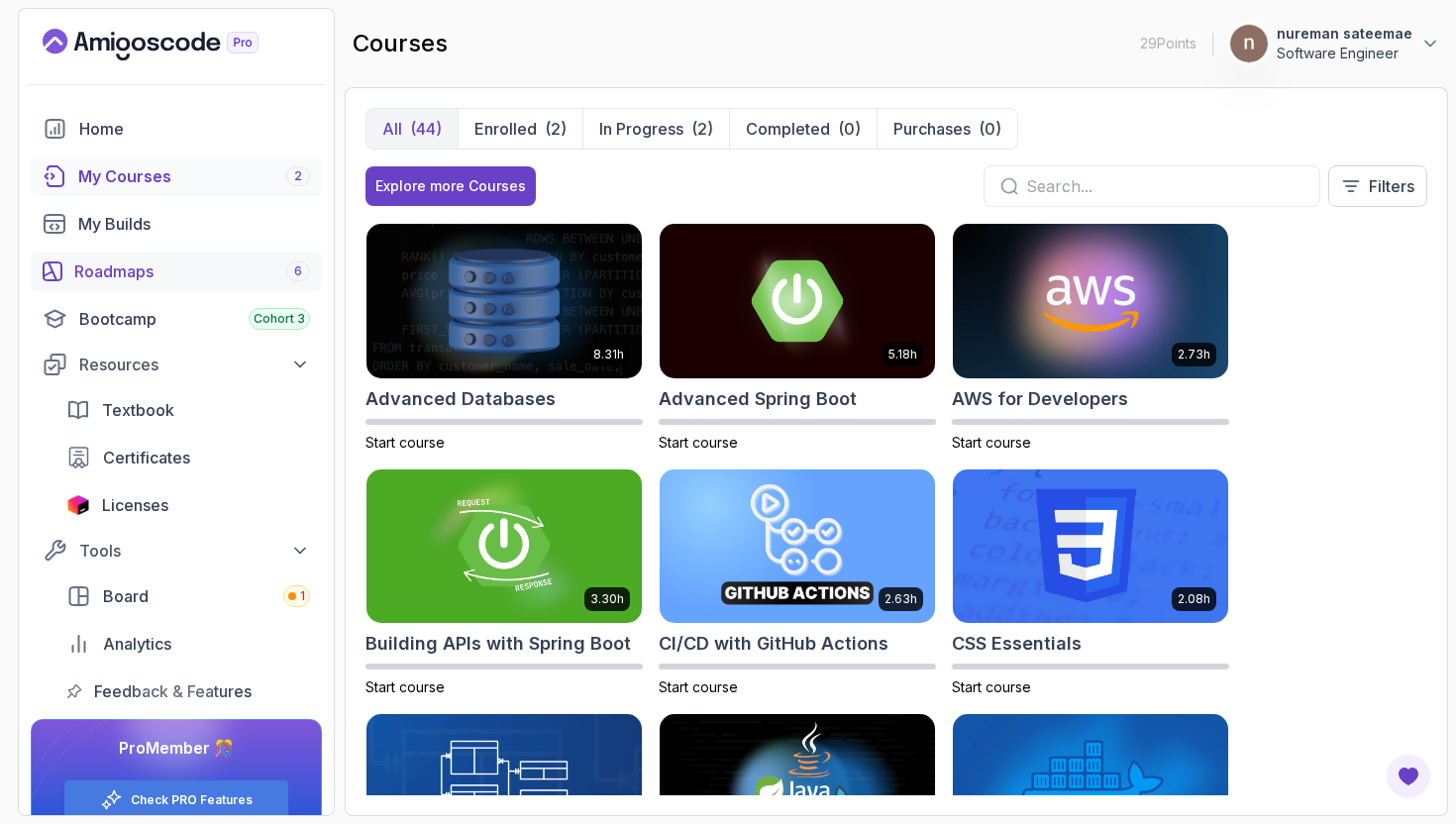 click on "Roadmaps 6" at bounding box center (192, 271) 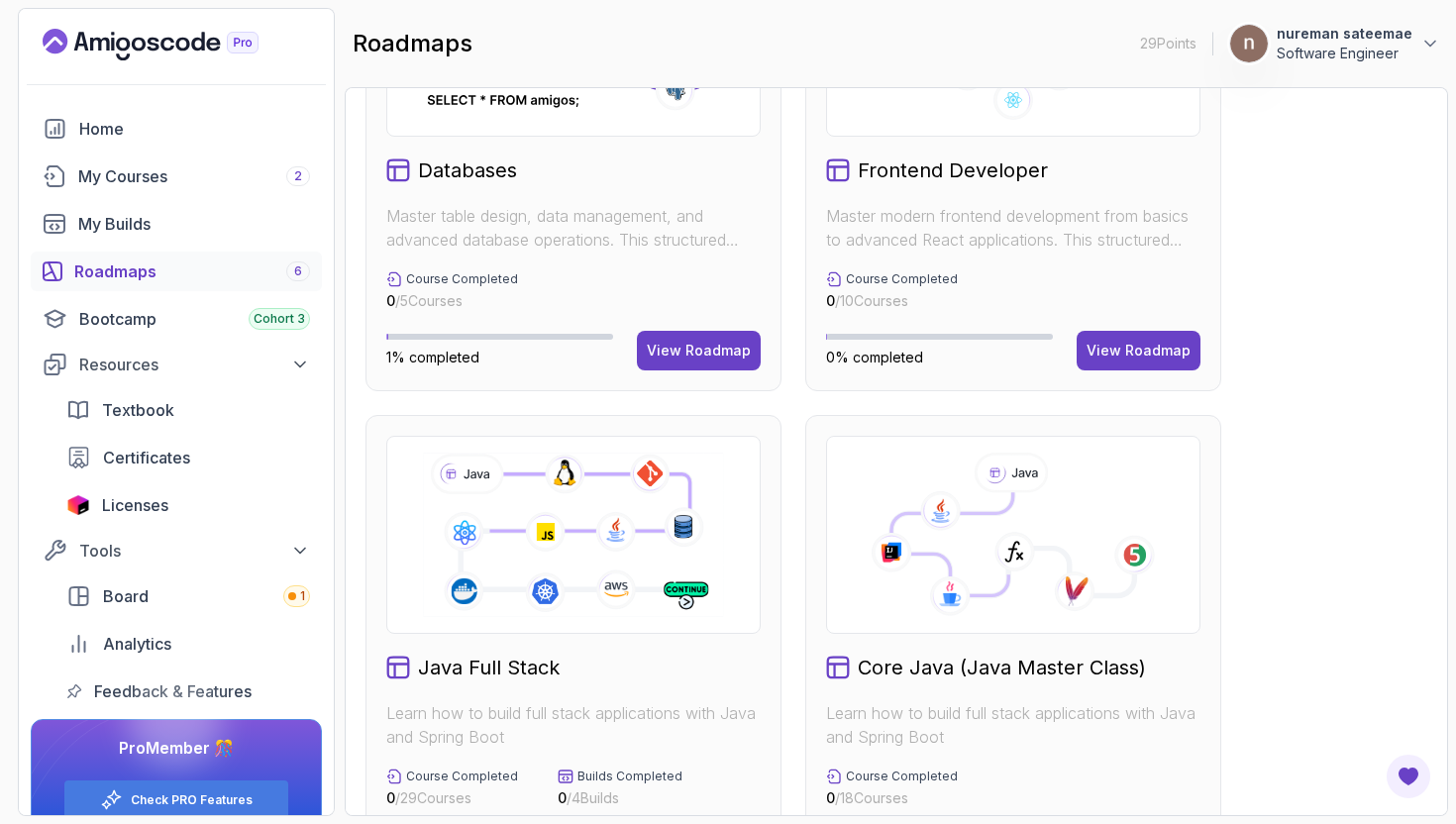 scroll, scrollTop: 268, scrollLeft: 0, axis: vertical 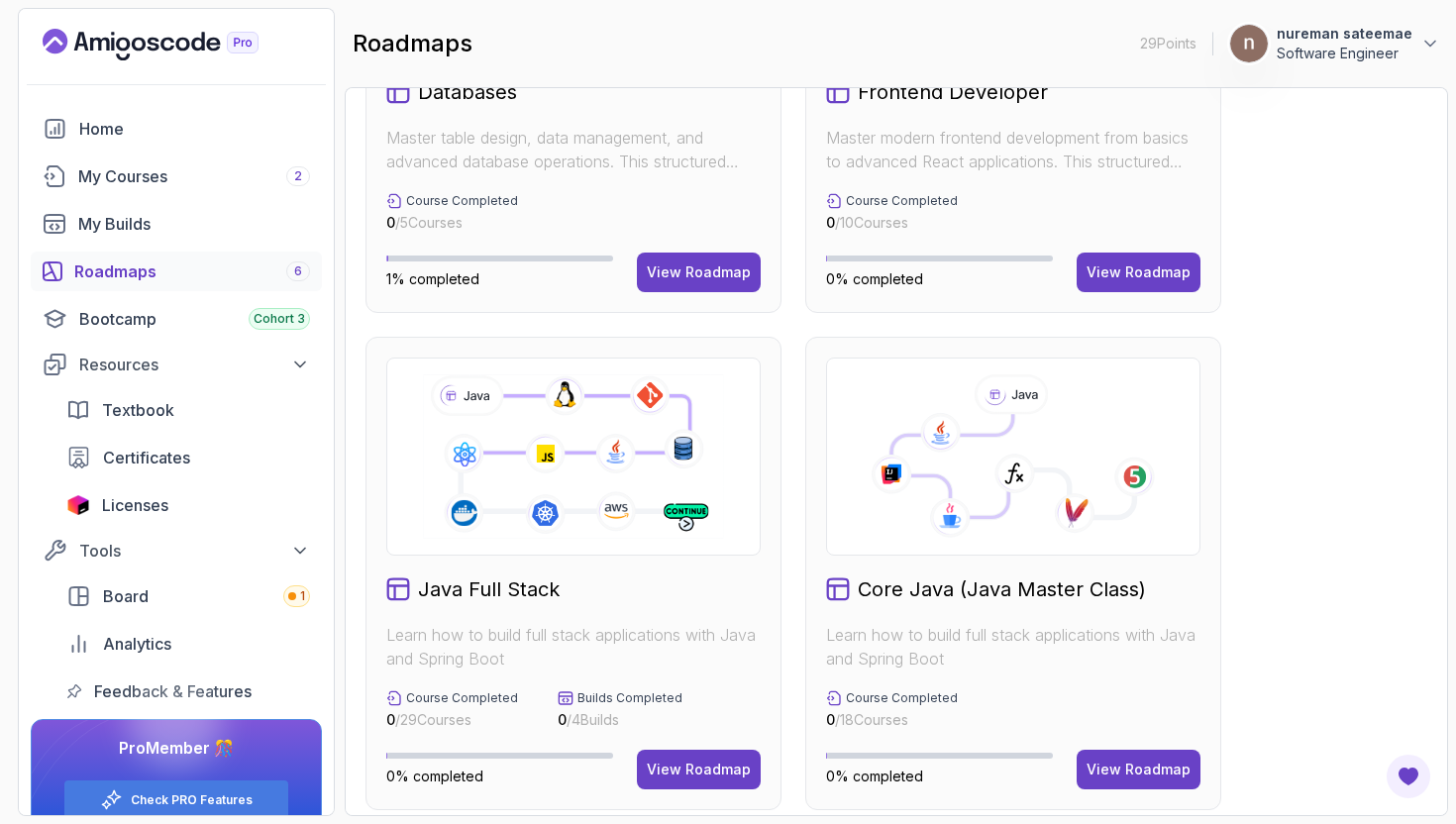 click 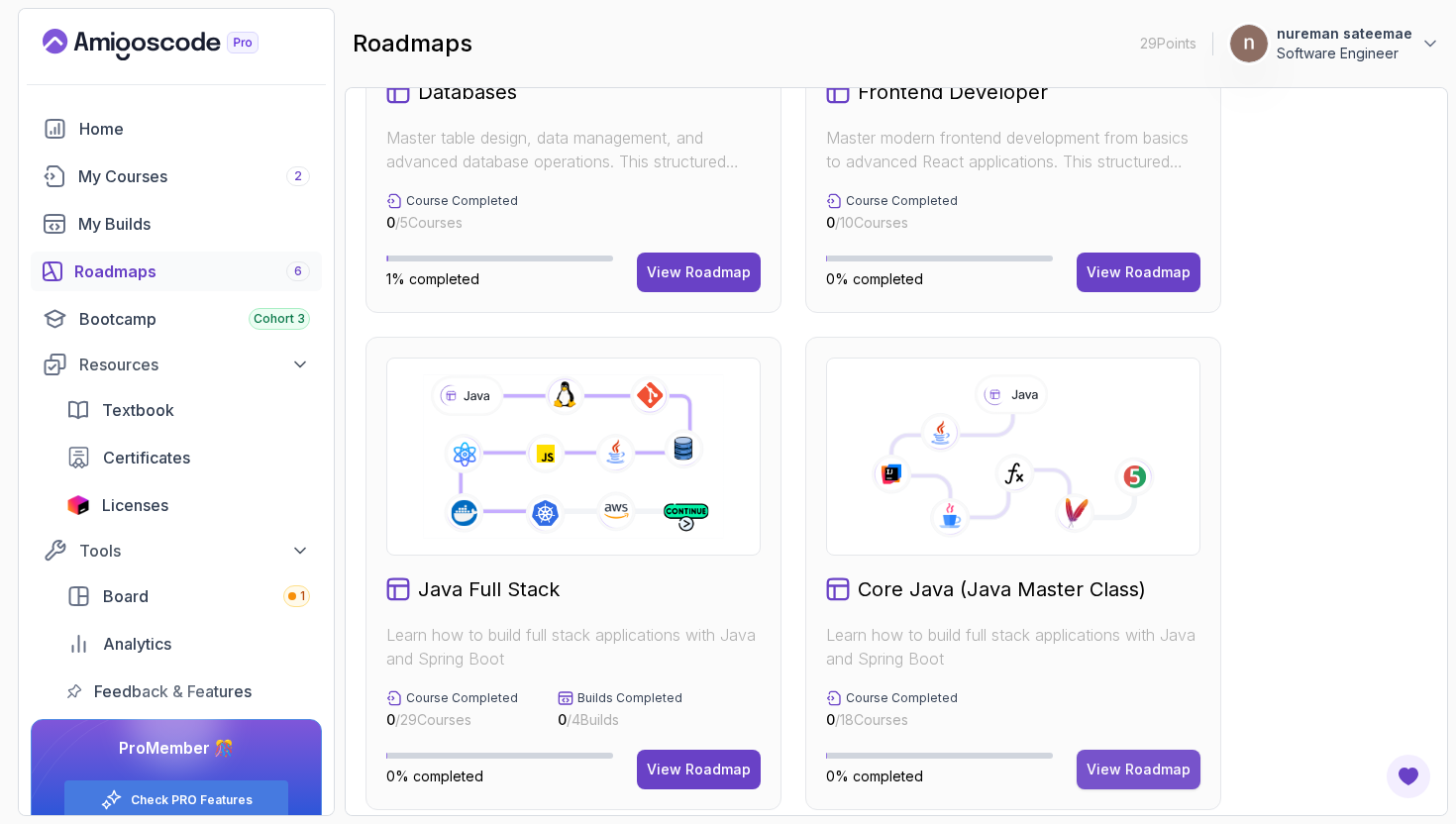 click on "View Roadmap" at bounding box center (1138, 770) 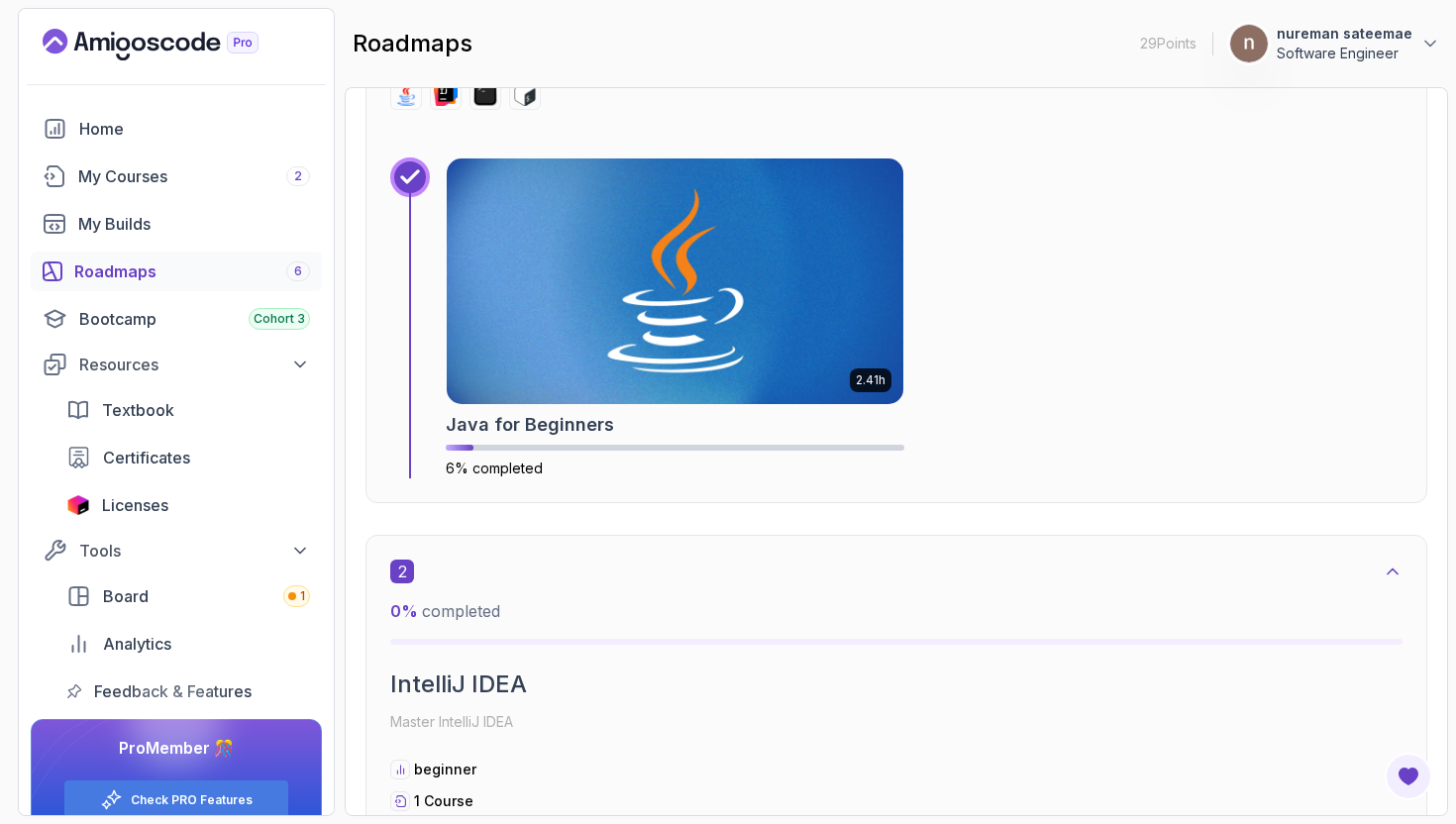 scroll, scrollTop: 889, scrollLeft: 0, axis: vertical 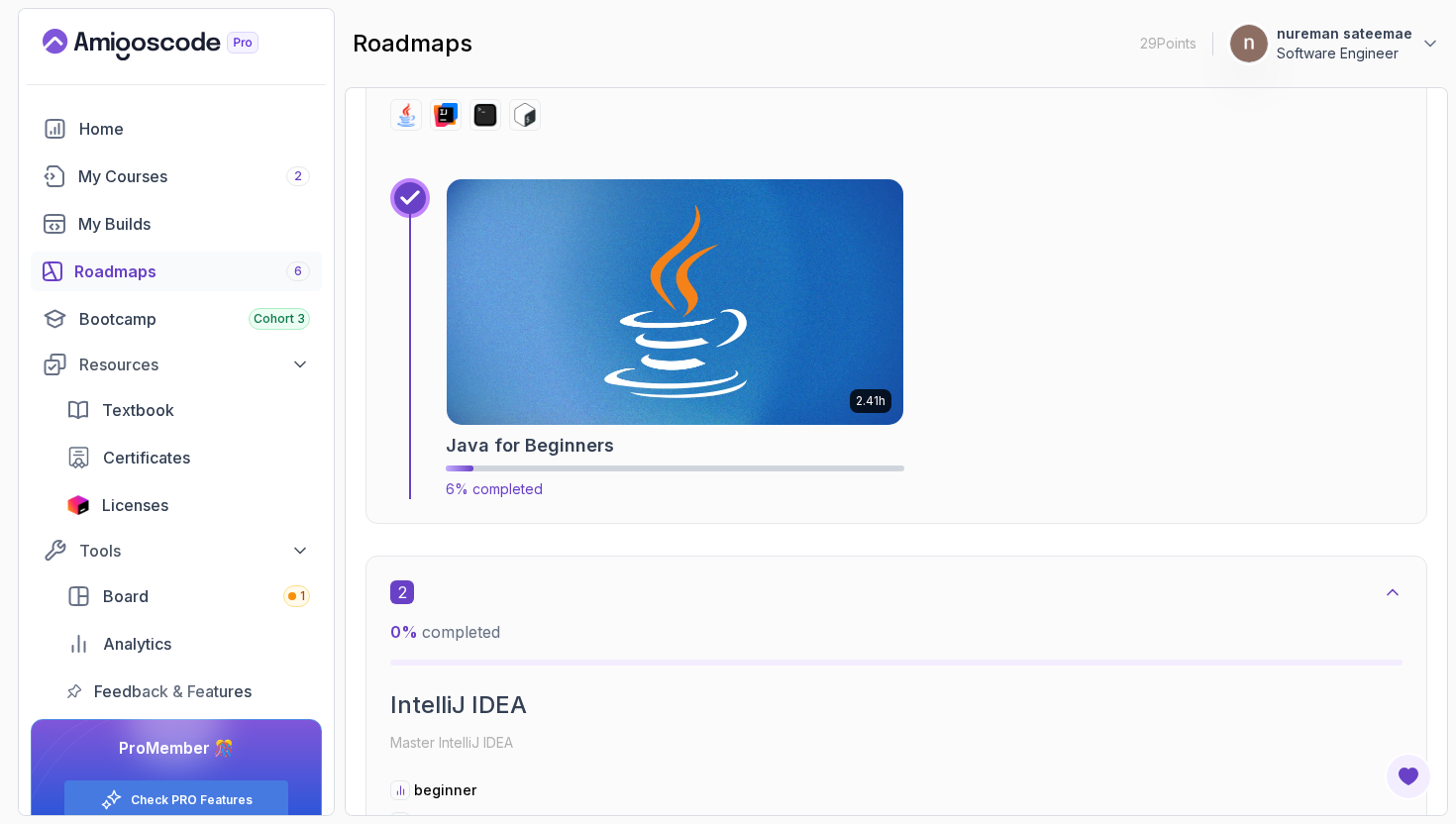 click at bounding box center (675, 302) 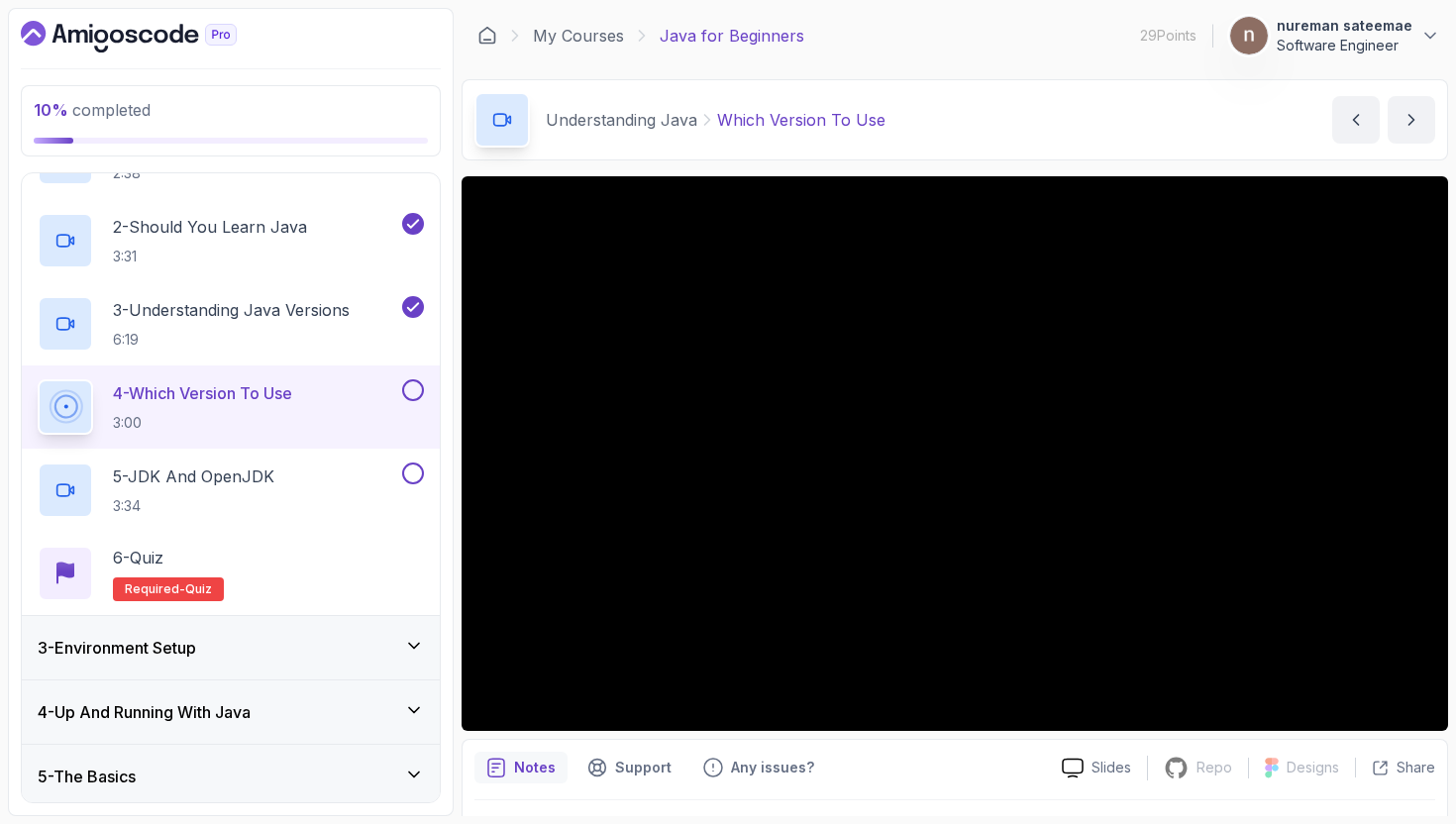 scroll, scrollTop: 319, scrollLeft: 0, axis: vertical 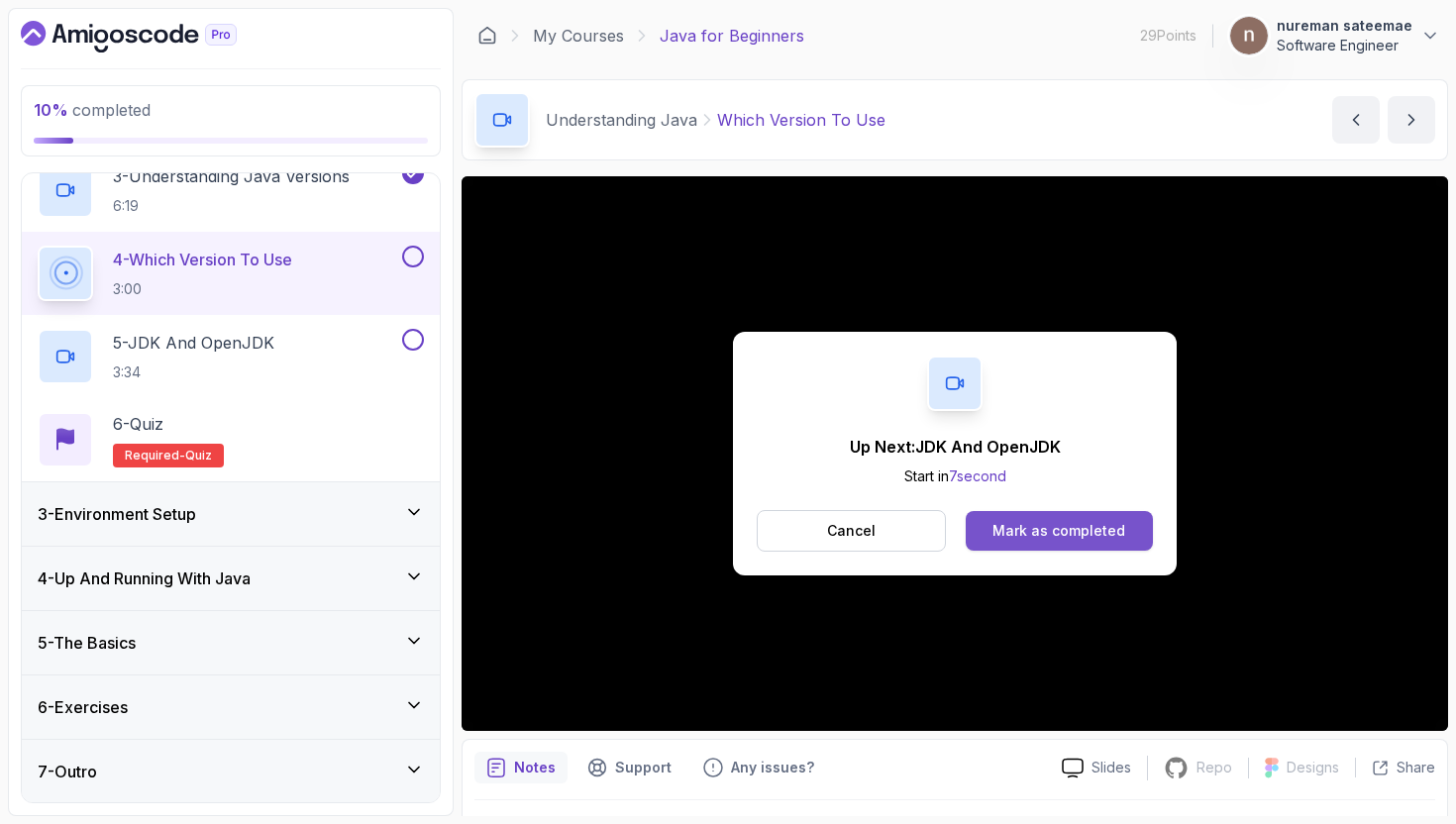 click on "Mark as completed" at bounding box center (1059, 531) 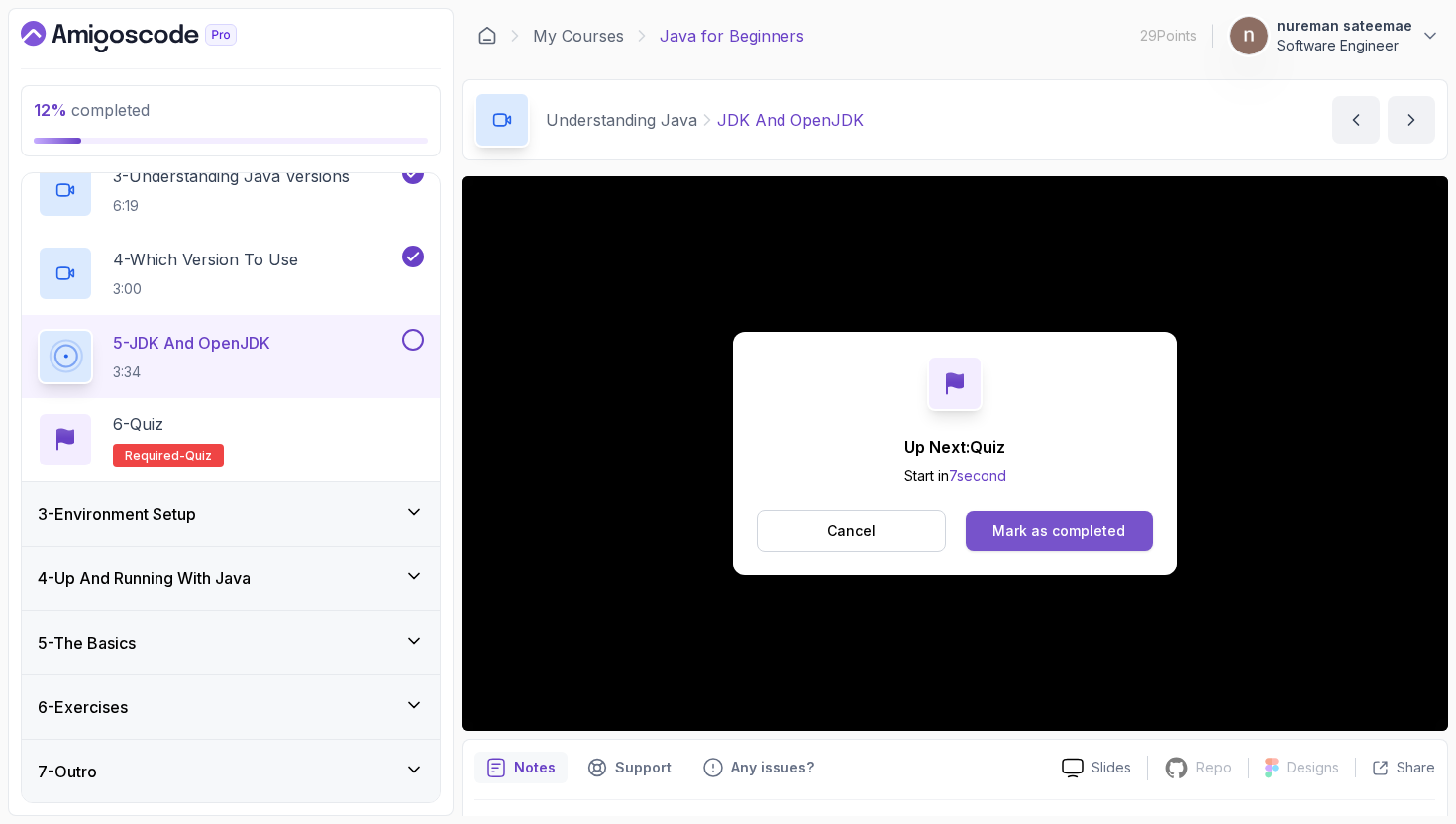 click on "Mark as completed" at bounding box center [1059, 531] 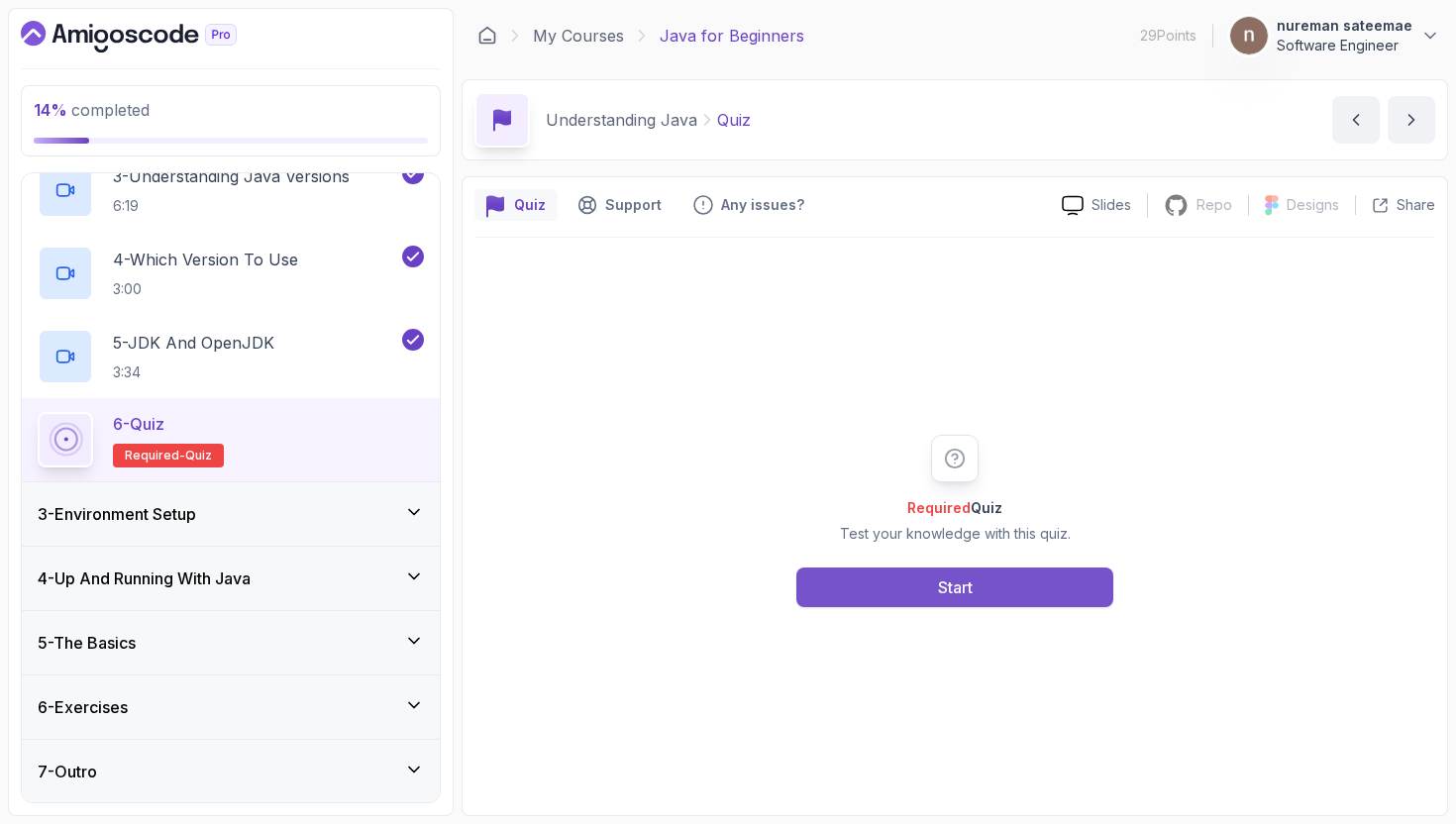 click on "Start" at bounding box center (955, 587) 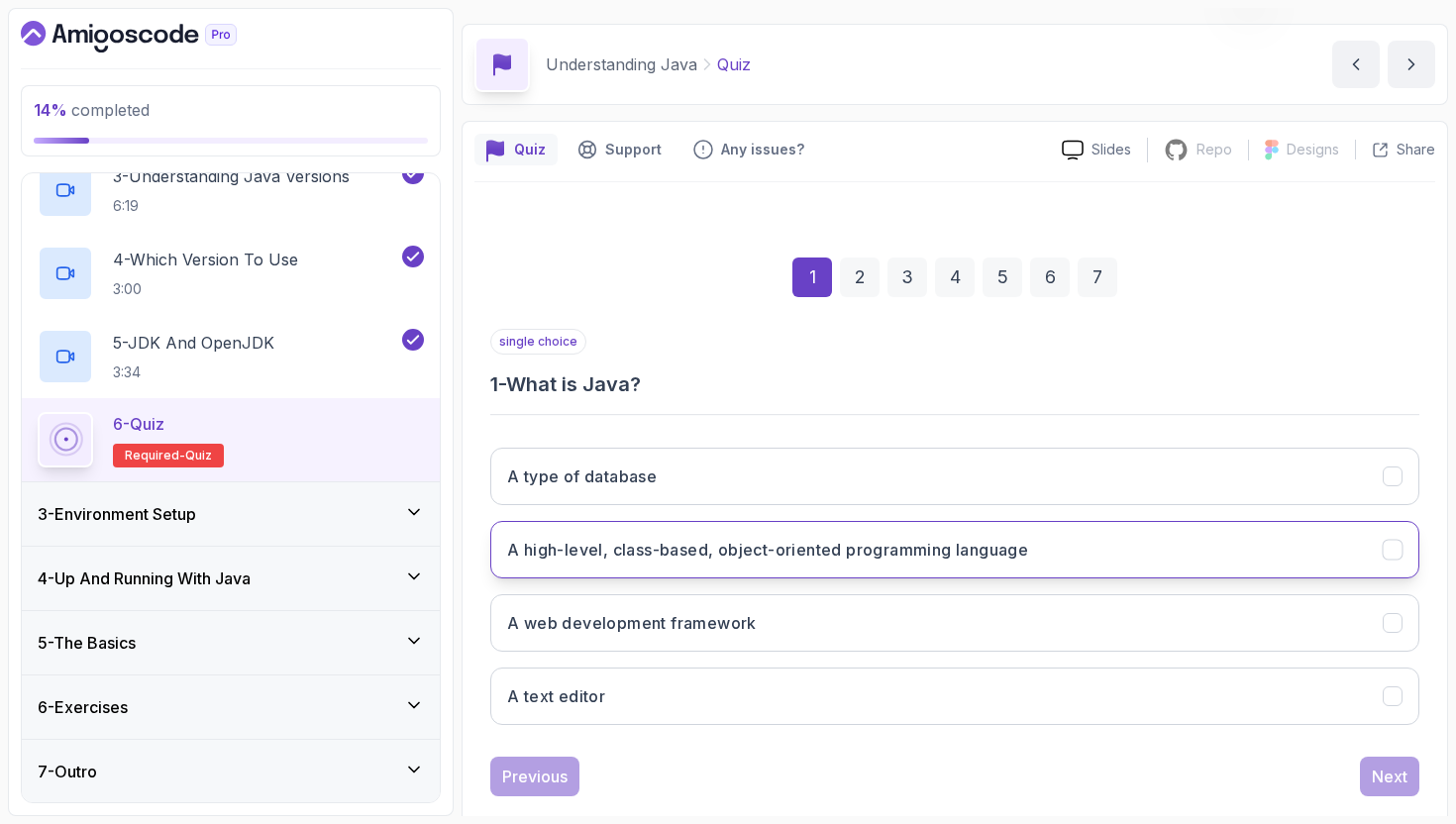 scroll, scrollTop: 57, scrollLeft: 0, axis: vertical 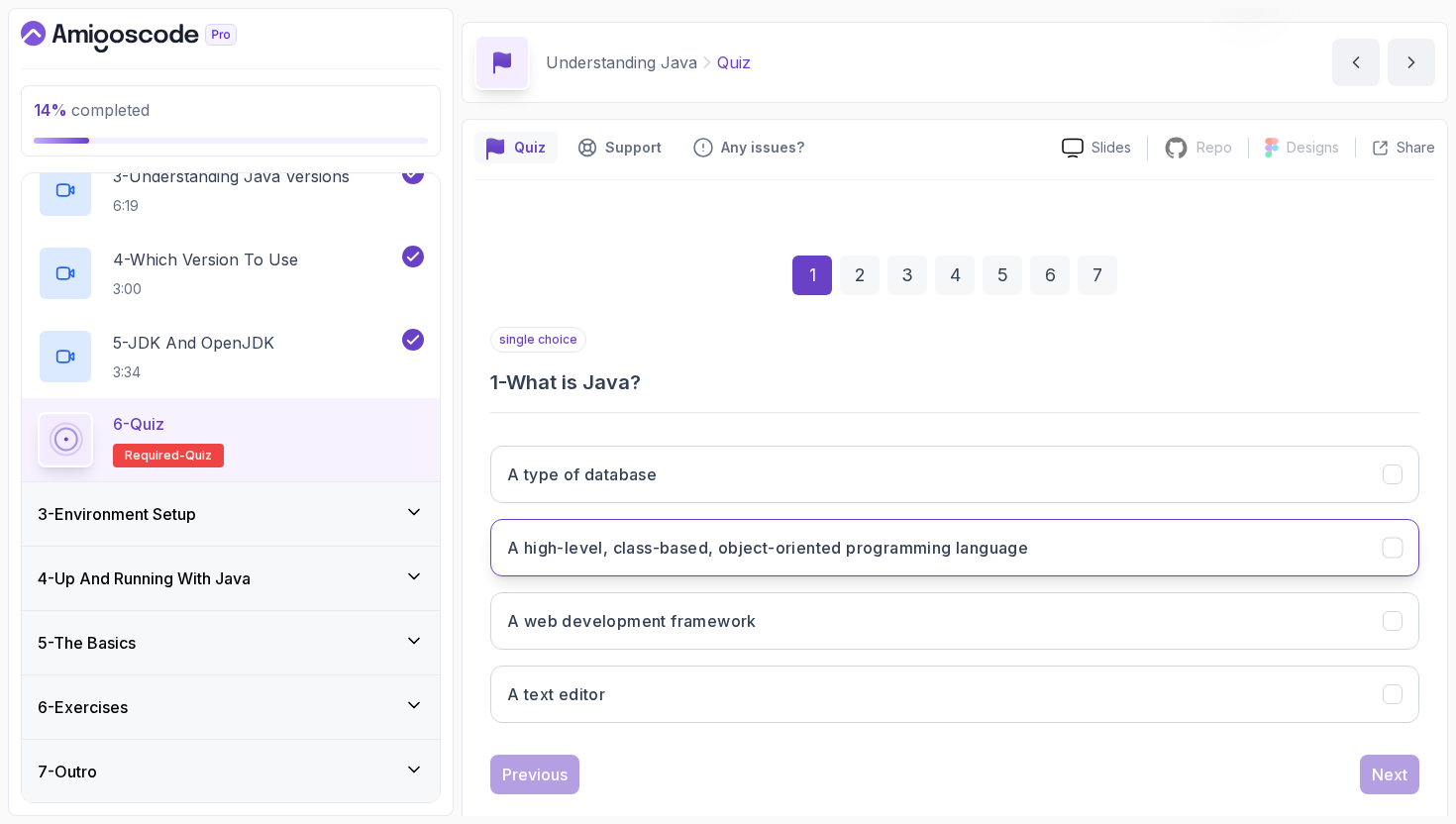click on "A high-level, class-based, object-oriented programming language" at bounding box center [768, 548] 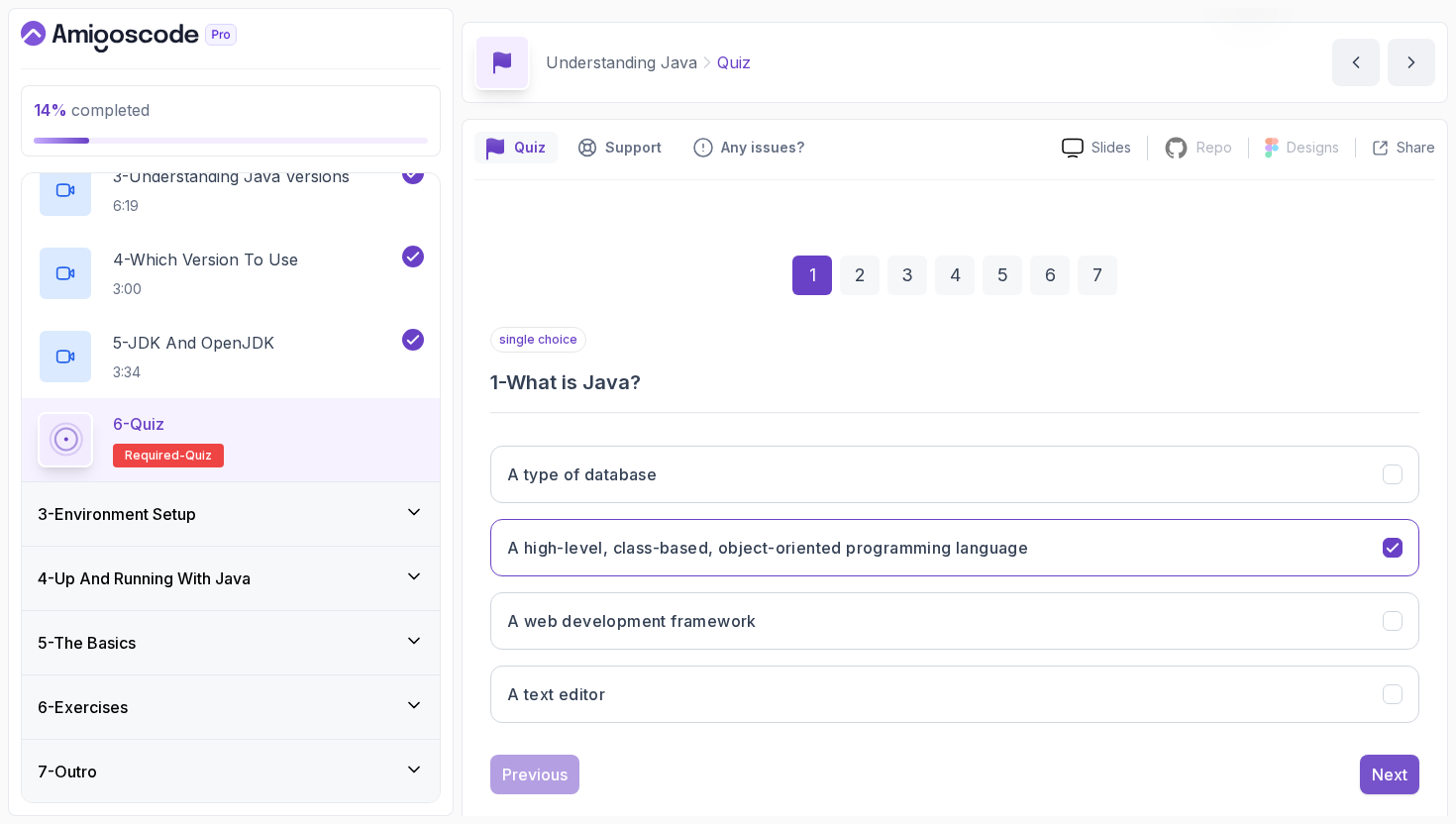 click on "Next" at bounding box center [1390, 774] 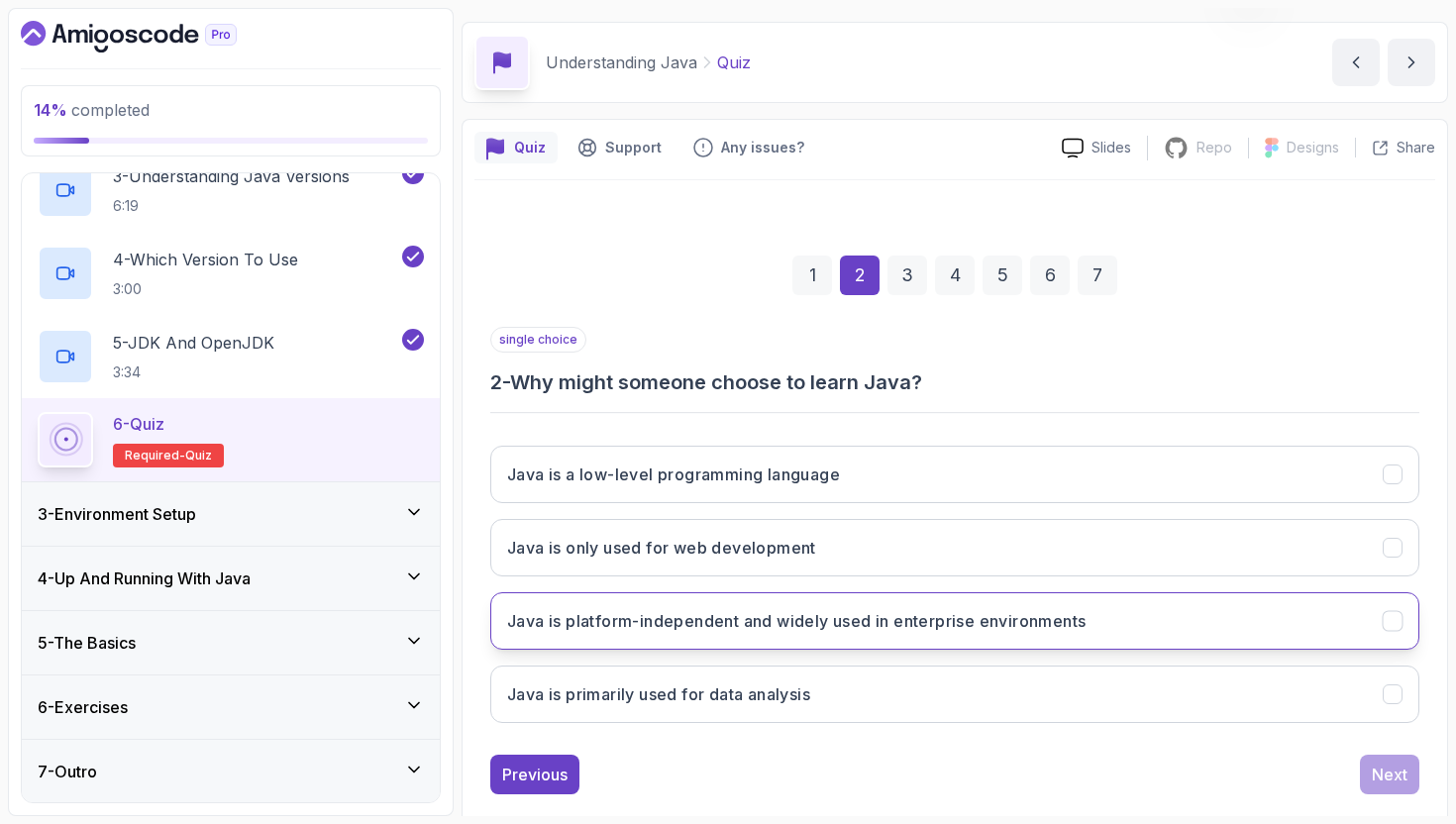 click on "Java is platform-independent and widely used in enterprise environments" at bounding box center (955, 621) 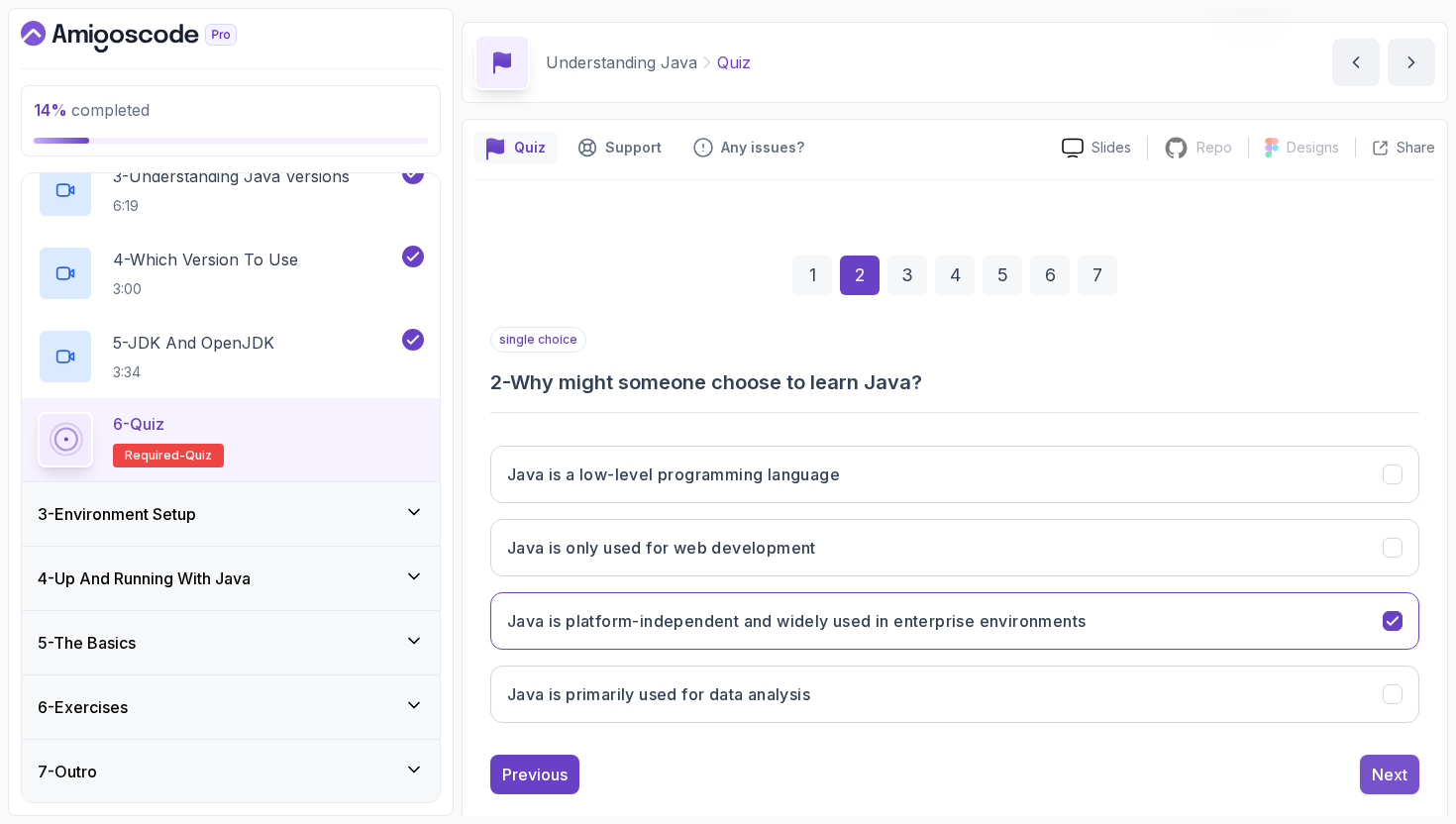click on "Next" at bounding box center [1390, 774] 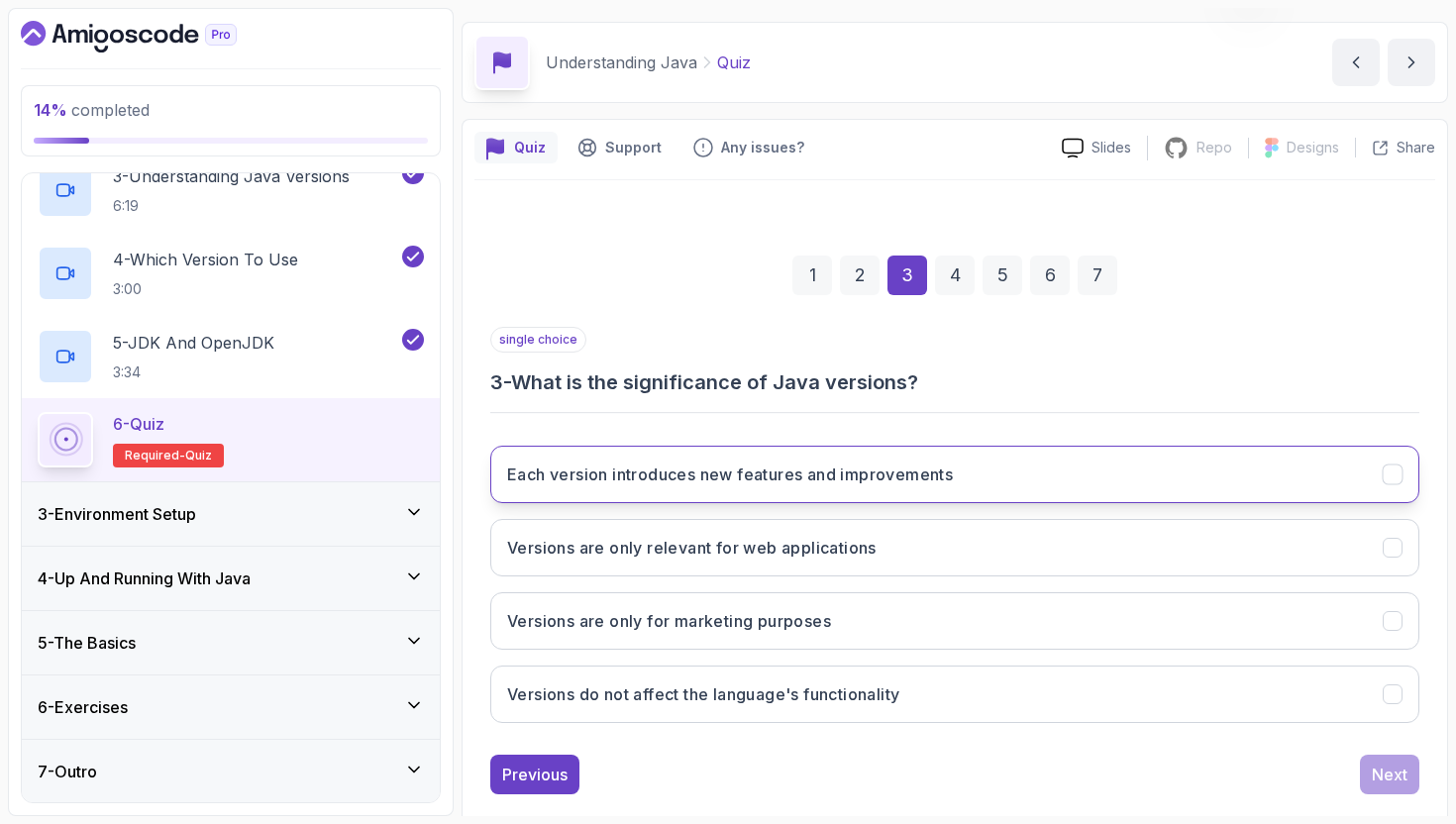 click on "Each version introduces new features and improvements" at bounding box center [955, 474] 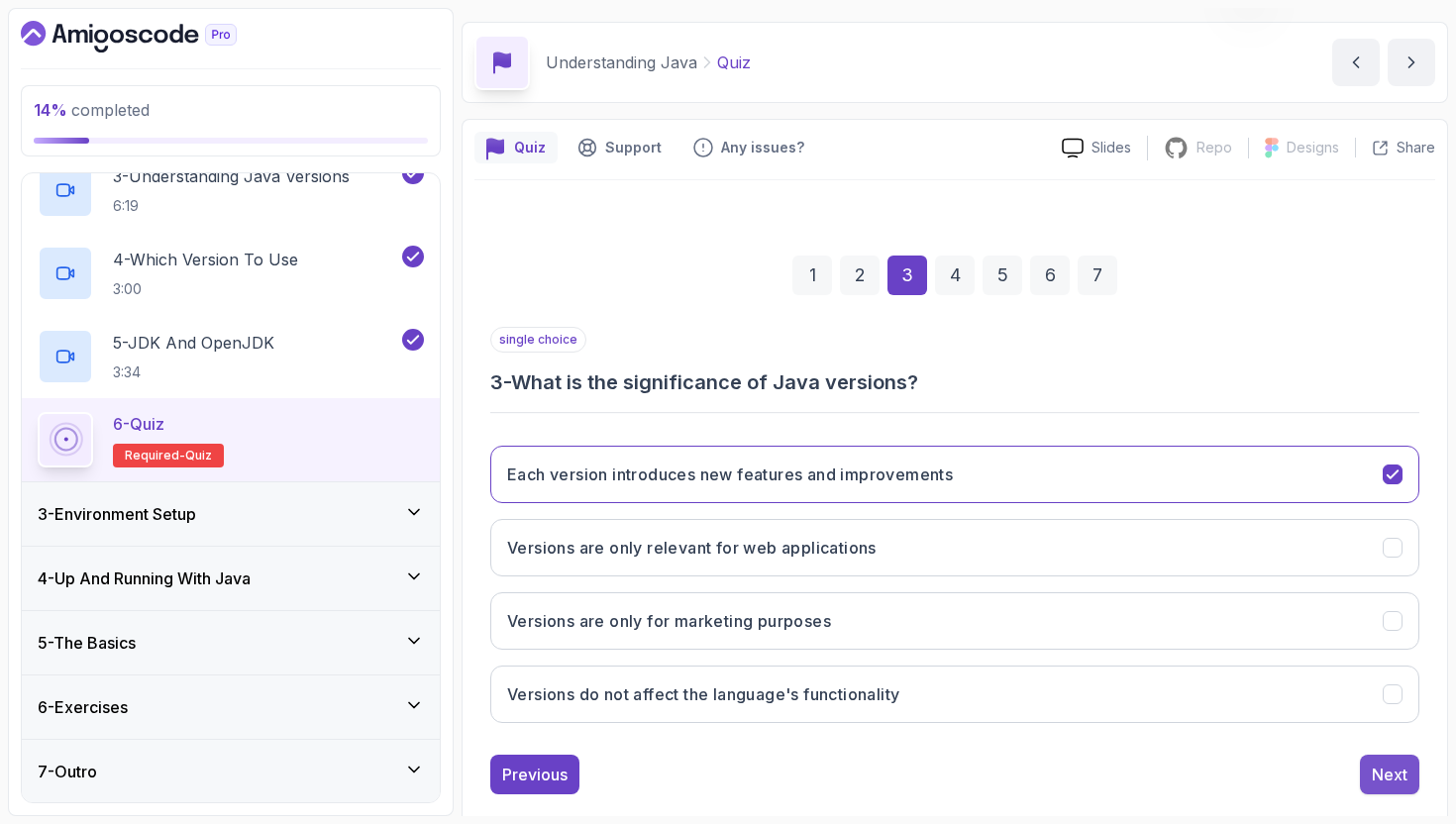 click on "Next" at bounding box center [1390, 774] 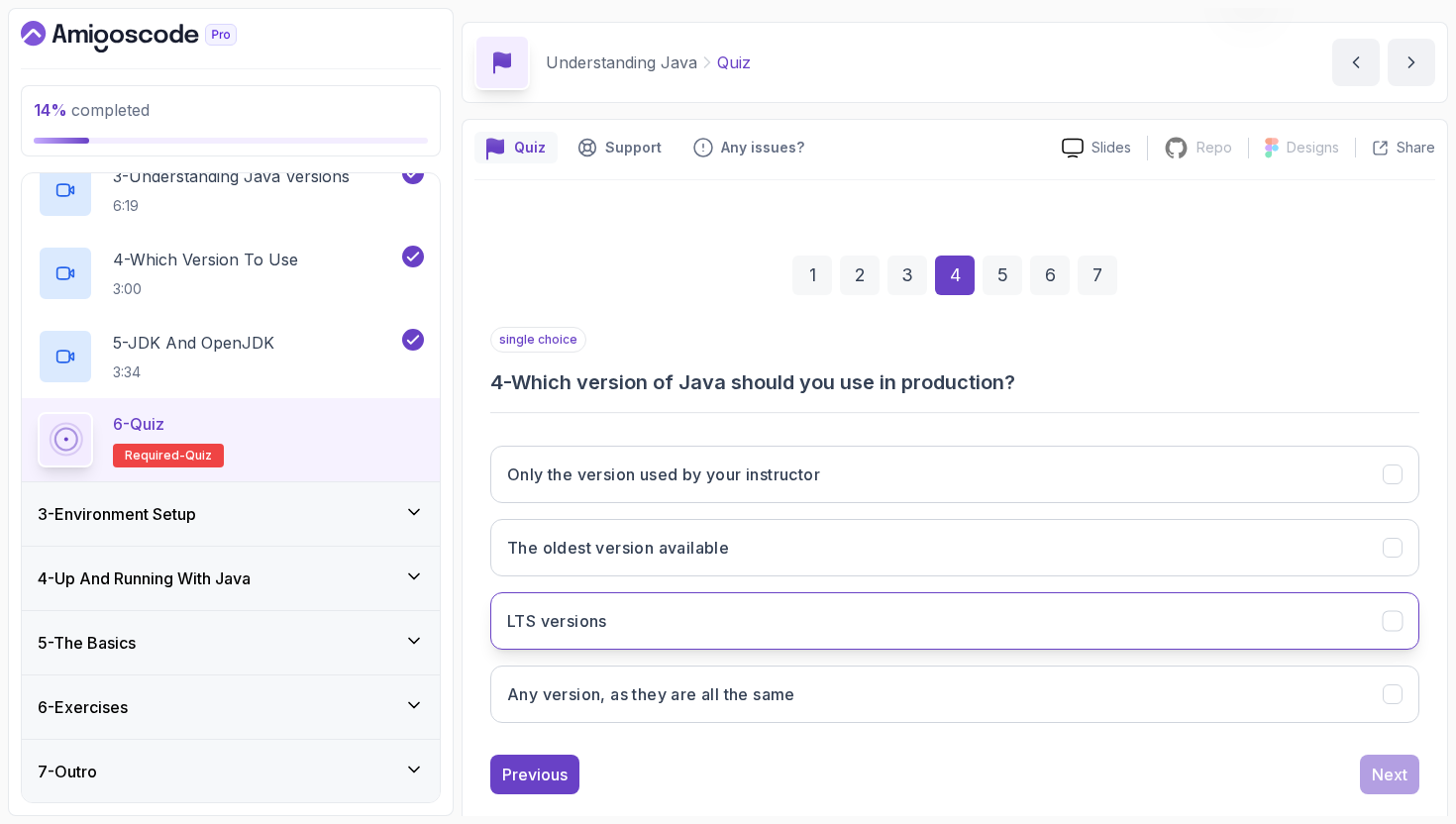 click on "LTS versions" at bounding box center [955, 621] 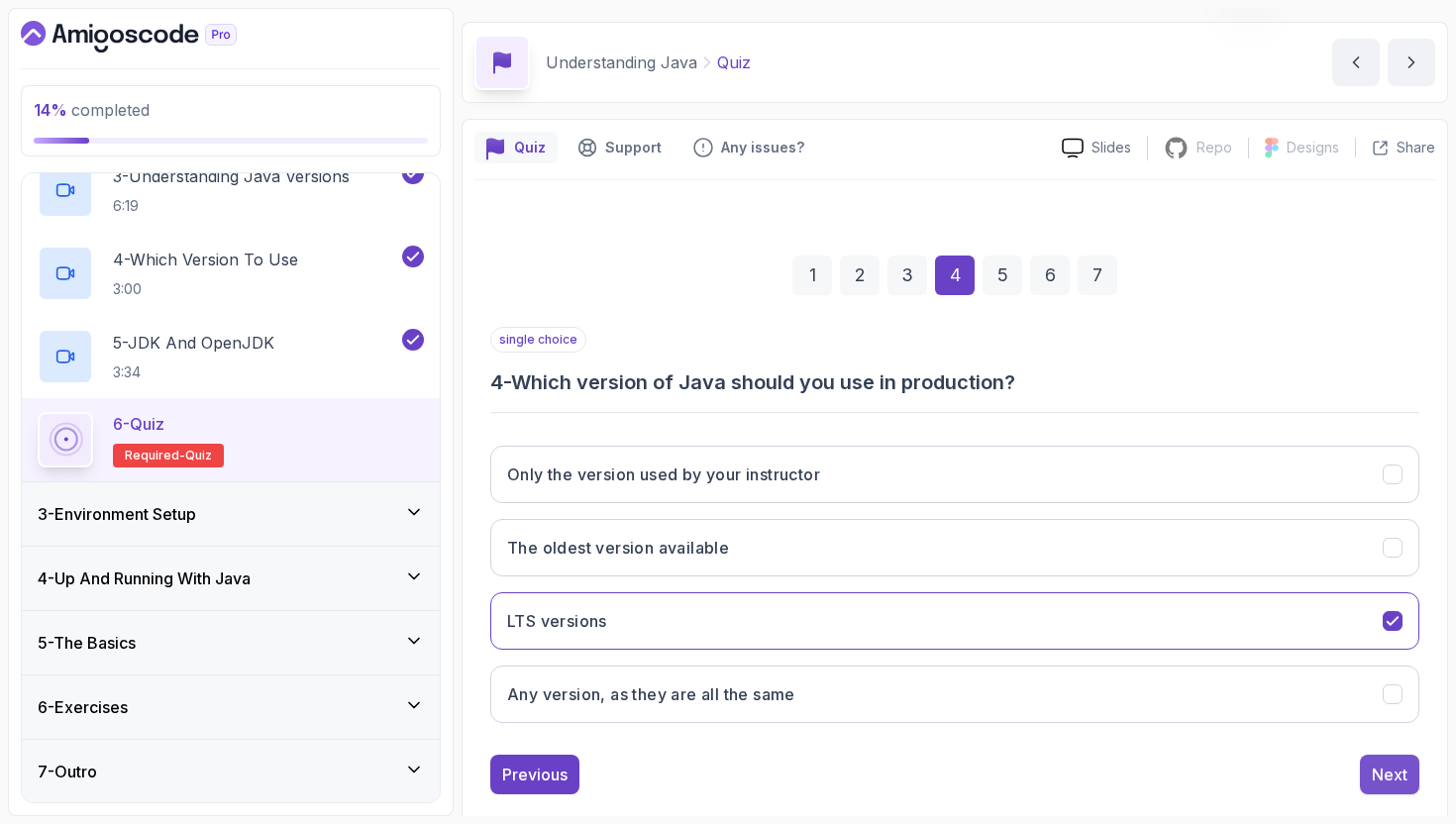 click on "Next" at bounding box center (1390, 774) 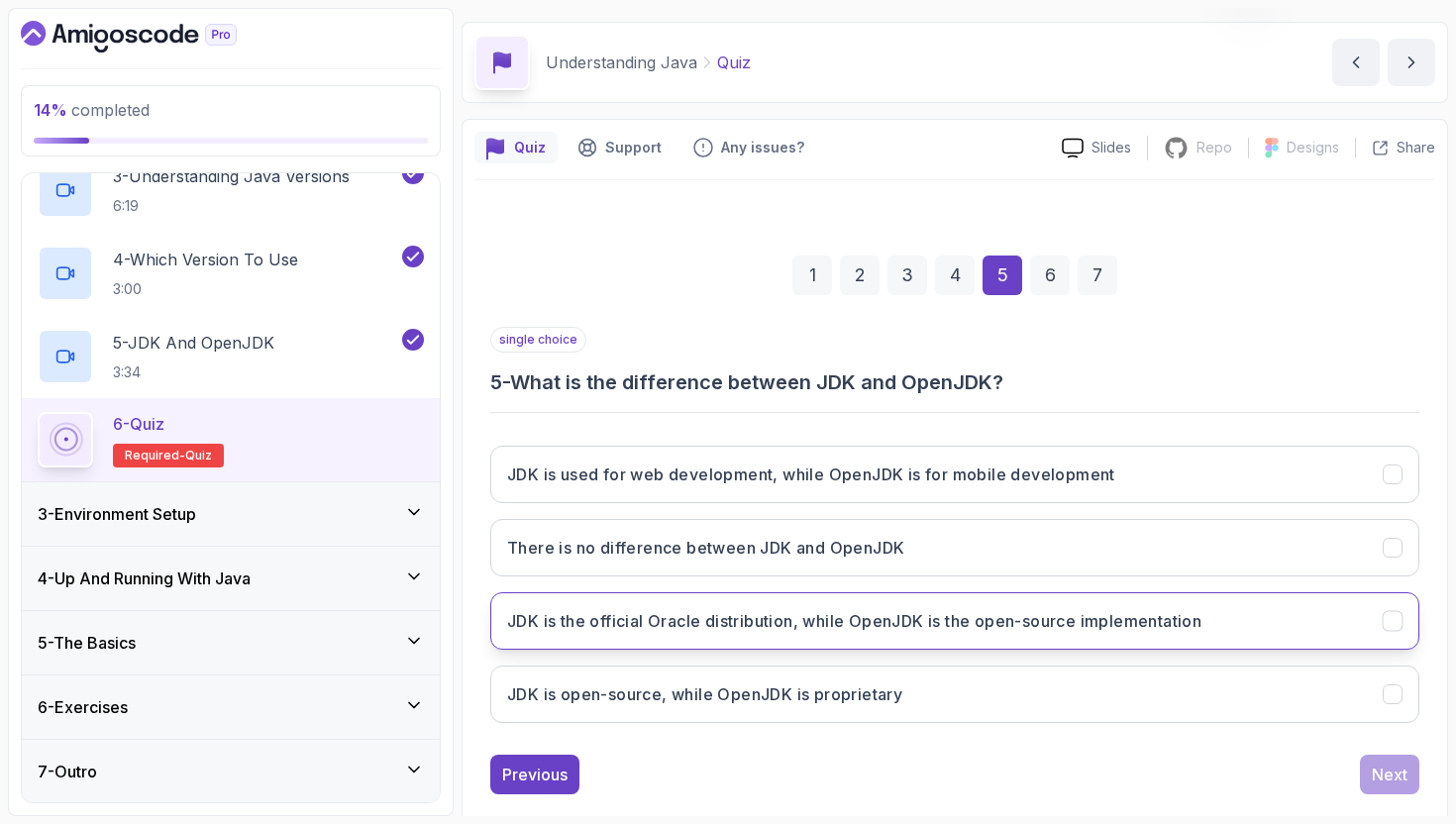 click on "JDK is the official Oracle distribution, while OpenJDK is the open-source implementation" at bounding box center (955, 621) 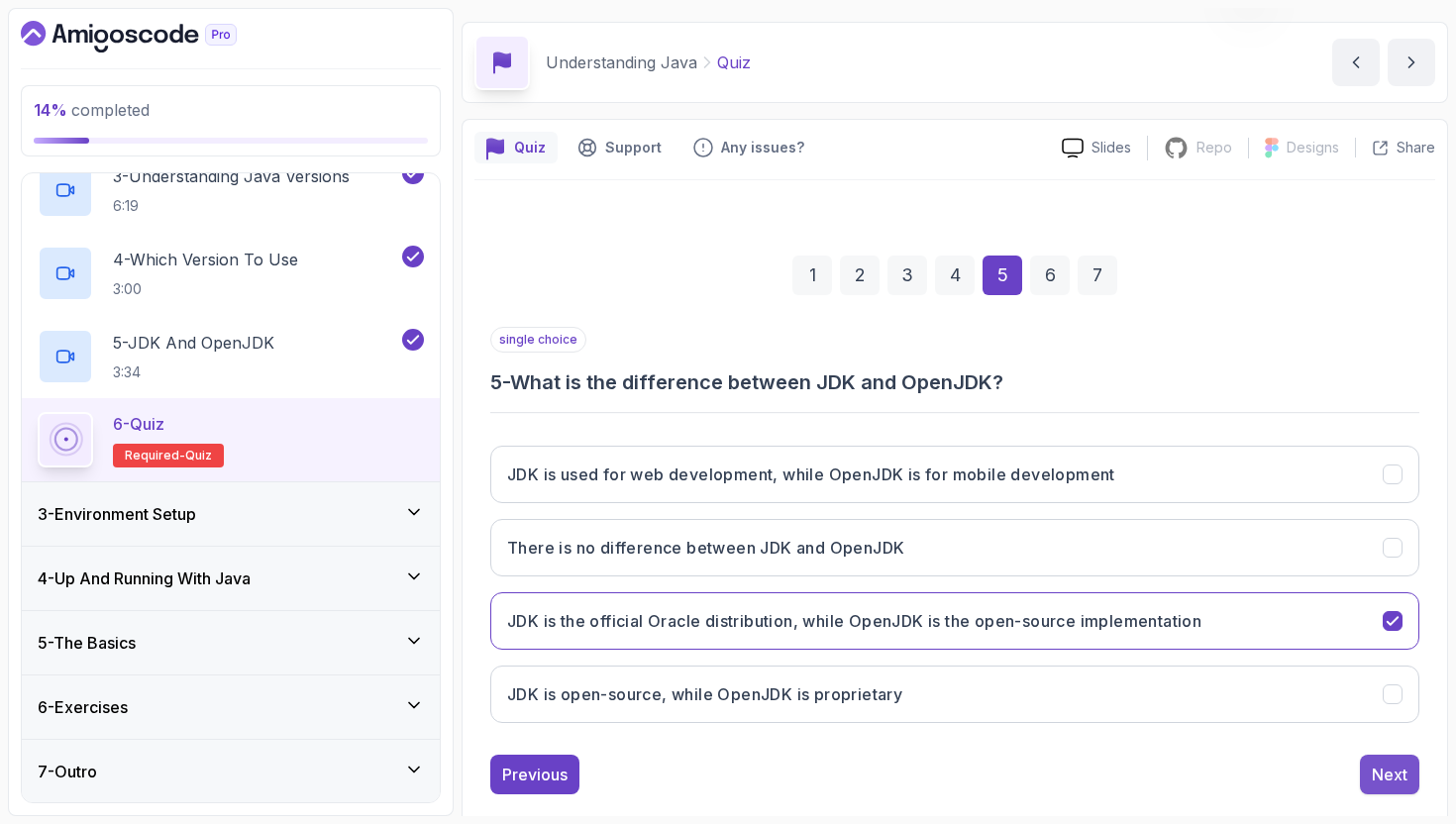 click on "Next" at bounding box center [1390, 774] 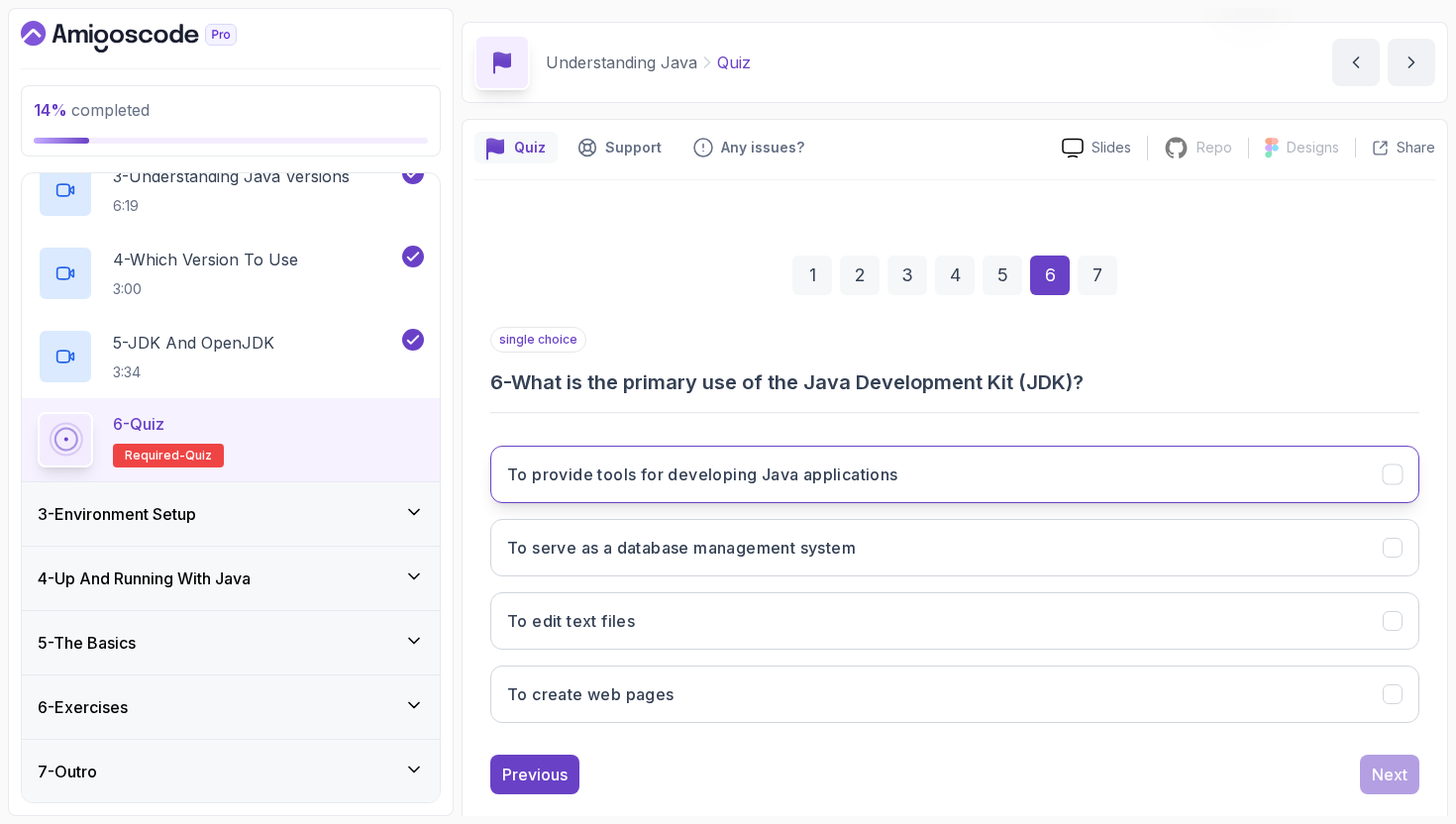 click on "To provide tools for developing Java applications" at bounding box center [955, 474] 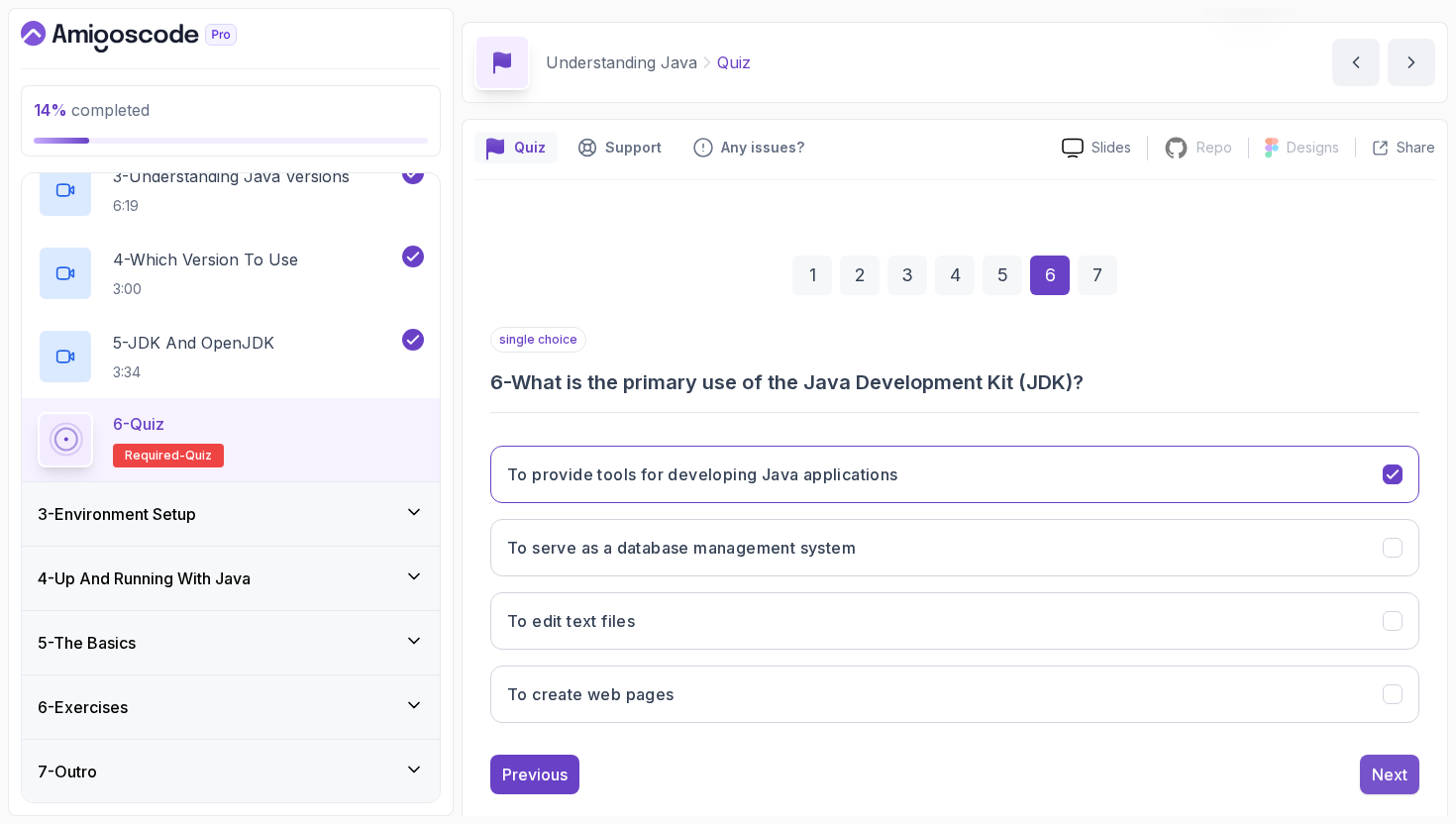 click on "Next" at bounding box center (1390, 774) 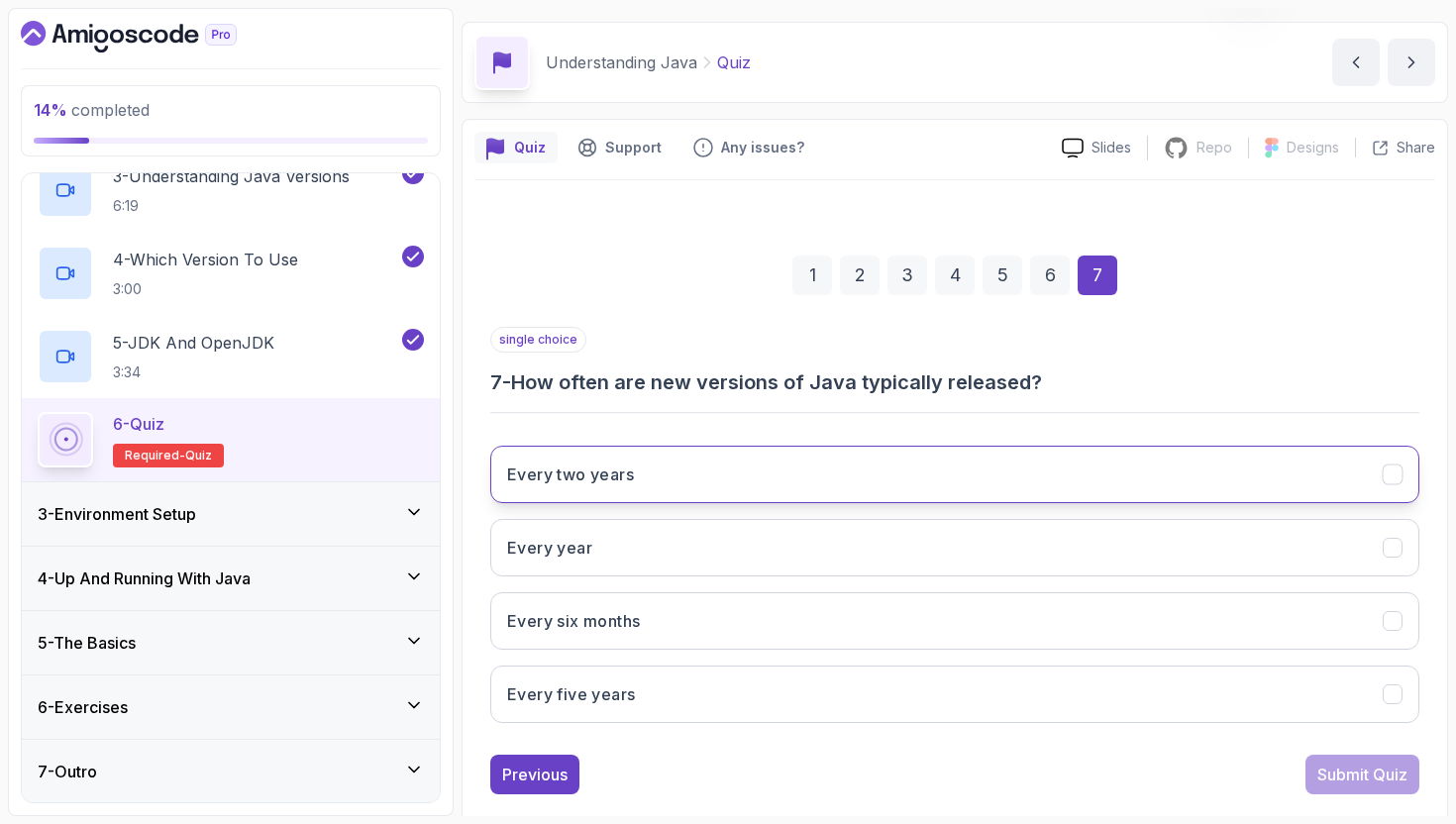 click on "Every two years" at bounding box center [955, 474] 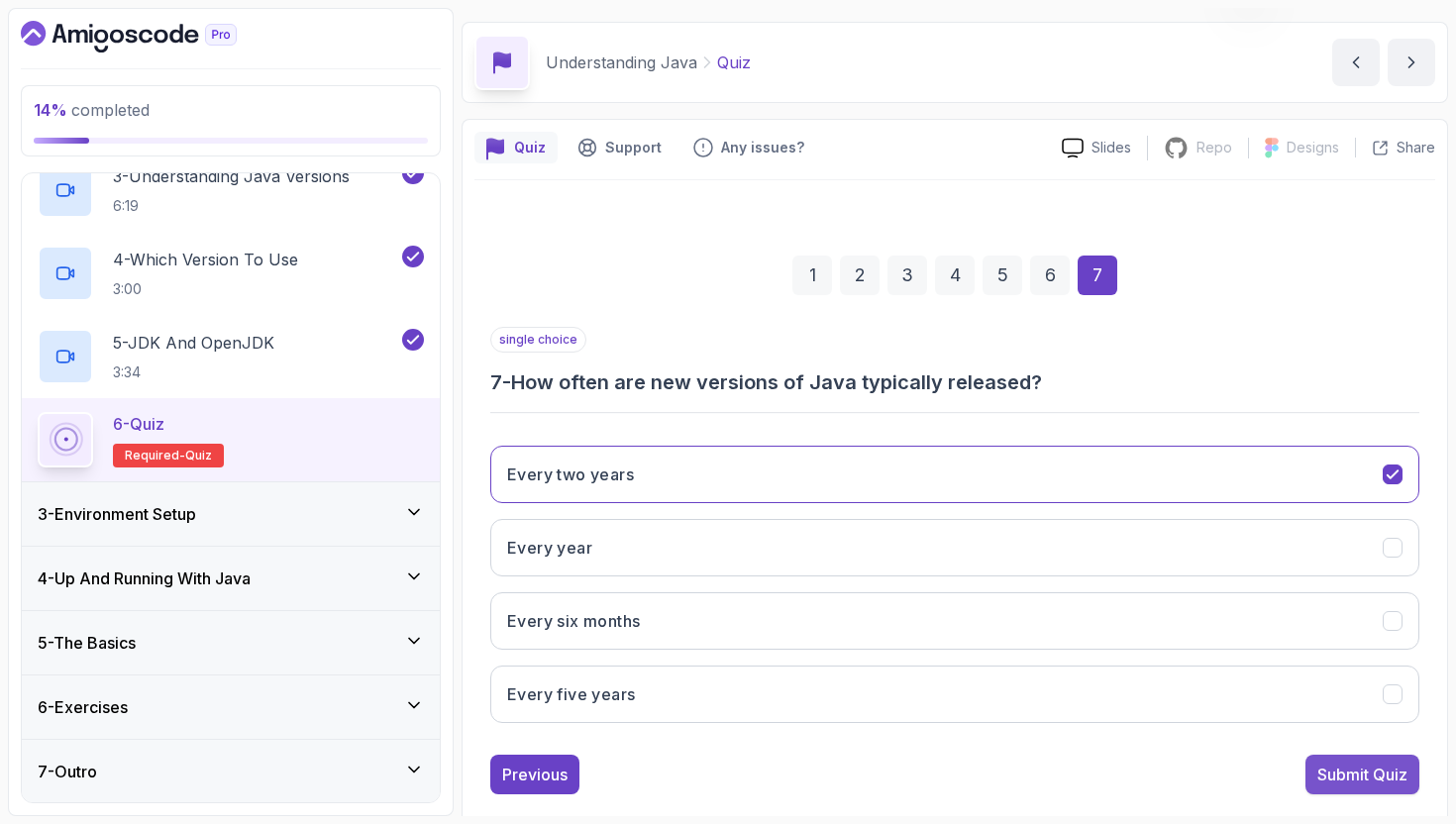 click on "Submit Quiz" at bounding box center (1362, 774) 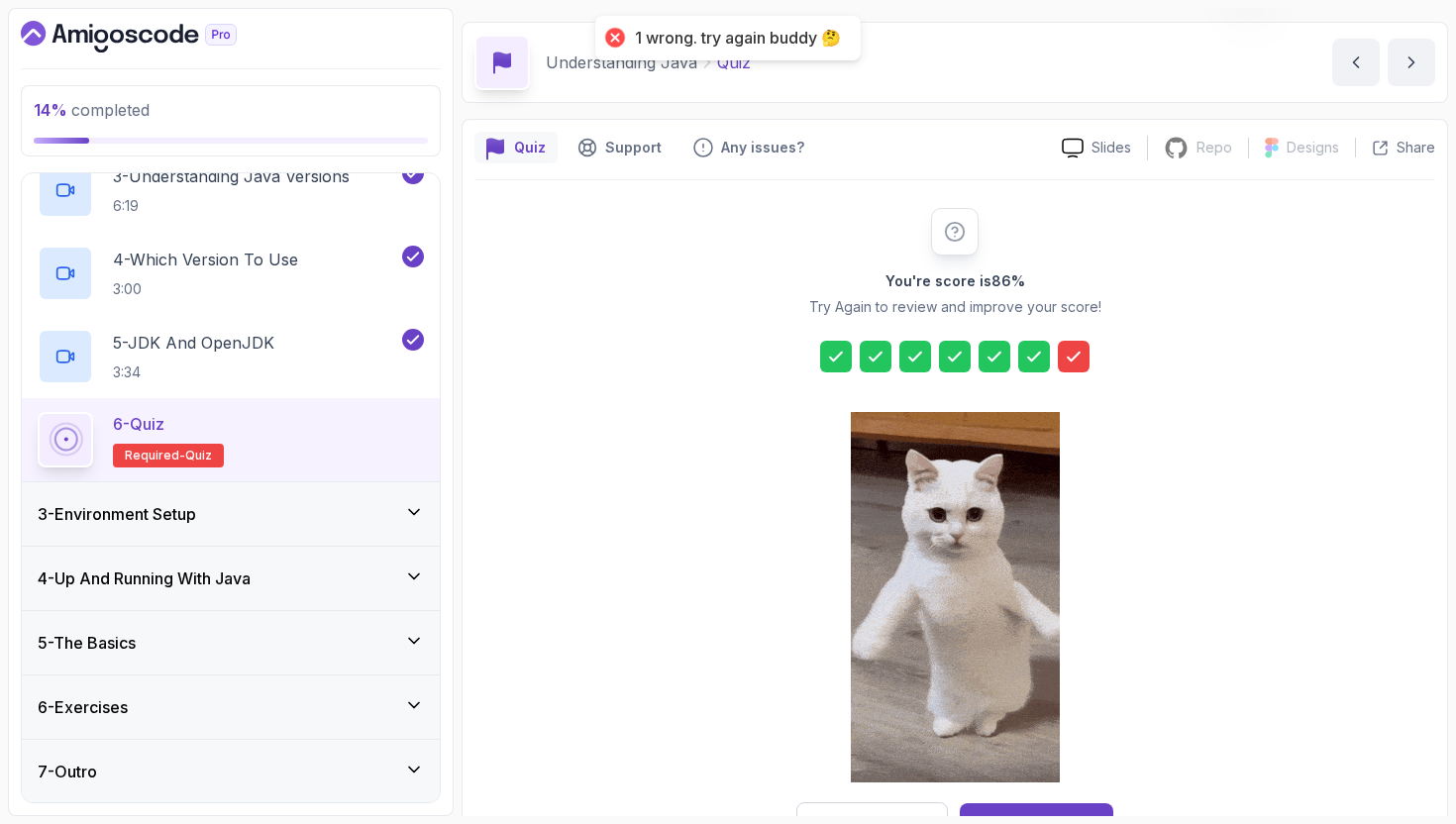 scroll, scrollTop: 126, scrollLeft: 0, axis: vertical 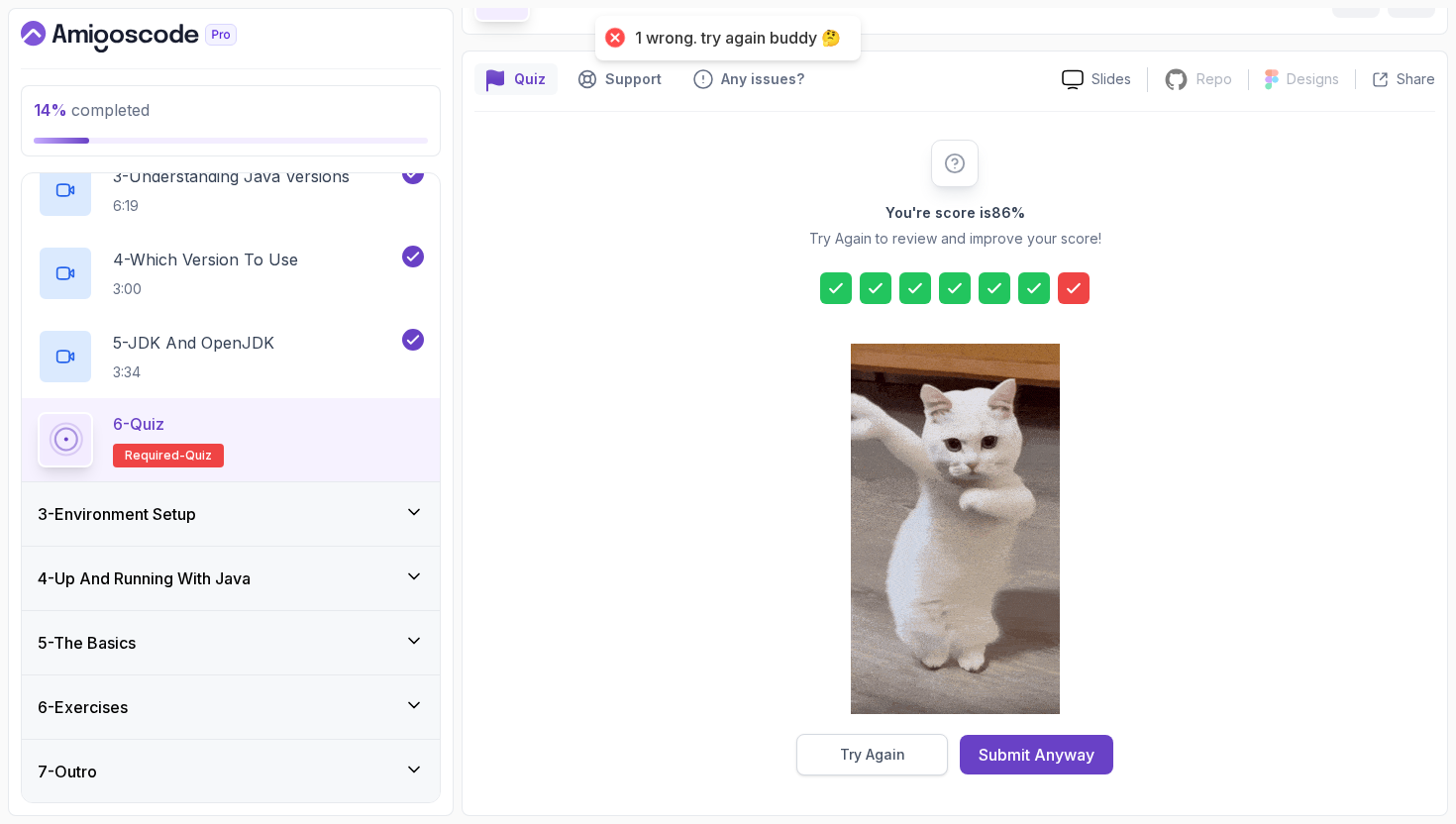 click on "Try Again" at bounding box center [873, 755] 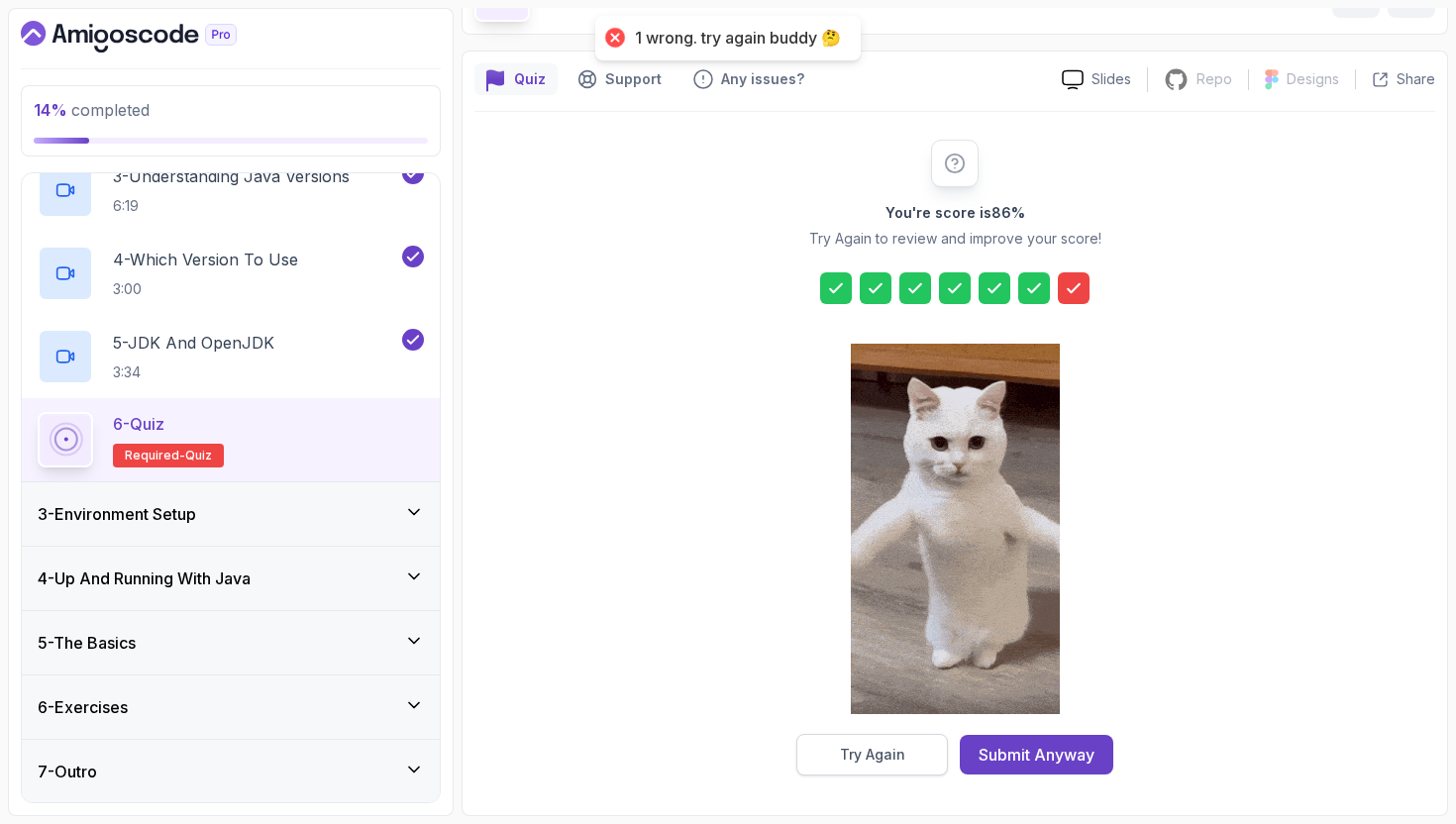 scroll, scrollTop: 92, scrollLeft: 0, axis: vertical 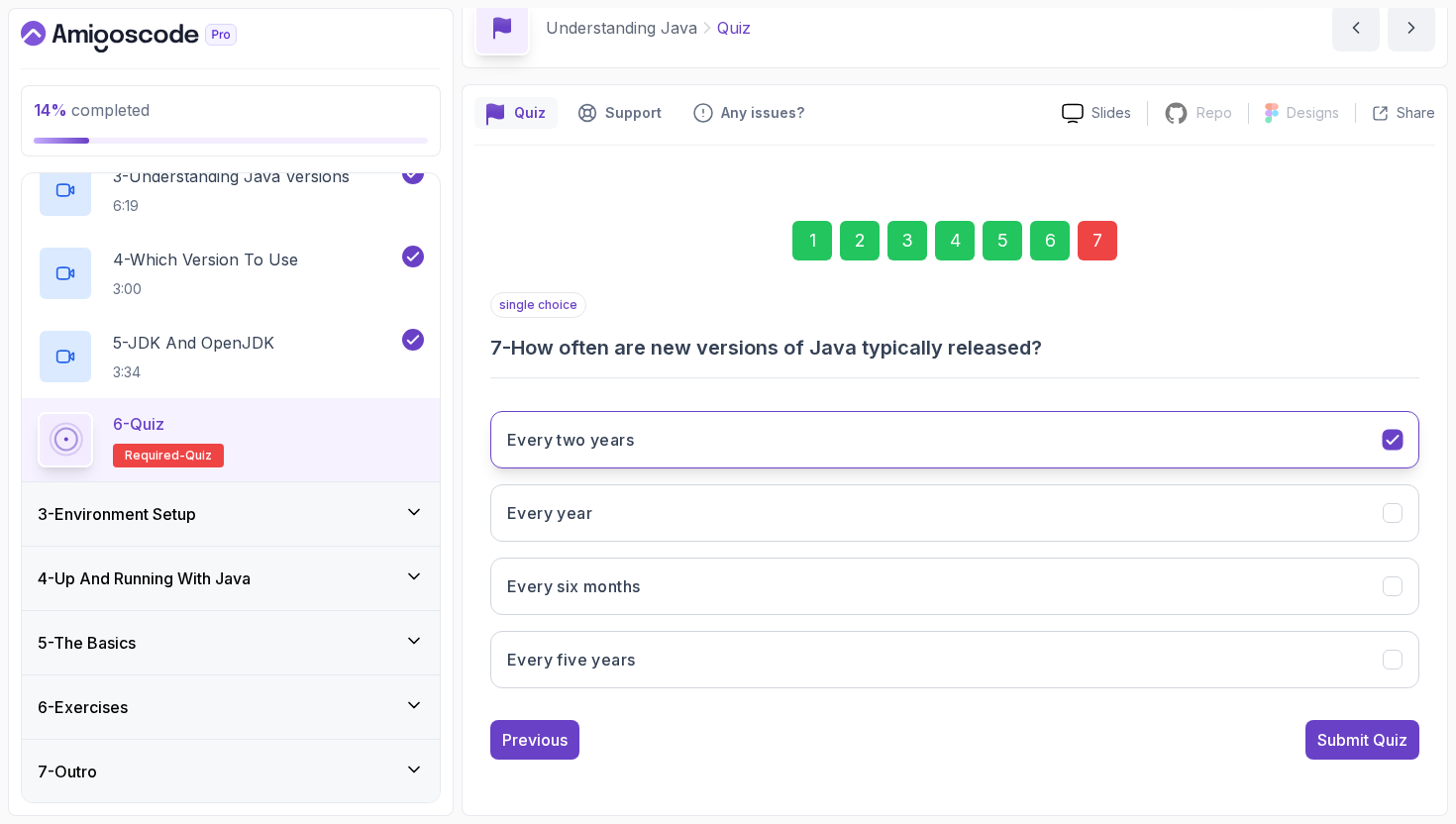 click on "Every two years" at bounding box center [955, 440] 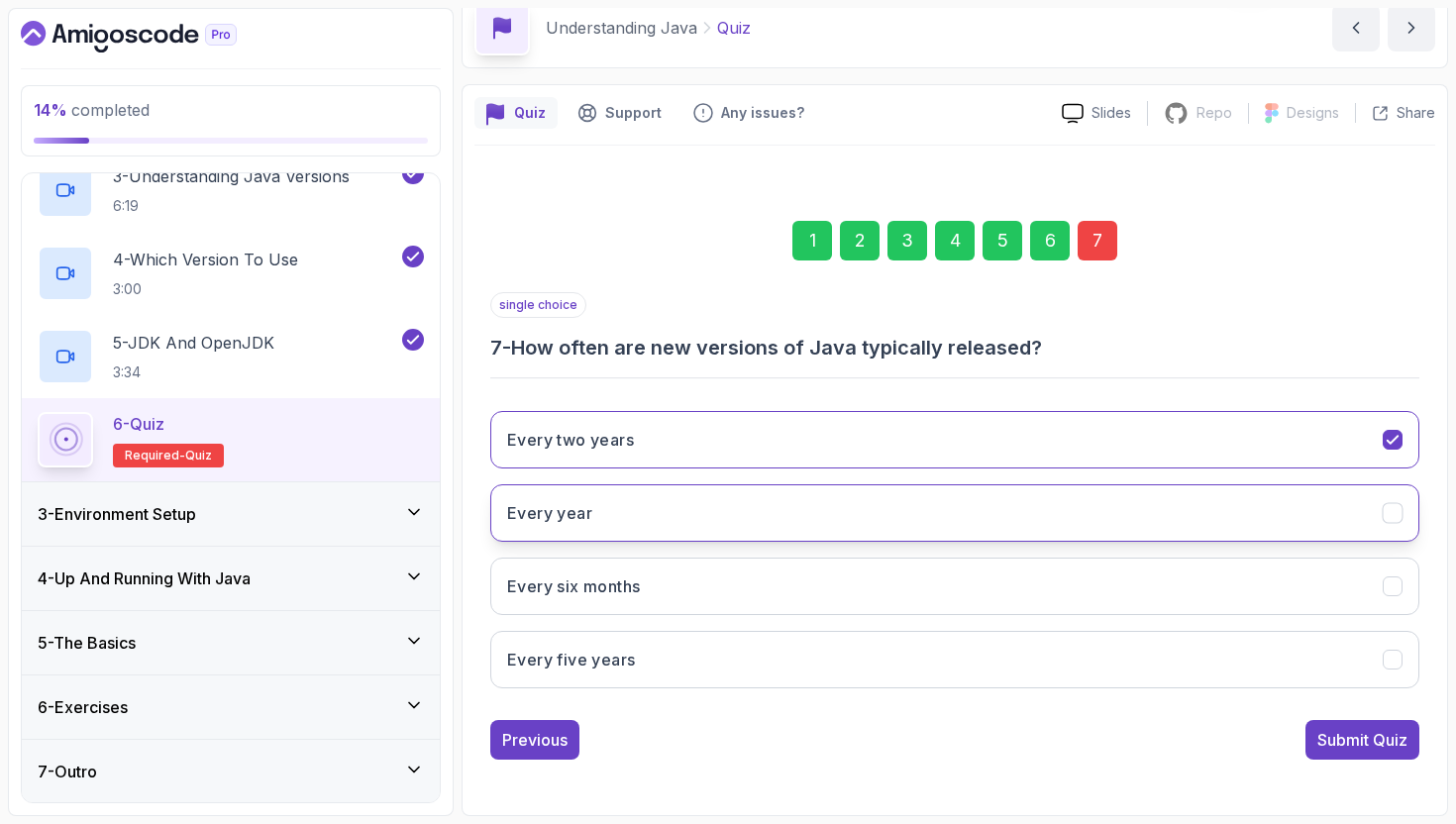 click on "Every year" at bounding box center [955, 513] 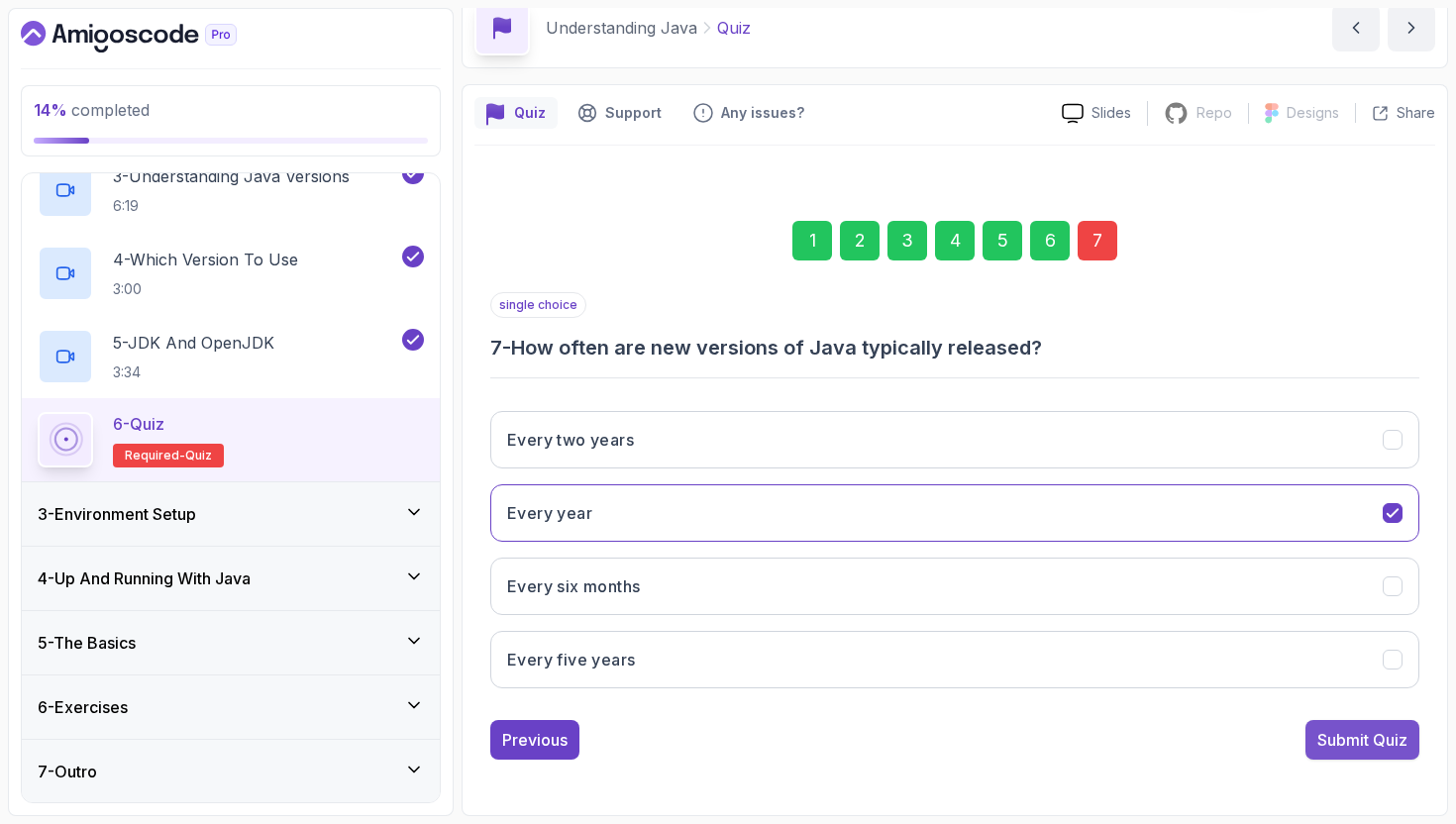 click on "Submit Quiz" at bounding box center [1362, 740] 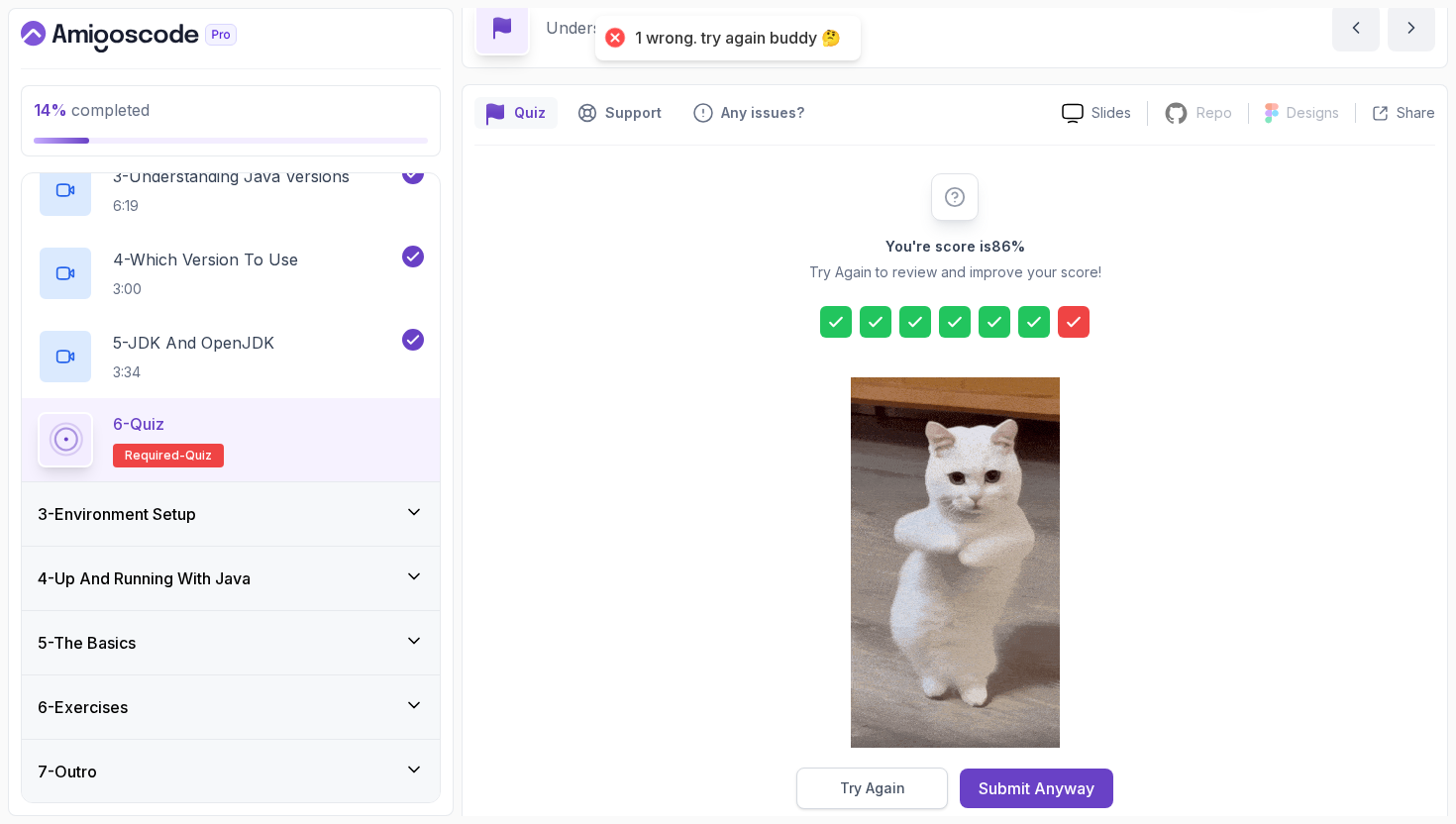 click on "Try Again" at bounding box center [872, 788] 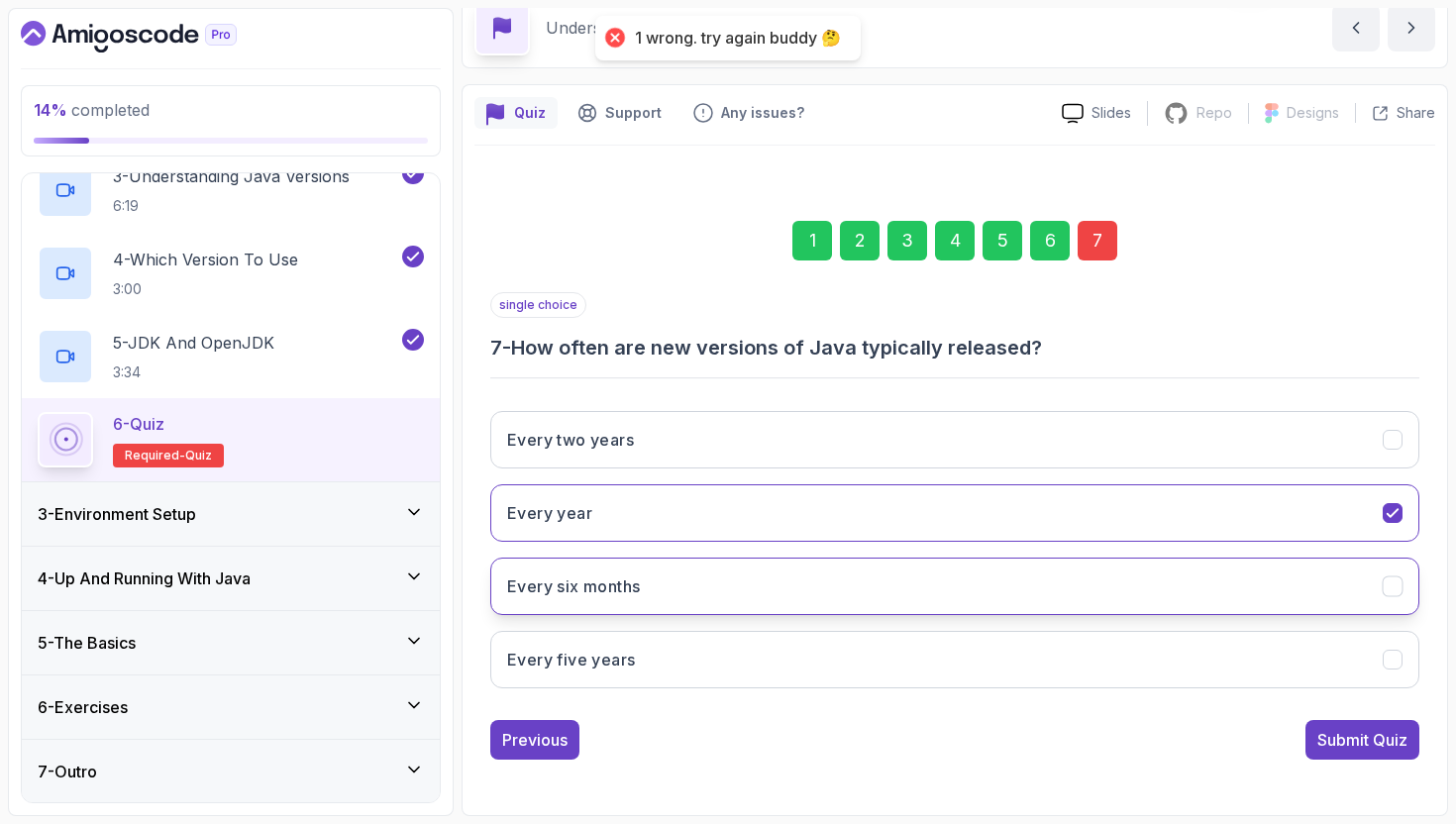 click on "Every six months" at bounding box center (955, 586) 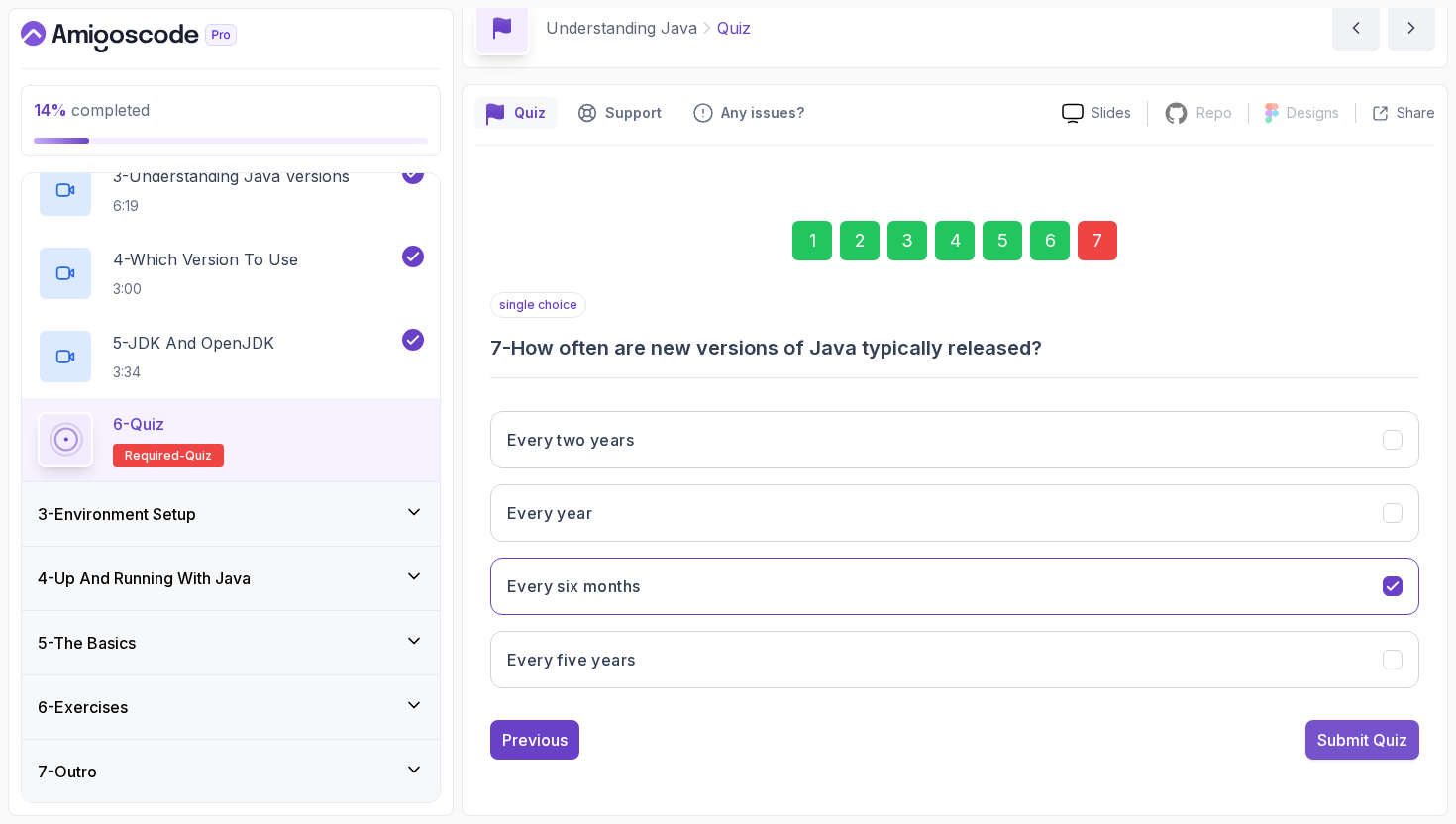 click on "Submit Quiz" at bounding box center [1362, 740] 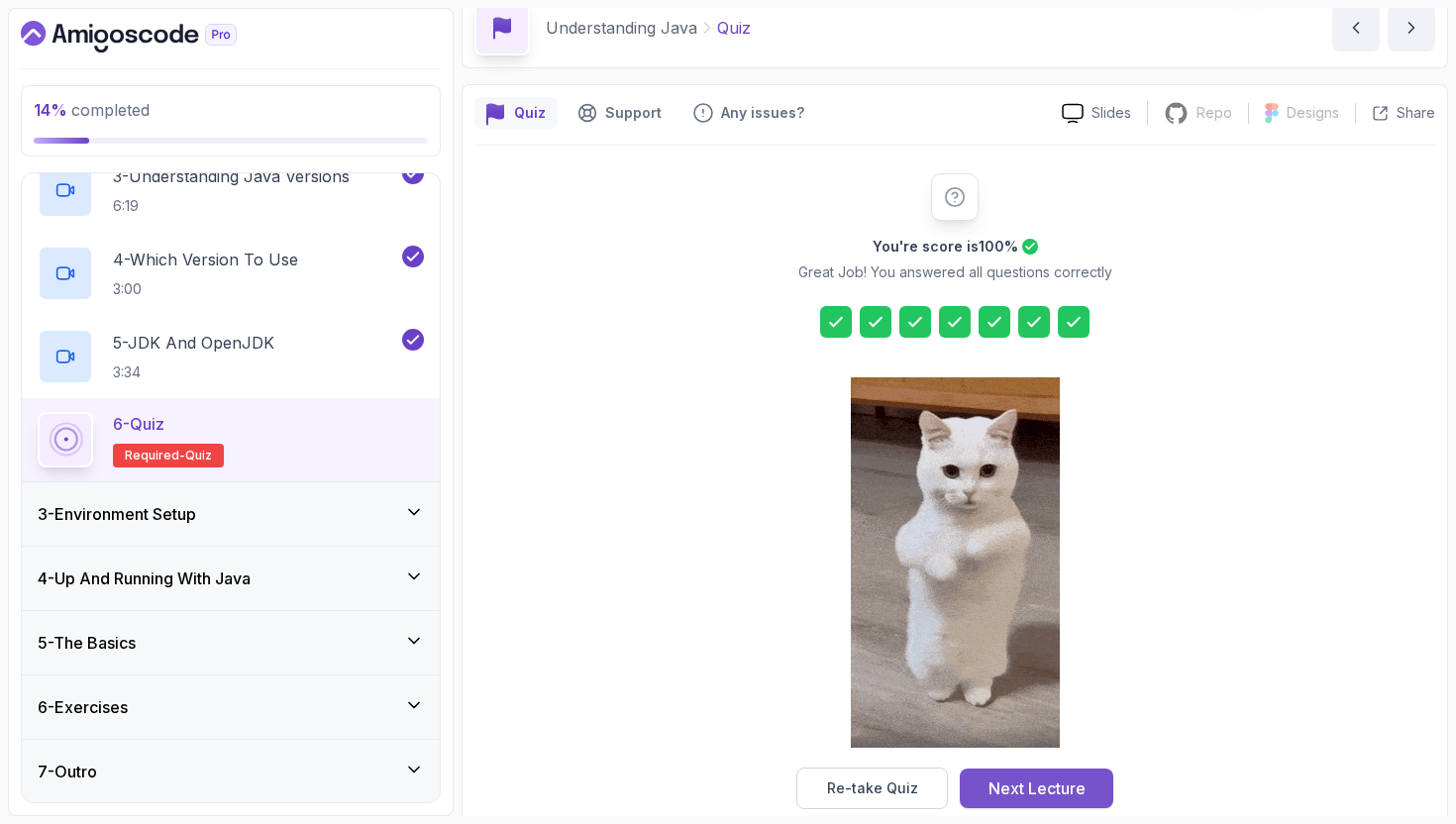 click on "Next Lecture" at bounding box center [1037, 788] 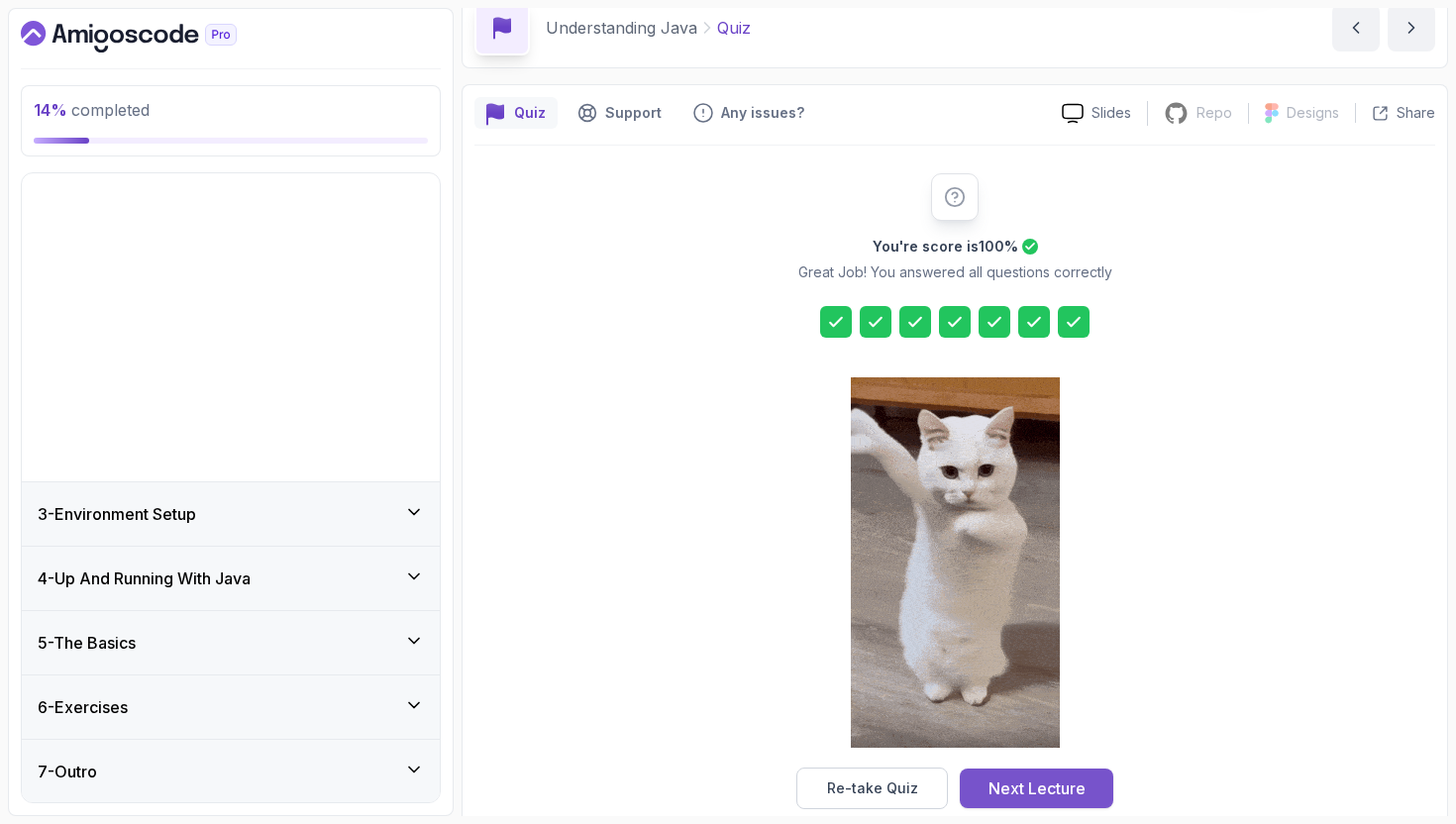scroll, scrollTop: 0, scrollLeft: 0, axis: both 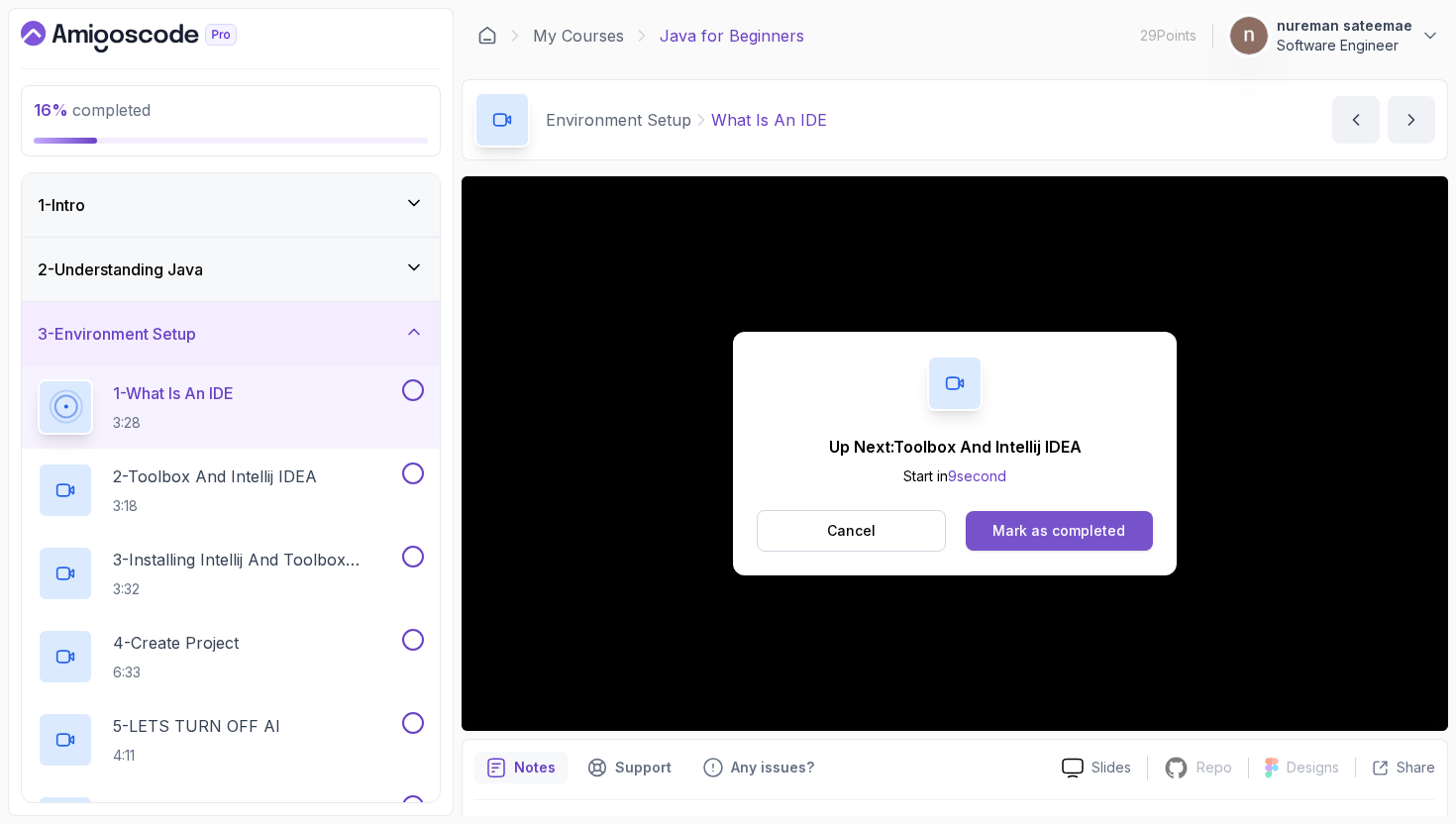 click on "Mark as completed" at bounding box center (1059, 531) 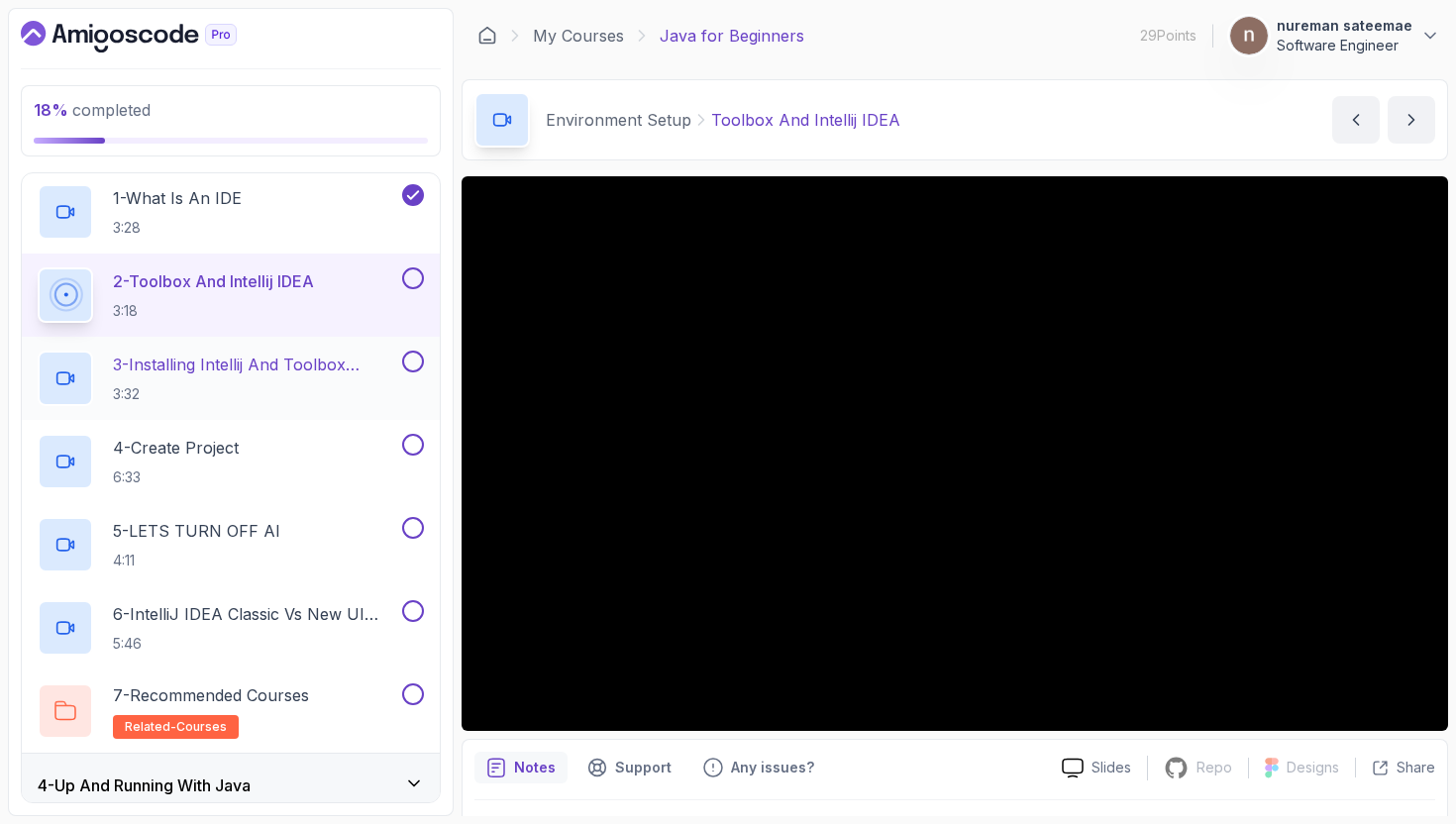 scroll, scrollTop: 0, scrollLeft: 0, axis: both 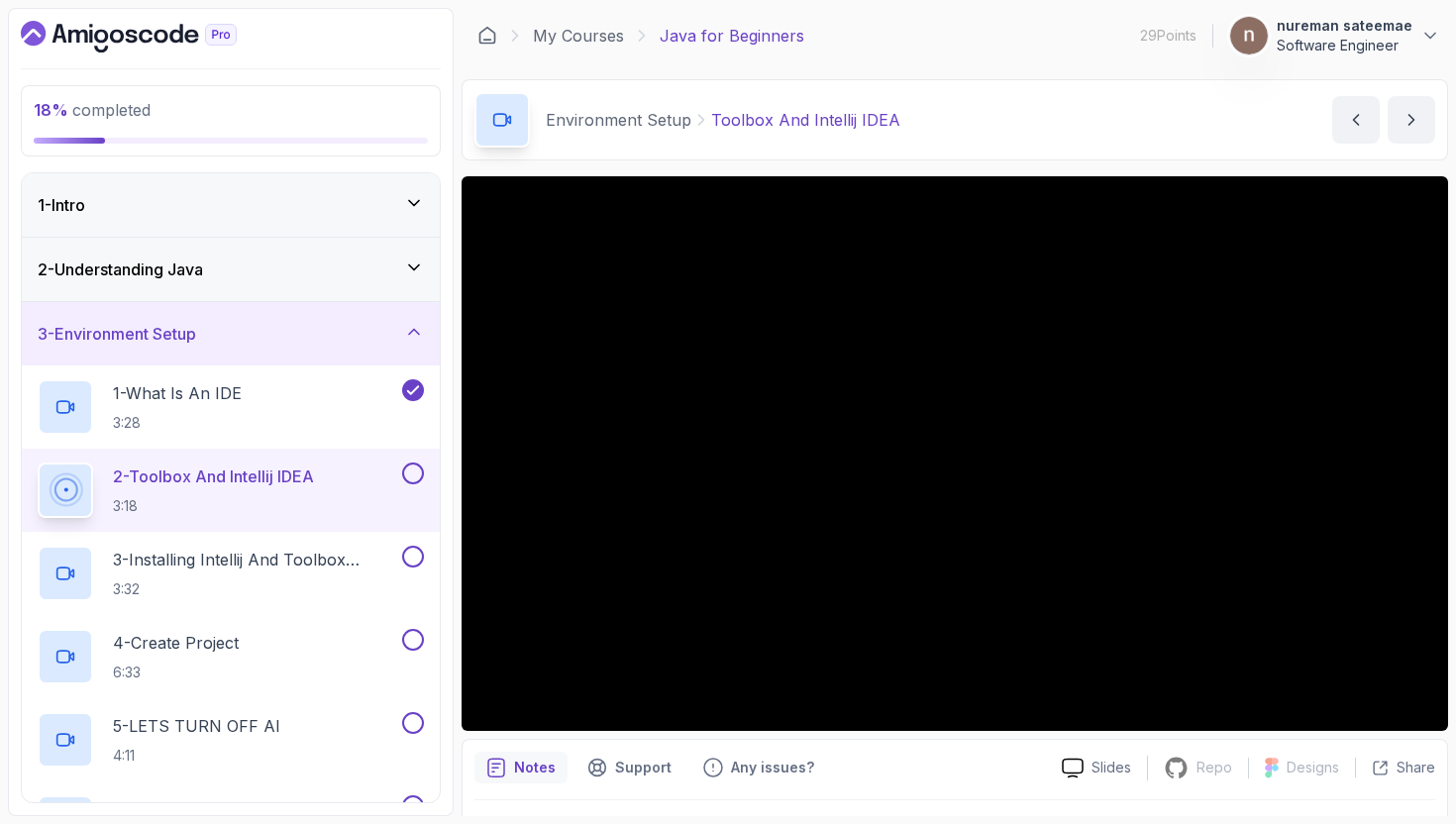click 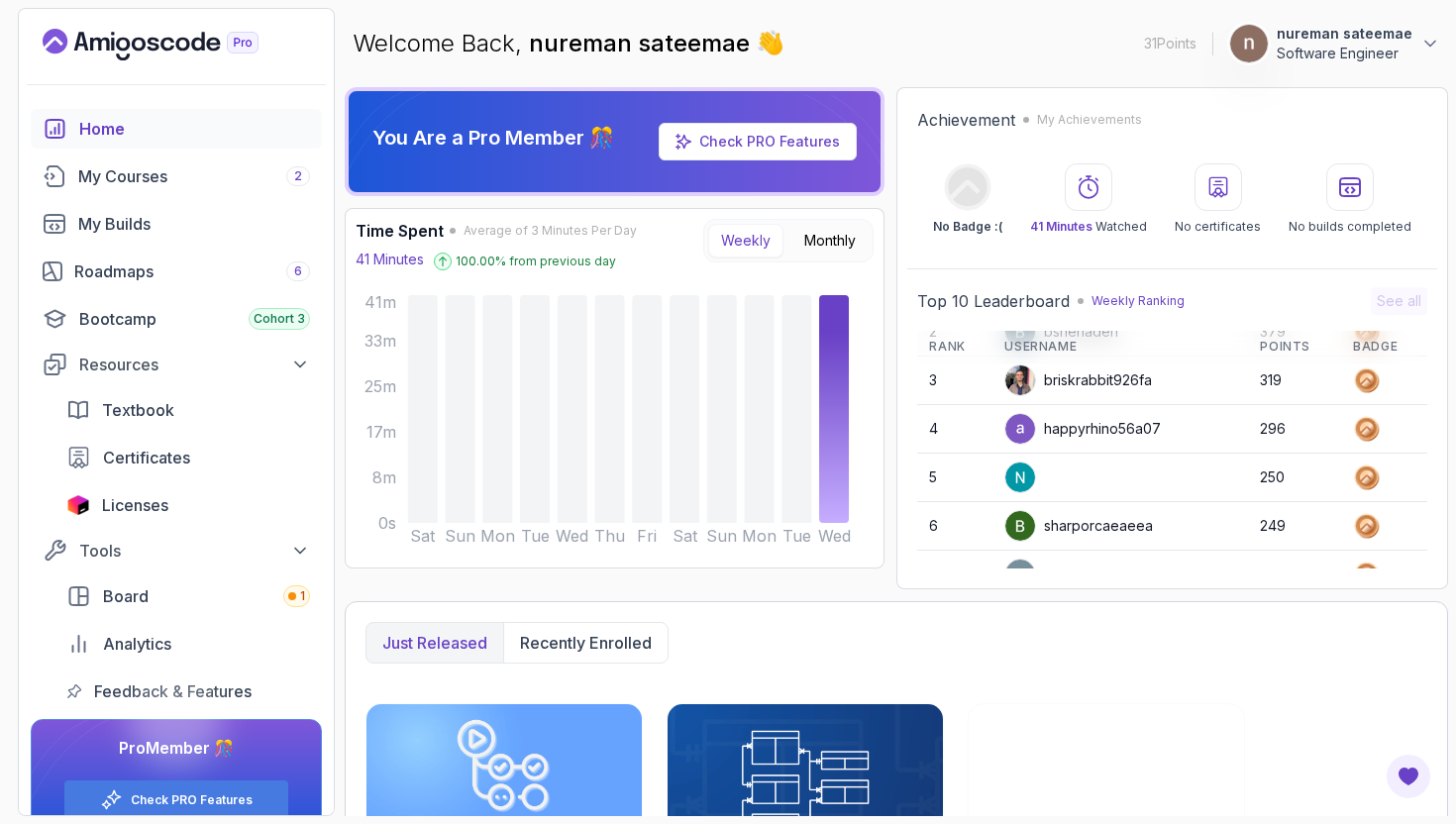 scroll, scrollTop: 279, scrollLeft: 0, axis: vertical 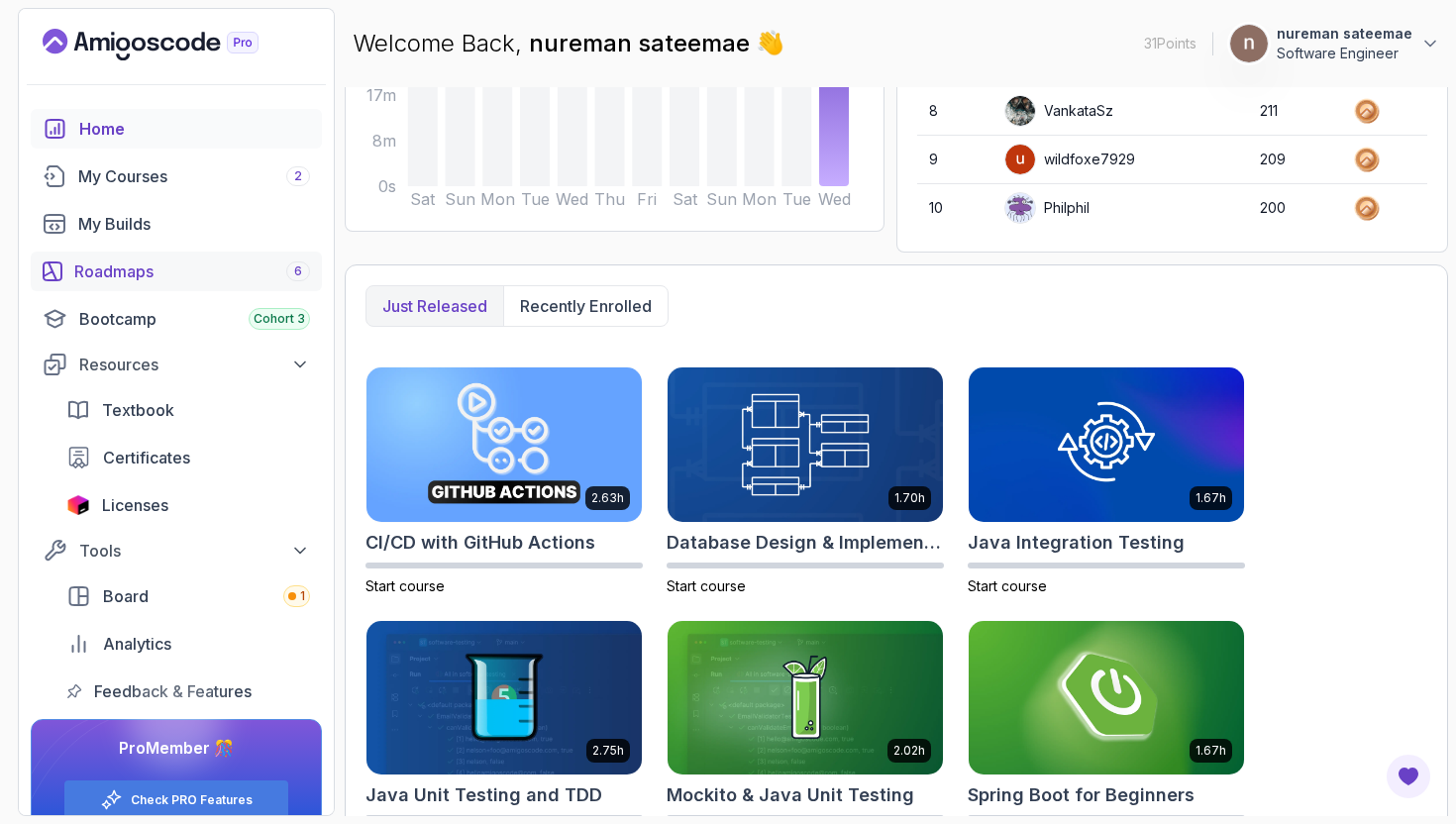 click on "Roadmaps 6" at bounding box center (192, 271) 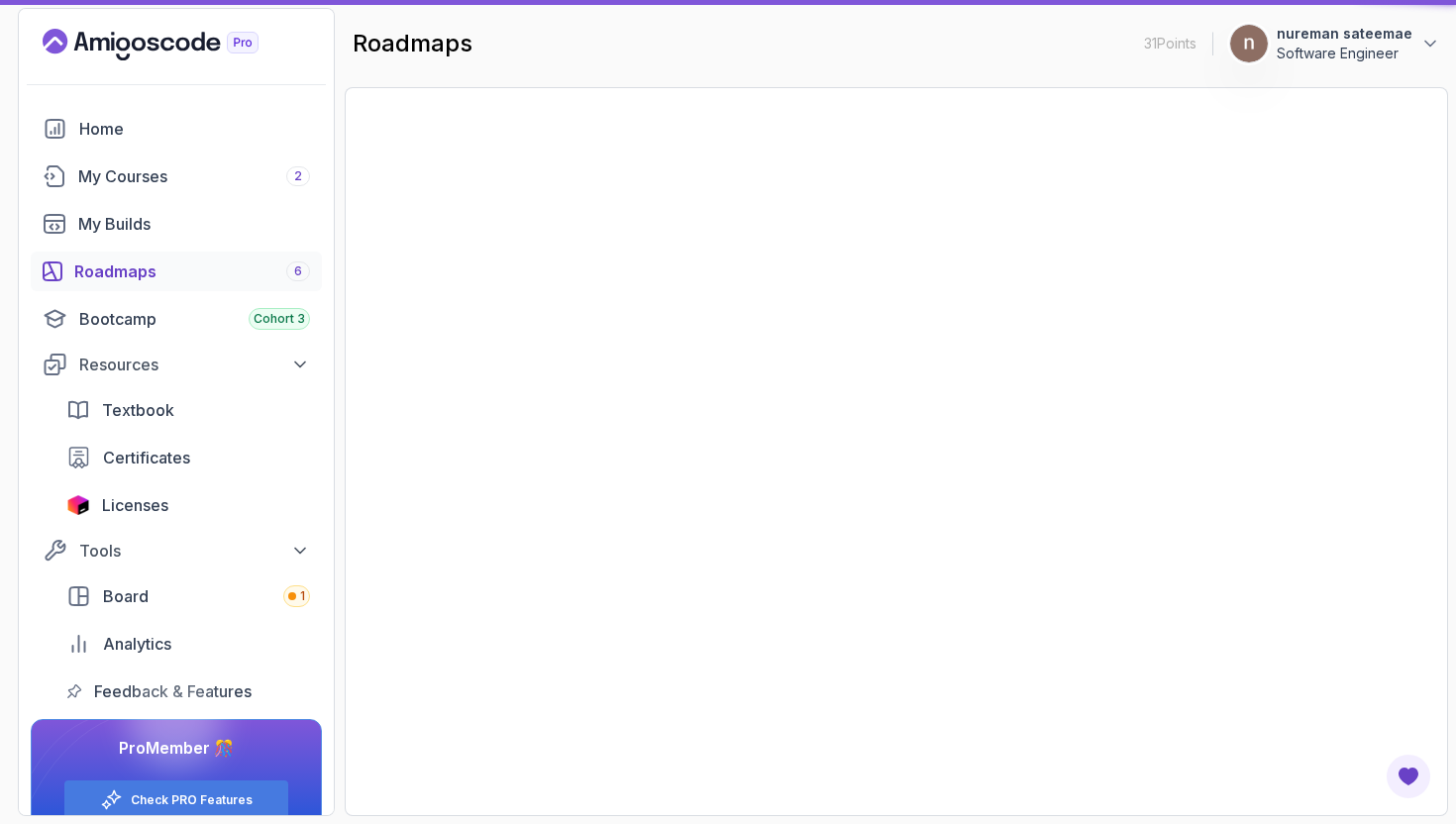 scroll, scrollTop: 0, scrollLeft: 0, axis: both 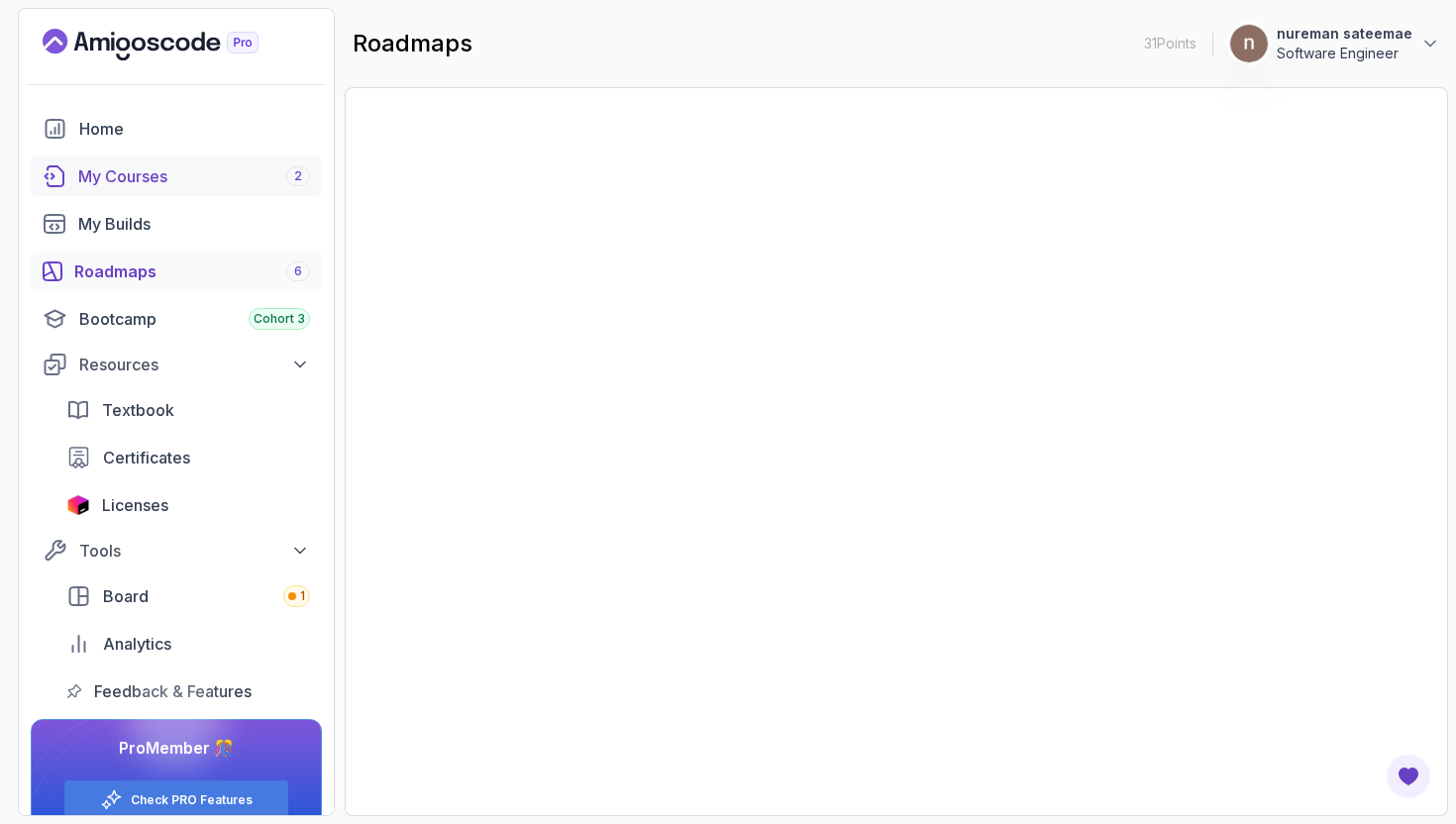 click on "My Courses 2" at bounding box center (194, 176) 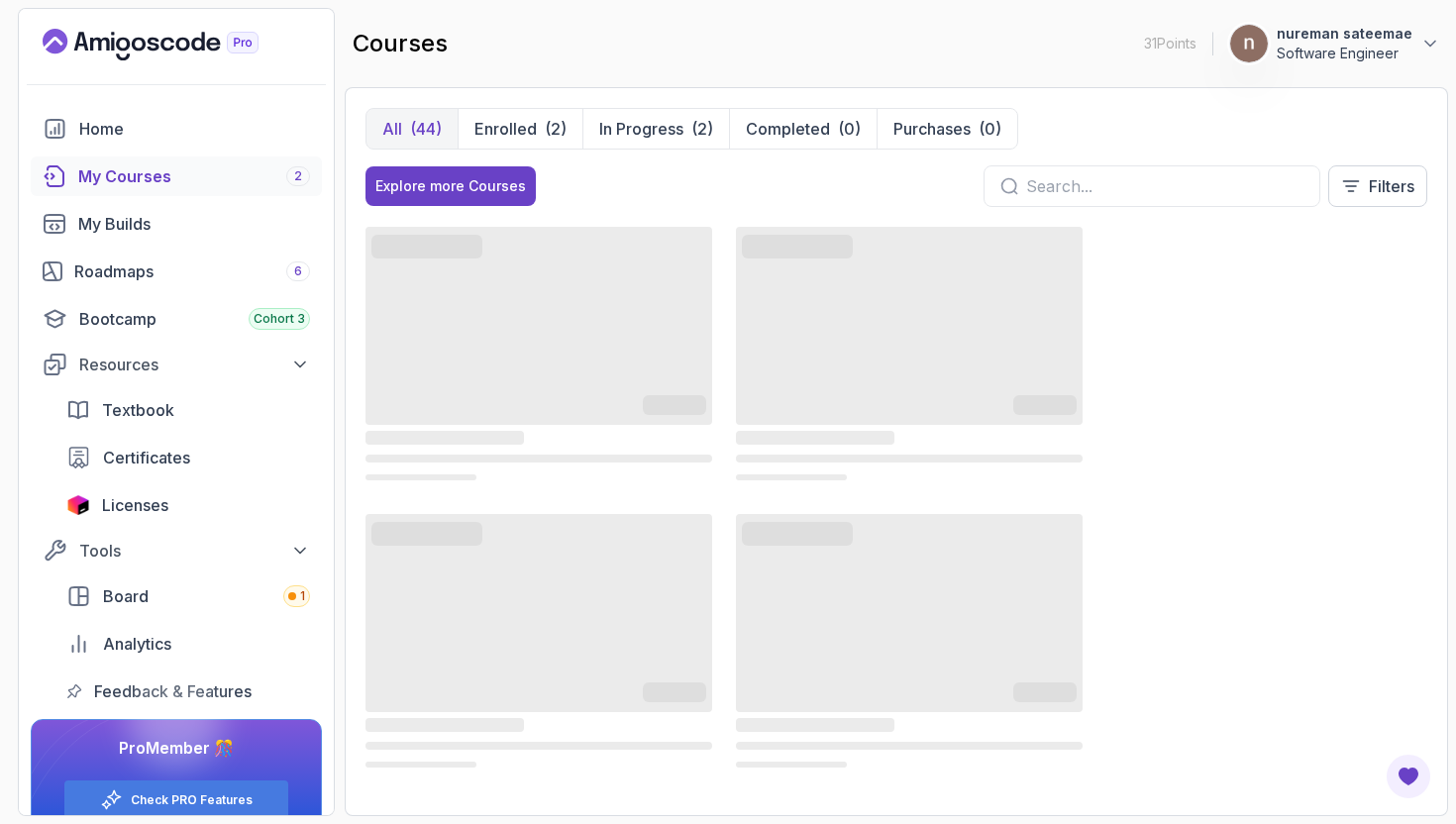 scroll, scrollTop: 0, scrollLeft: 0, axis: both 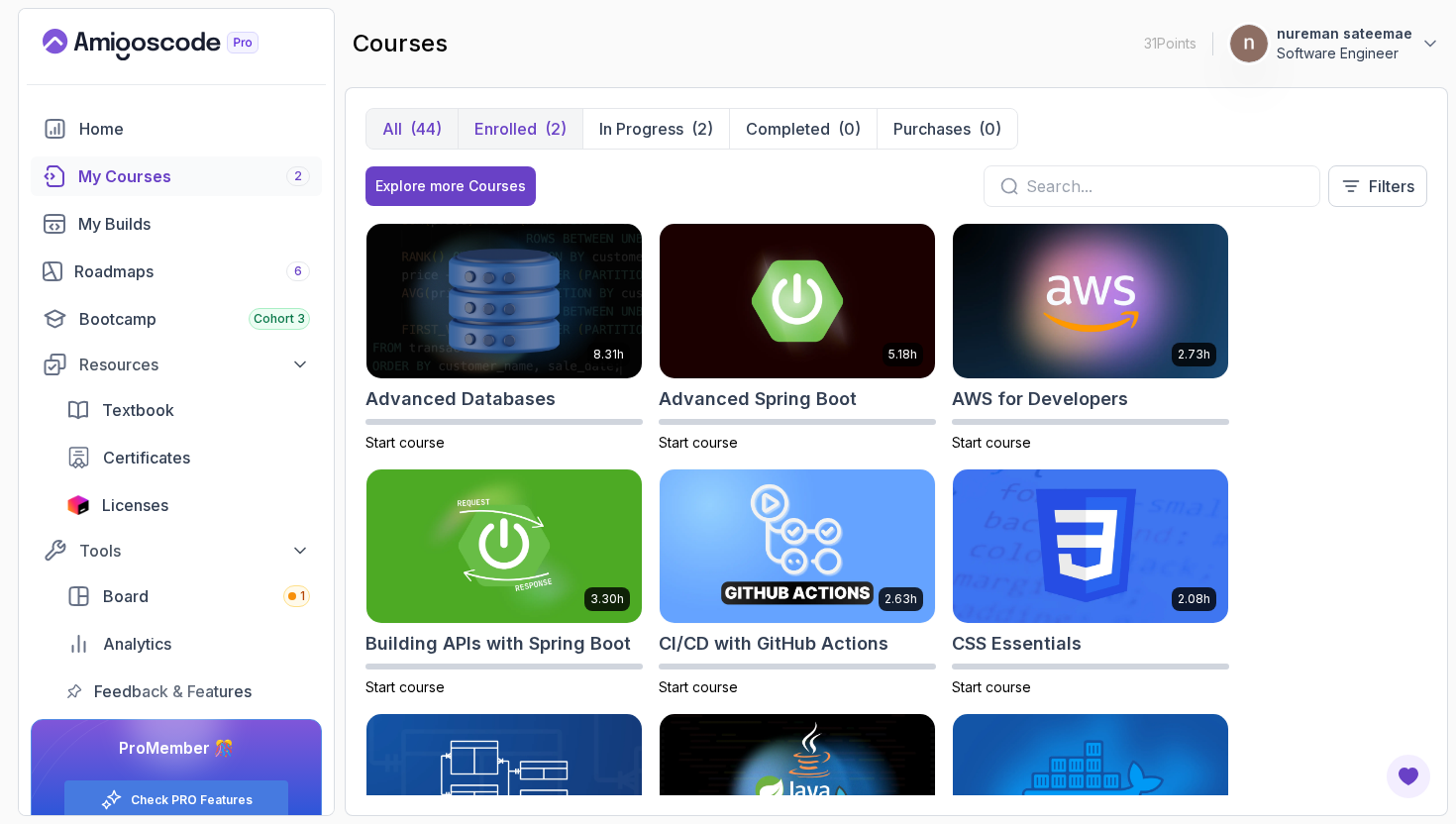 click on "Enrolled" at bounding box center [505, 129] 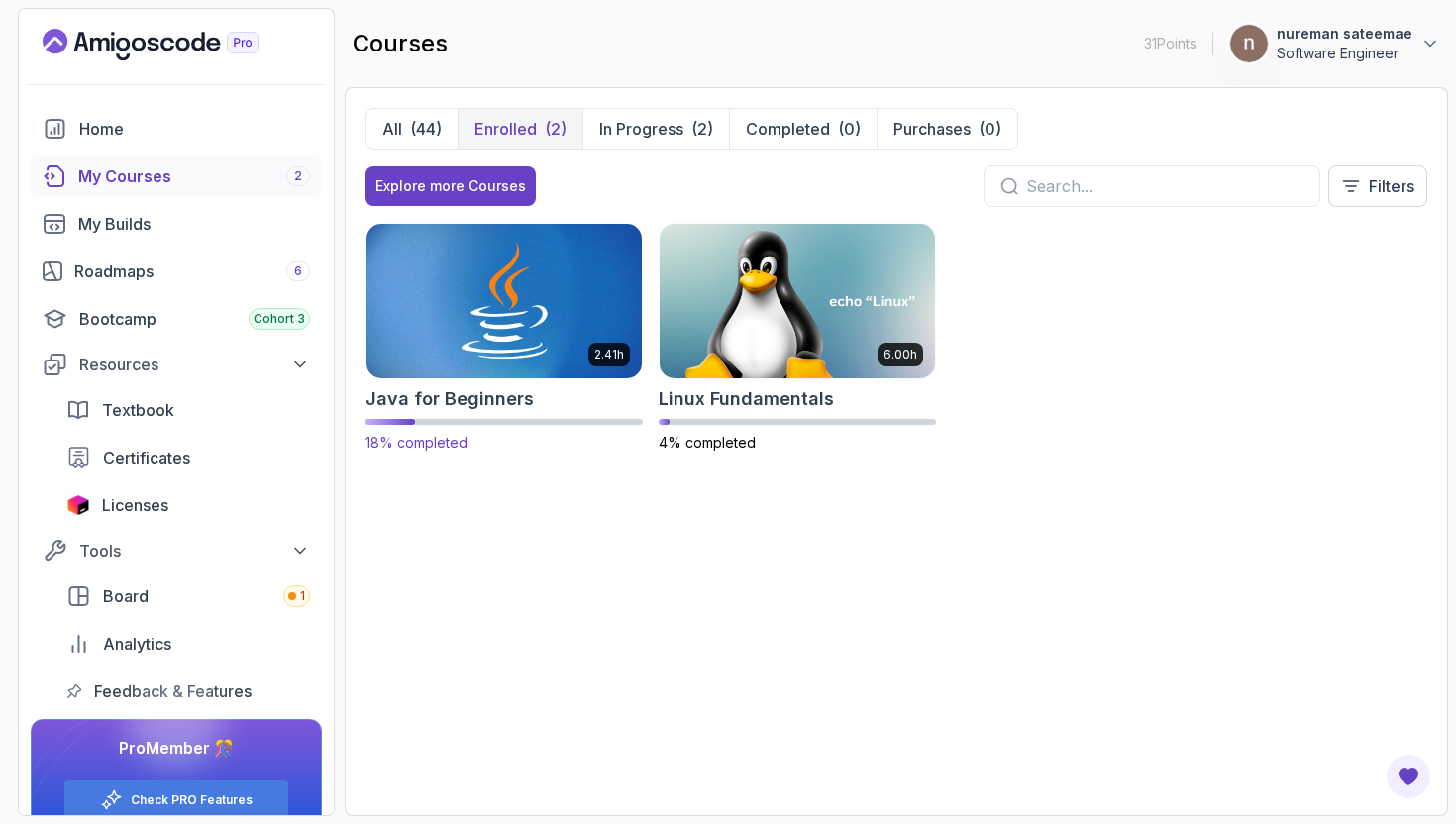 click at bounding box center [504, 300] 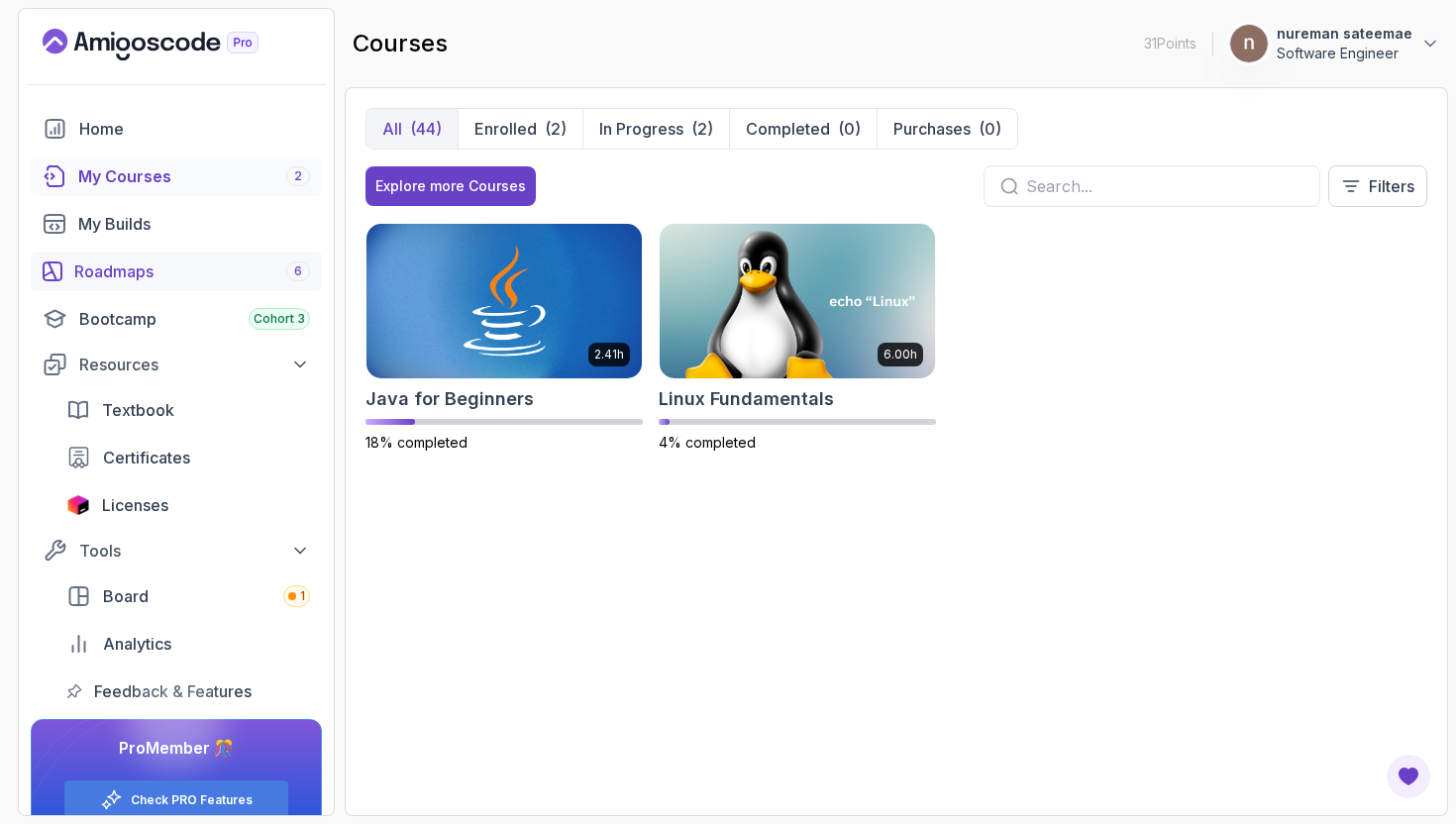 click on "Roadmaps 6" at bounding box center (192, 271) 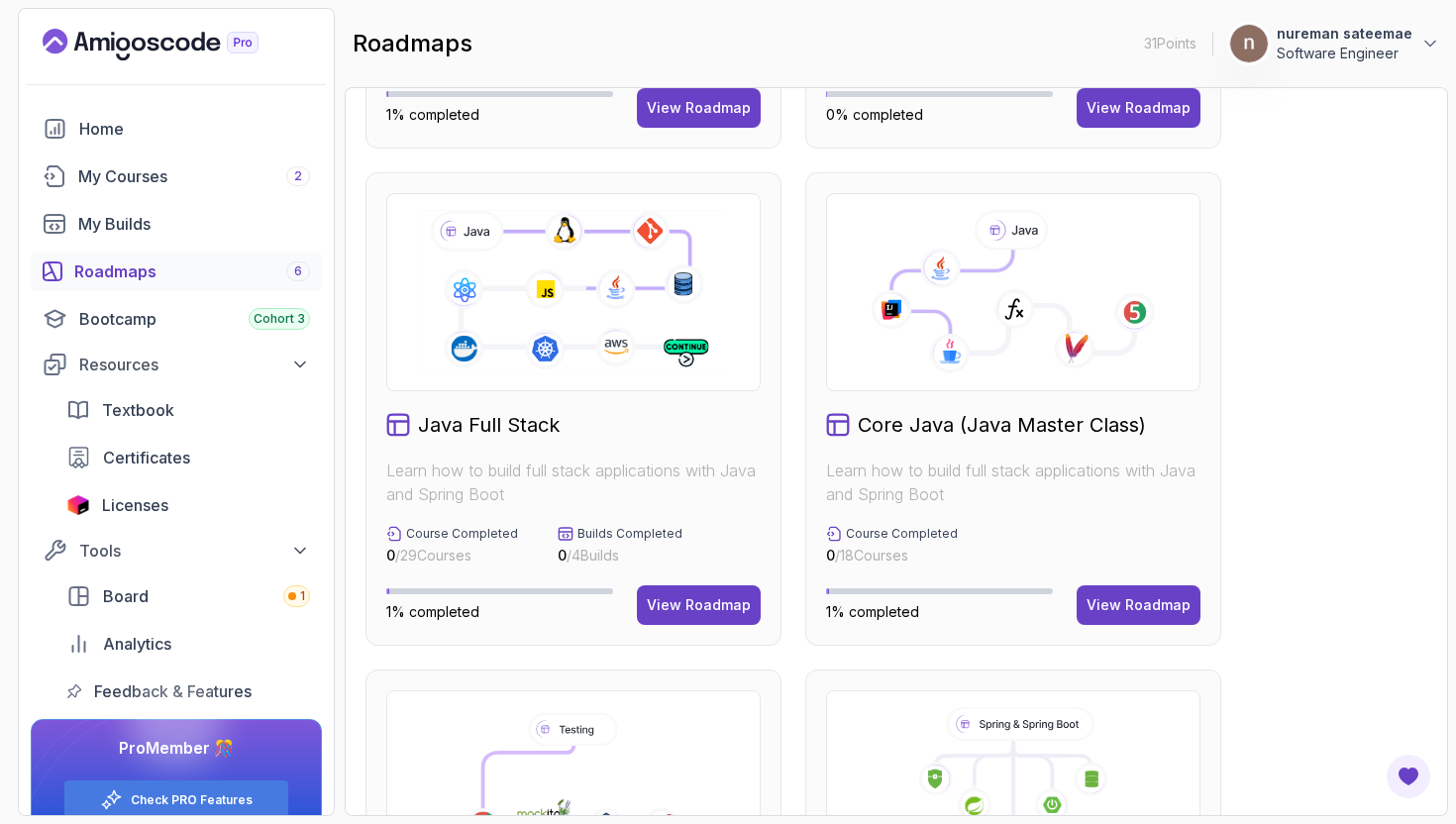 scroll, scrollTop: 440, scrollLeft: 0, axis: vertical 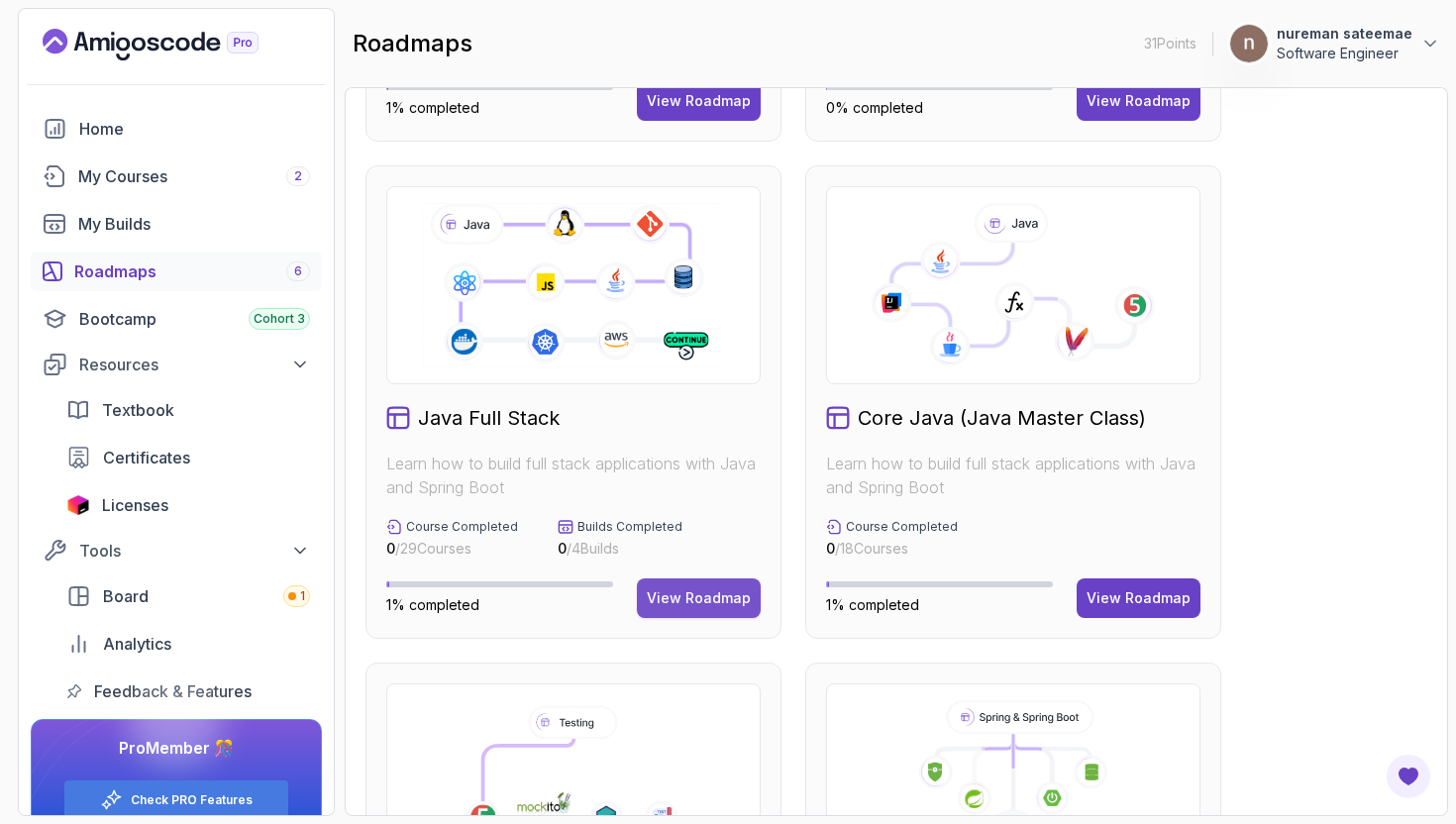 click on "View Roadmap" at bounding box center (698, 598) 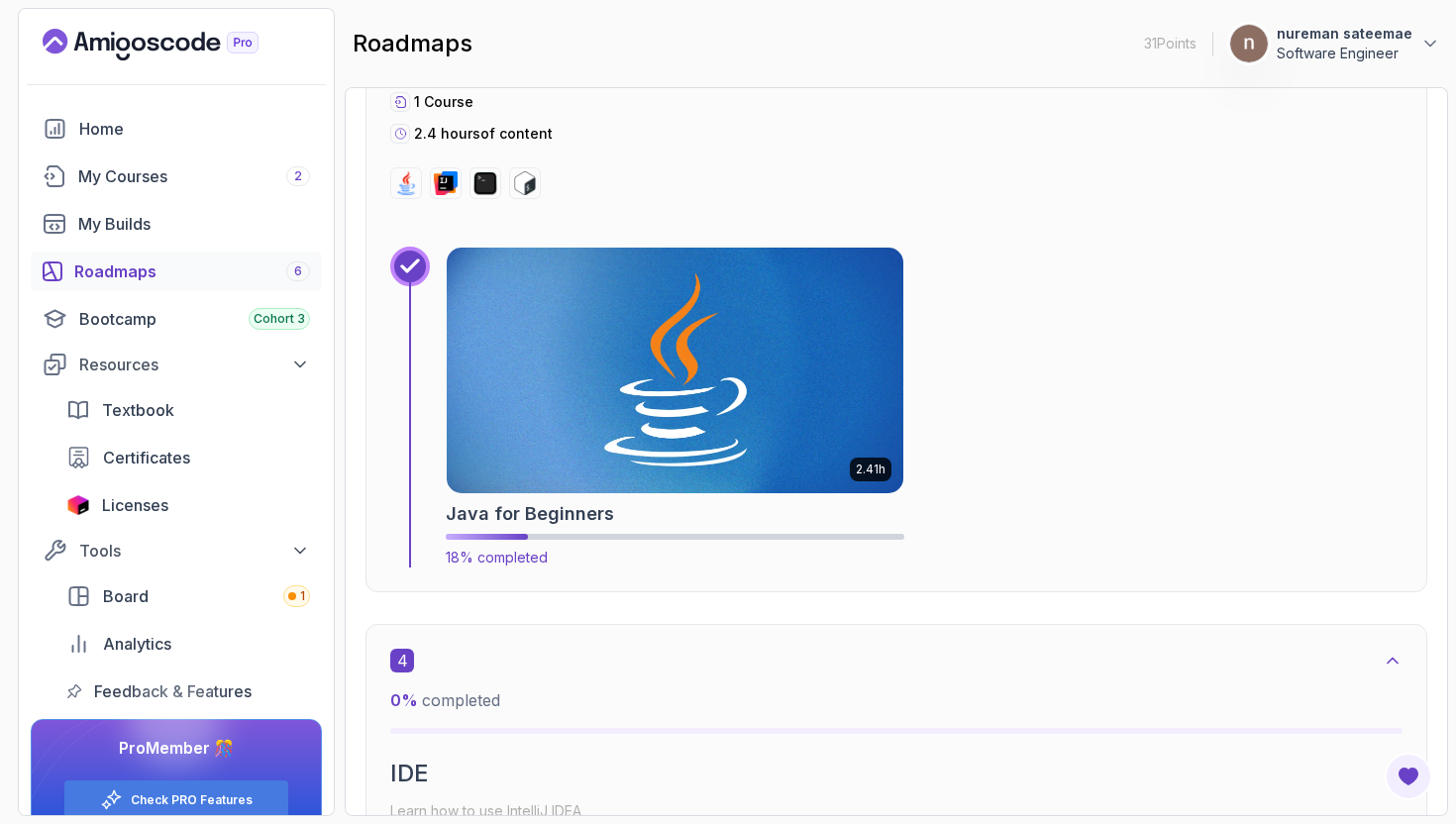 scroll, scrollTop: 2764, scrollLeft: 0, axis: vertical 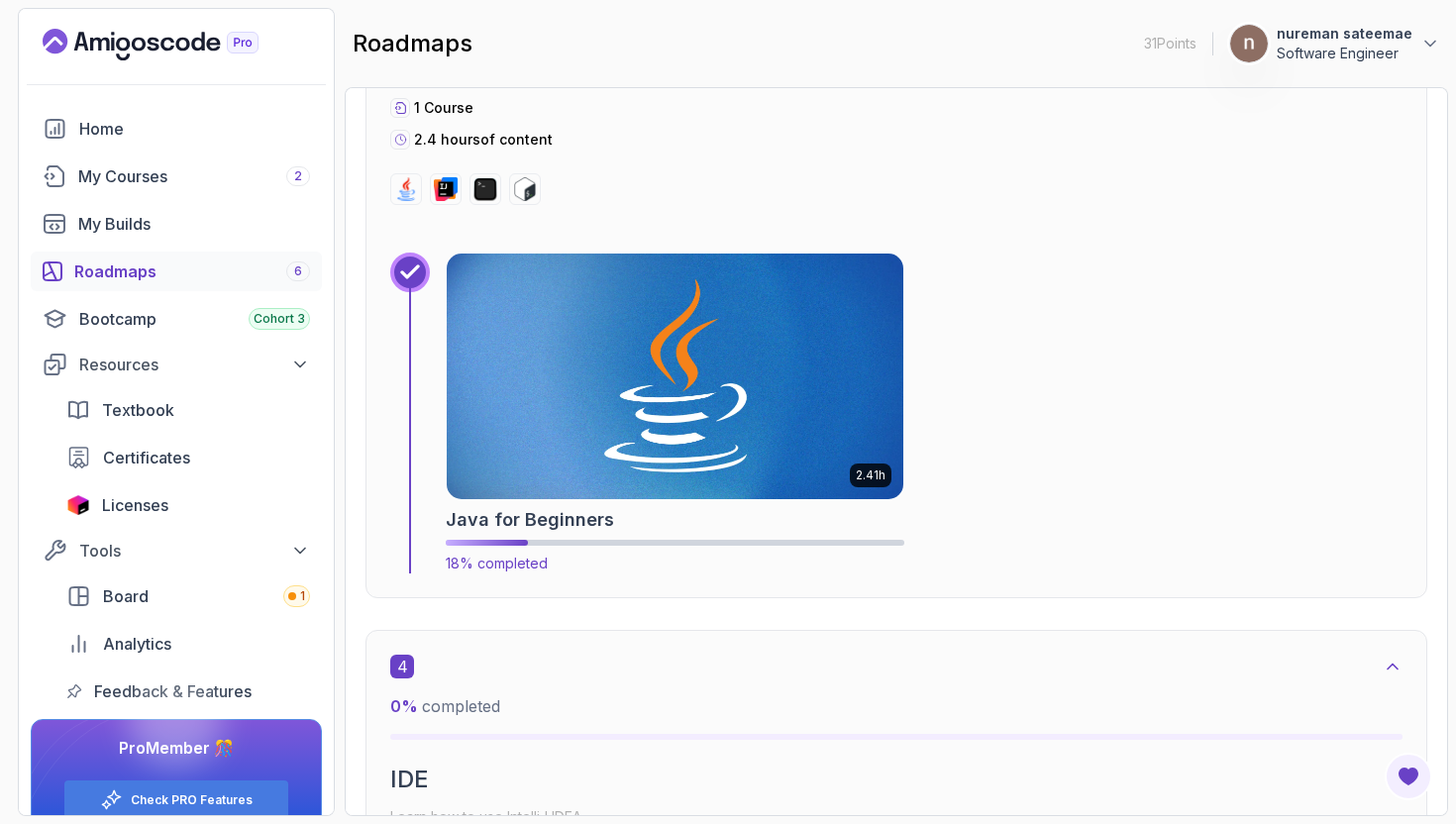 click at bounding box center (675, 376) 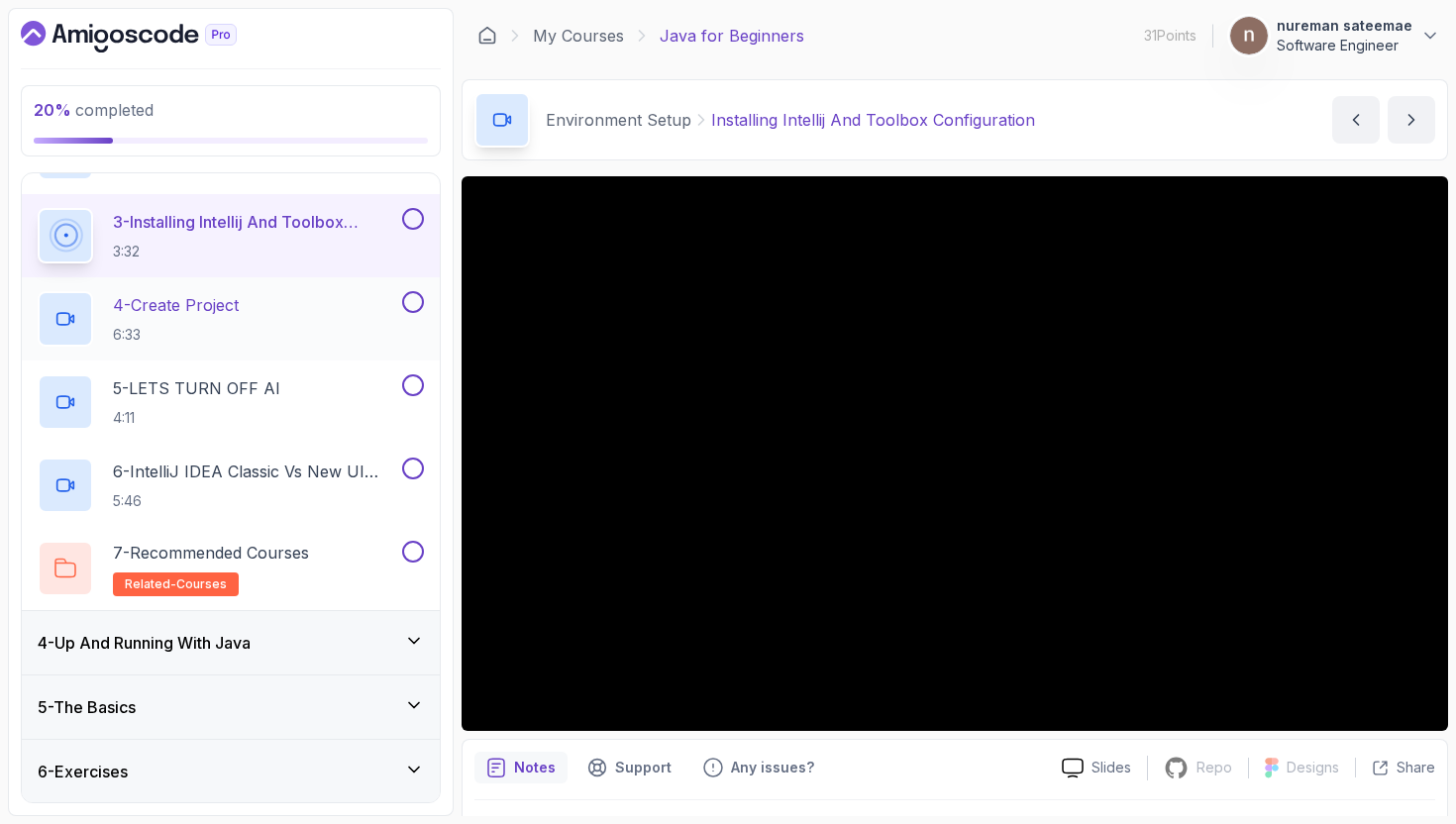 scroll, scrollTop: 302, scrollLeft: 0, axis: vertical 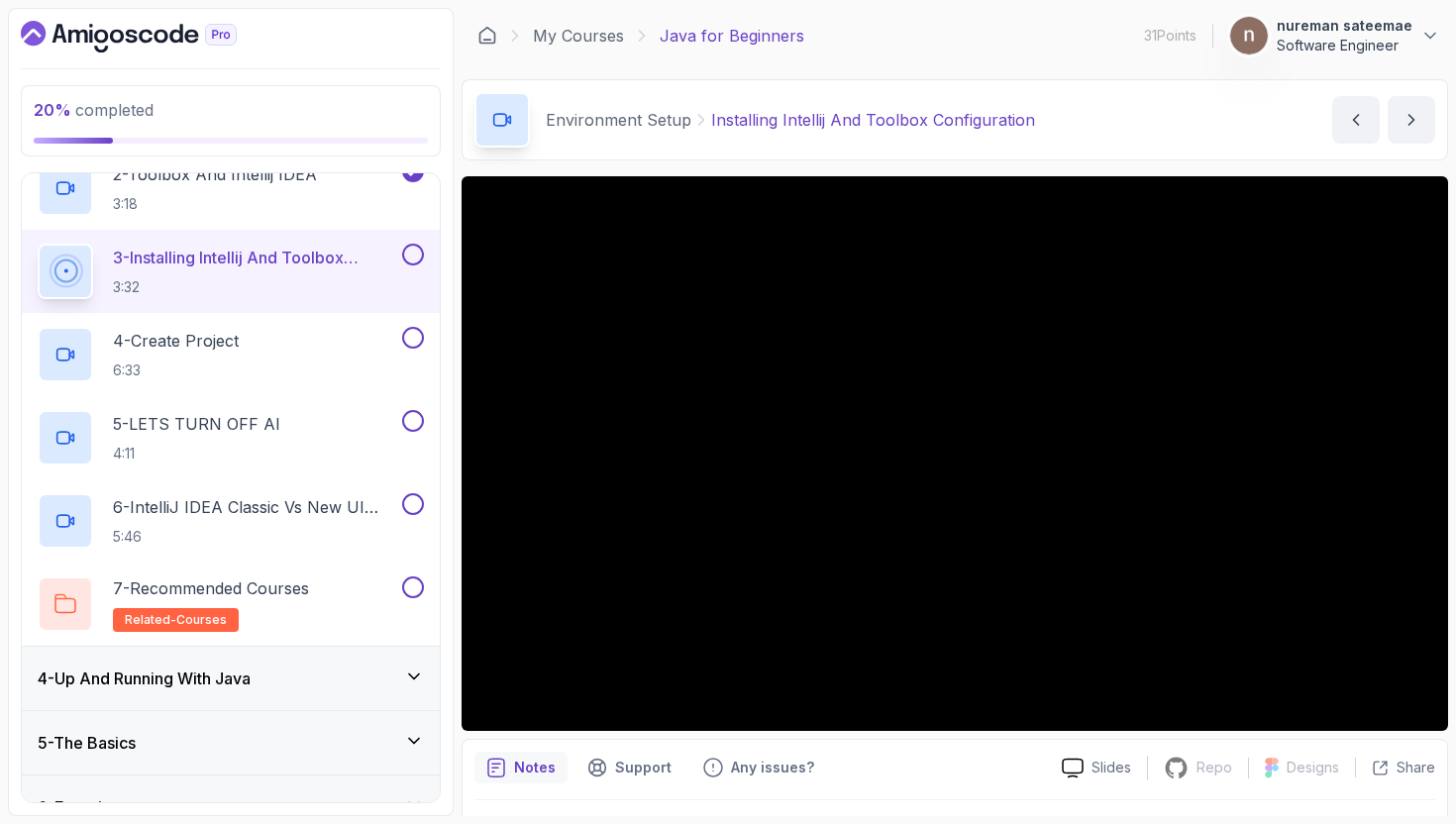 click 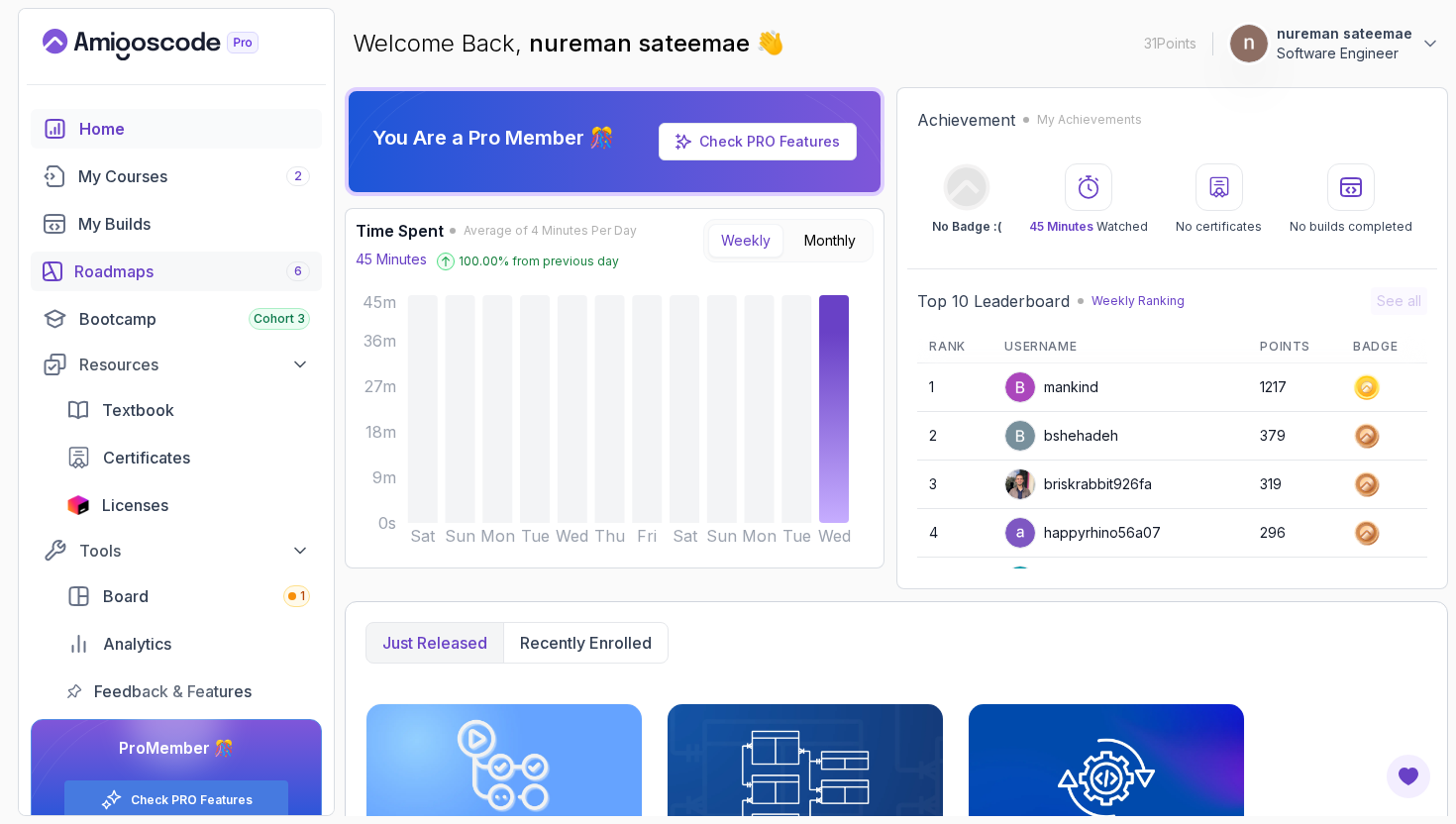 click on "Roadmaps 6" at bounding box center [192, 271] 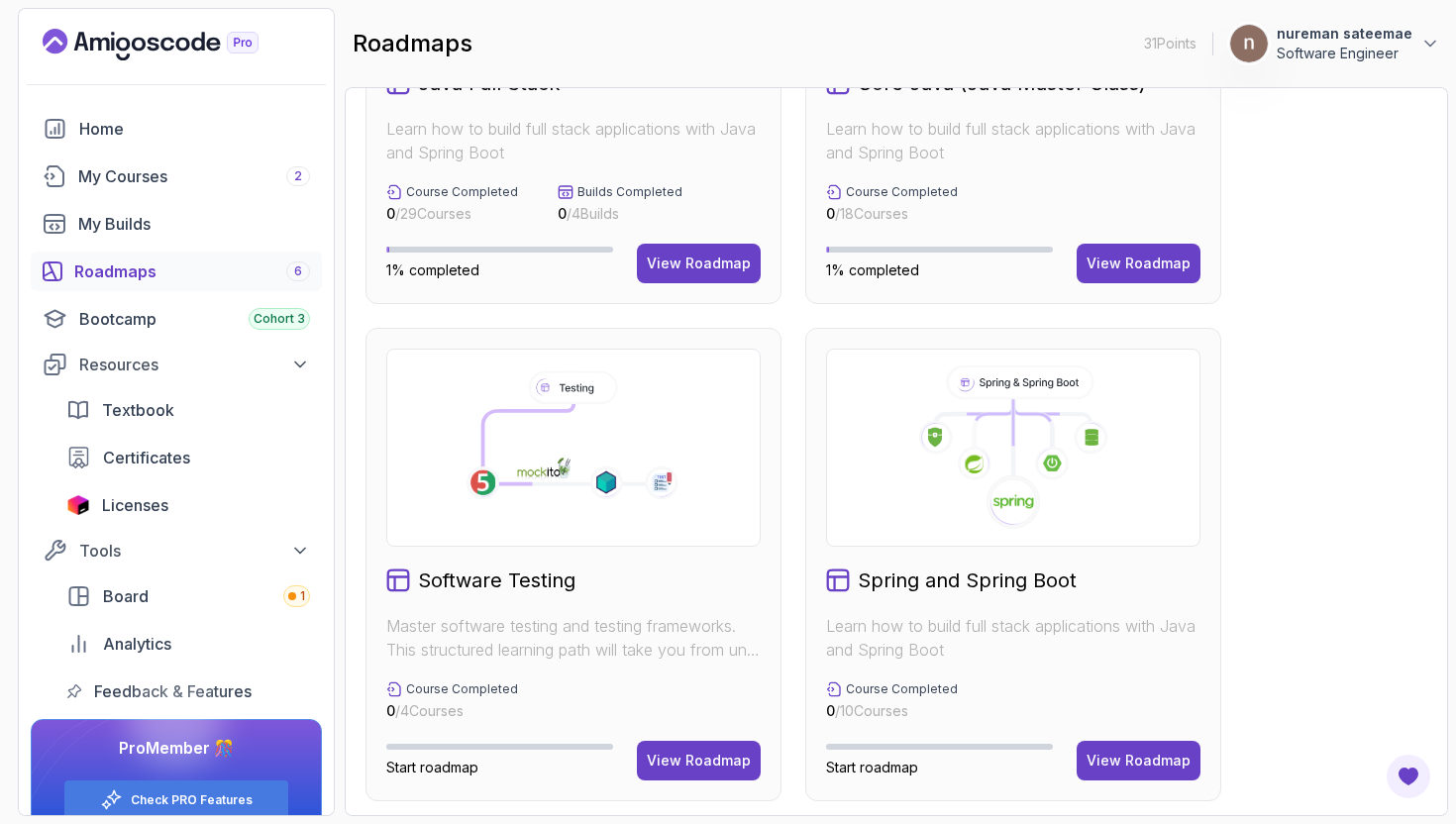scroll, scrollTop: 780, scrollLeft: 0, axis: vertical 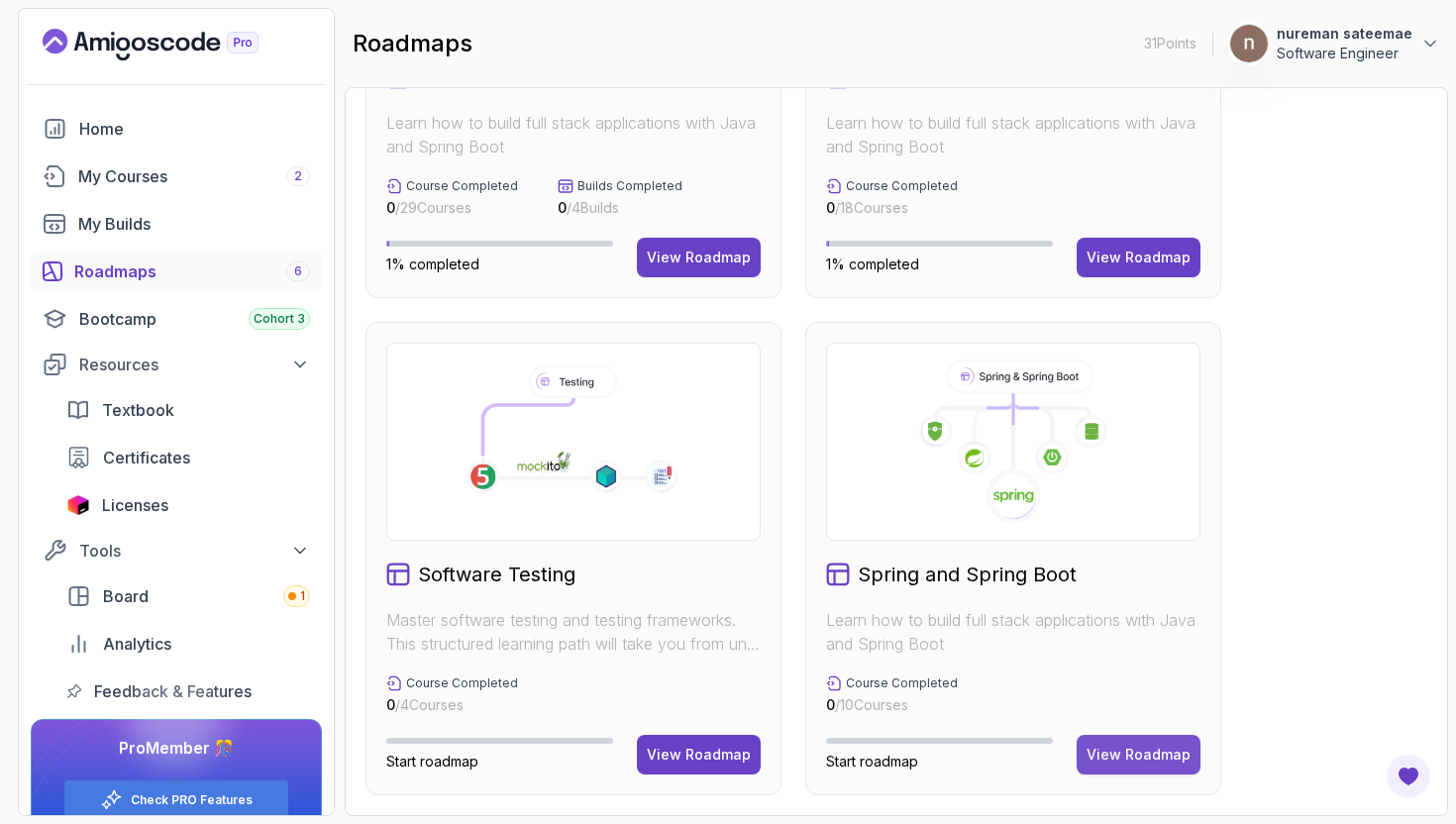 click on "View Roadmap" at bounding box center [1138, 755] 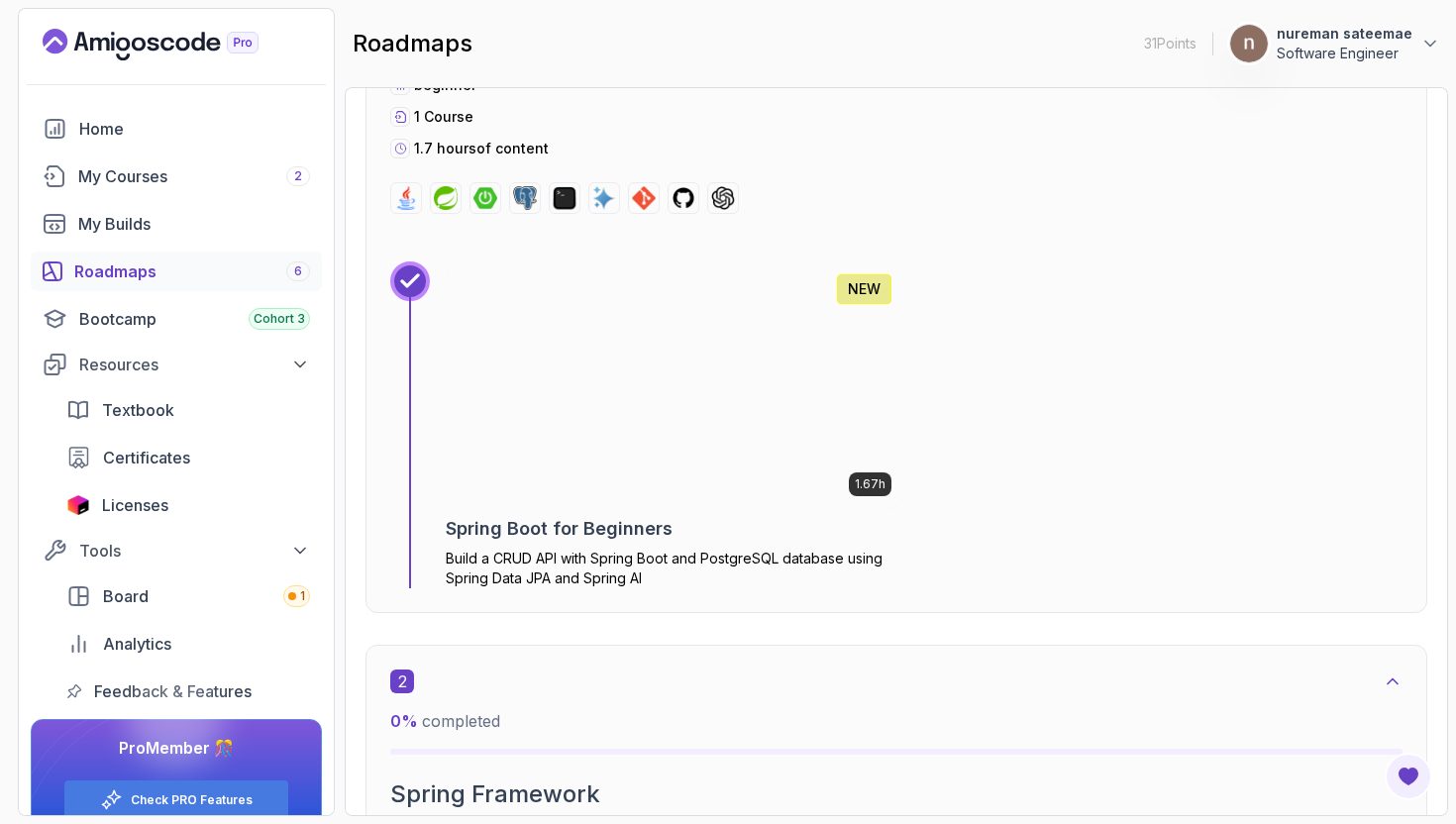 scroll, scrollTop: 901, scrollLeft: 0, axis: vertical 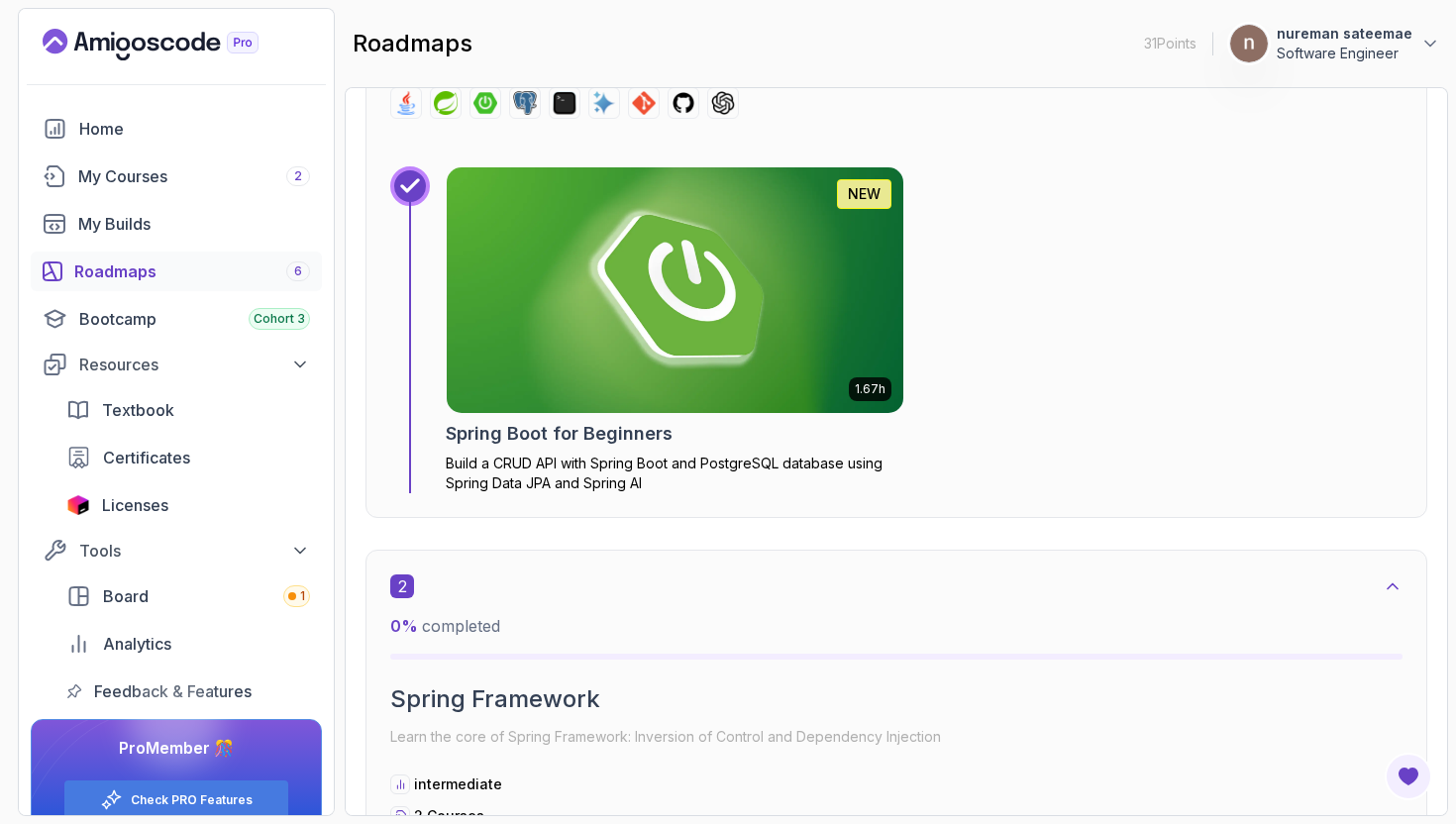 click at bounding box center [675, 290] 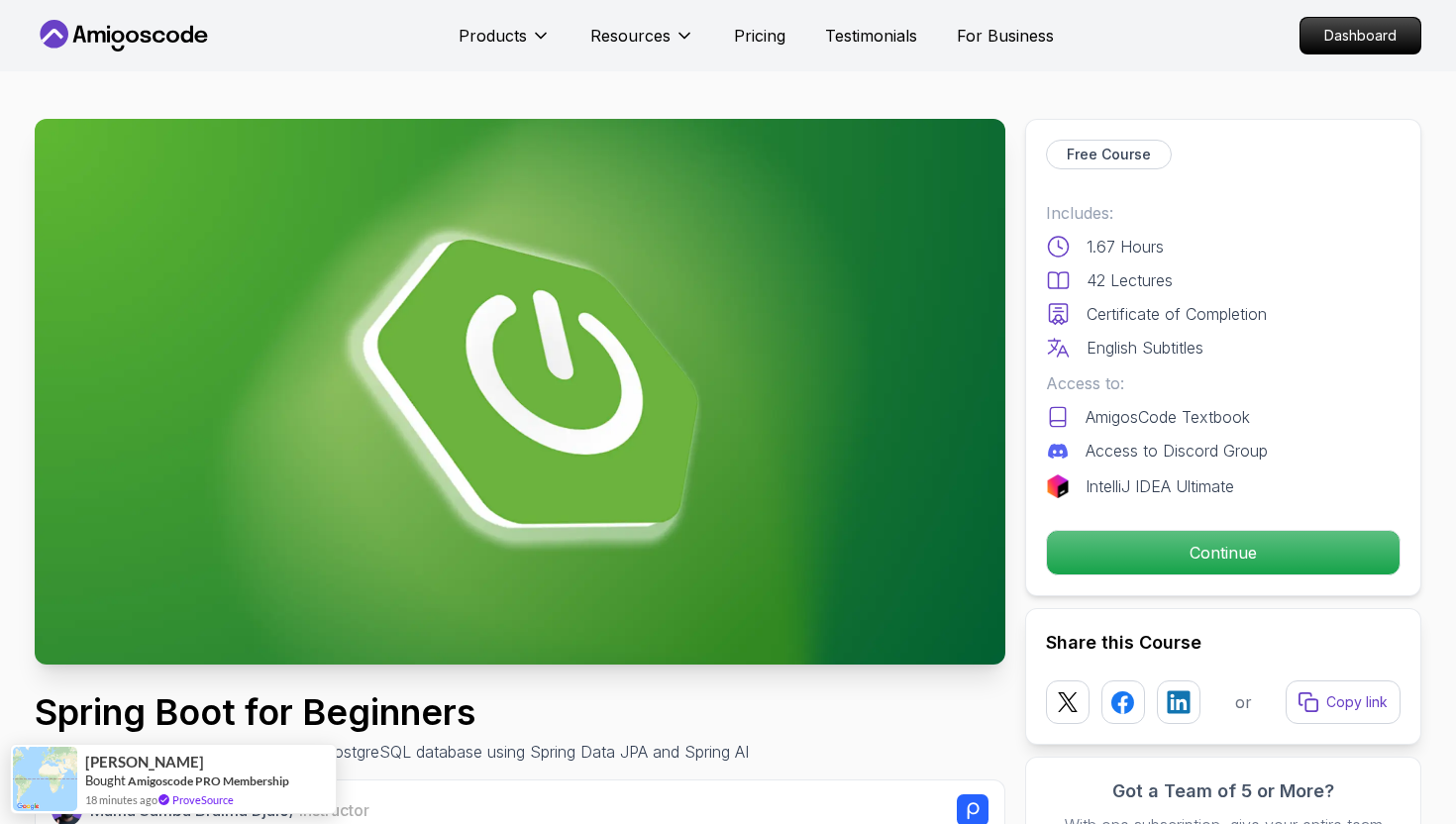 click at bounding box center [520, 391] 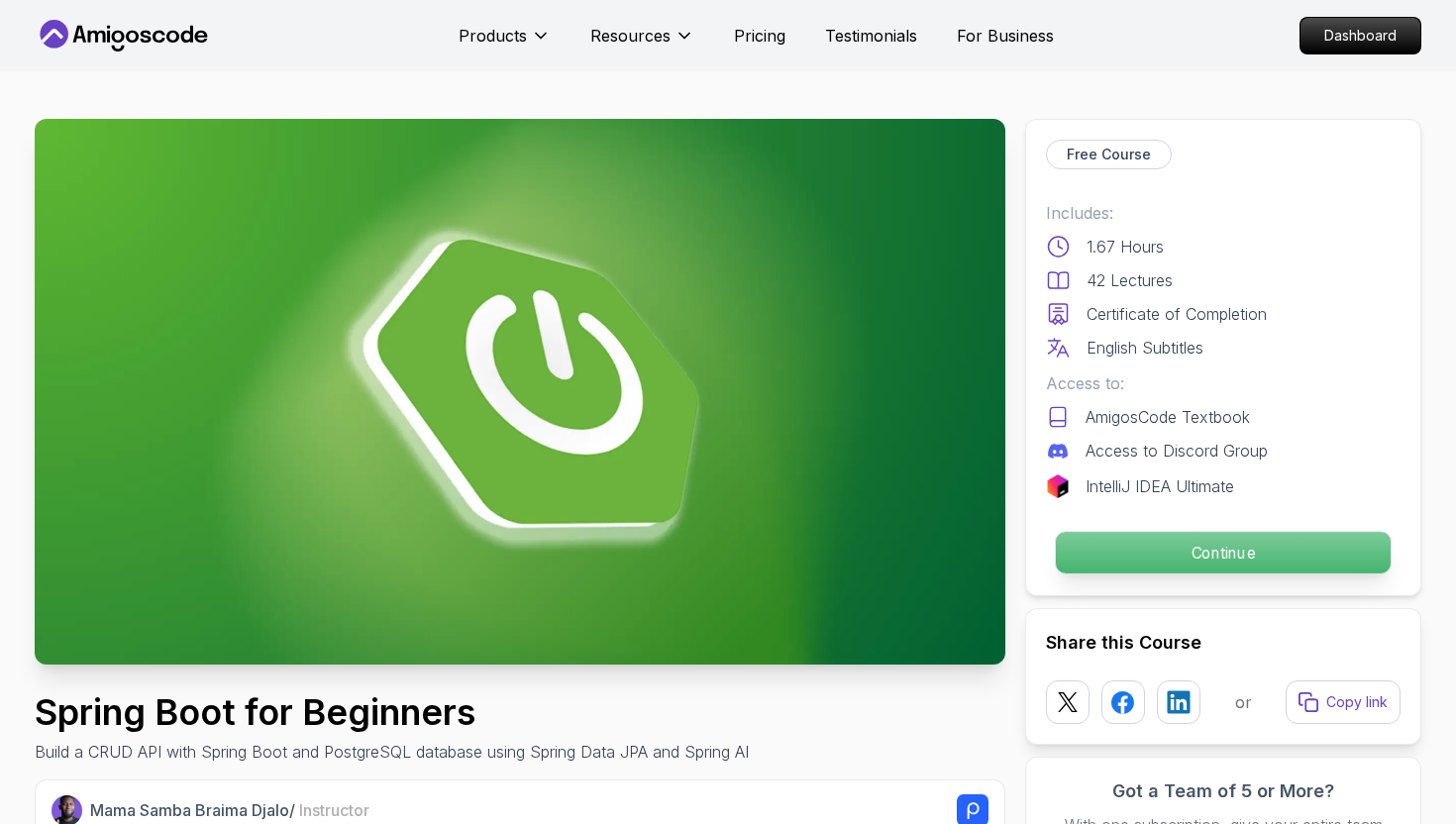 click on "Continue" at bounding box center [1223, 553] 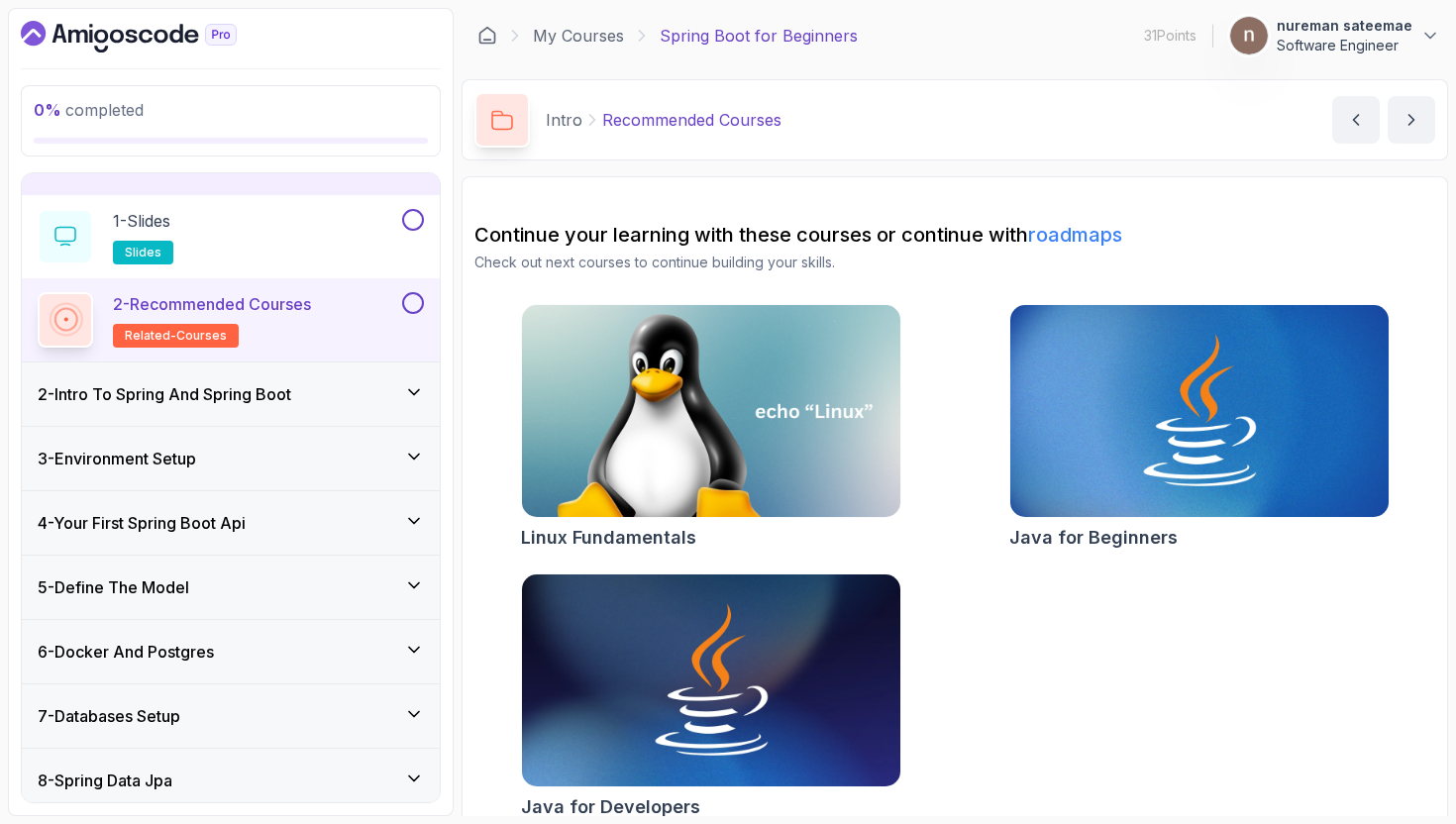 scroll, scrollTop: 0, scrollLeft: 0, axis: both 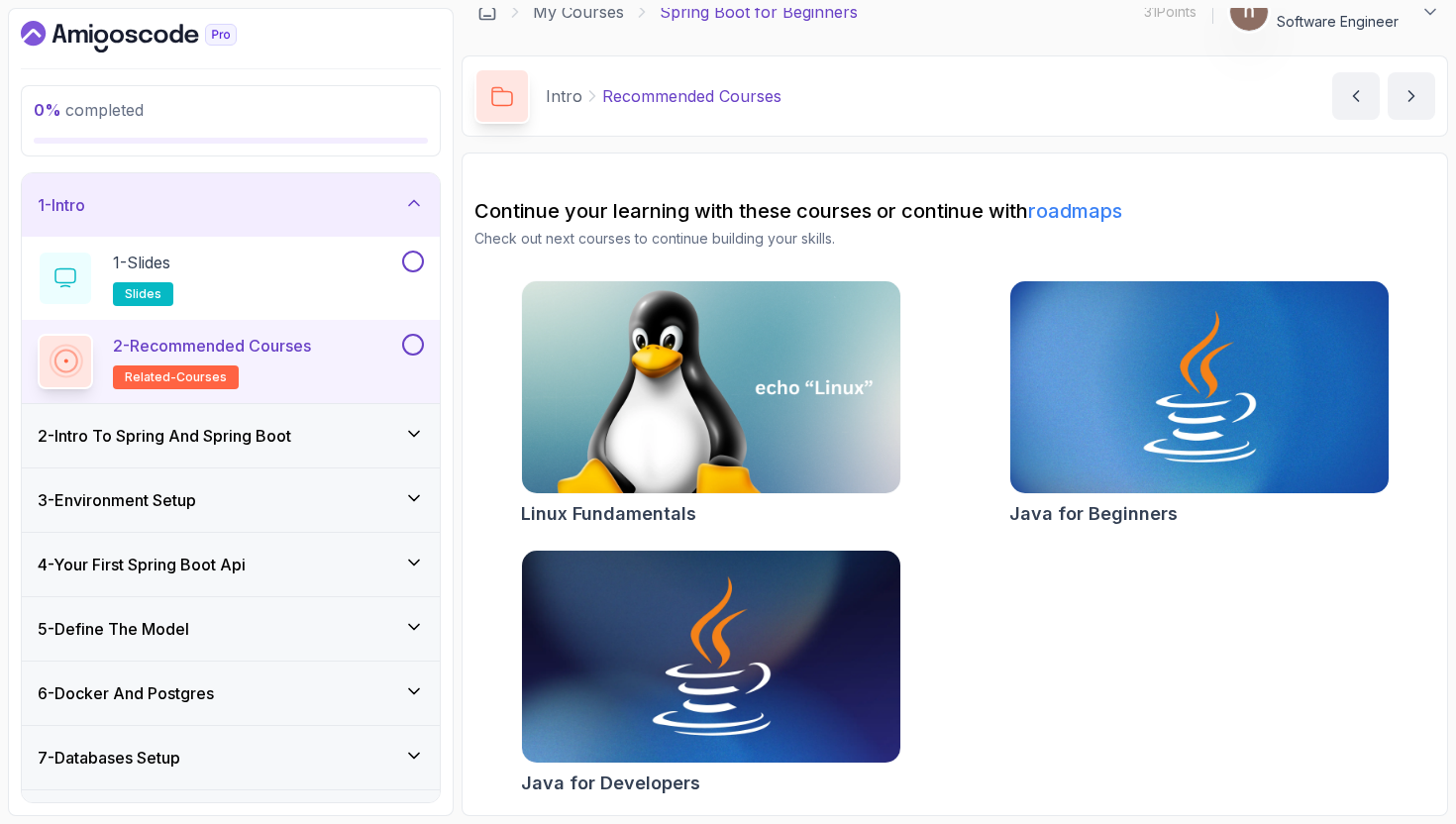 click at bounding box center [710, 657] 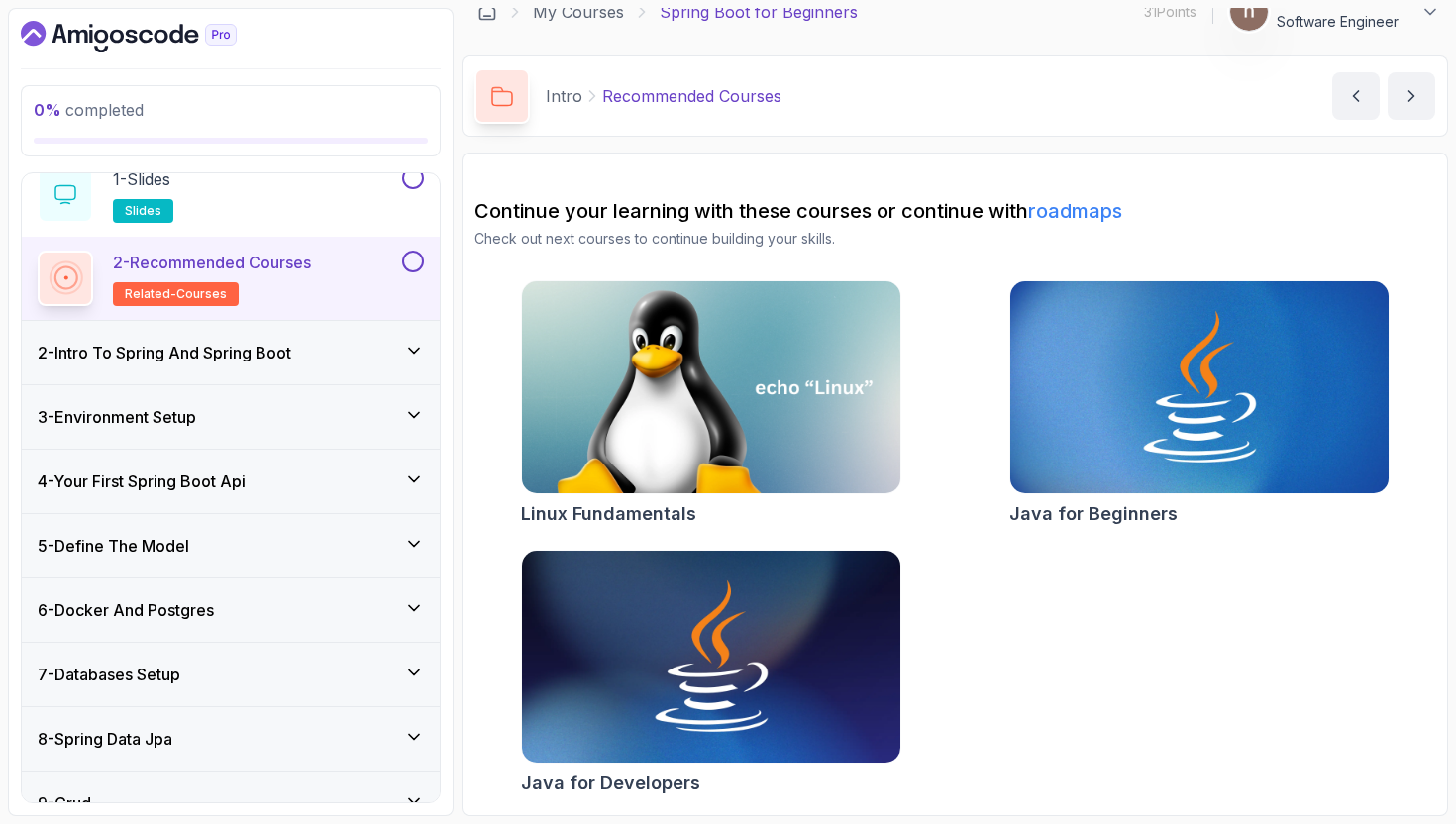 scroll, scrollTop: 0, scrollLeft: 0, axis: both 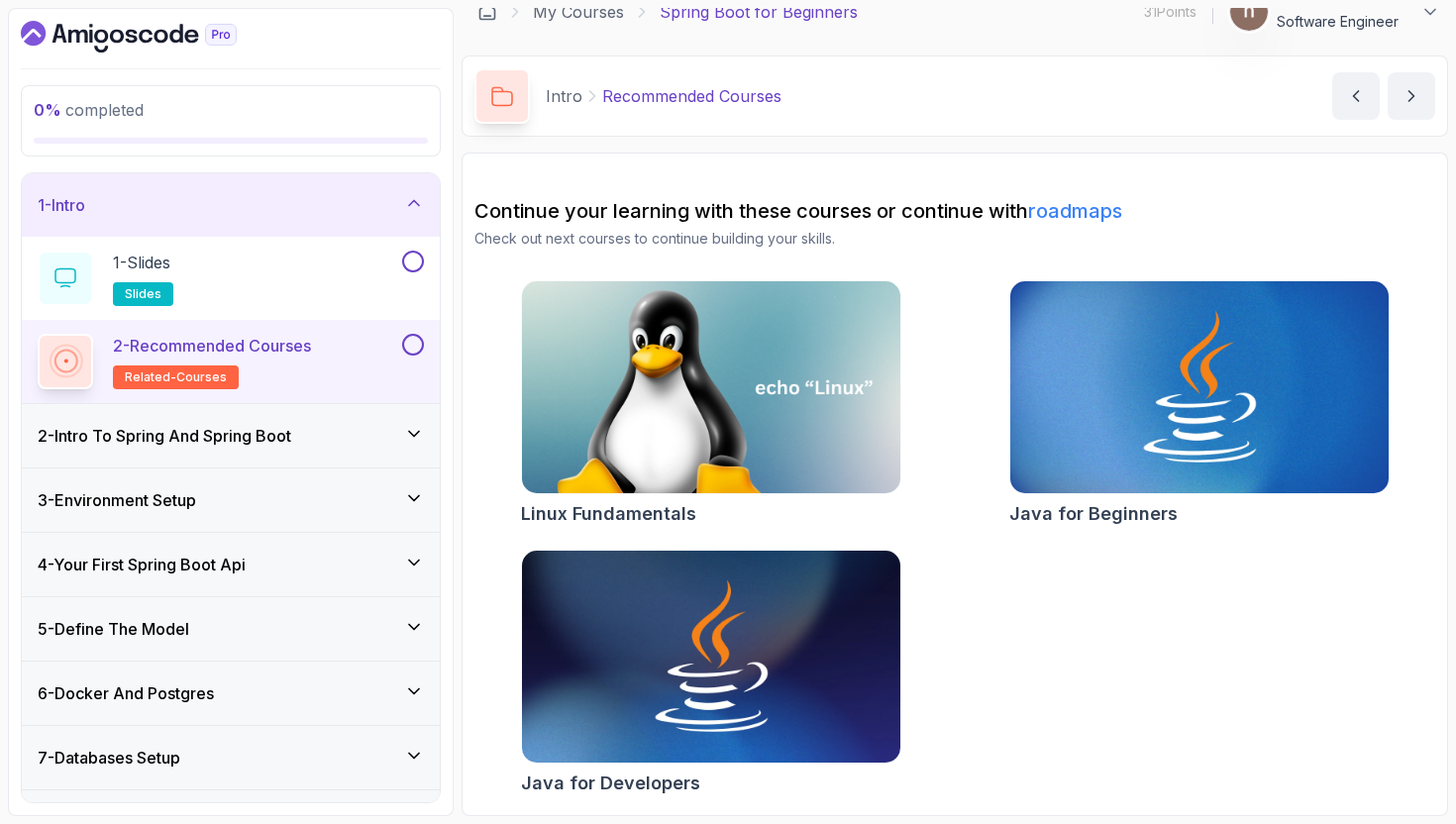 click on "2  -  Intro To Spring And Spring Boot" at bounding box center (231, 436) 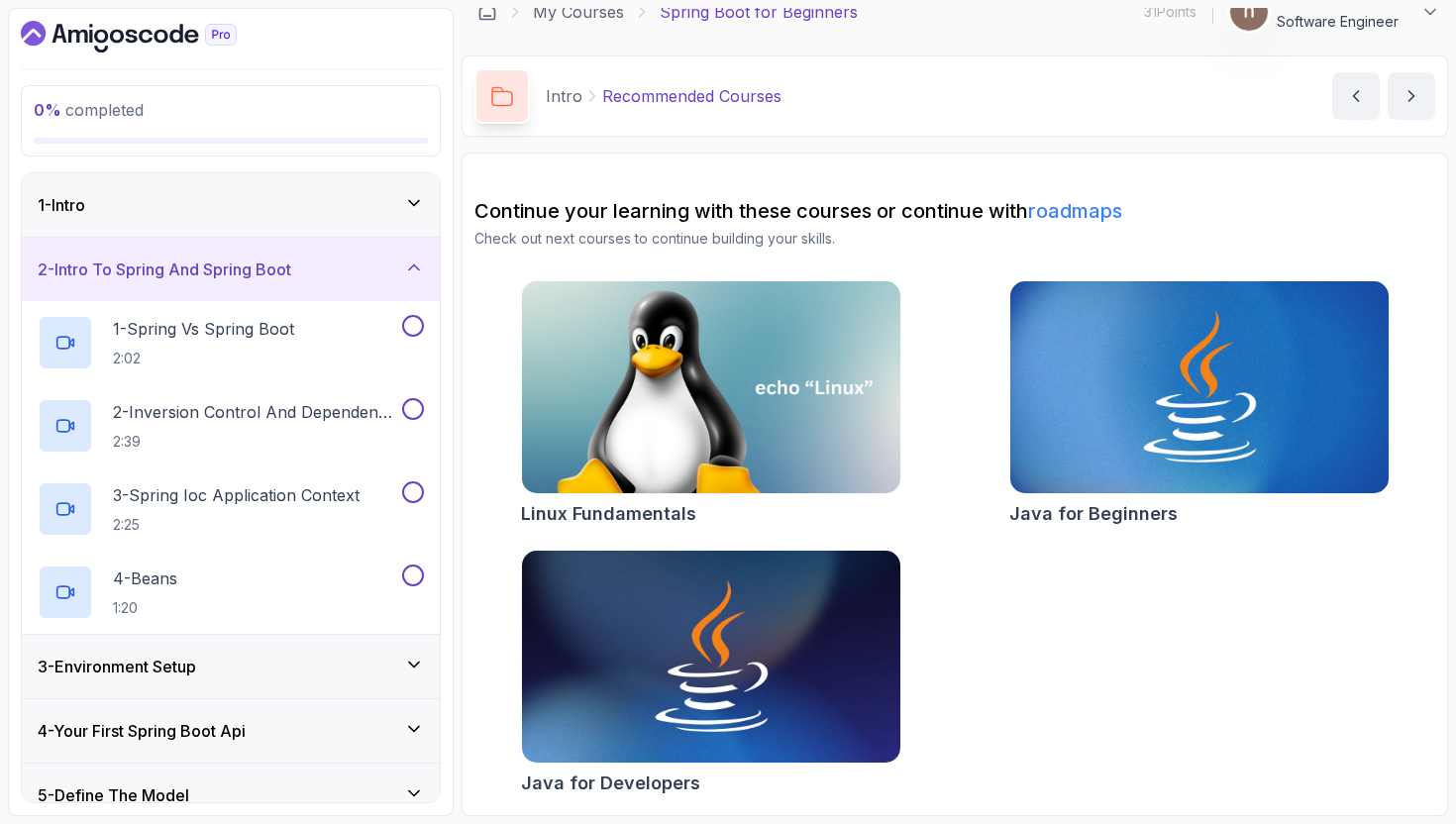 click on "3  -  Environment Setup" at bounding box center (231, 667) 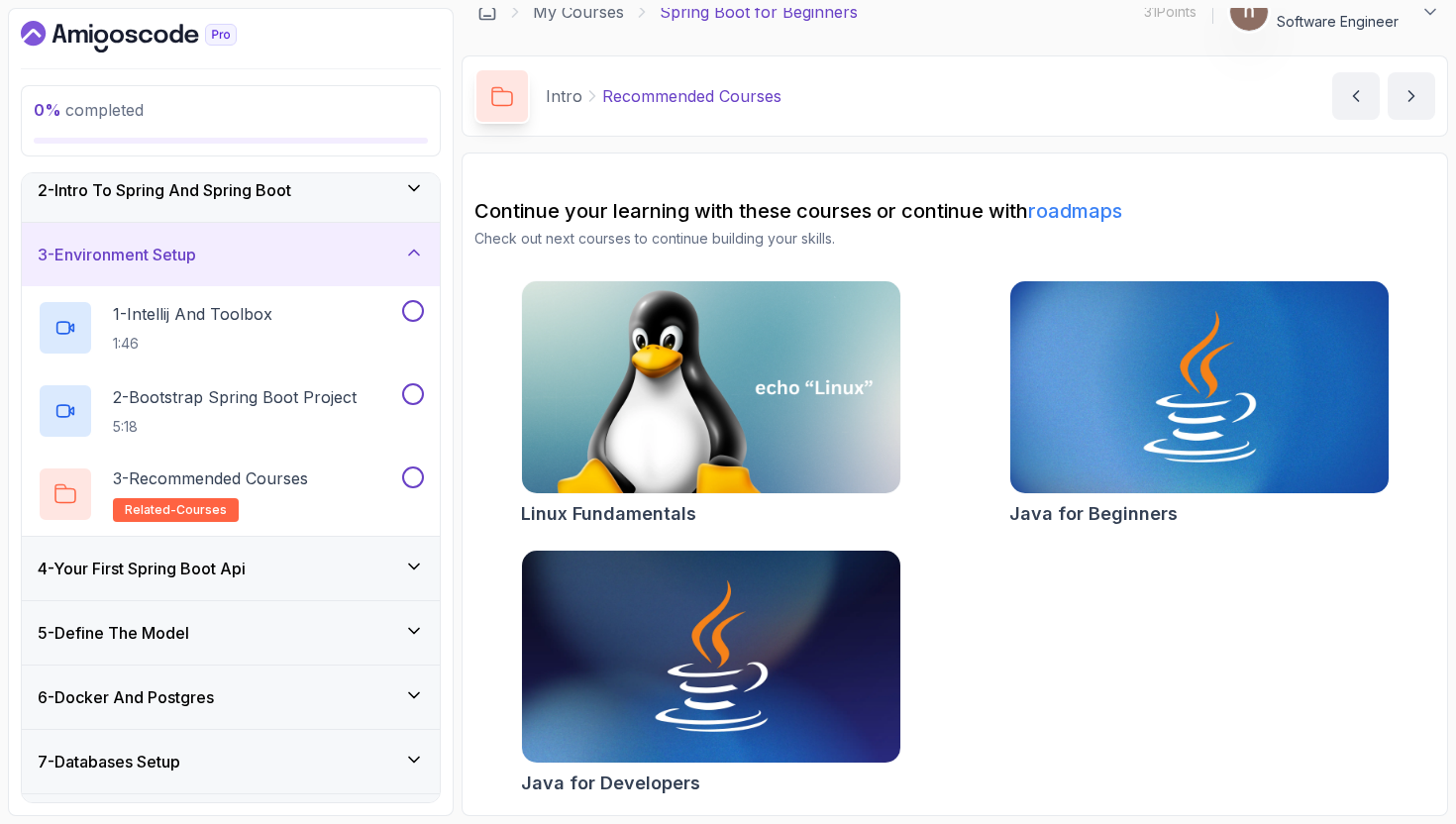 scroll, scrollTop: 115, scrollLeft: 0, axis: vertical 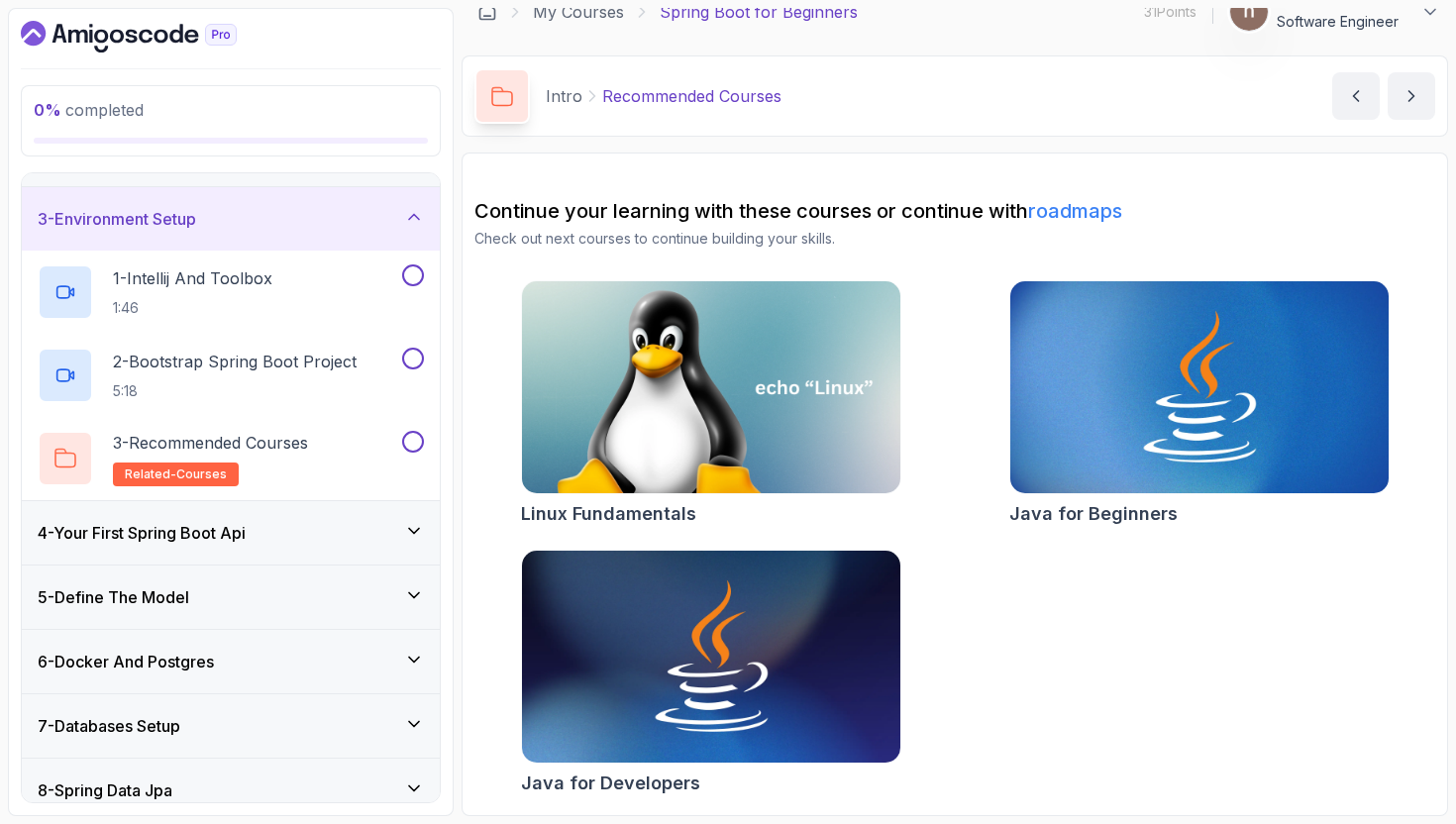 click on "4  -  Your First Spring Boot Api" at bounding box center [231, 533] 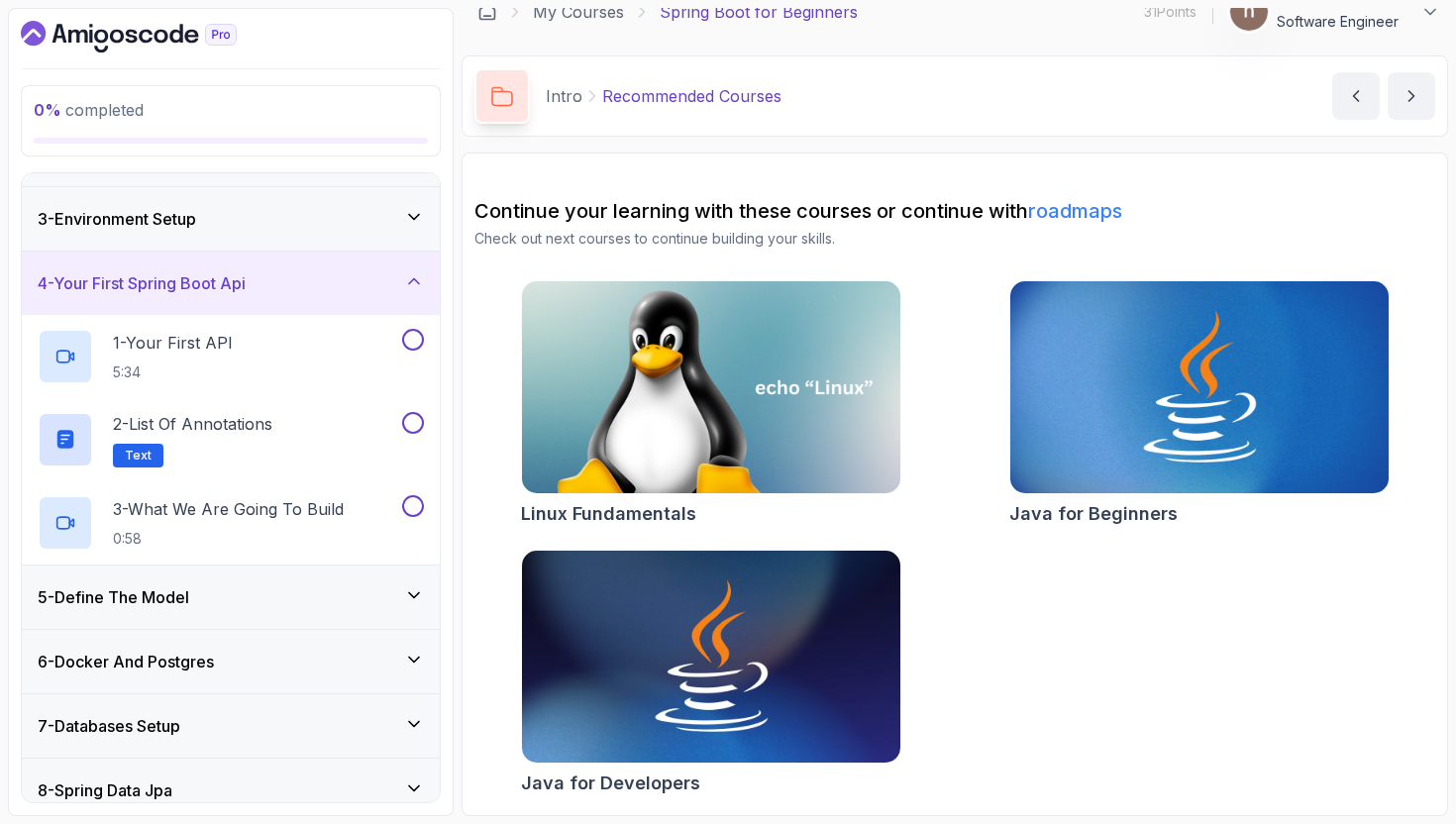 scroll, scrollTop: 213, scrollLeft: 0, axis: vertical 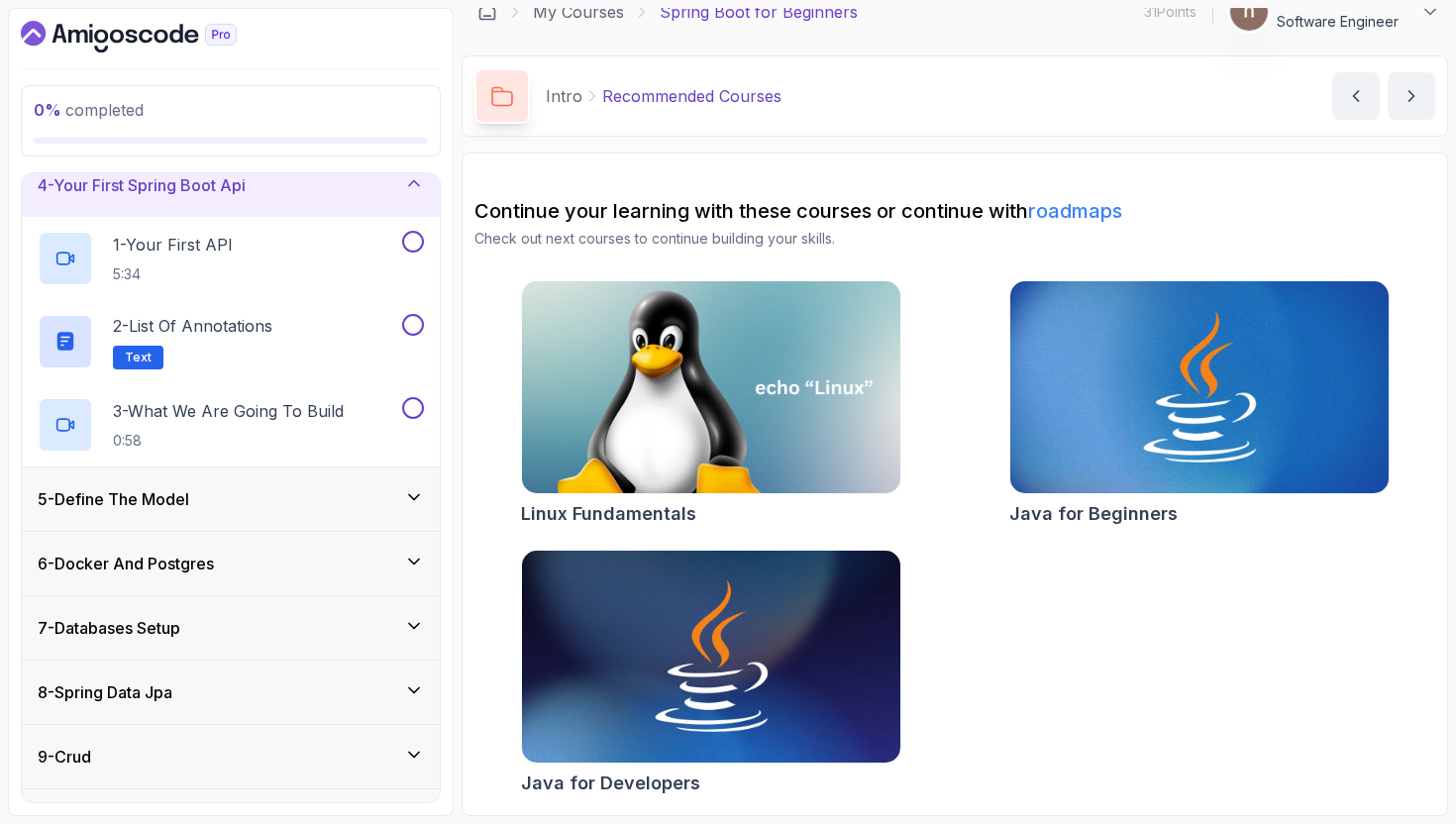 click on "5  -  Define The Model" at bounding box center [231, 499] 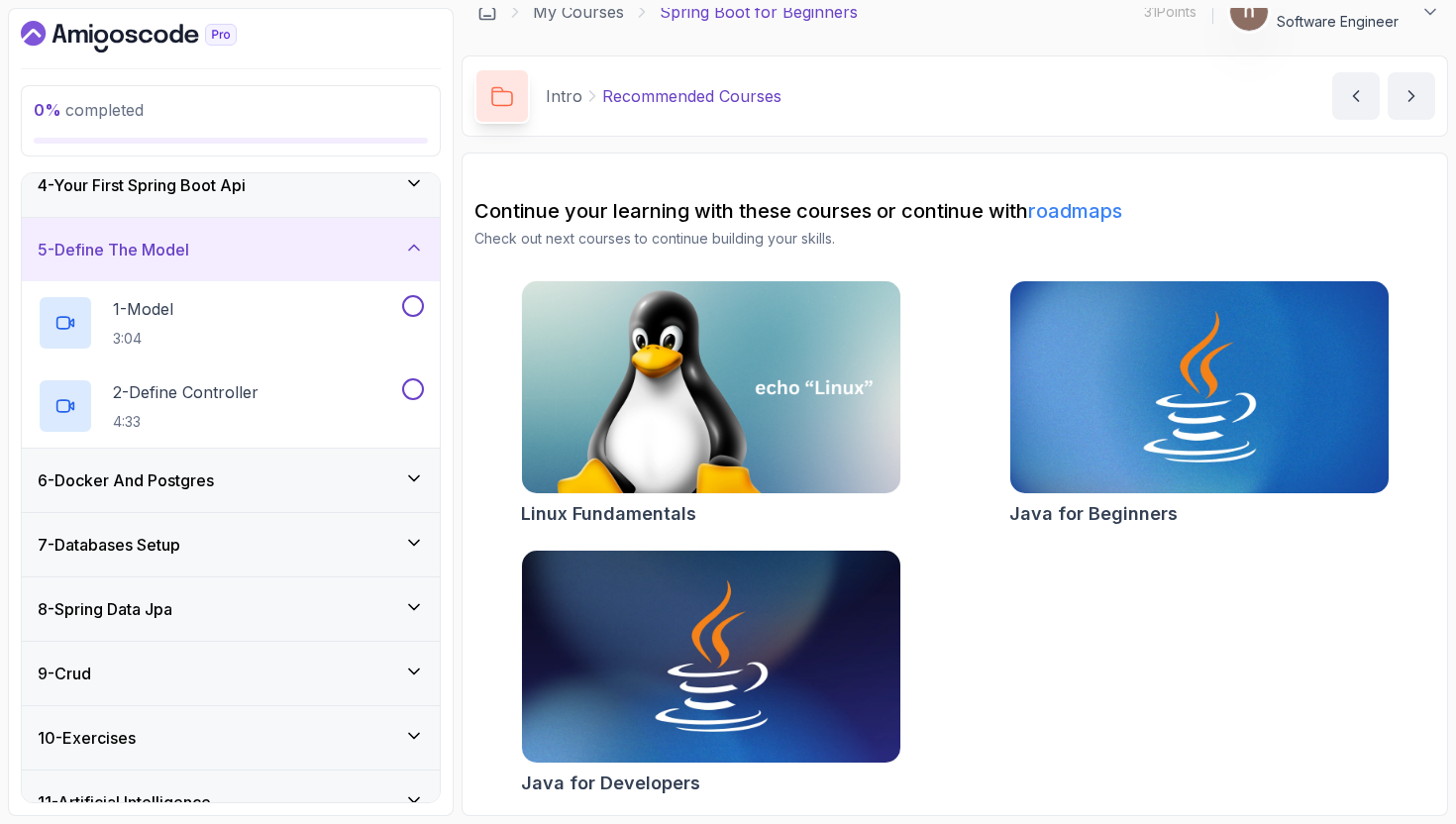 click on "6  -  Docker And Postgres" at bounding box center [231, 480] 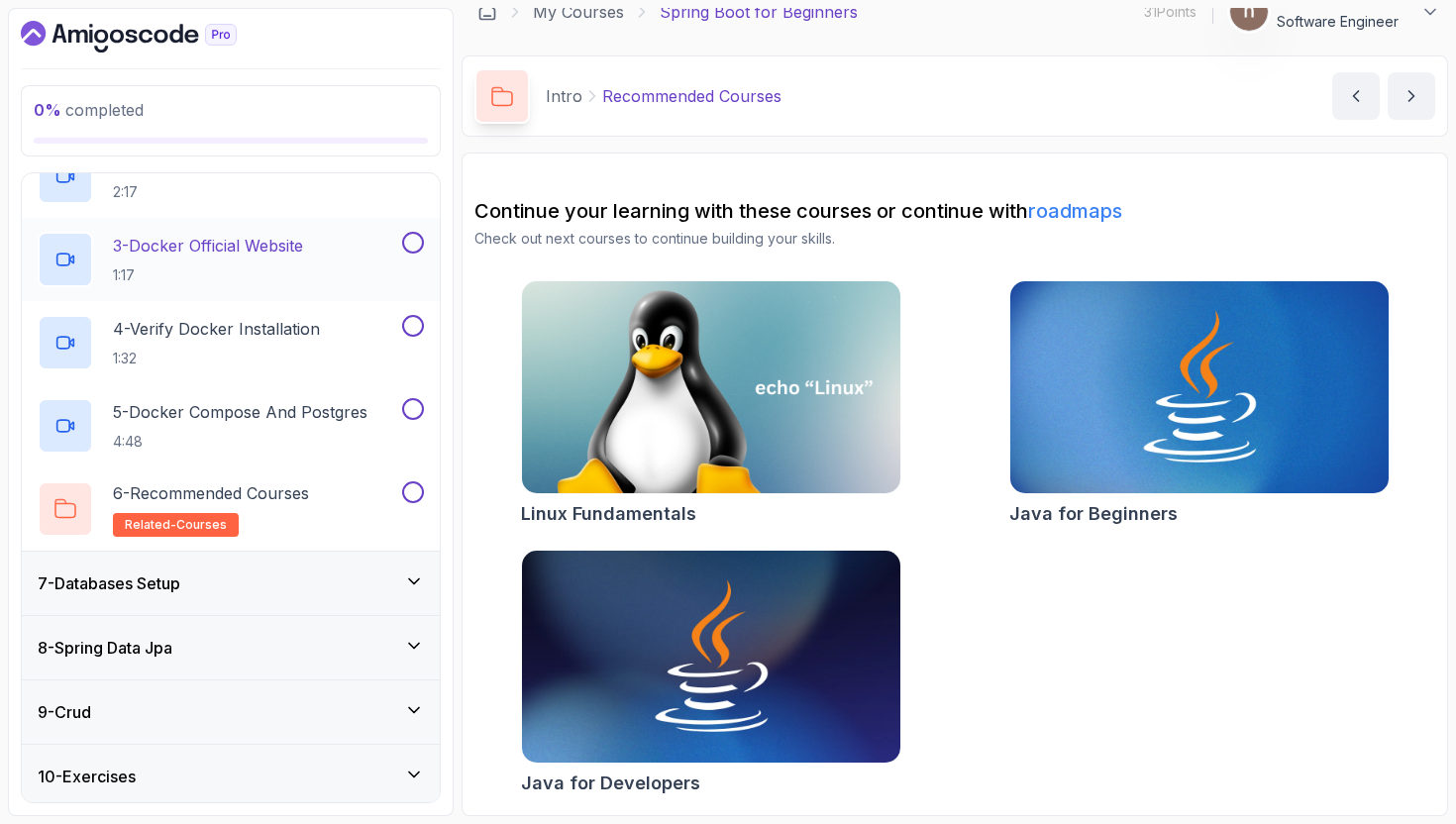 scroll, scrollTop: 515, scrollLeft: 0, axis: vertical 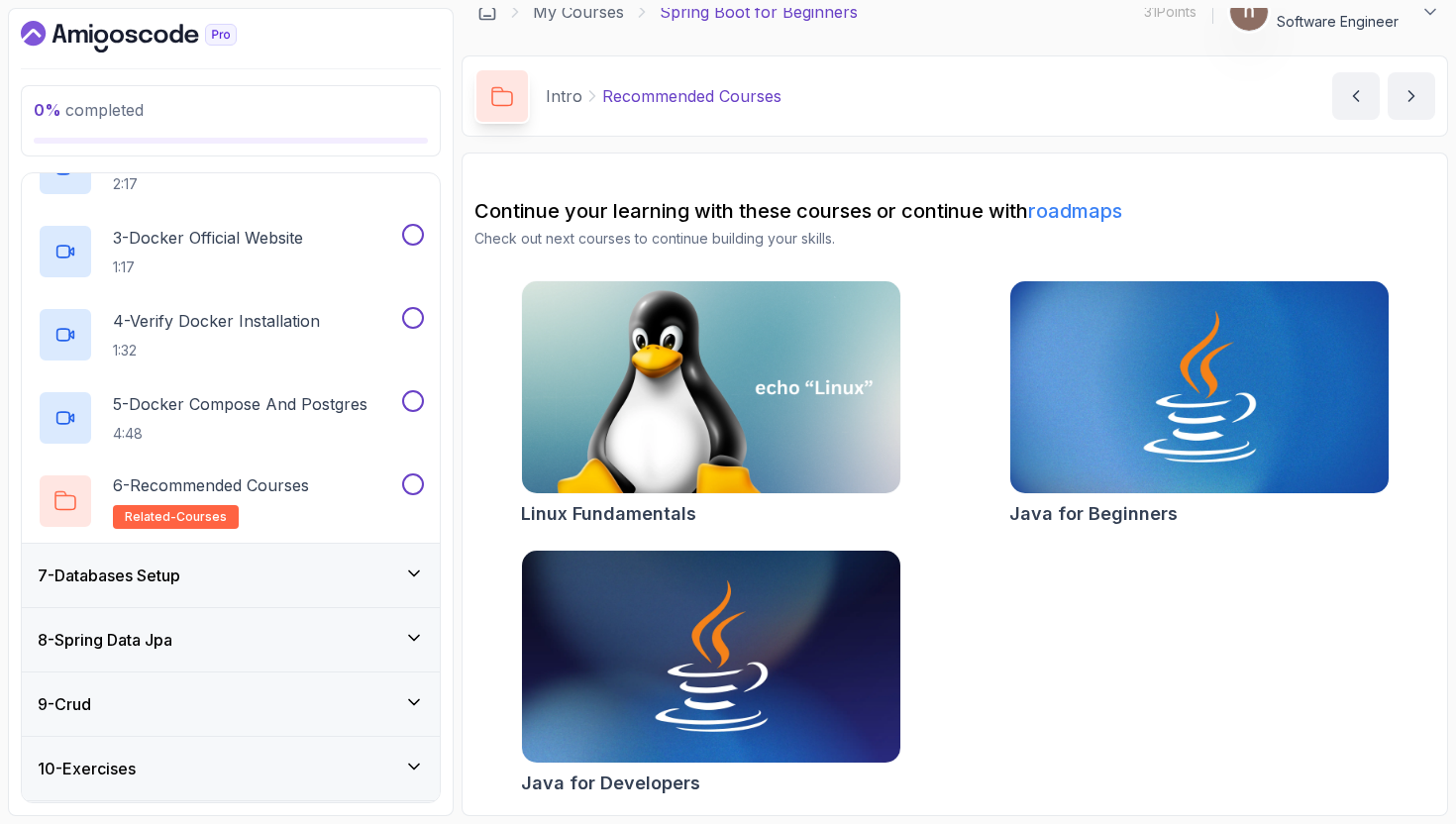 click on "7  -  Databases Setup" at bounding box center [231, 575] 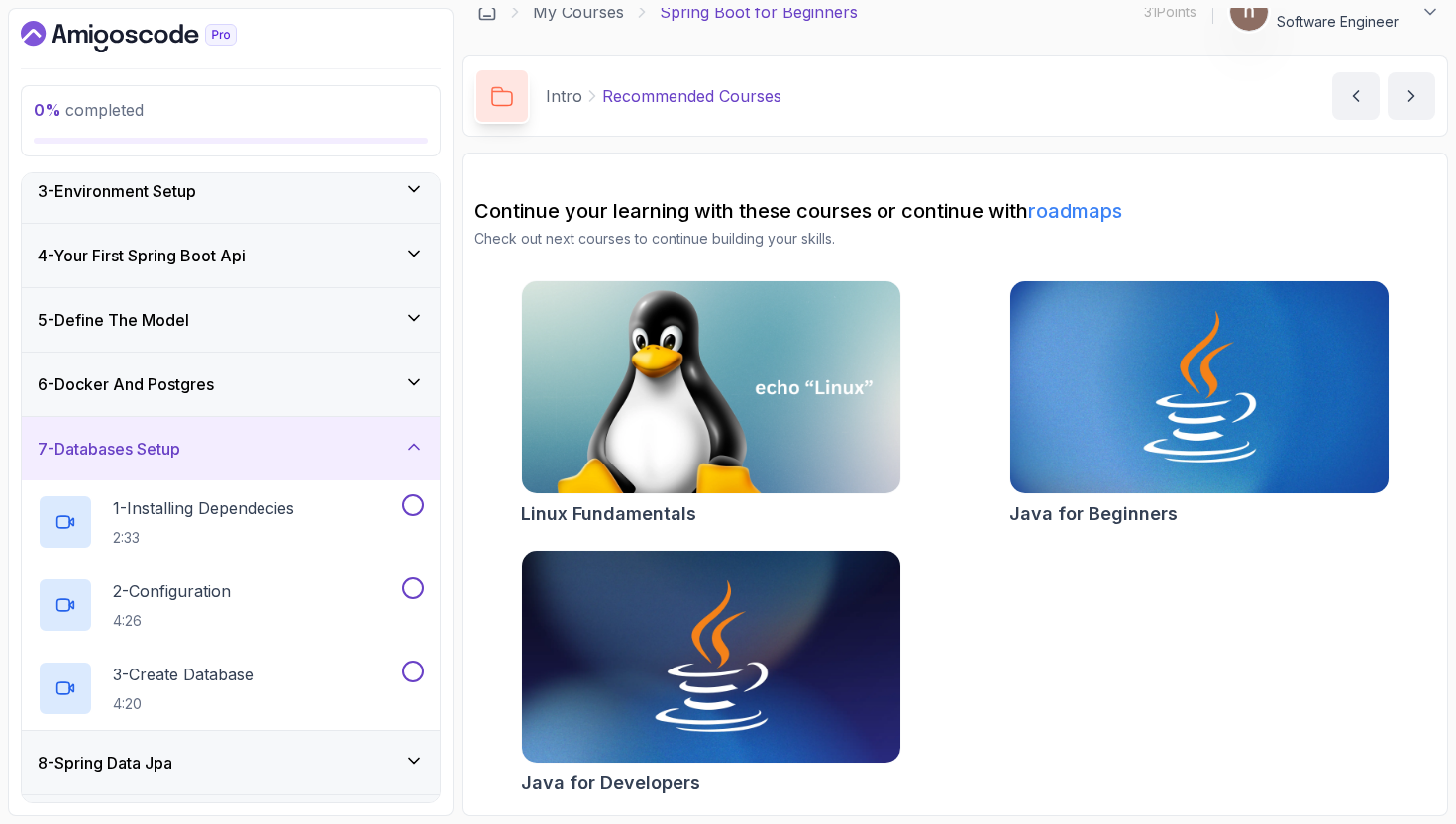 scroll, scrollTop: 391, scrollLeft: 0, axis: vertical 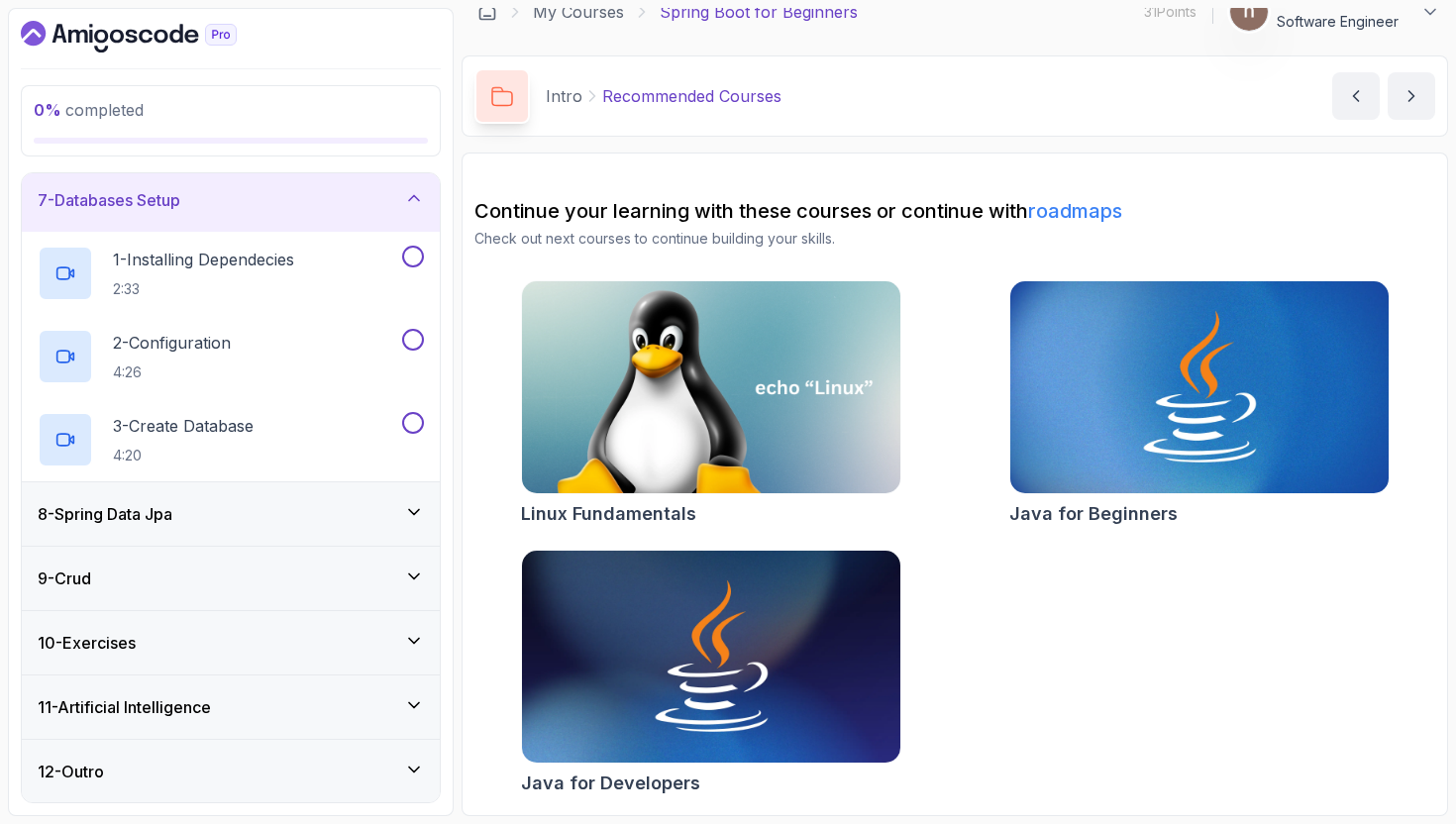 click on "8  -  Spring Data Jpa" at bounding box center [231, 514] 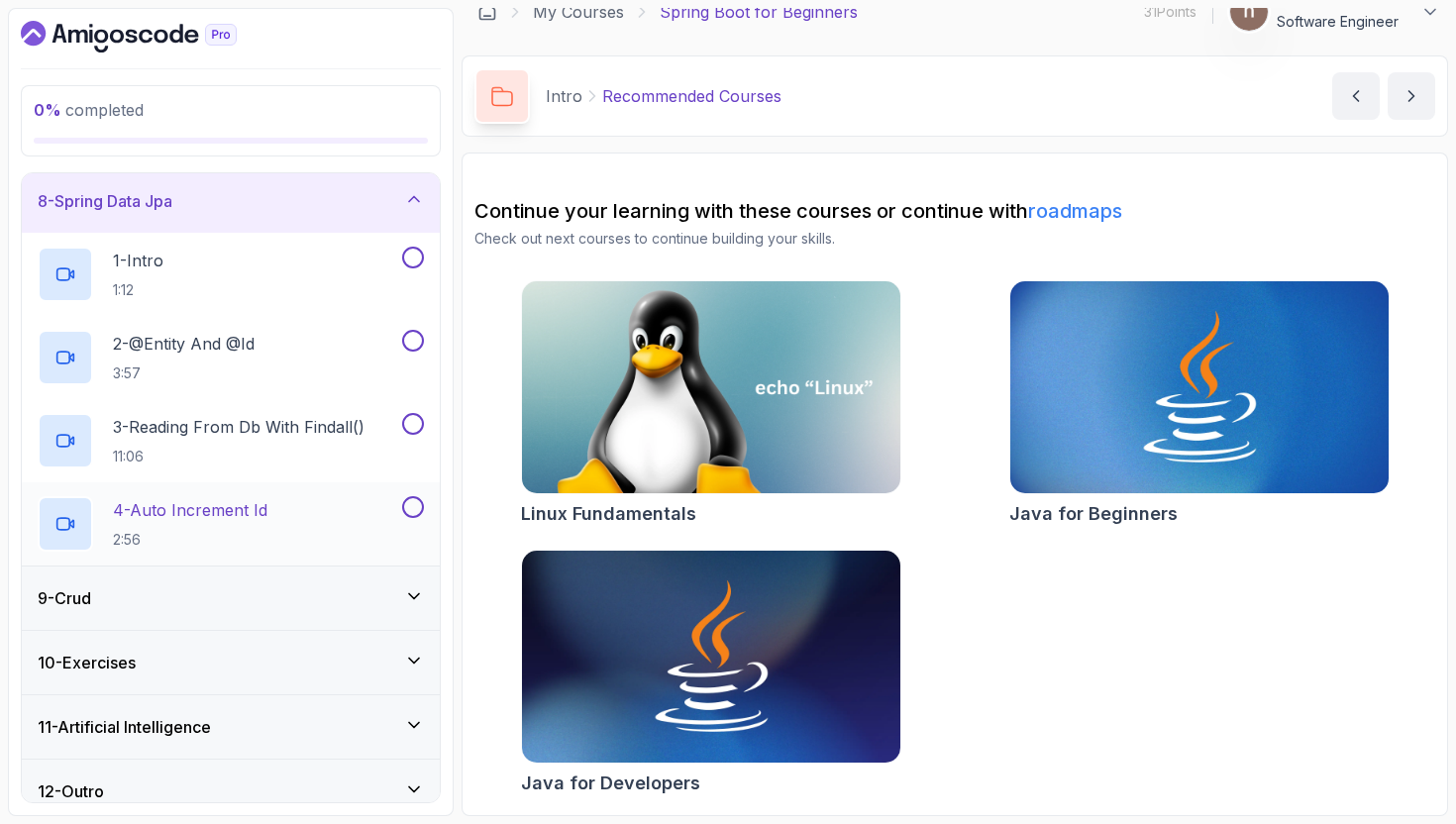 scroll, scrollTop: 474, scrollLeft: 0, axis: vertical 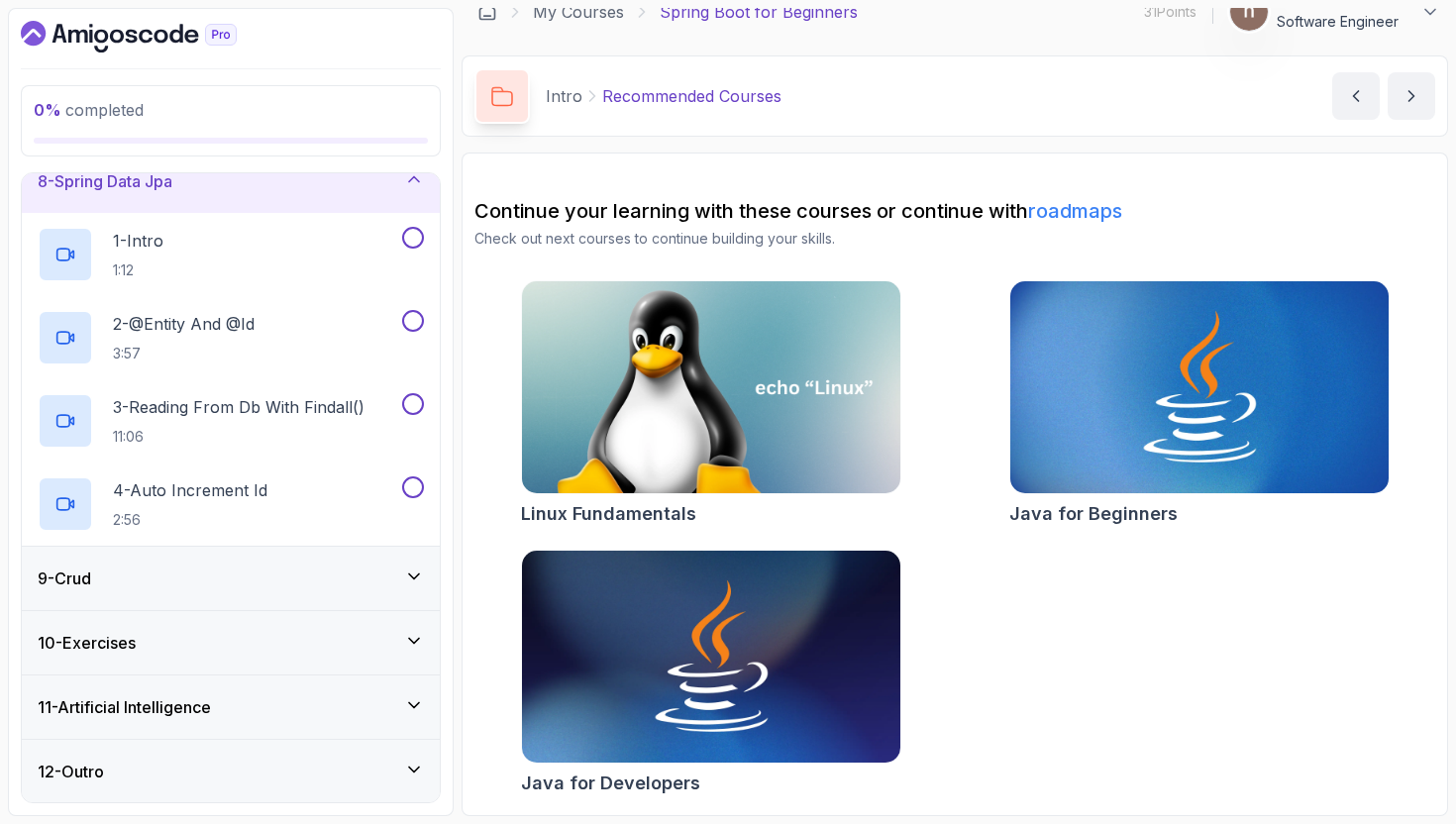 click on "9  -  Crud" at bounding box center (231, 578) 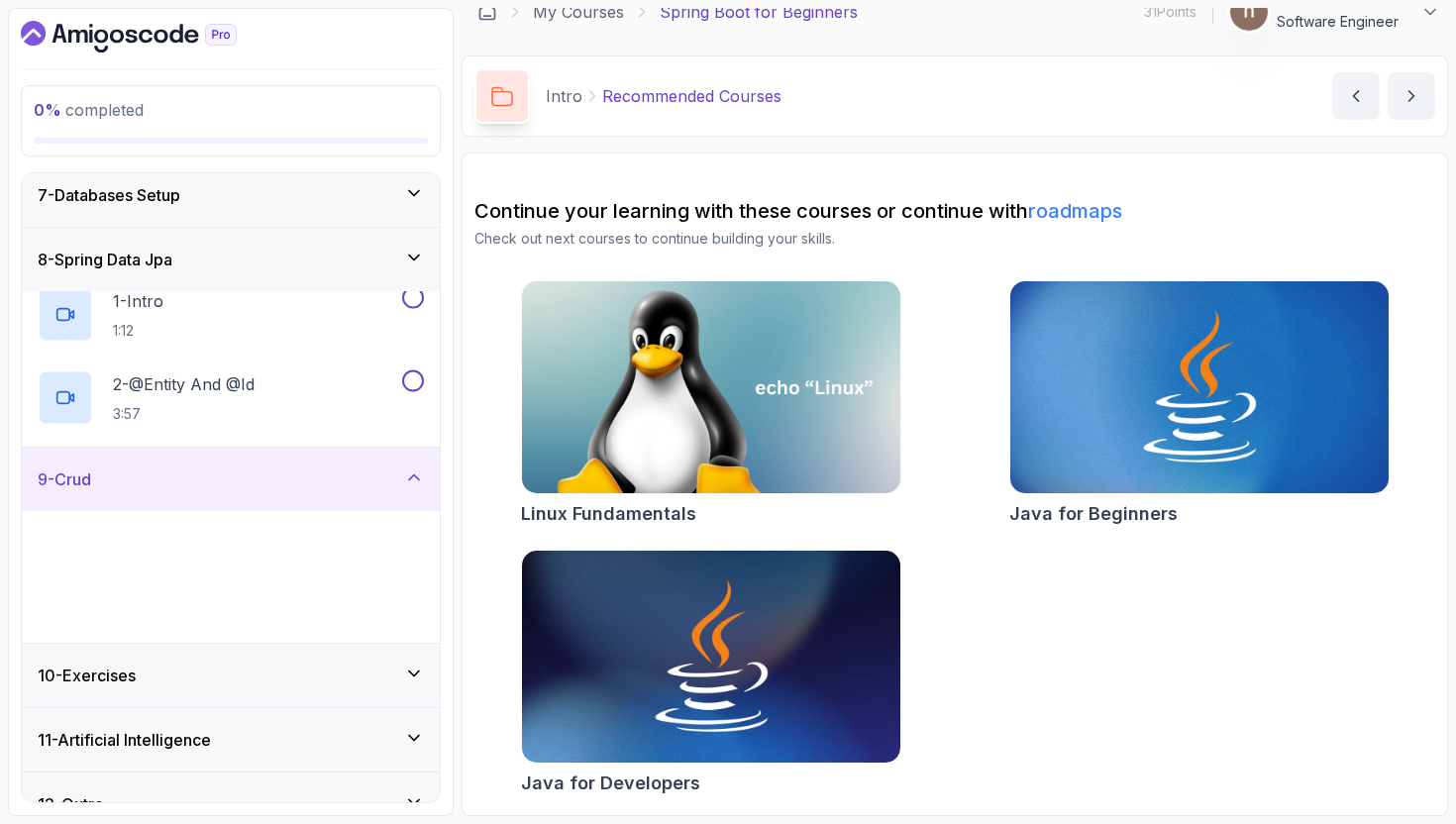 scroll, scrollTop: 391, scrollLeft: 0, axis: vertical 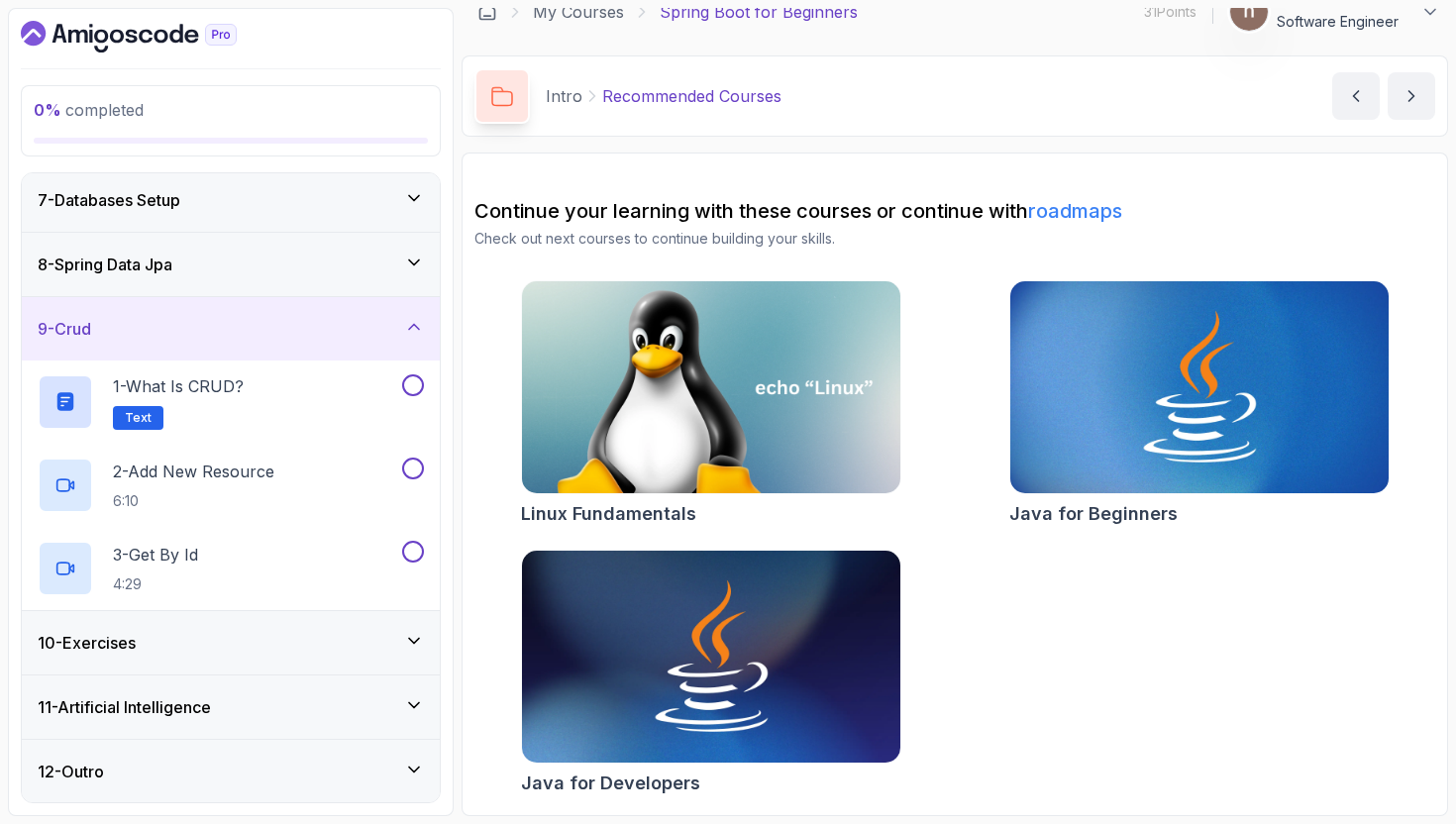 click on "10  -  Exercises" at bounding box center (231, 643) 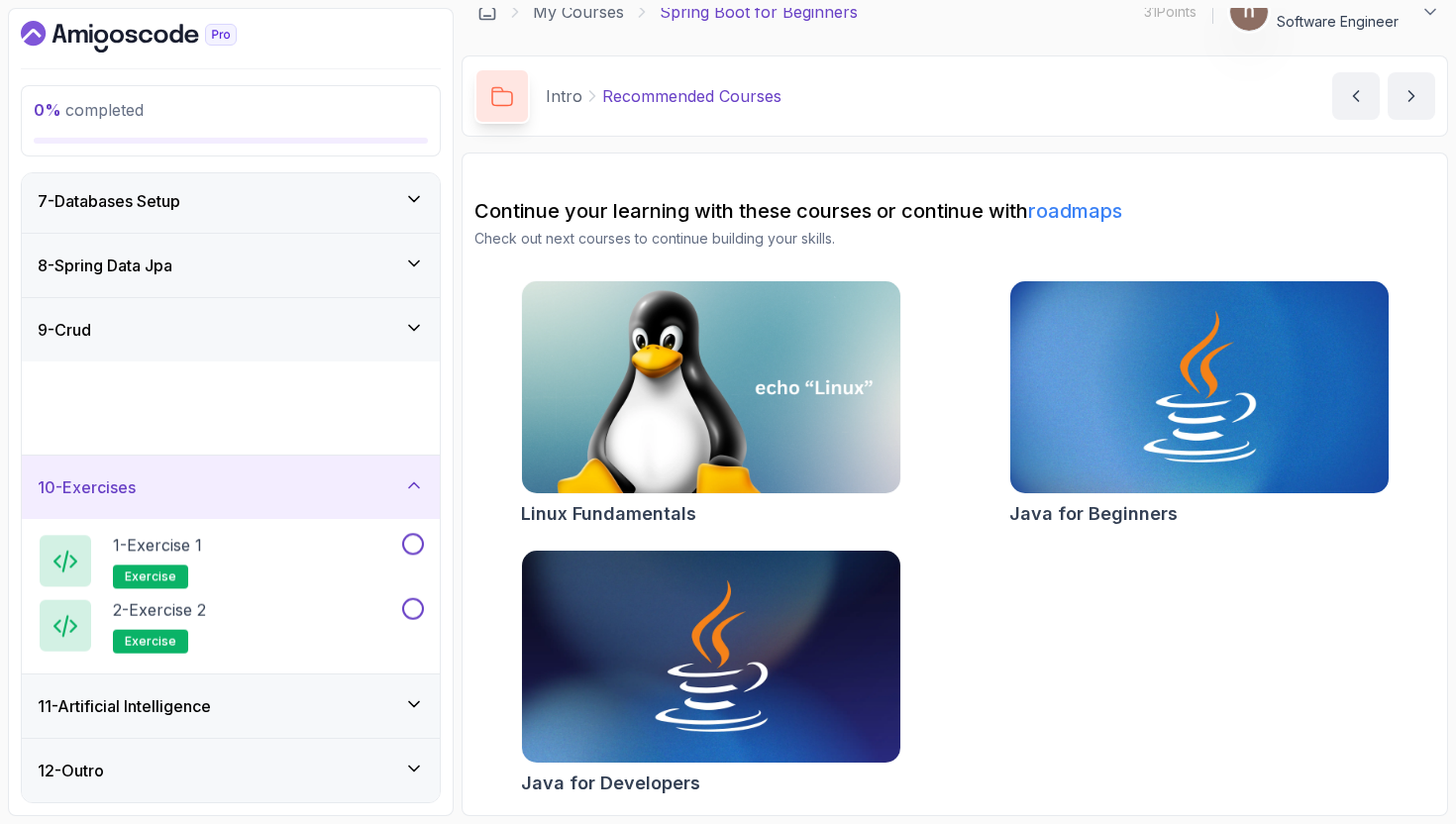 scroll, scrollTop: 391, scrollLeft: 0, axis: vertical 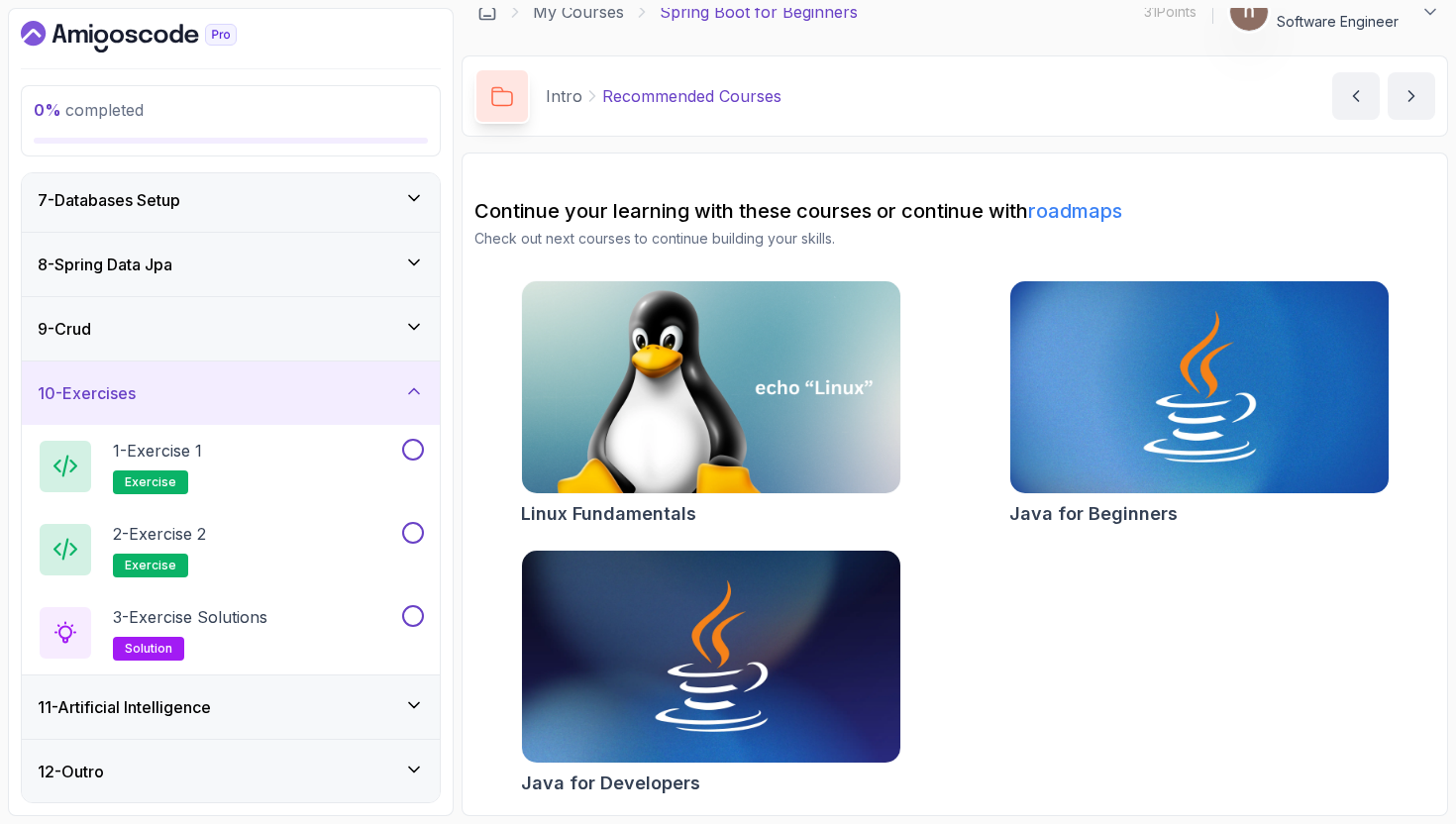 click on "11  -  Artificial Intelligence" at bounding box center [231, 707] 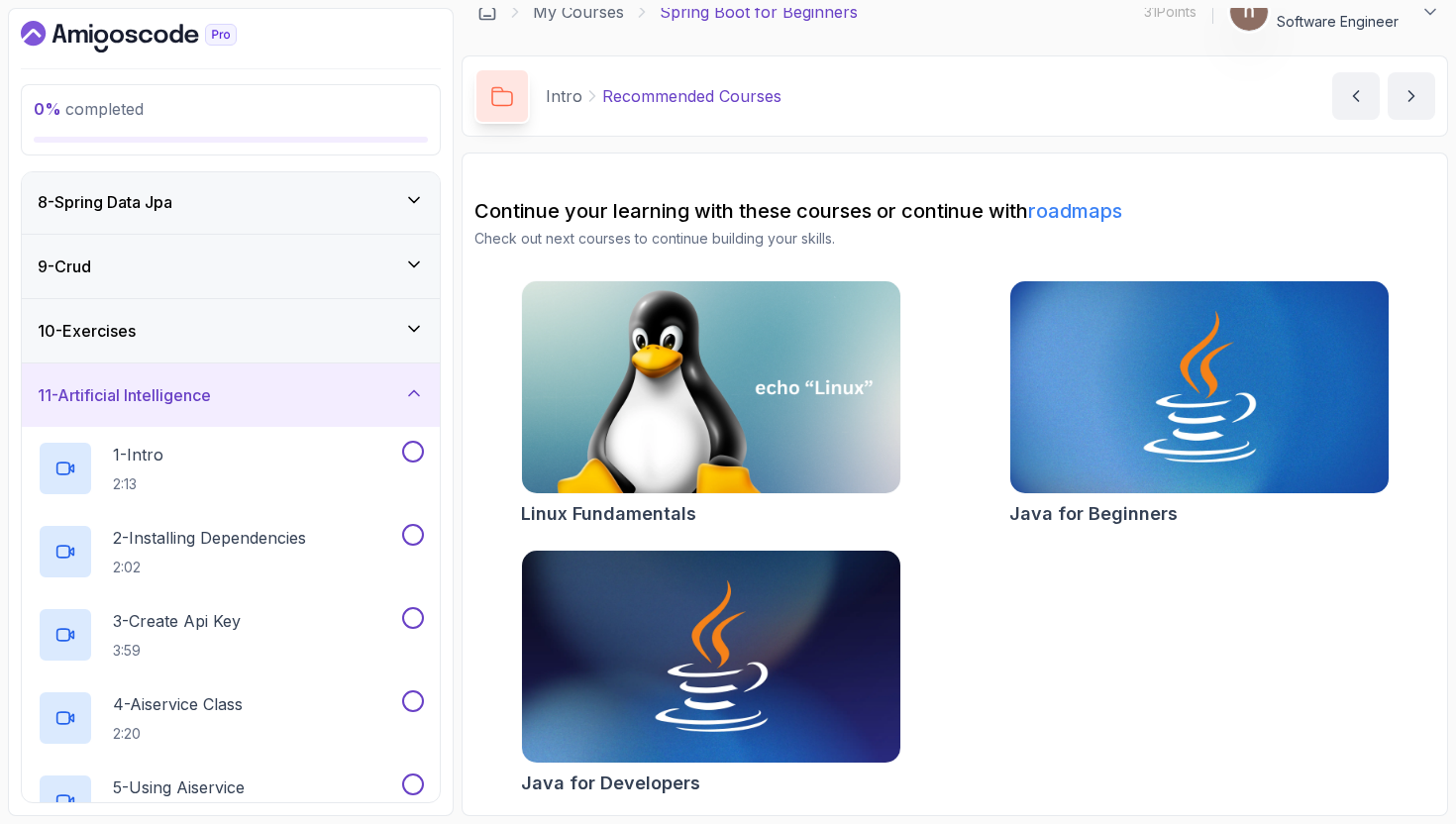 scroll, scrollTop: 0, scrollLeft: 0, axis: both 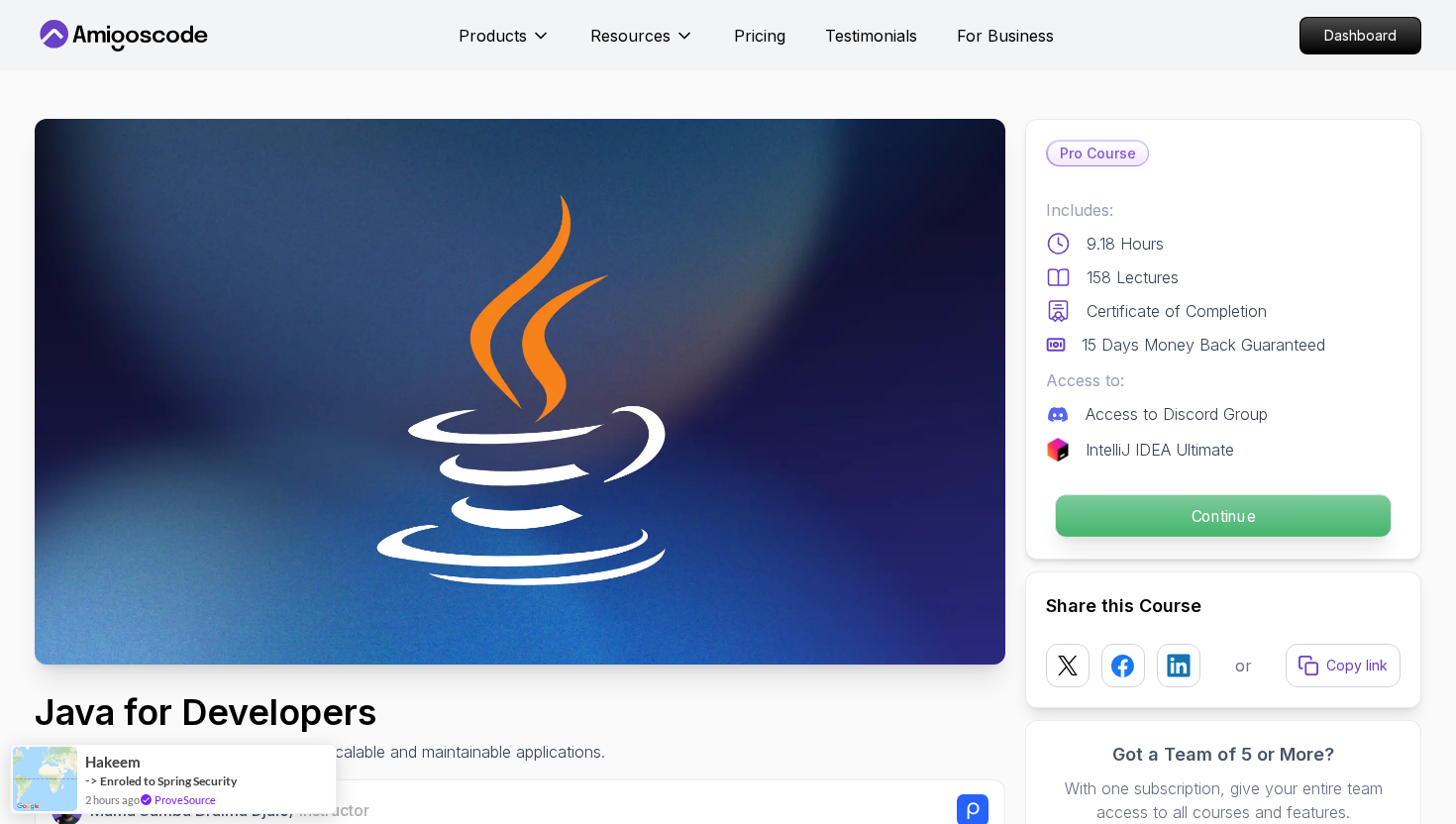 click on "Continue" at bounding box center [1223, 516] 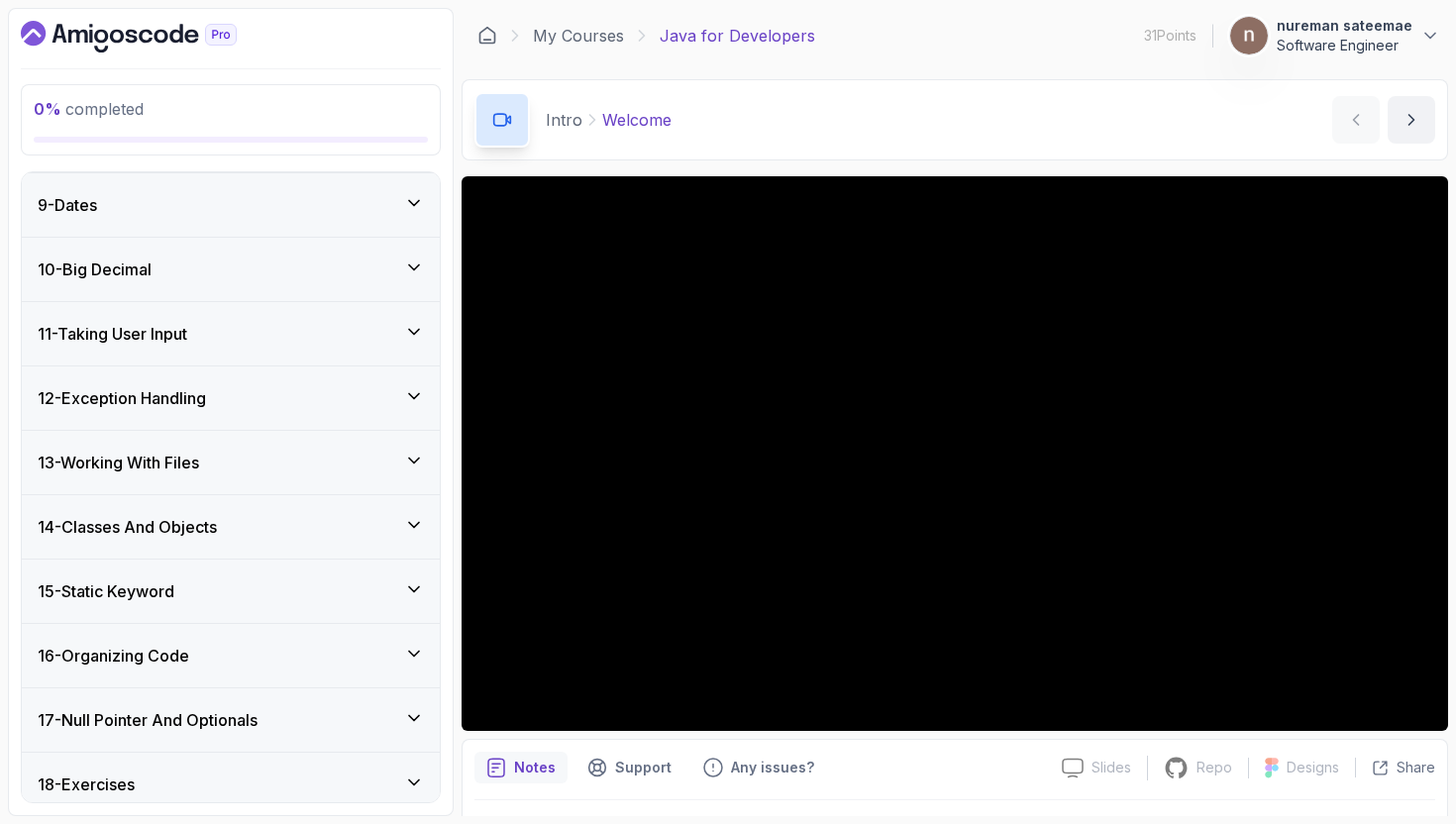 scroll, scrollTop: 759, scrollLeft: 0, axis: vertical 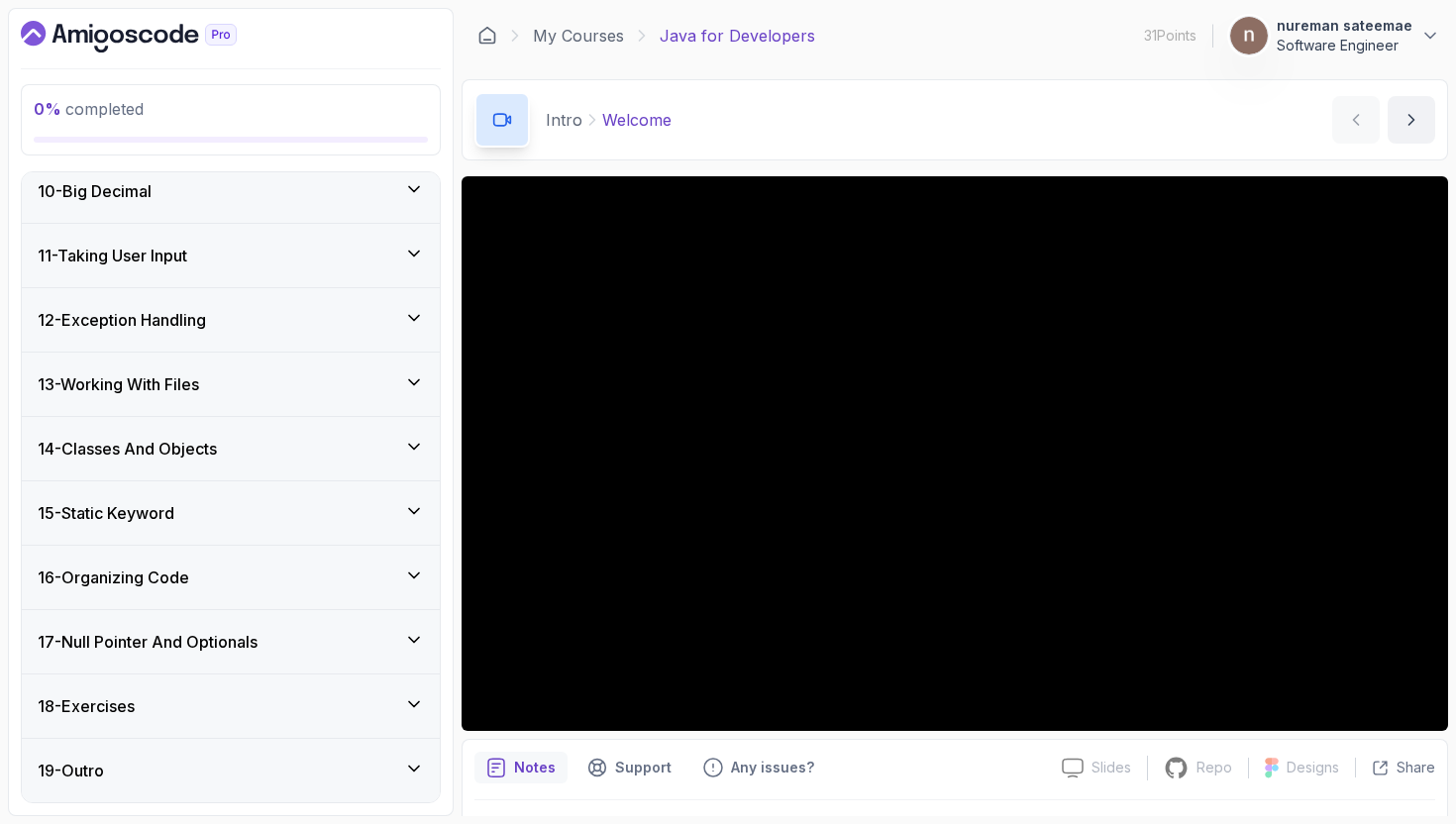 click 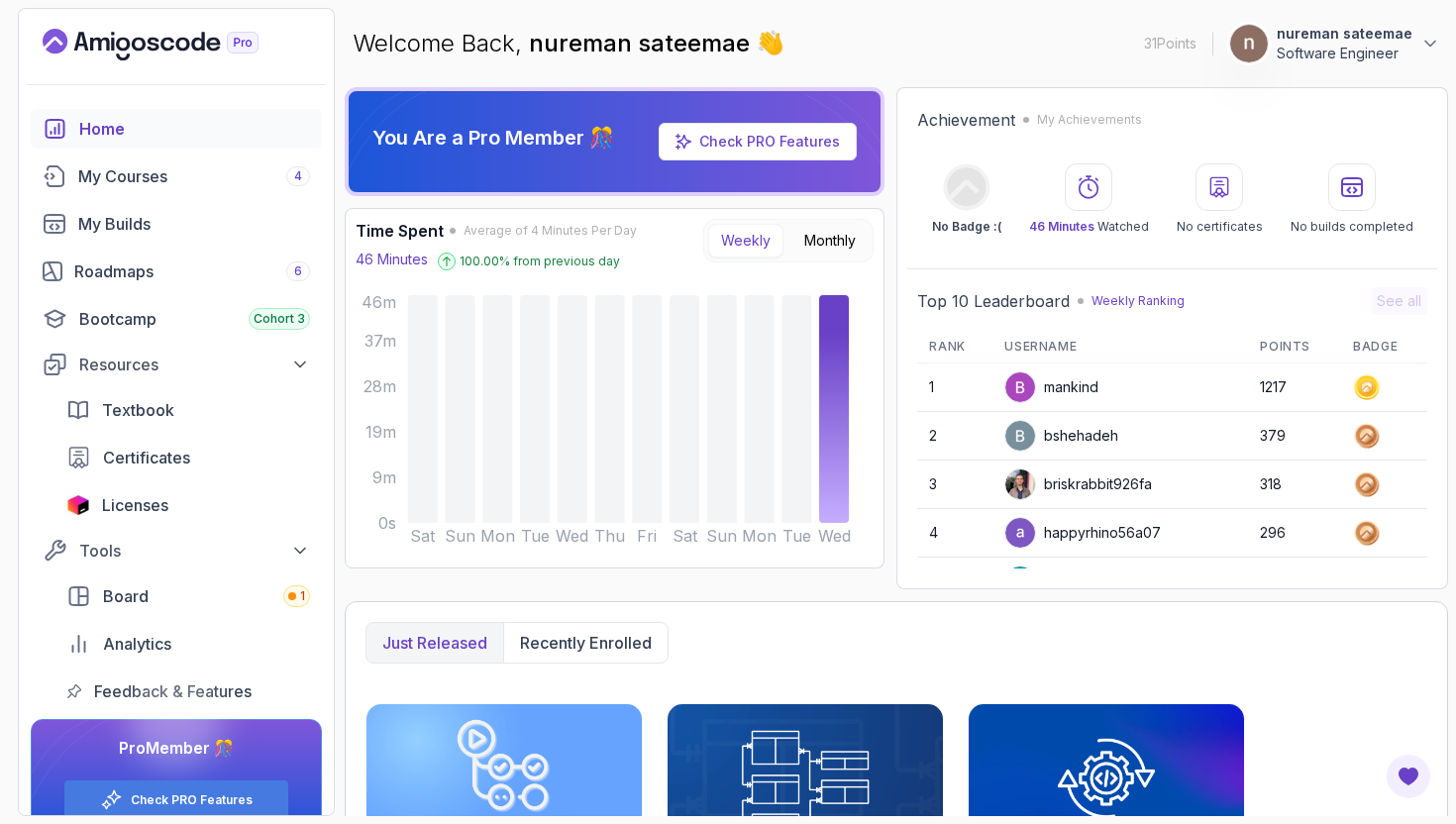 click 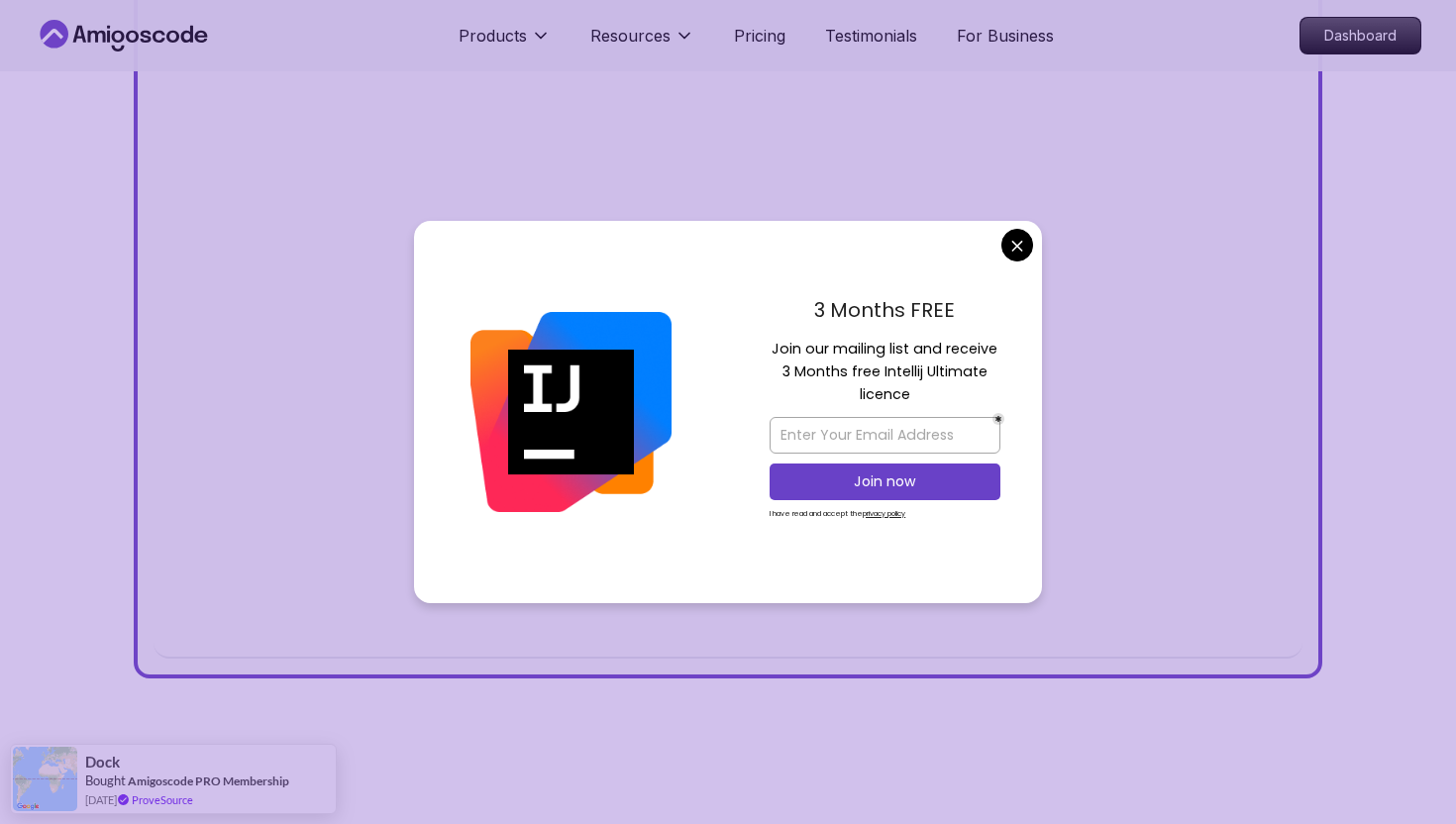 scroll, scrollTop: 744, scrollLeft: 0, axis: vertical 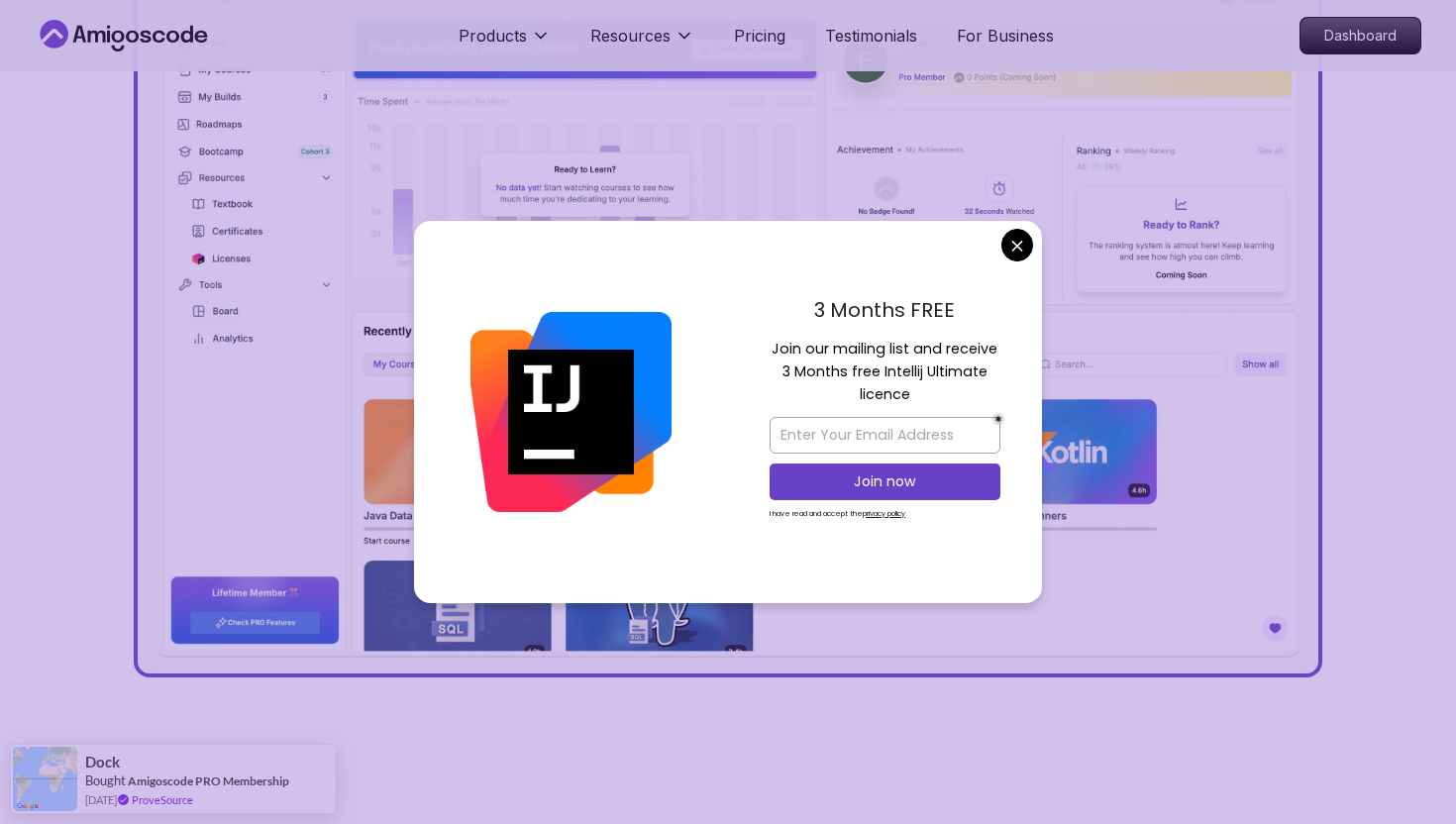 click on "Products Resources Pricing Testimonials For Business Dashboard Products Resources Pricing Testimonials For Business Dashboard Jogh Long Spring Developer Advocate "Amigoscode Does a pretty good job, and consistently too, covering Spring and for that, I'm very Appreciative" The One-Stop Platform for   Developers Get unlimited access to coding   courses ,   Quizzes ,   Builds  and   Tools . Start your journey or level up your career with Amigoscode today! Start for Free https://amigoscode.com/dashboard OUR AMIGO STUDENTS WORK IN TOP COMPANIES Courses Builds Discover Amigoscode's Latest   Premium Courses! Get unlimited access to coding   courses ,   Quizzes ,   Builds  and   Tools . Start your journey or level up your career with Amigoscode today! Browse all  courses Advanced Spring Boot Dive deep into Spring Boot with our advanced course, designed to take your skills from intermediate to expert level. NEW Spring Boot for Beginners Java for Developers React JS Developer Guide Spring AI Features   Developers   ," at bounding box center (728, 5064) 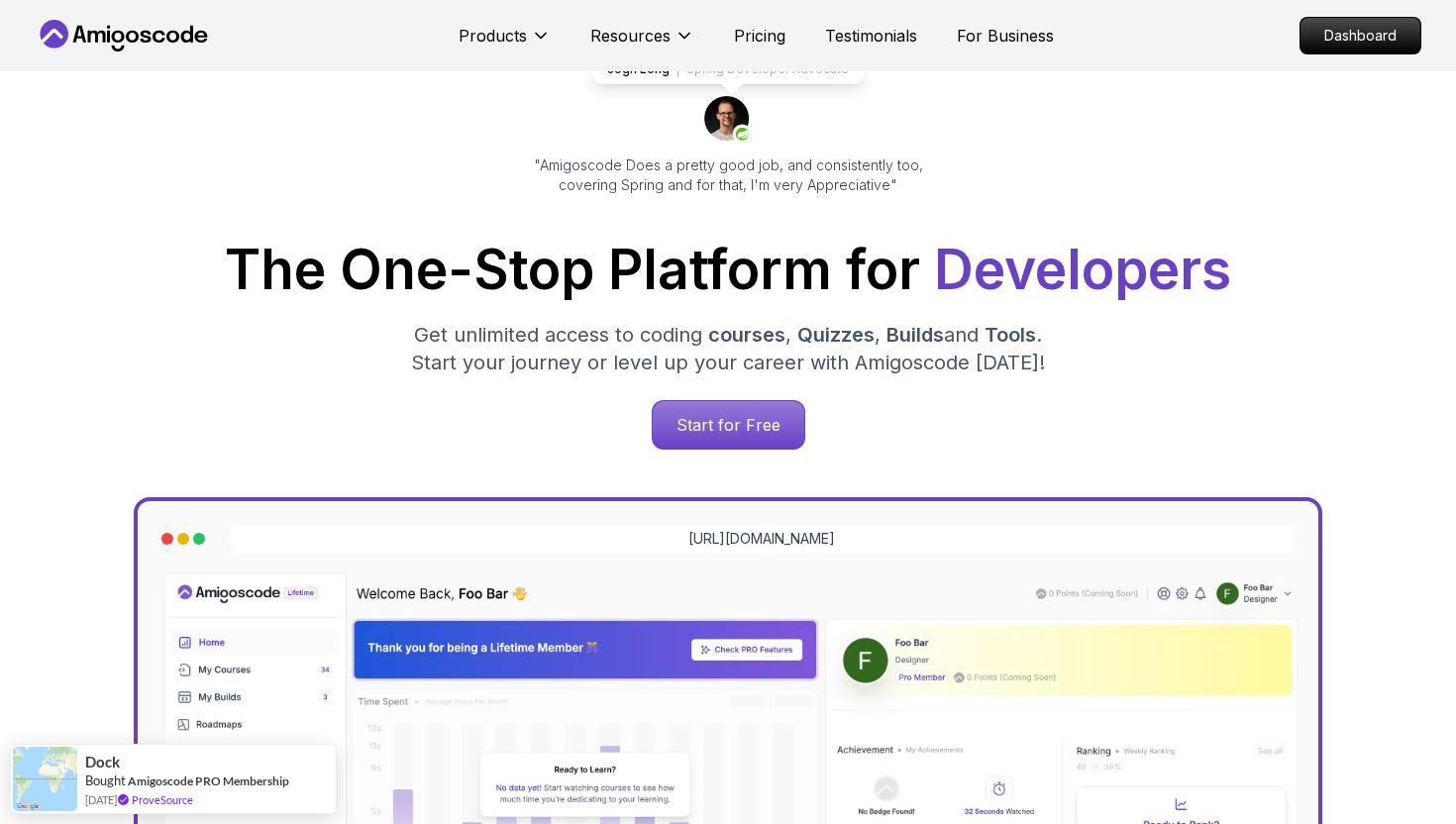 scroll, scrollTop: 0, scrollLeft: 0, axis: both 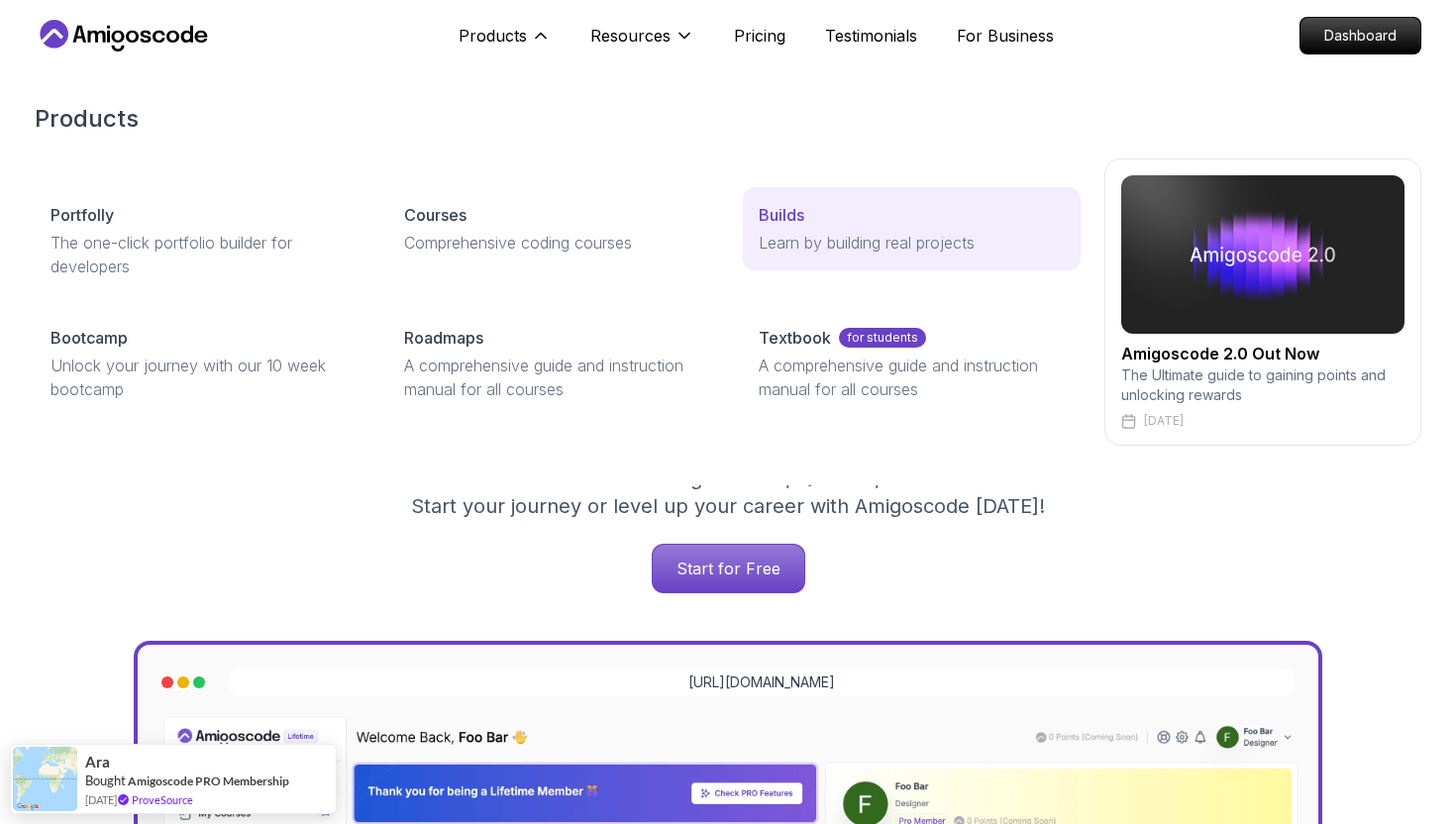 click on "Builds" at bounding box center (911, 215) 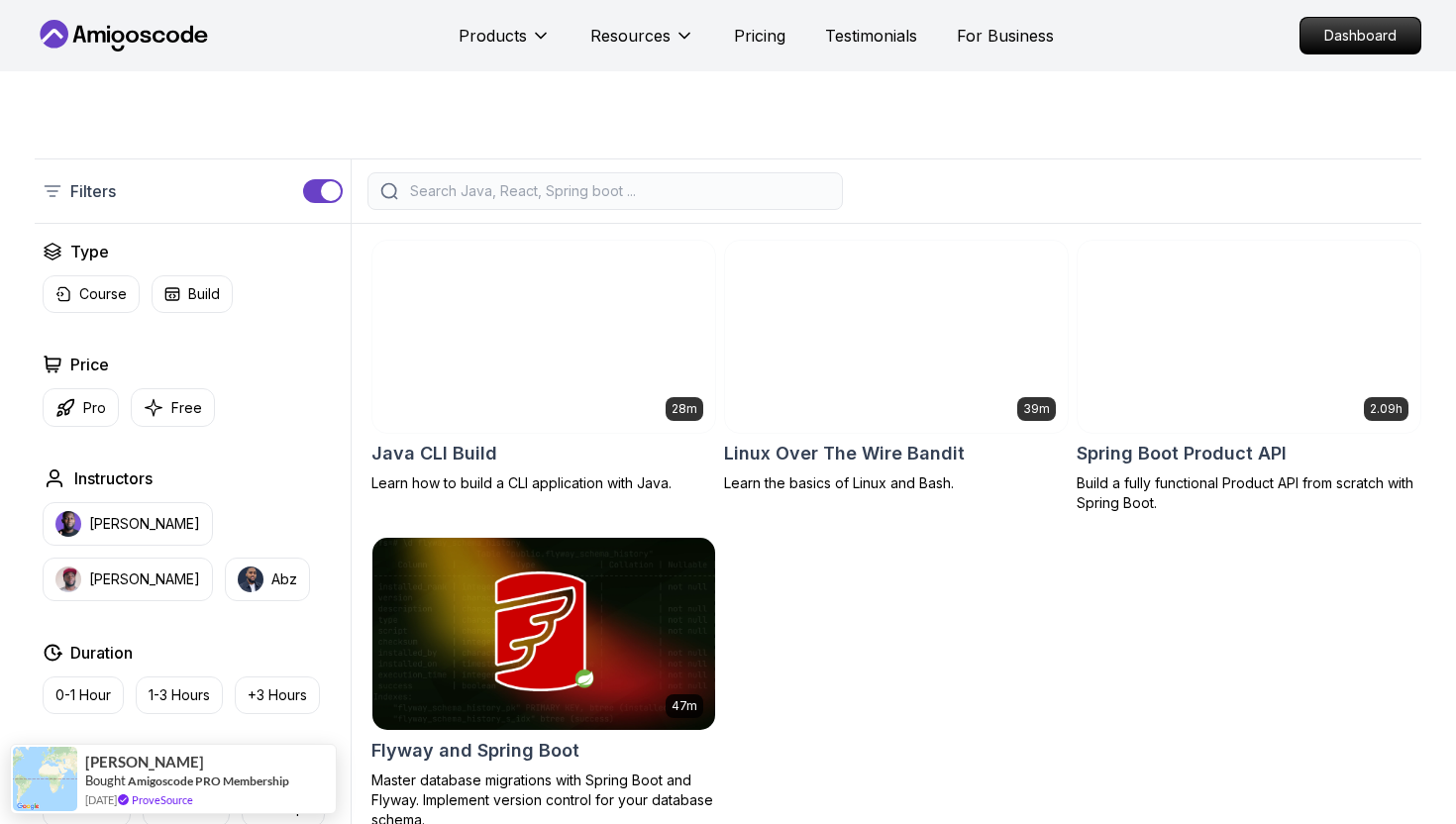 scroll, scrollTop: 367, scrollLeft: 0, axis: vertical 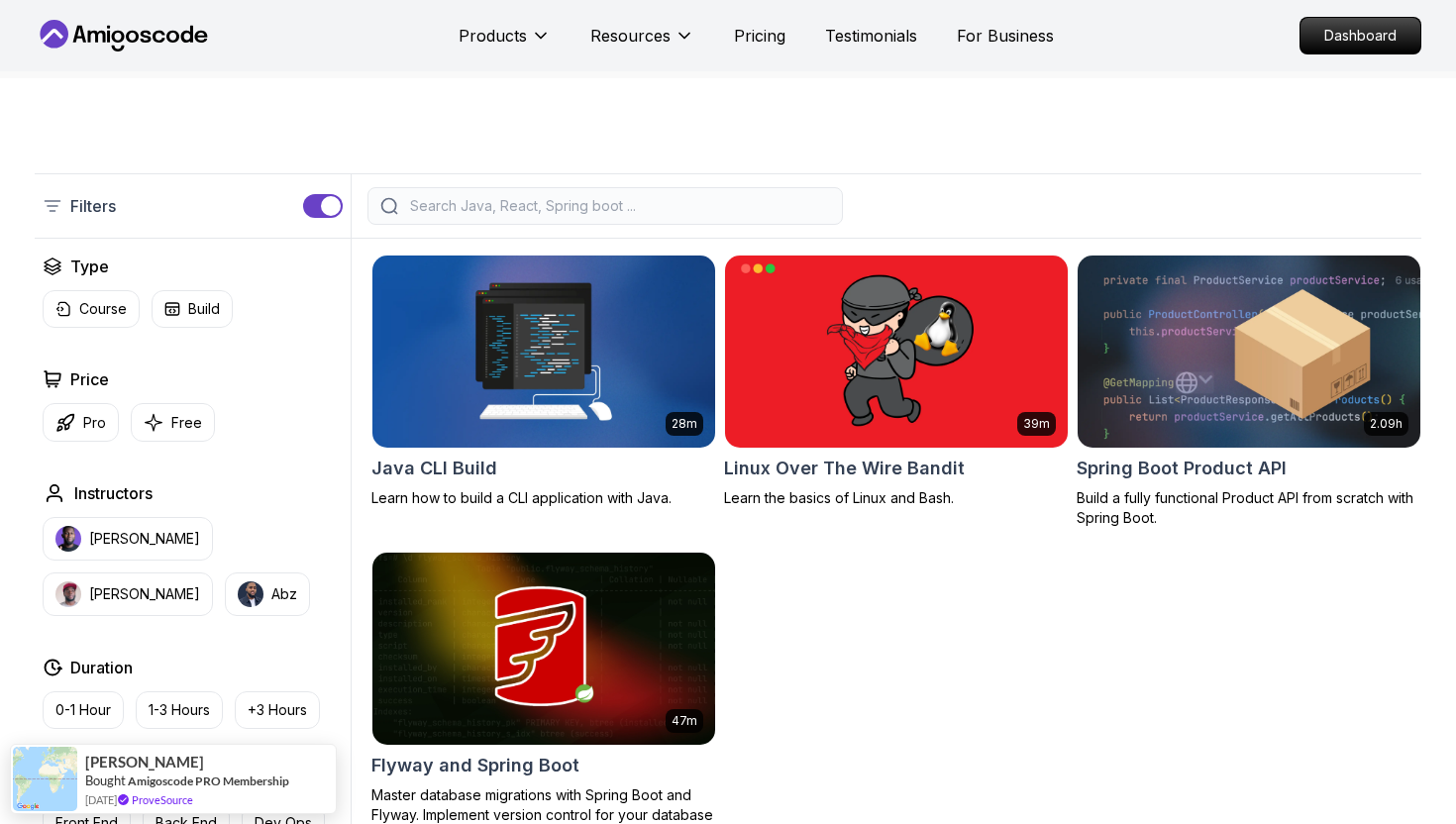 click at bounding box center [543, 351] 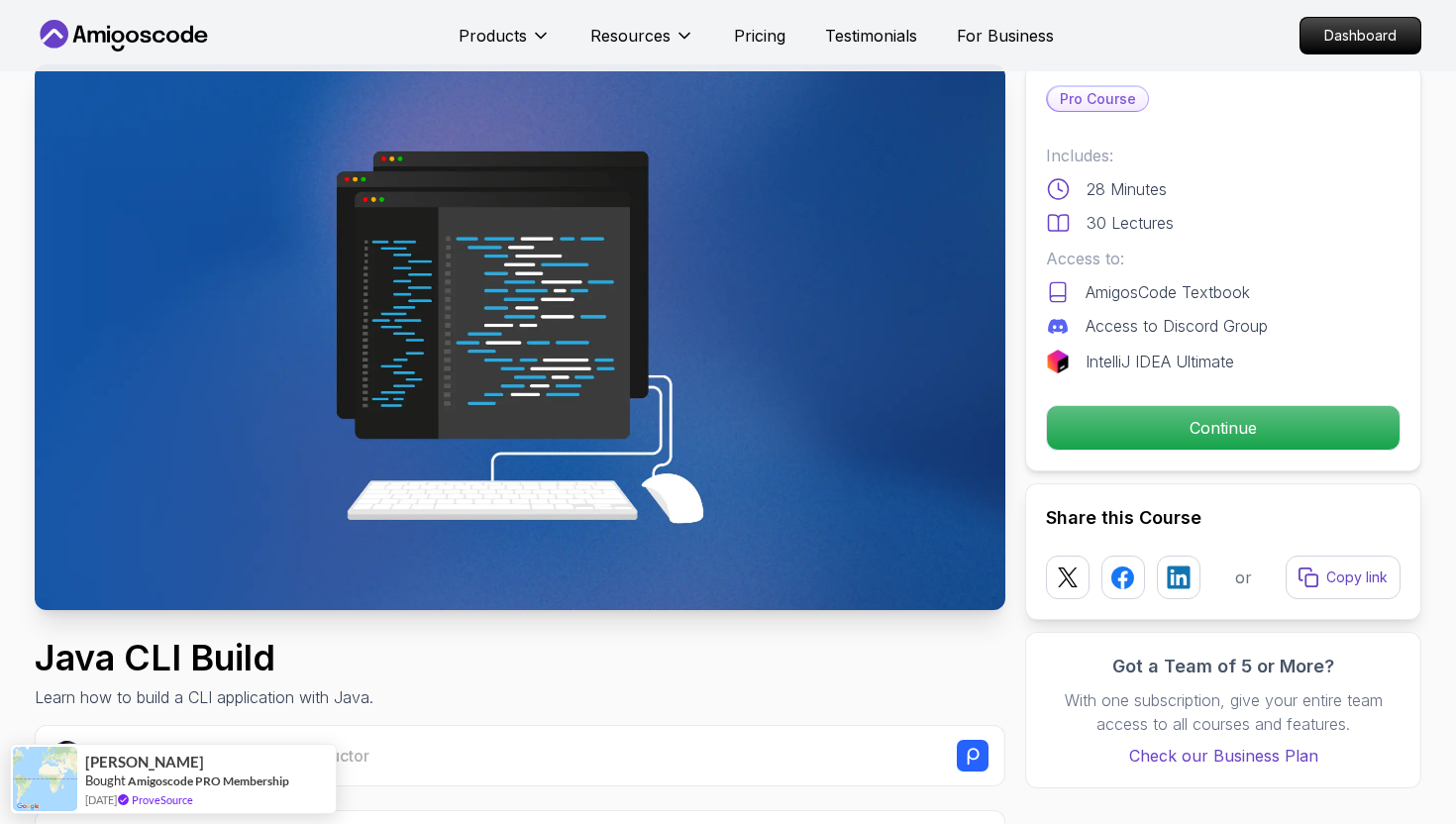 scroll, scrollTop: 0, scrollLeft: 0, axis: both 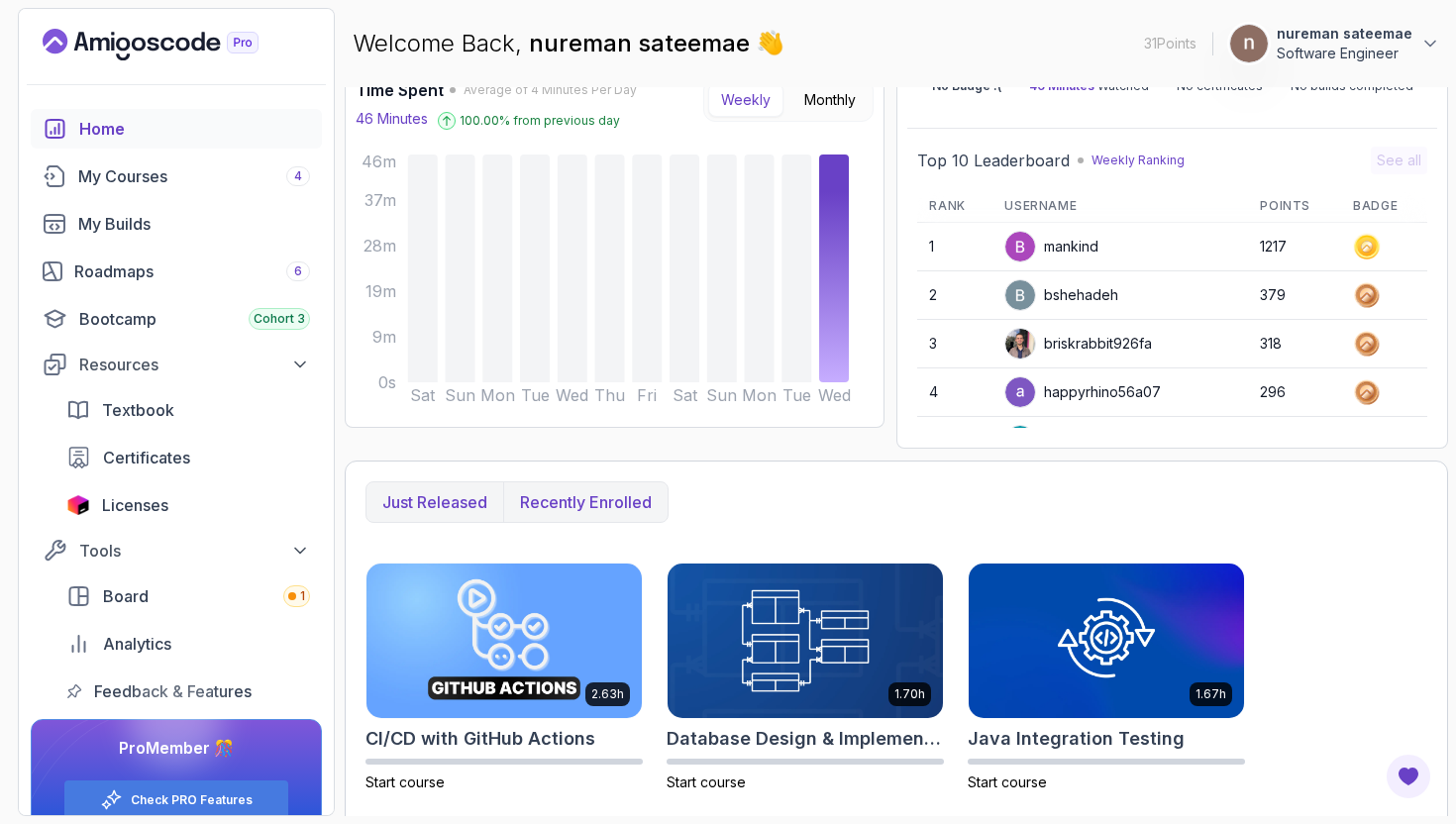 click on "Recently enrolled" at bounding box center [585, 502] 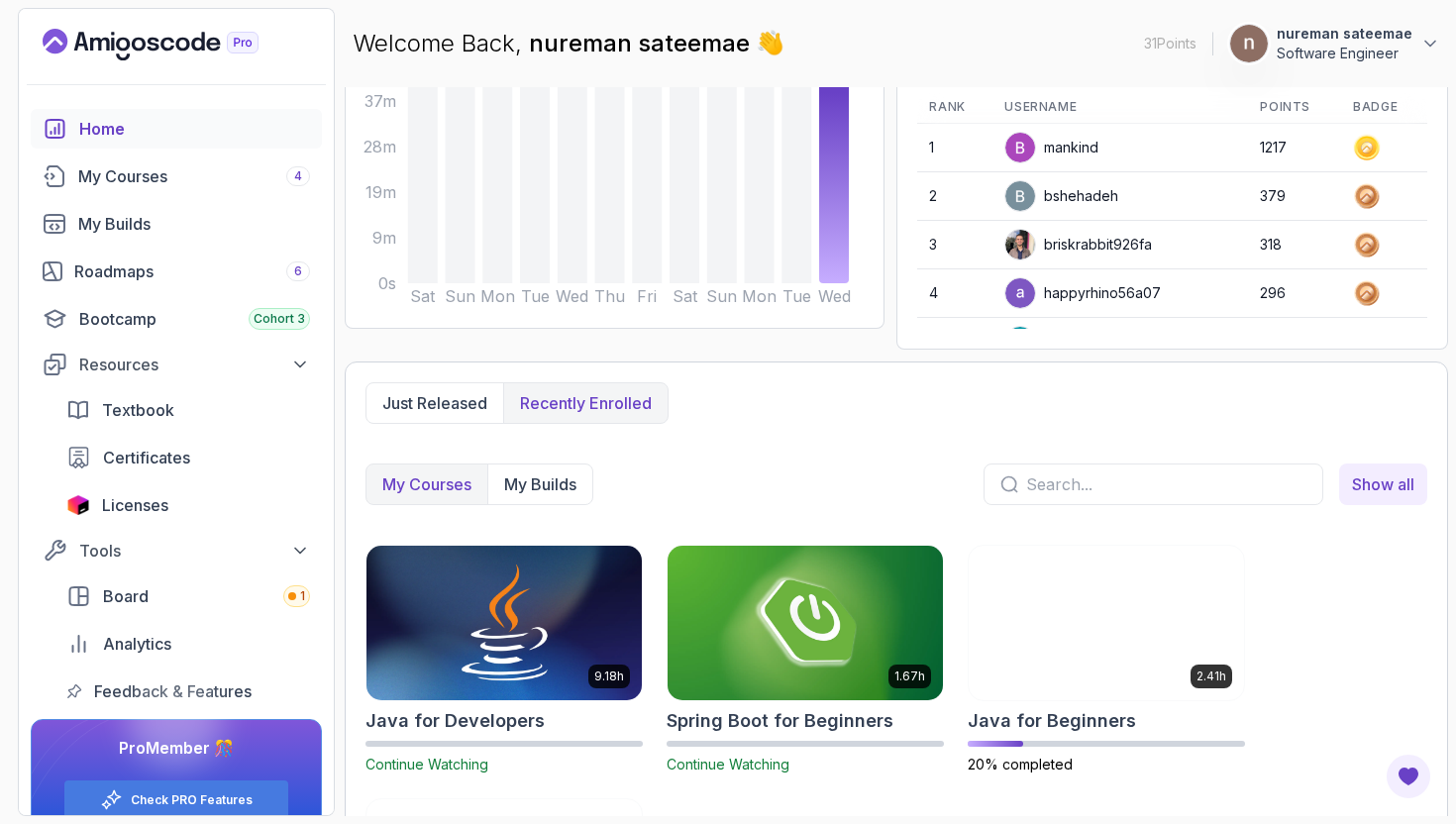 scroll, scrollTop: 246, scrollLeft: 0, axis: vertical 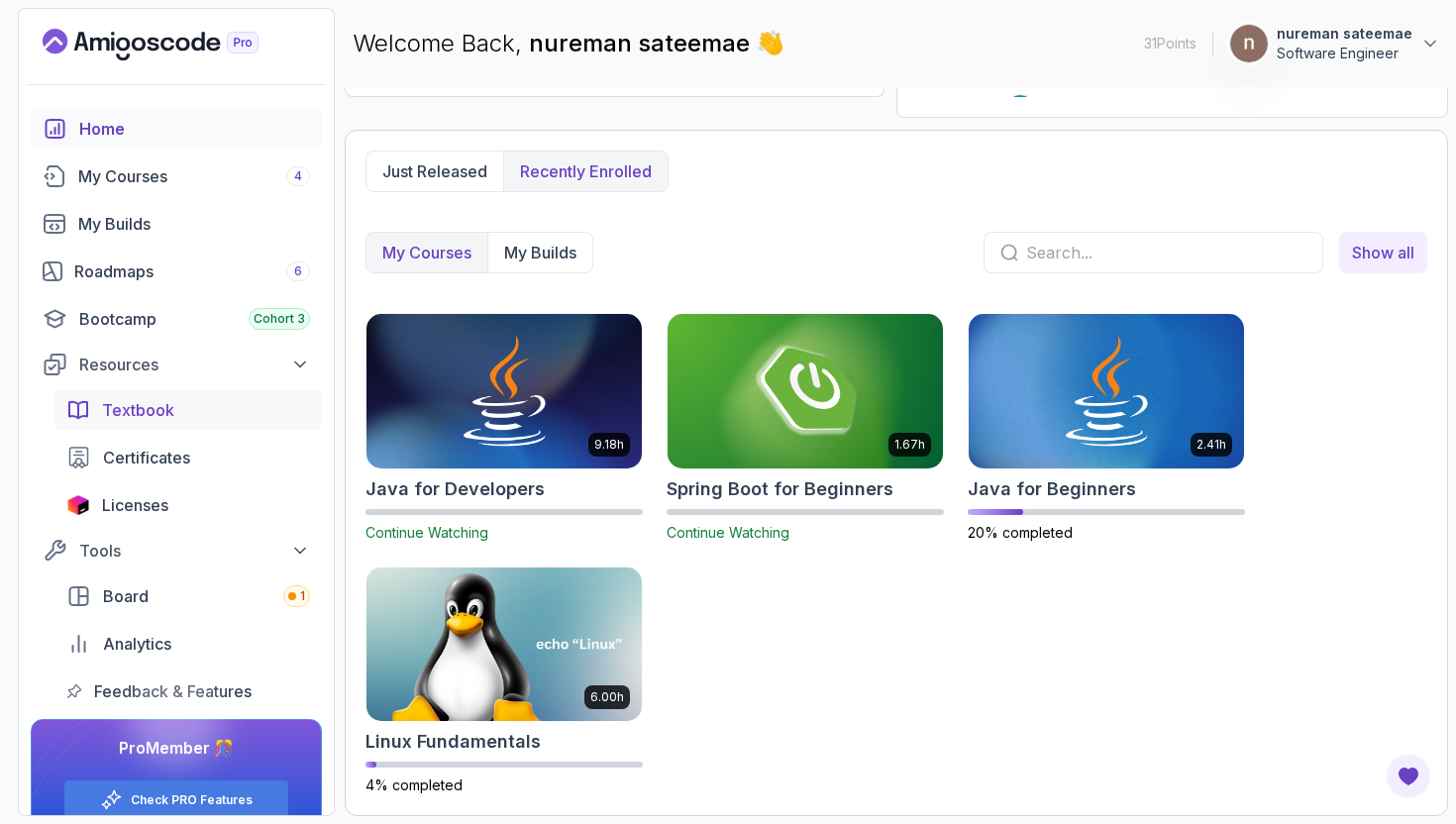 click on "Textbook" at bounding box center (206, 410) 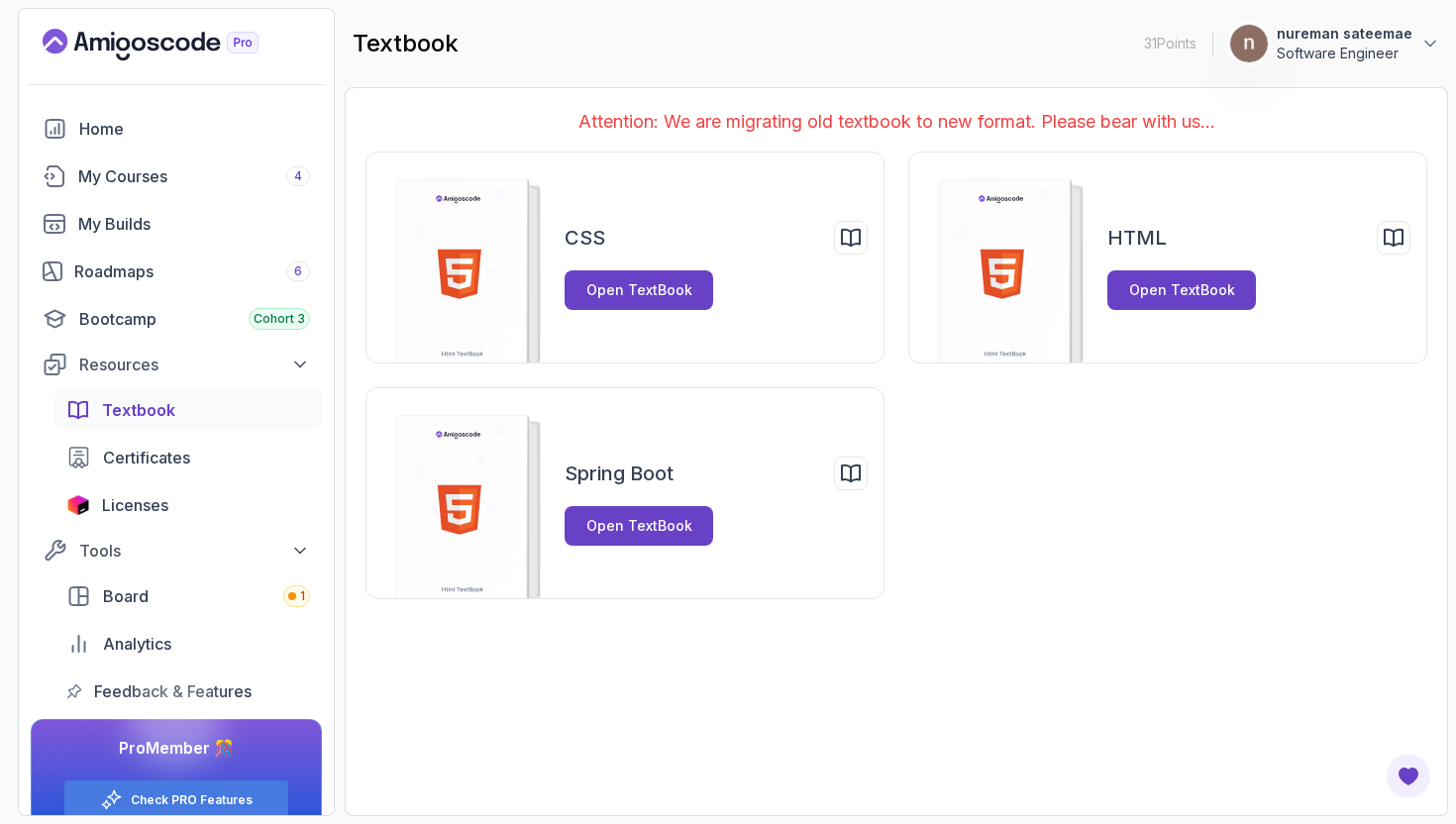 scroll, scrollTop: 0, scrollLeft: 0, axis: both 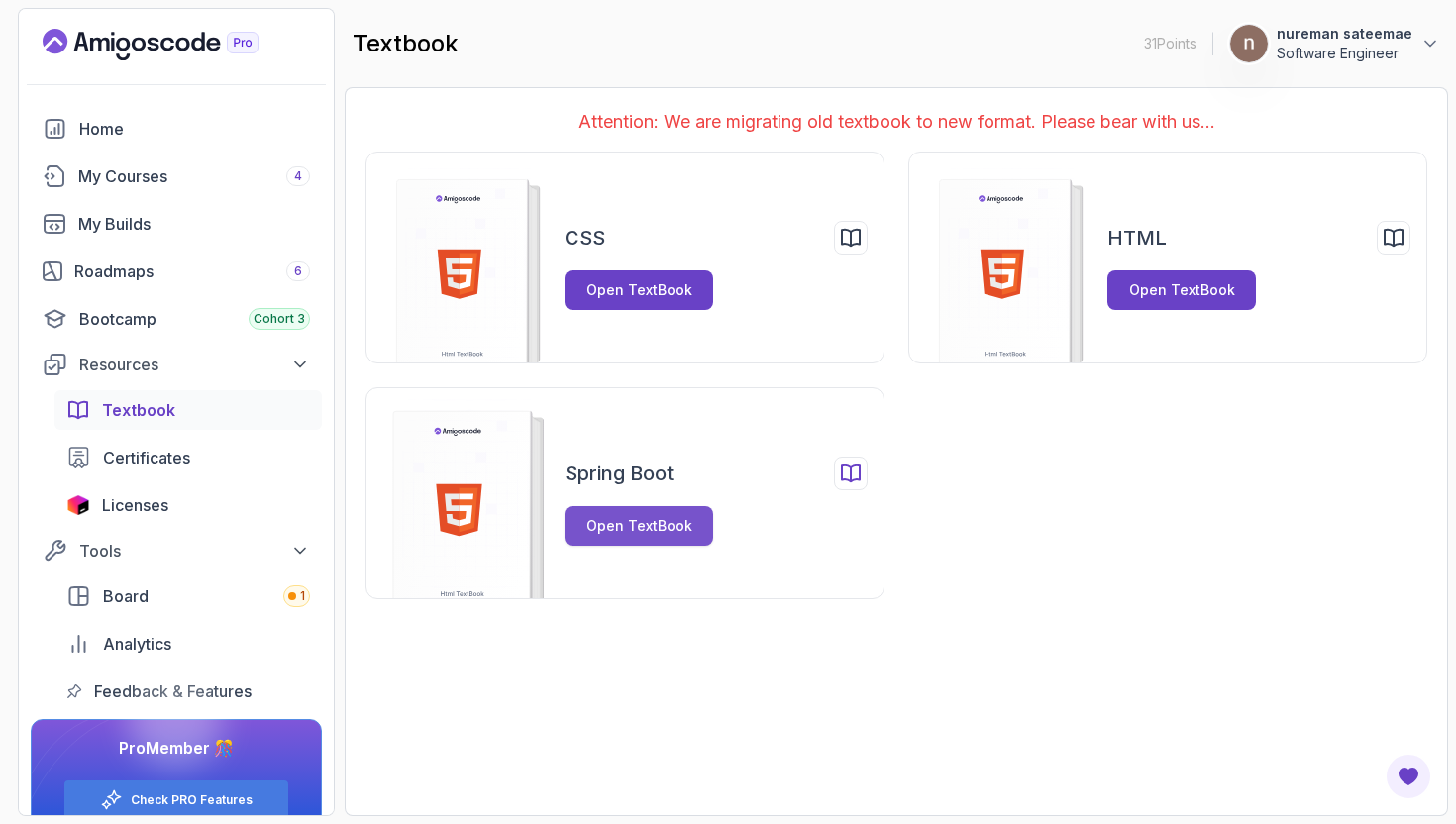 click on "Open TextBook" at bounding box center (639, 526) 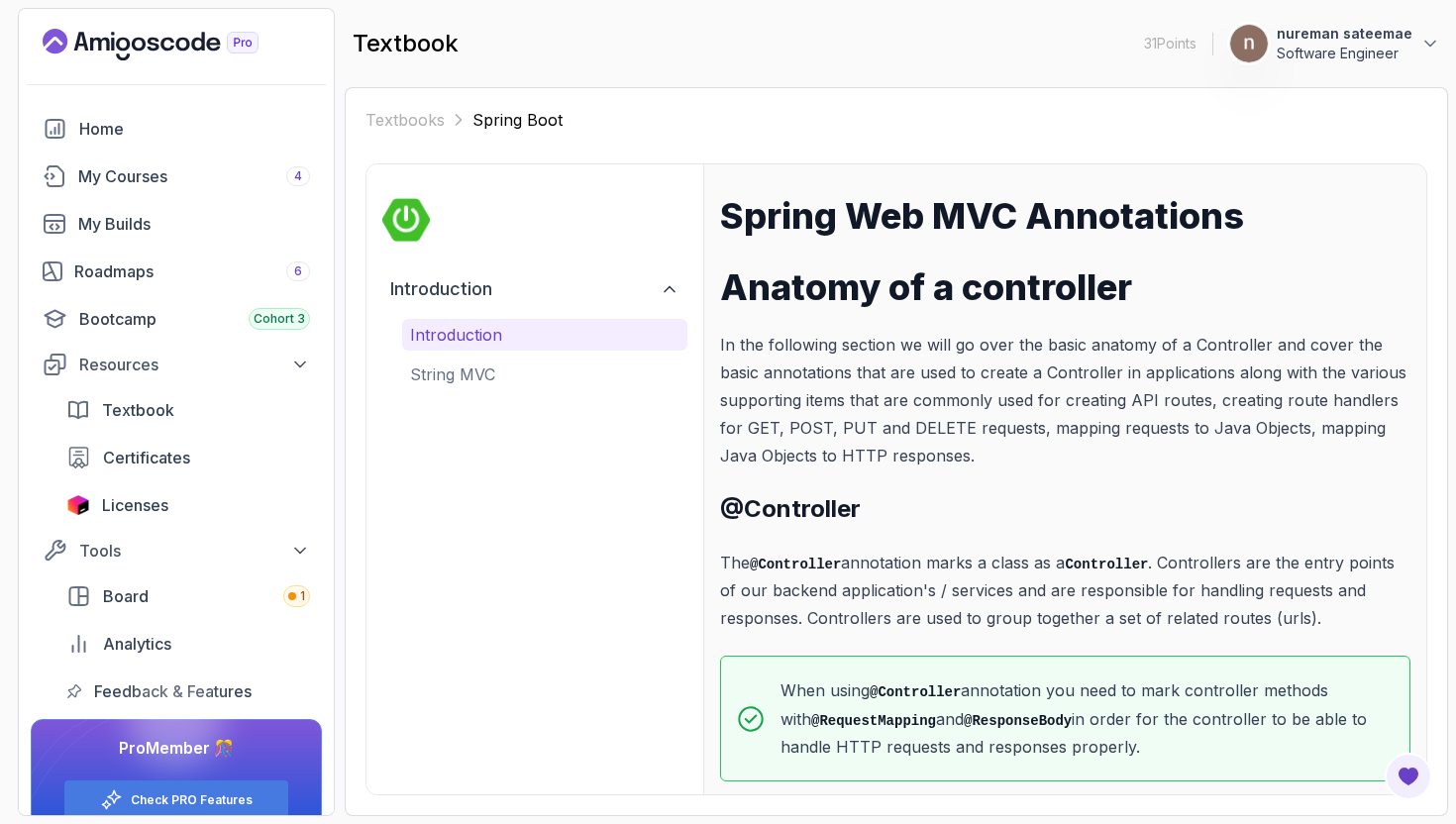 scroll, scrollTop: 18, scrollLeft: 0, axis: vertical 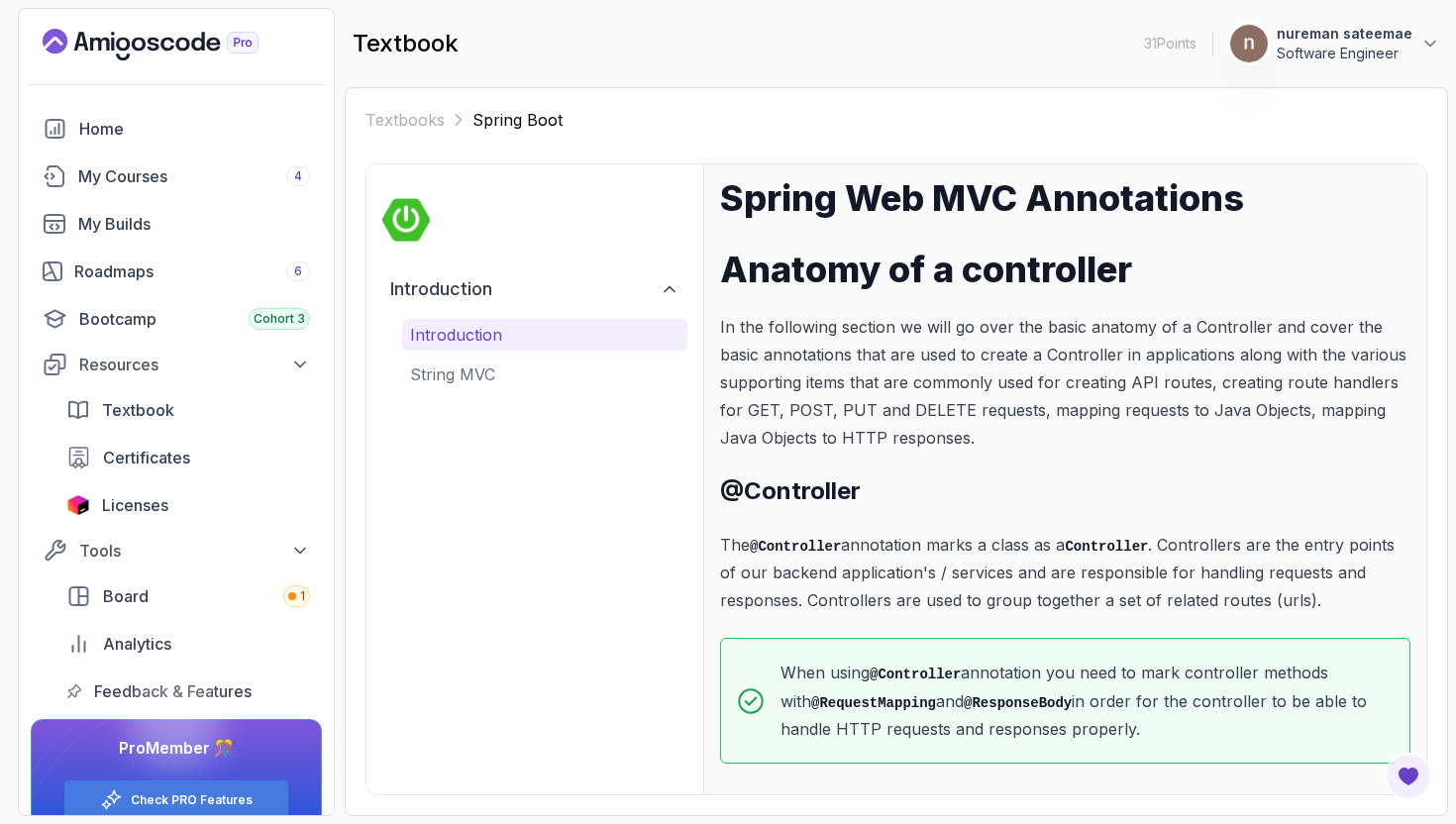 click on "Introduction Introduction String MVC" at bounding box center [535, 479] 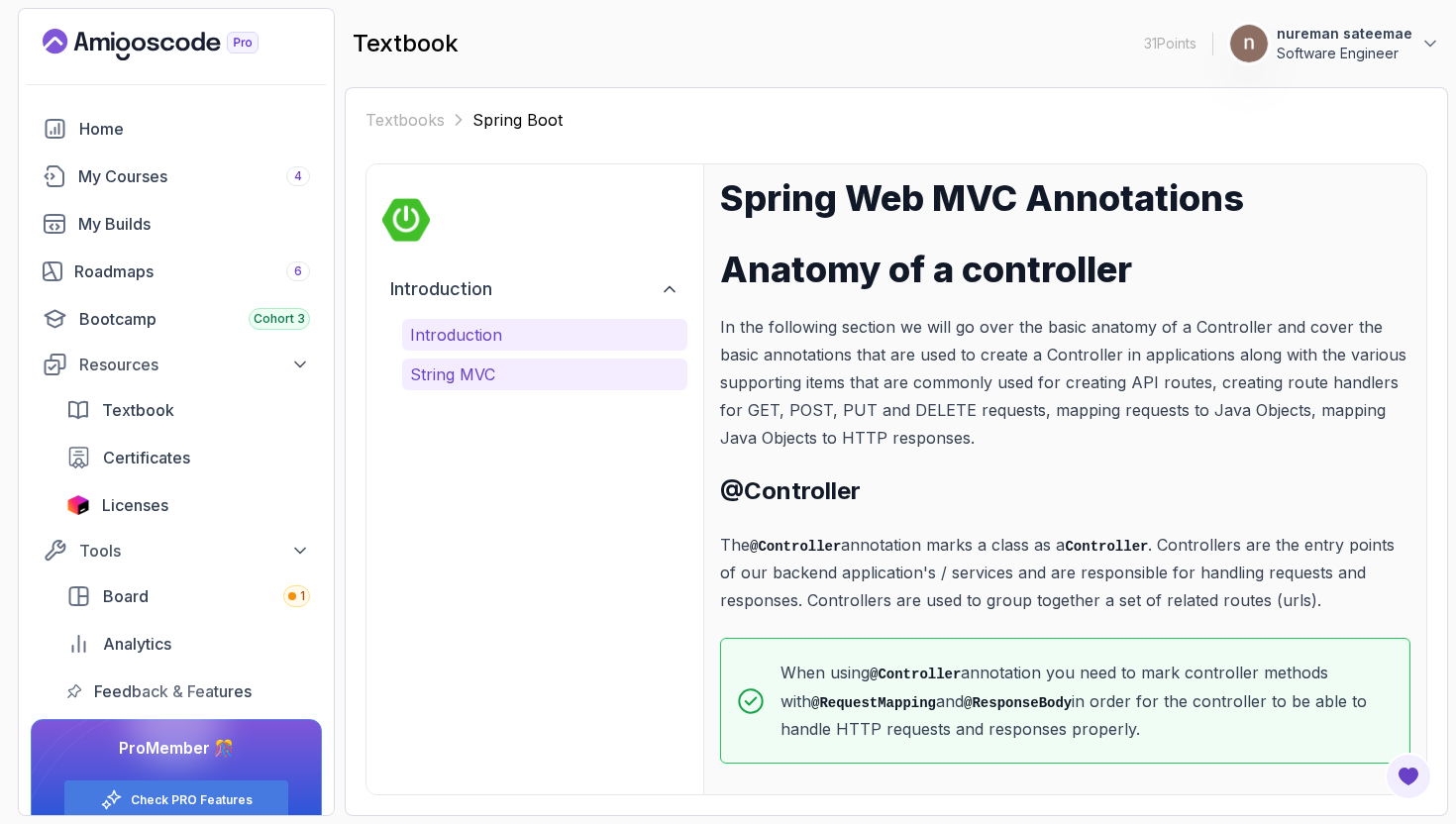 click on "String MVC" at bounding box center [545, 374] 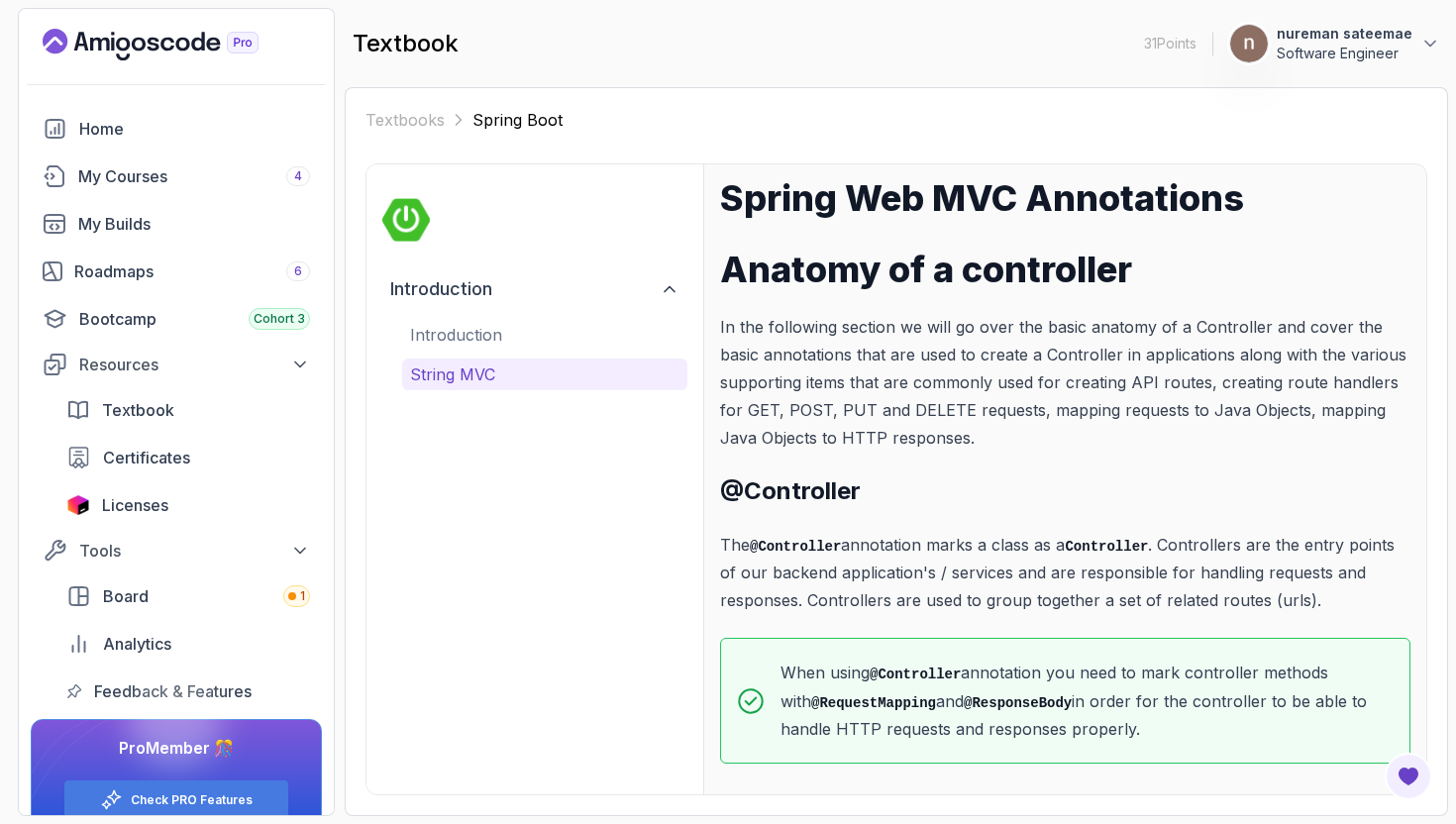 click on "String MVC" at bounding box center (545, 374) 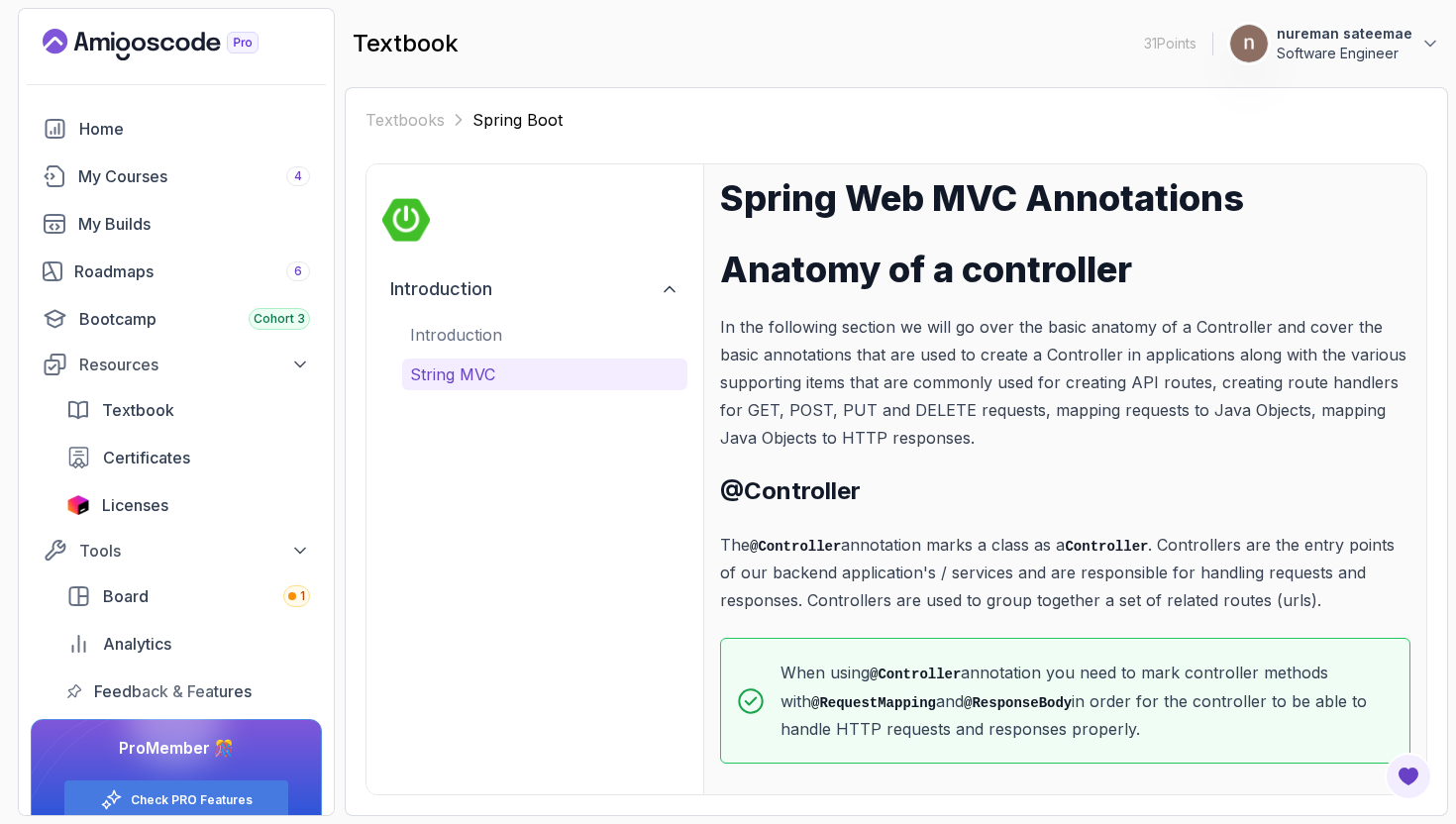 scroll, scrollTop: 0, scrollLeft: 0, axis: both 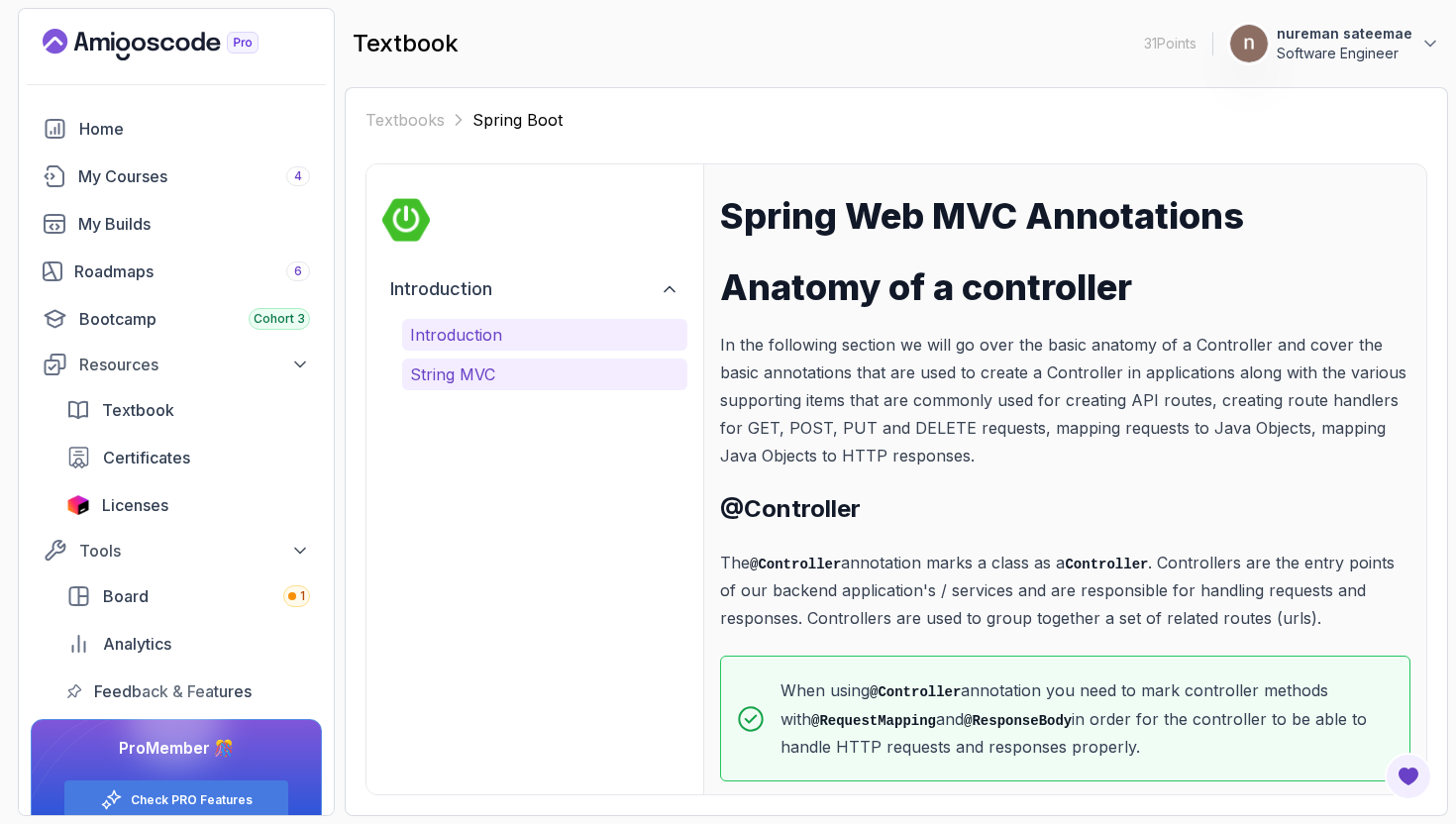 click on "Introduction" at bounding box center [545, 335] 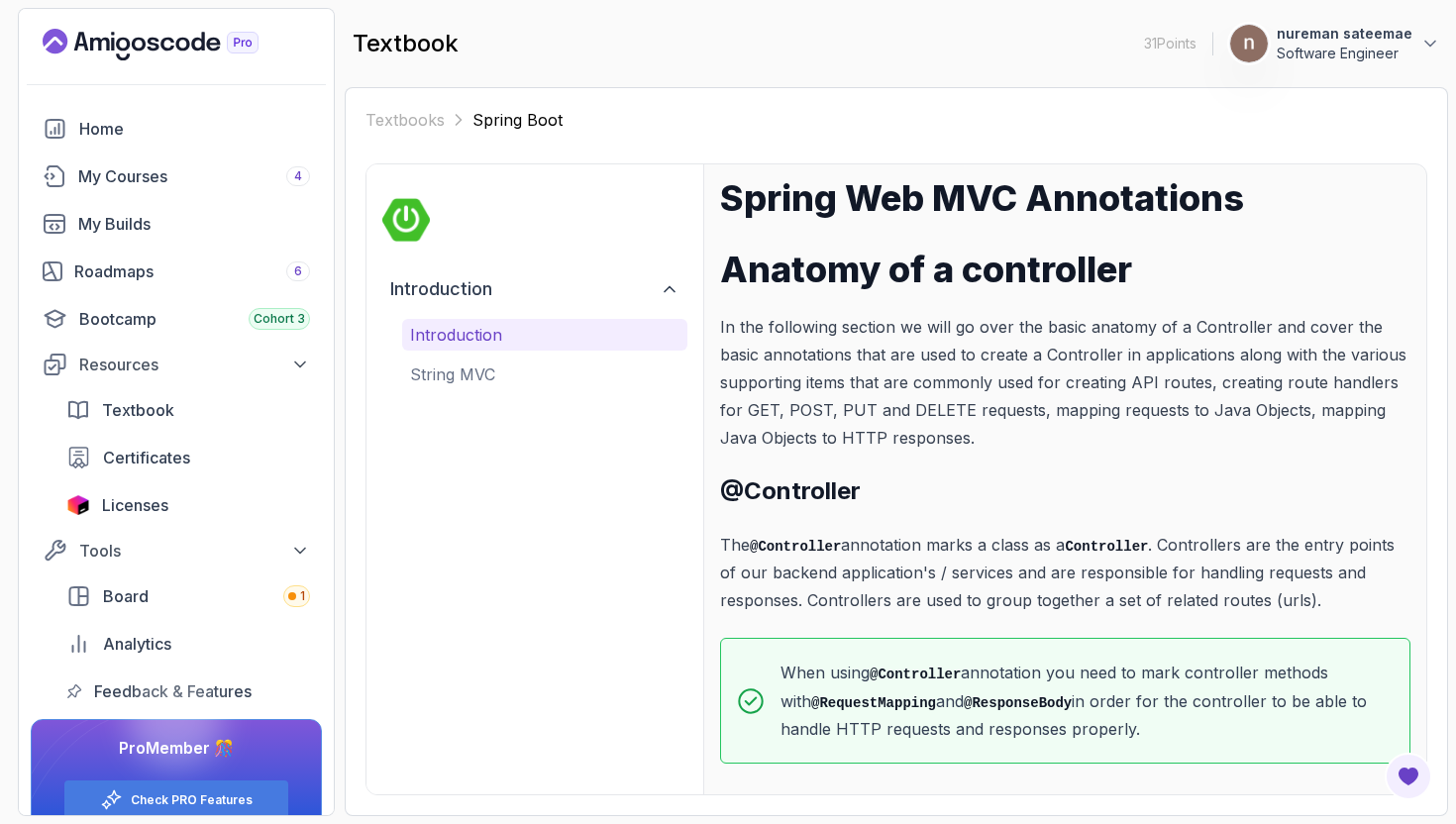 scroll, scrollTop: 0, scrollLeft: 0, axis: both 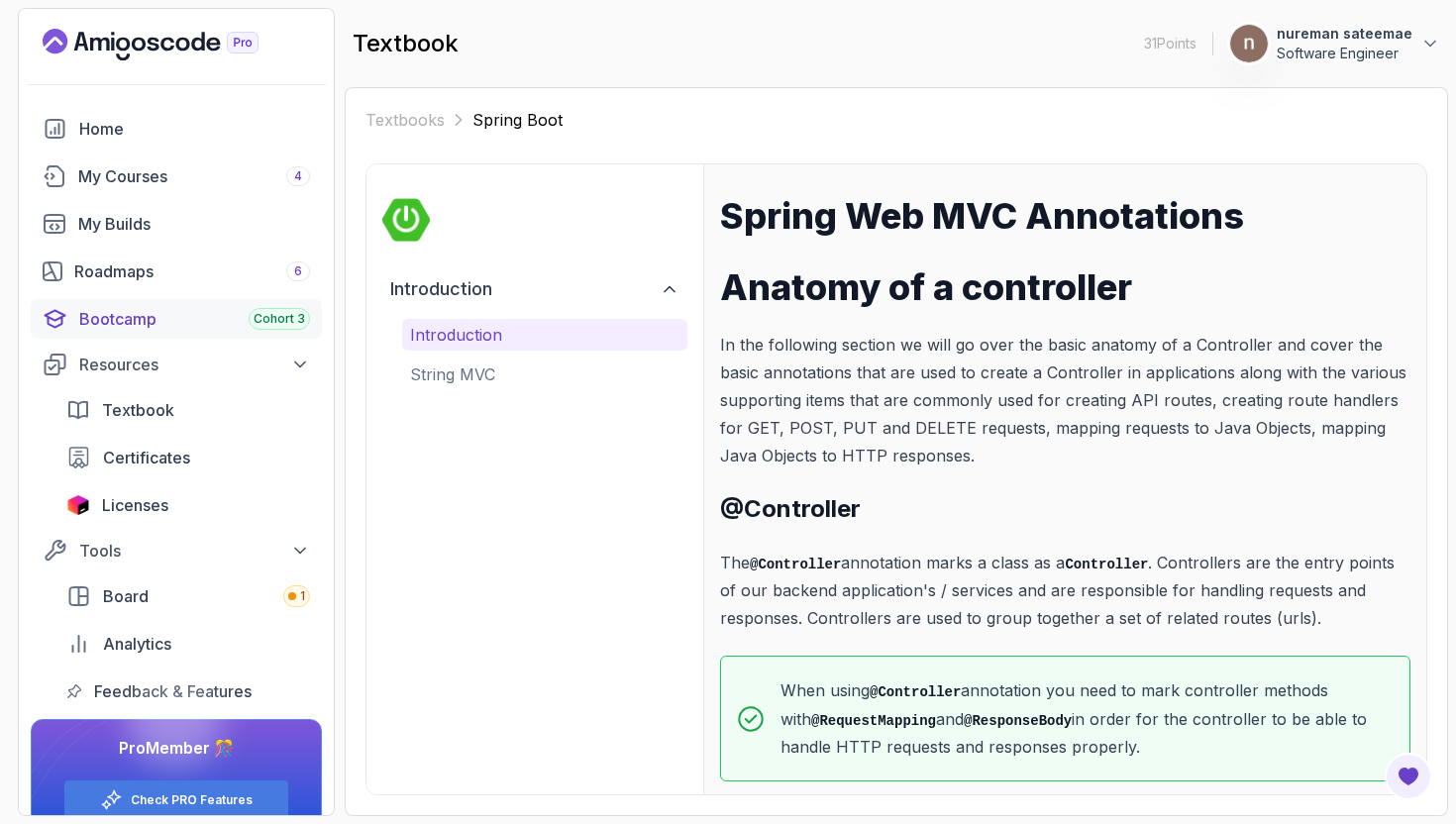 click on "Bootcamp Cohort 3" at bounding box center (194, 319) 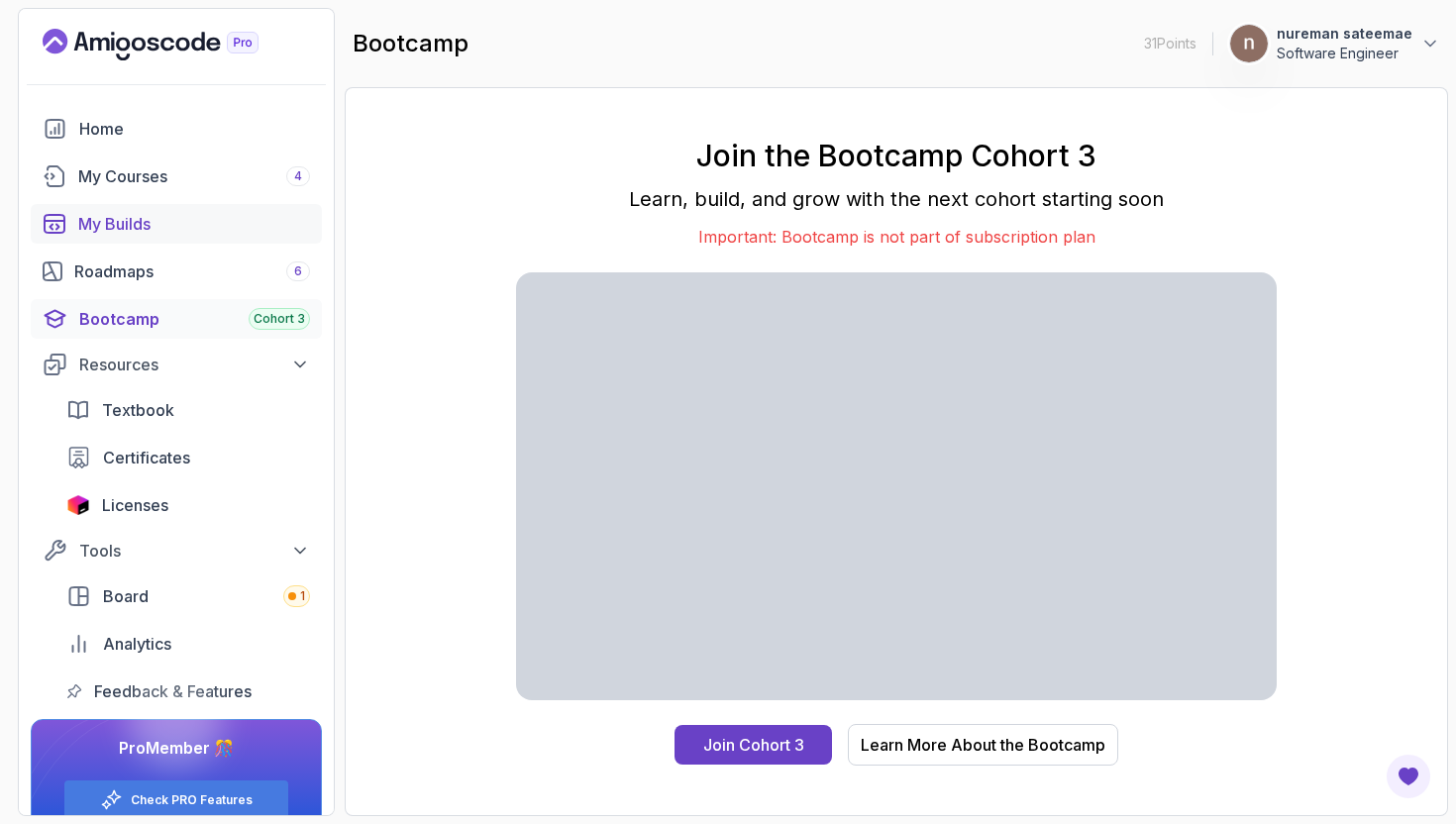 click on "My Builds" at bounding box center (194, 224) 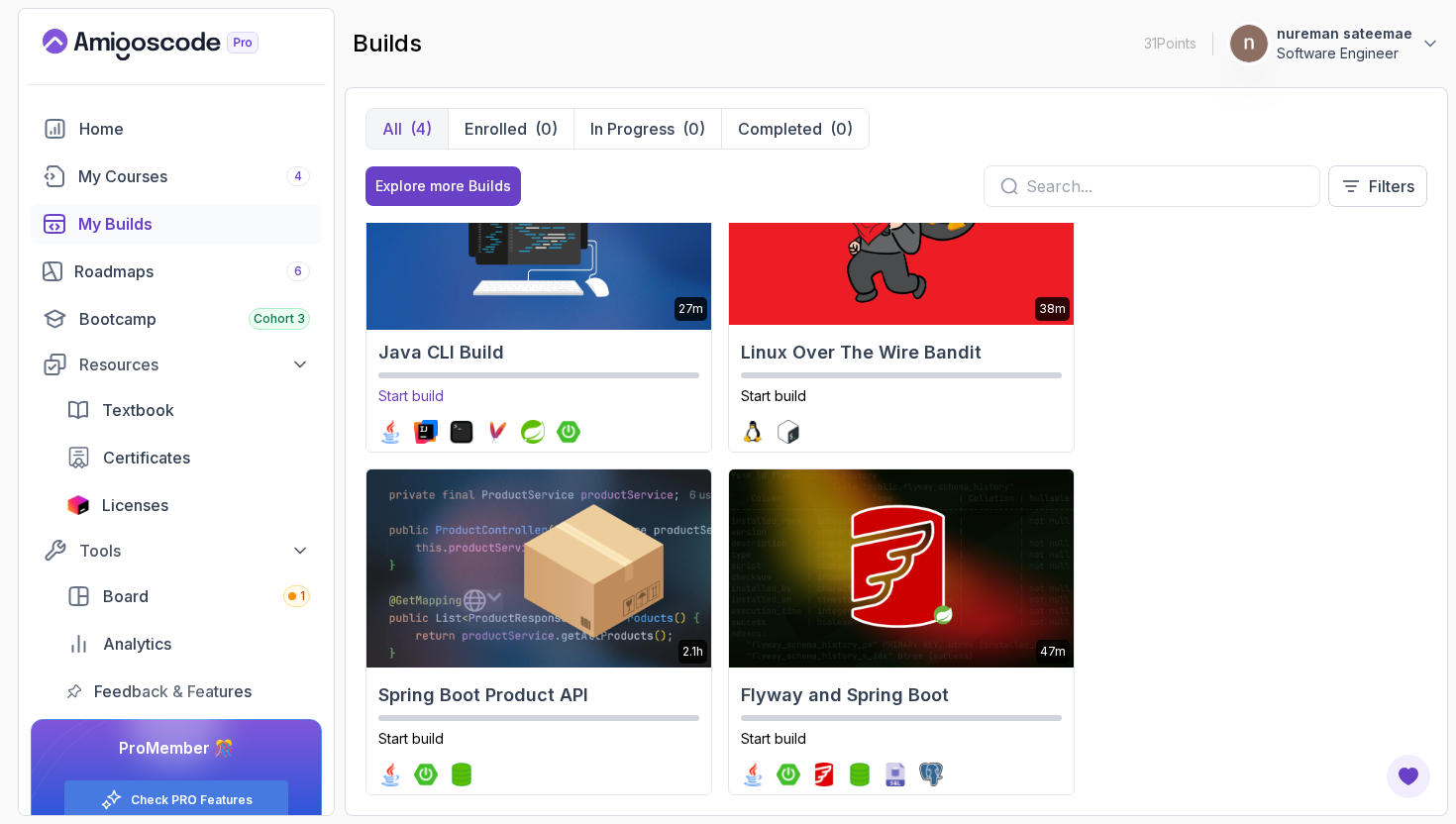 scroll, scrollTop: 0, scrollLeft: 0, axis: both 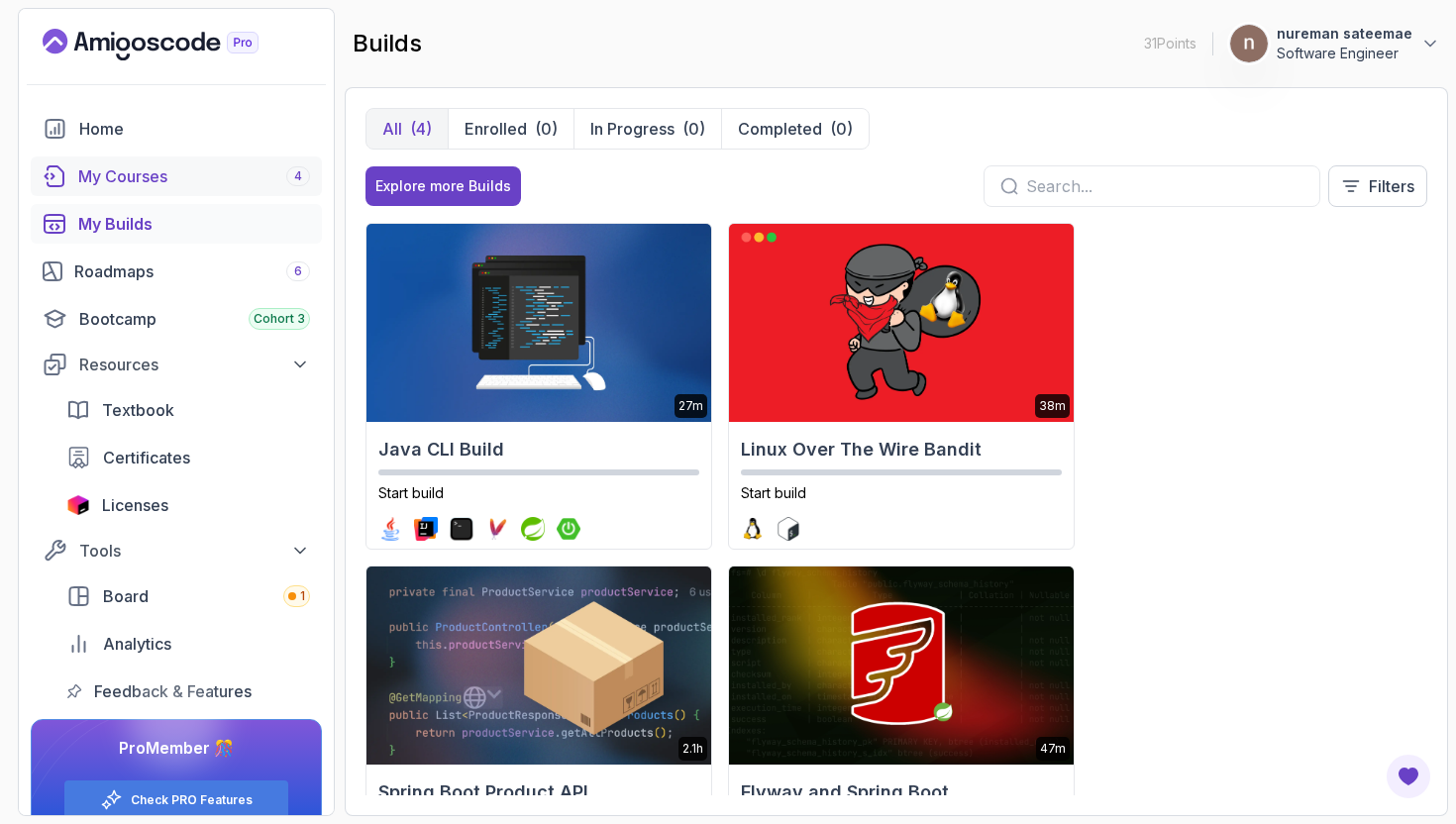 click on "My Courses 4" at bounding box center [194, 176] 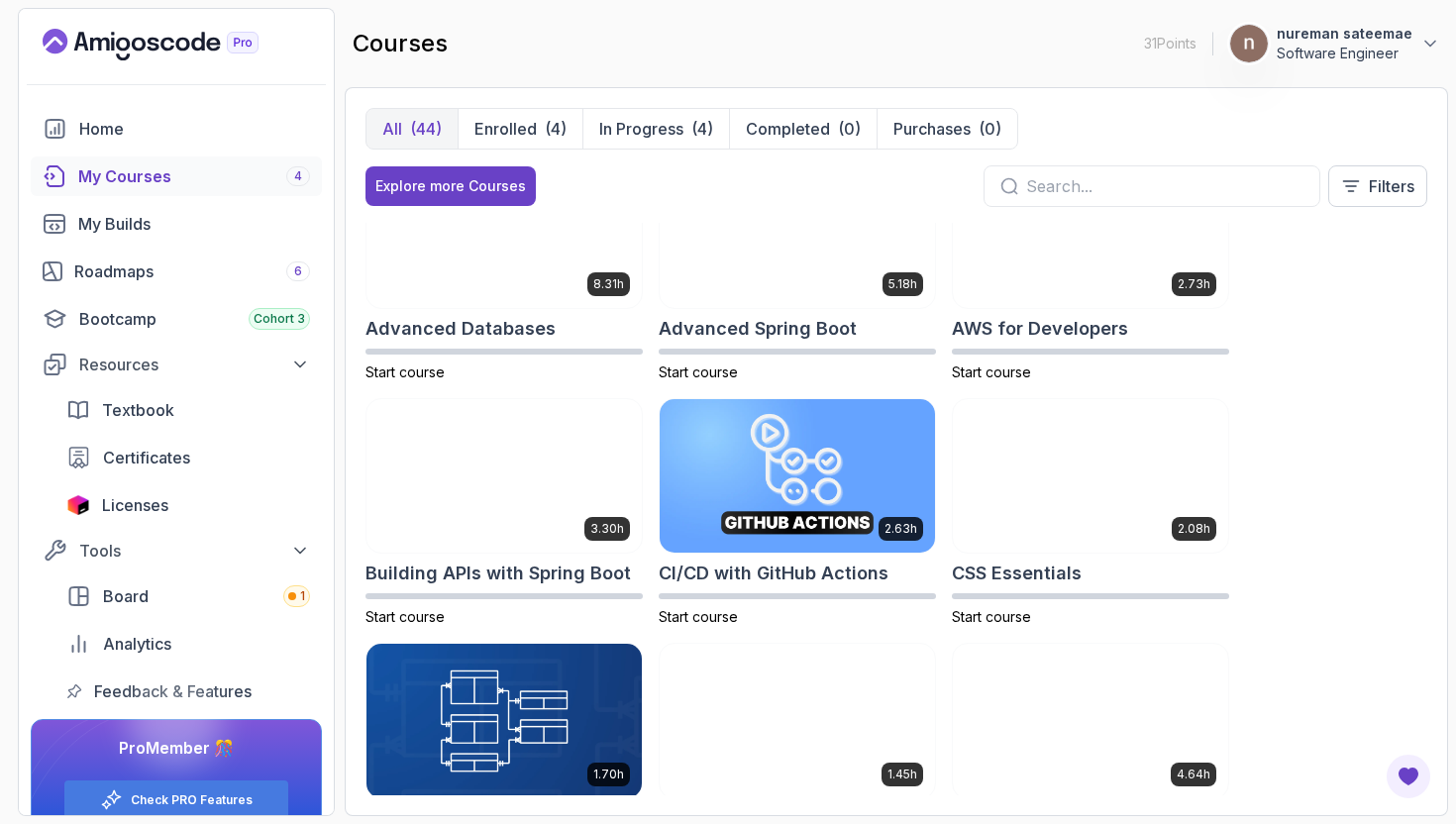 scroll, scrollTop: 0, scrollLeft: 0, axis: both 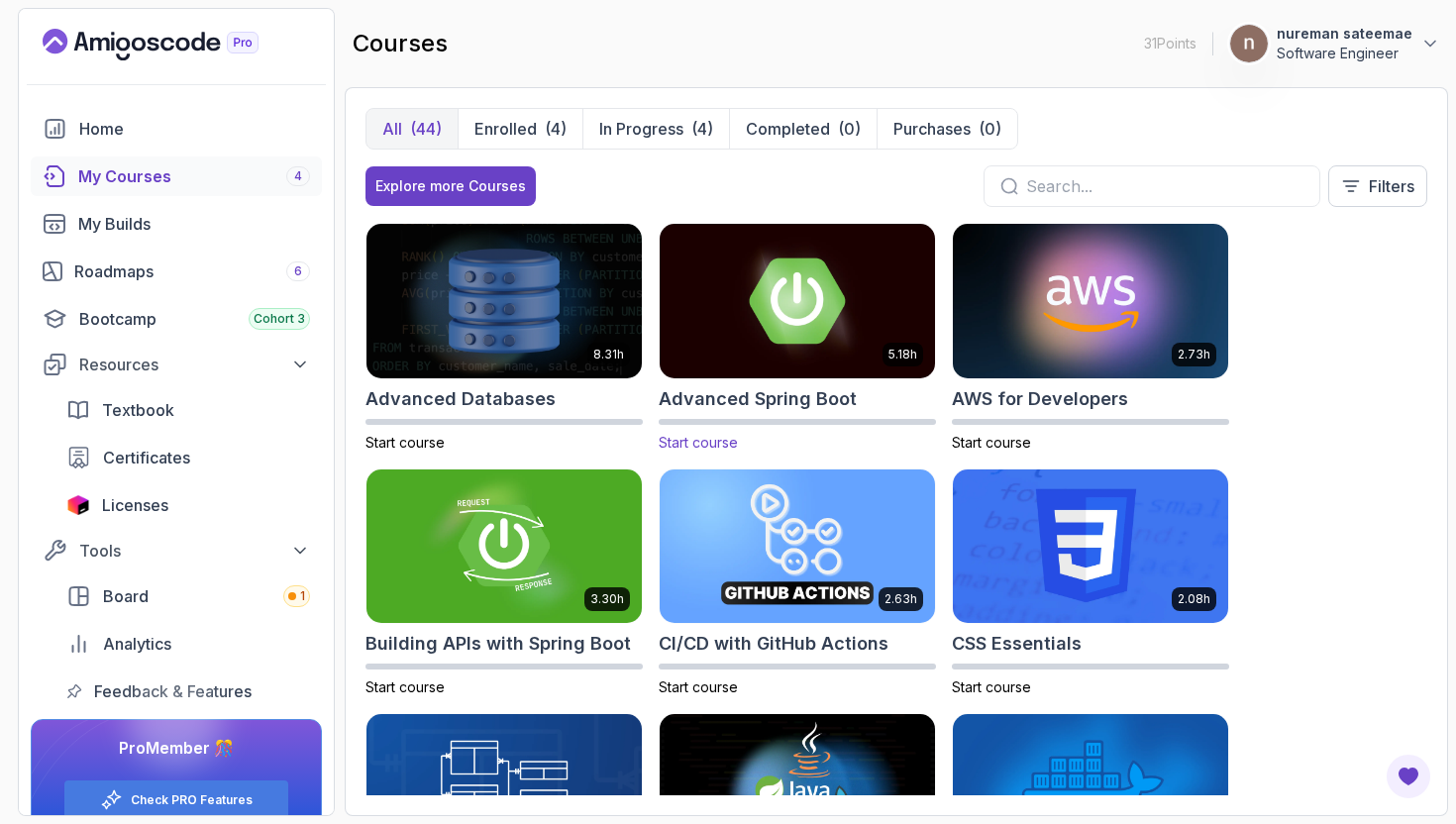 click at bounding box center (797, 300) 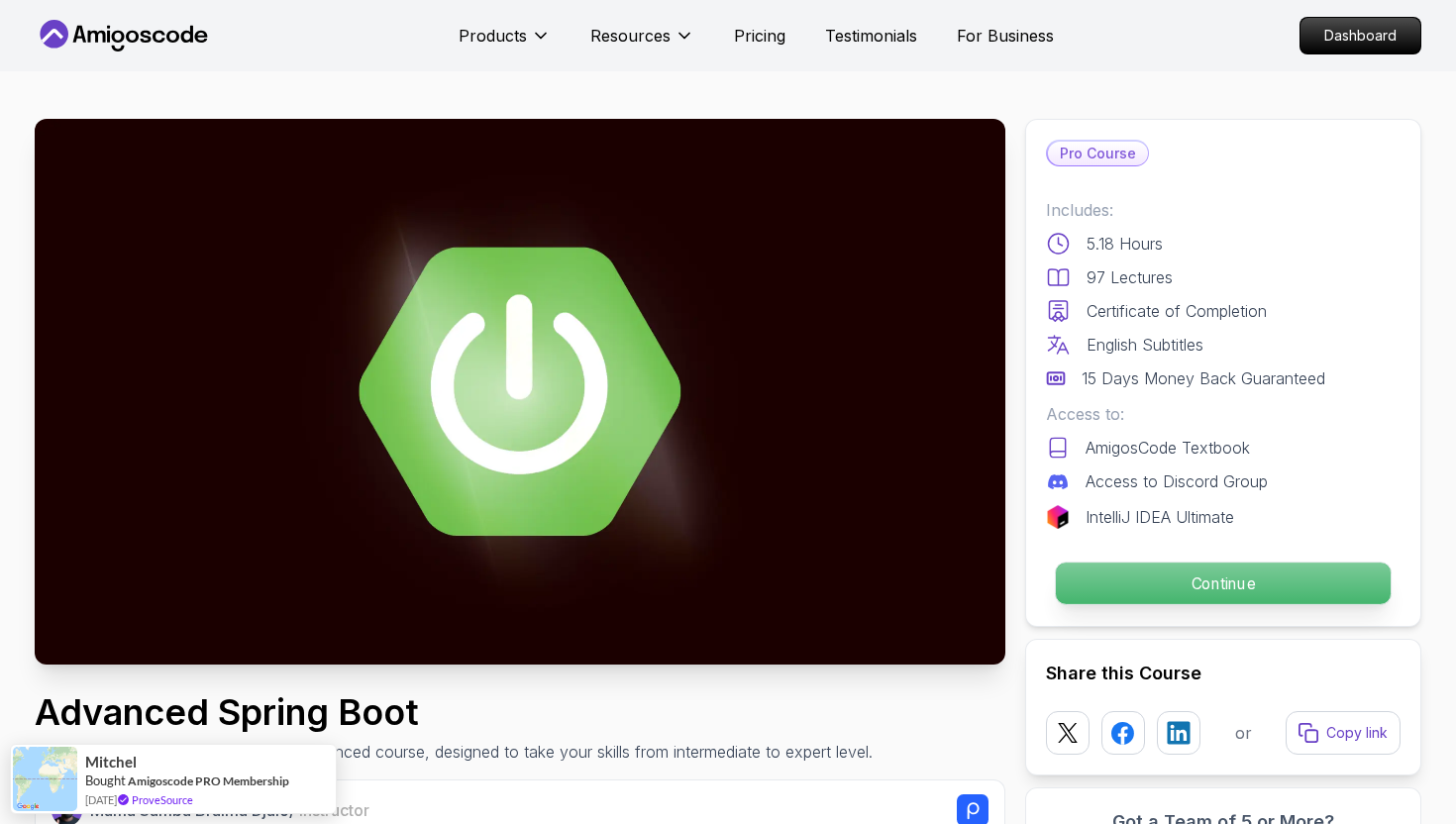 click on "Continue" at bounding box center (1223, 583) 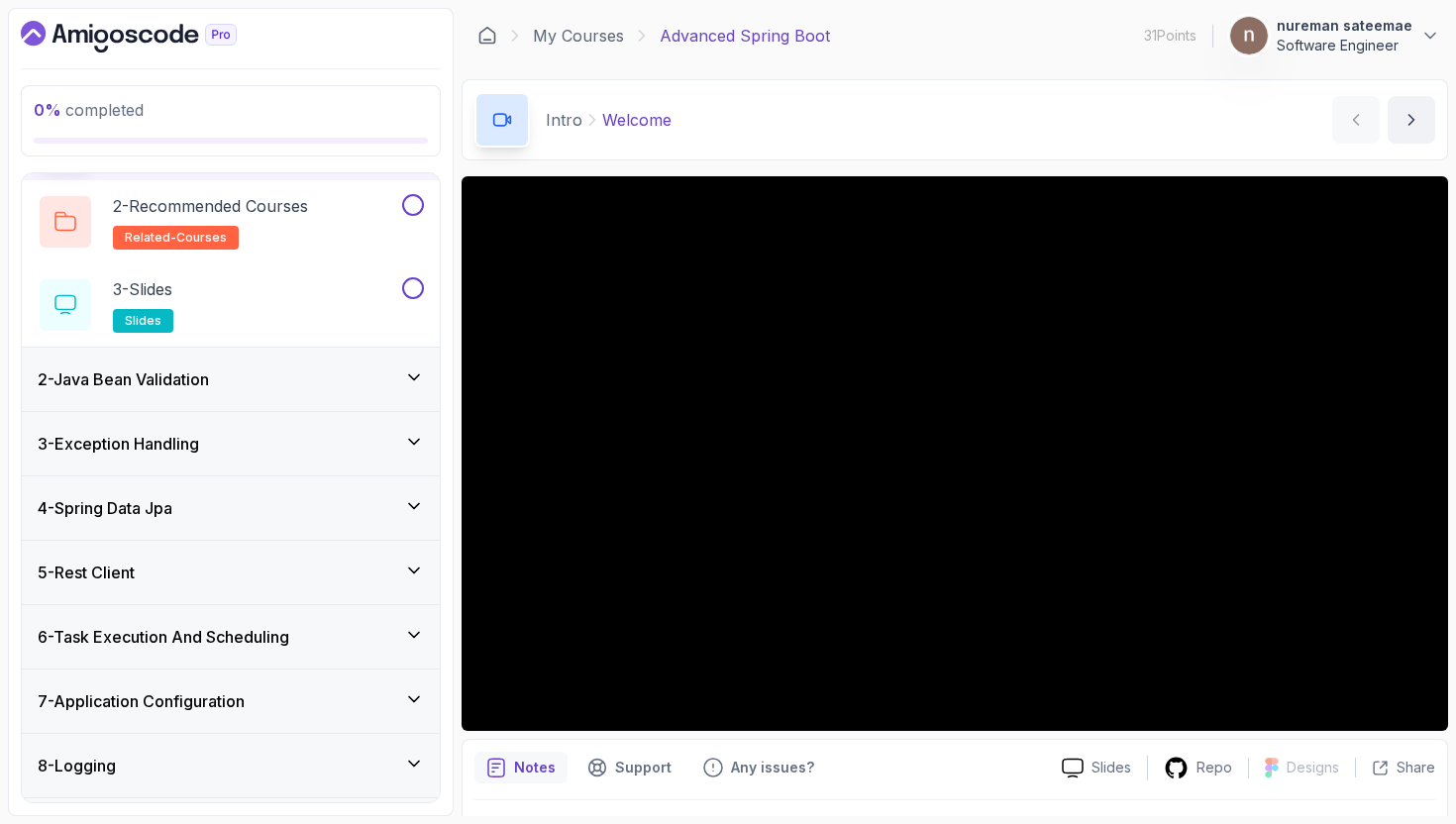 scroll, scrollTop: 0, scrollLeft: 0, axis: both 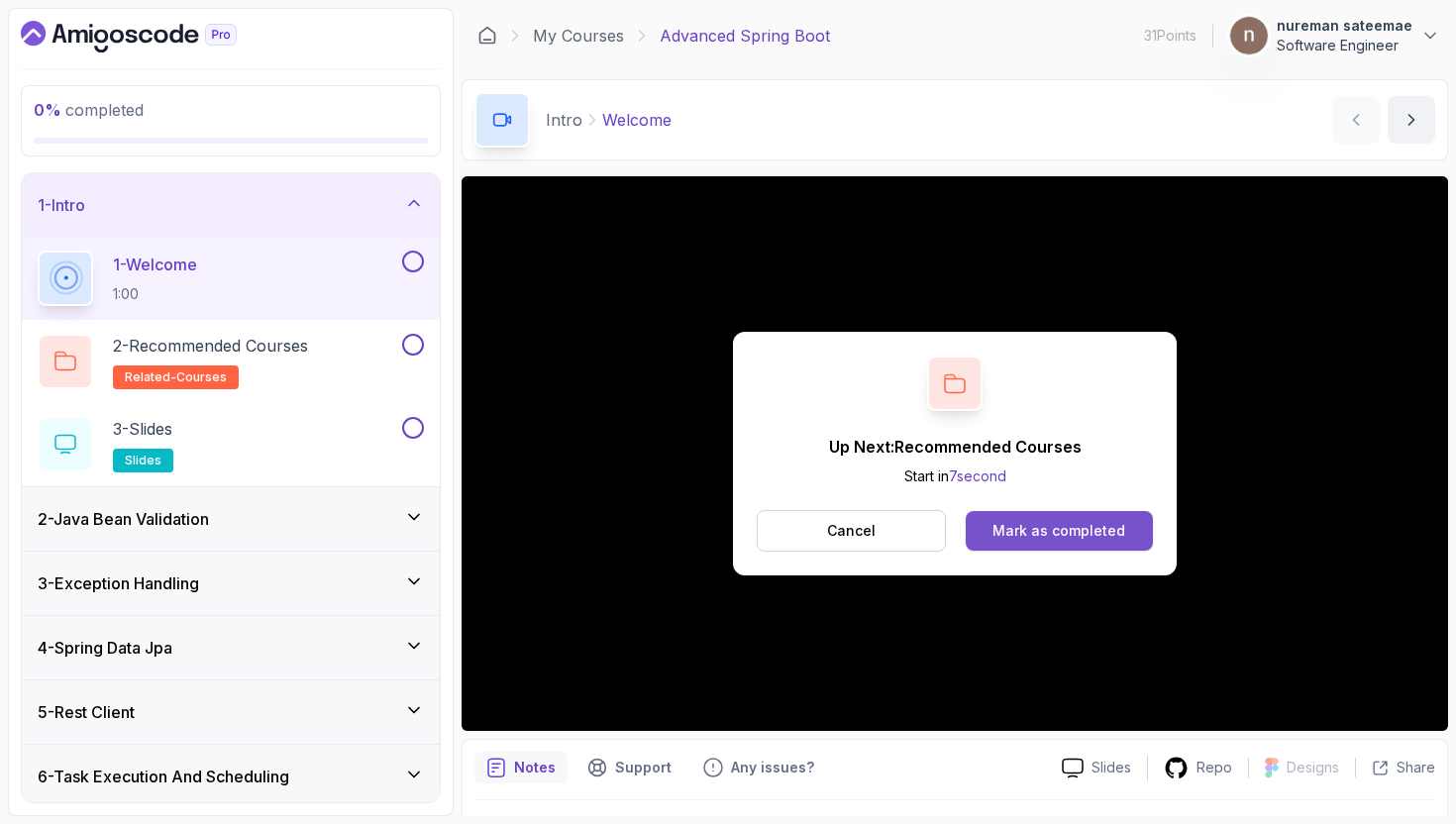 click on "Mark as completed" at bounding box center [1059, 531] 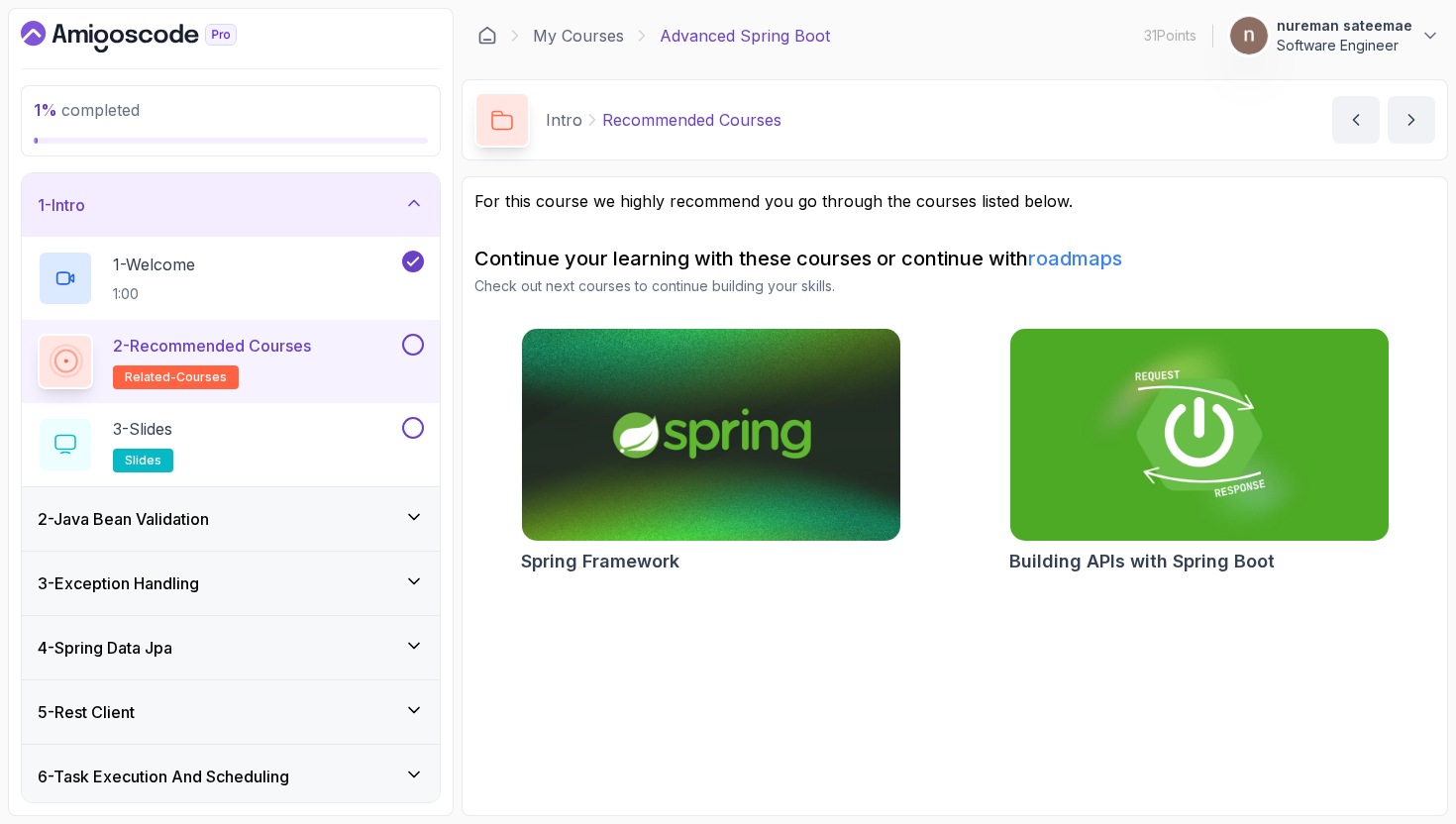 click on "roadmaps" at bounding box center (1075, 258) 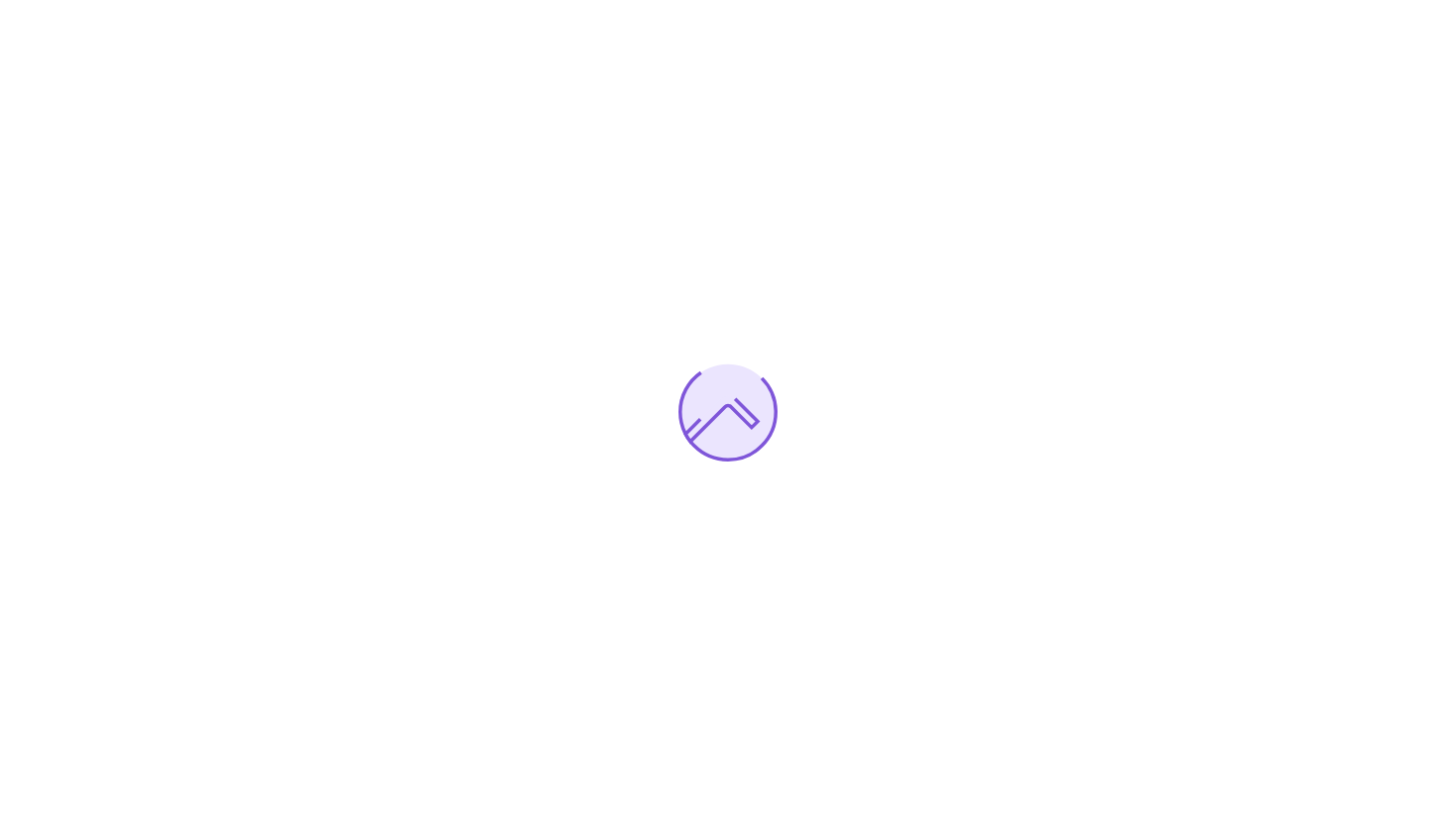 scroll, scrollTop: 0, scrollLeft: 0, axis: both 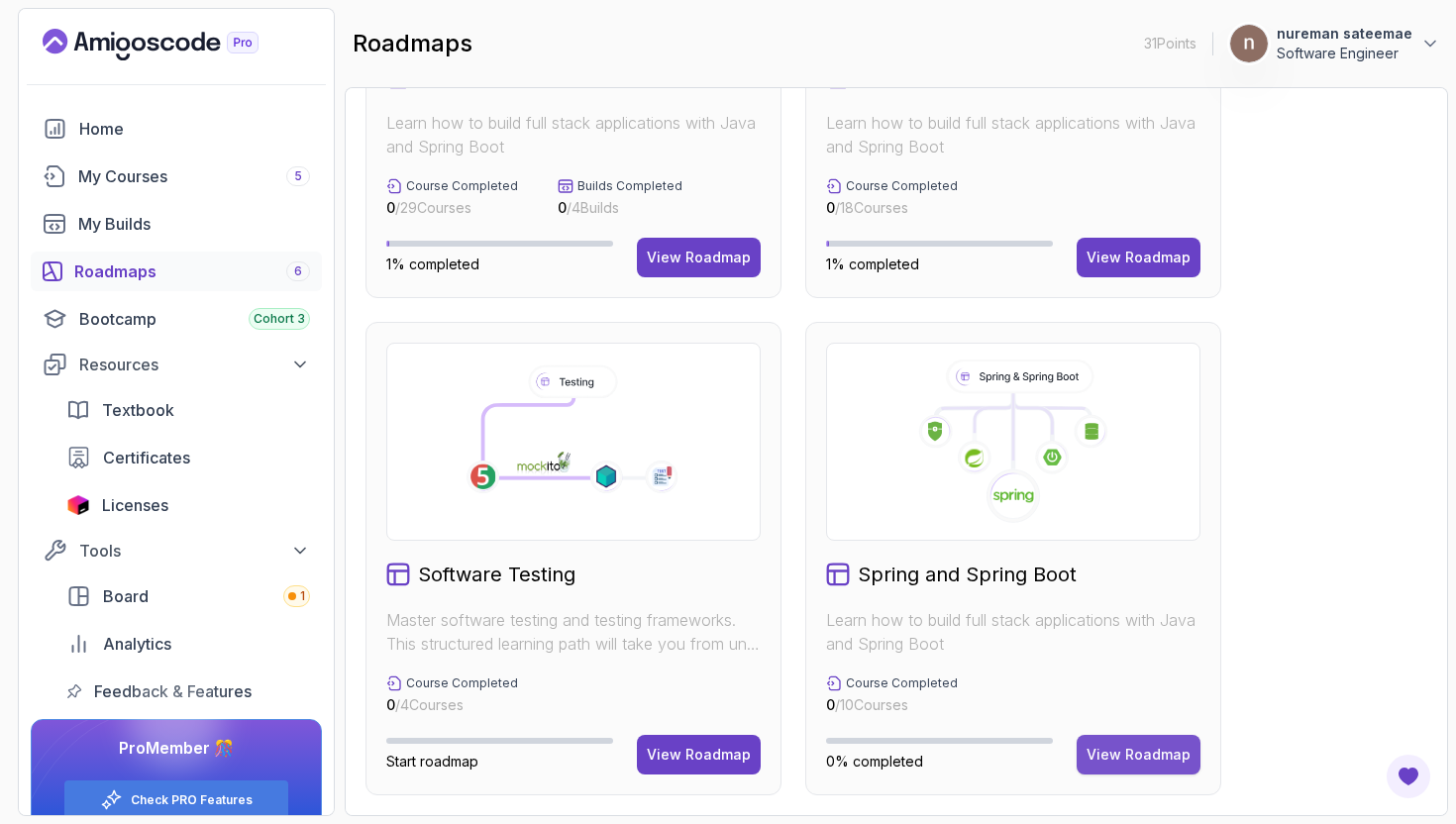 click on "View Roadmap" at bounding box center [1138, 755] 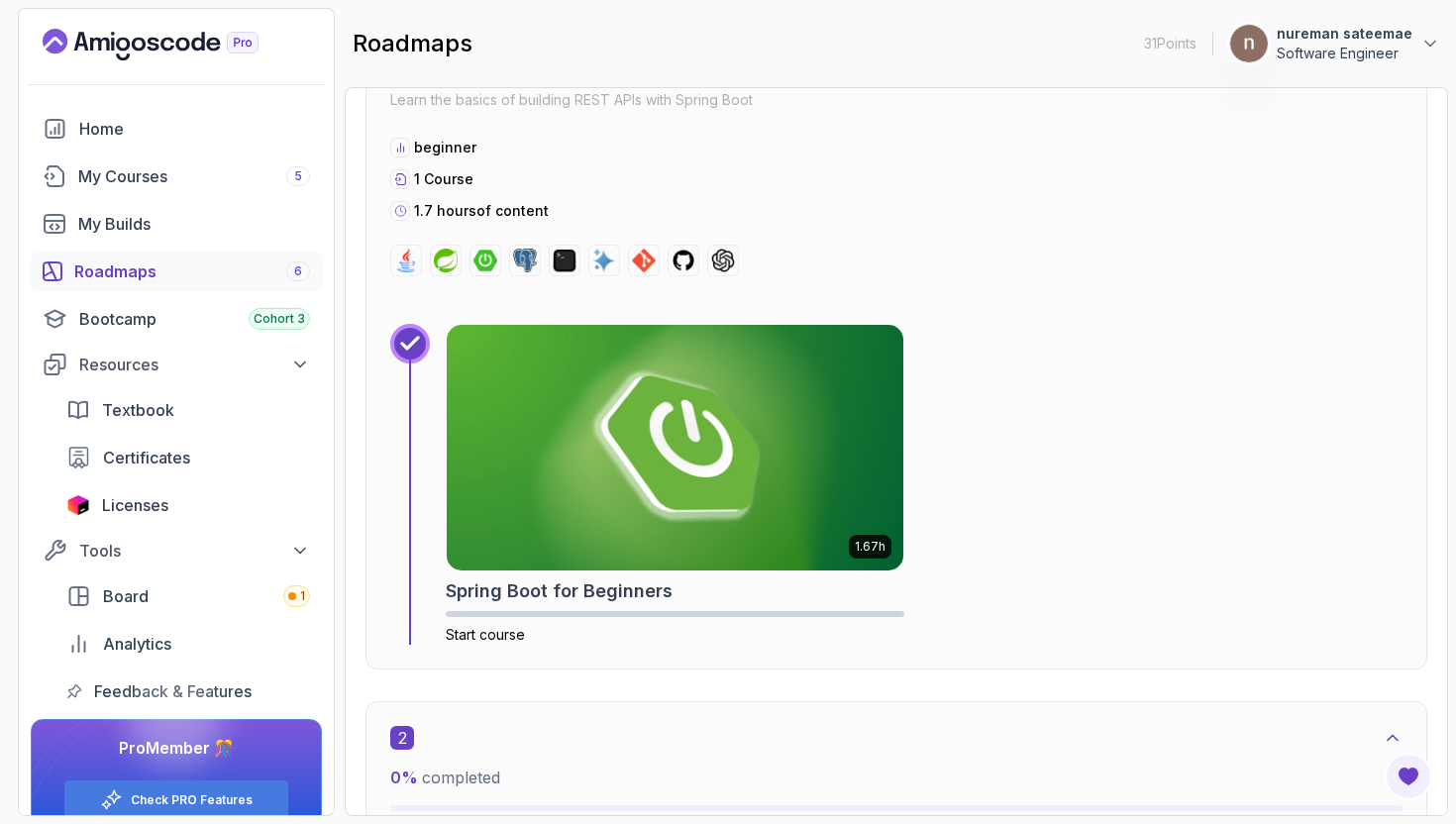 scroll, scrollTop: 765, scrollLeft: 0, axis: vertical 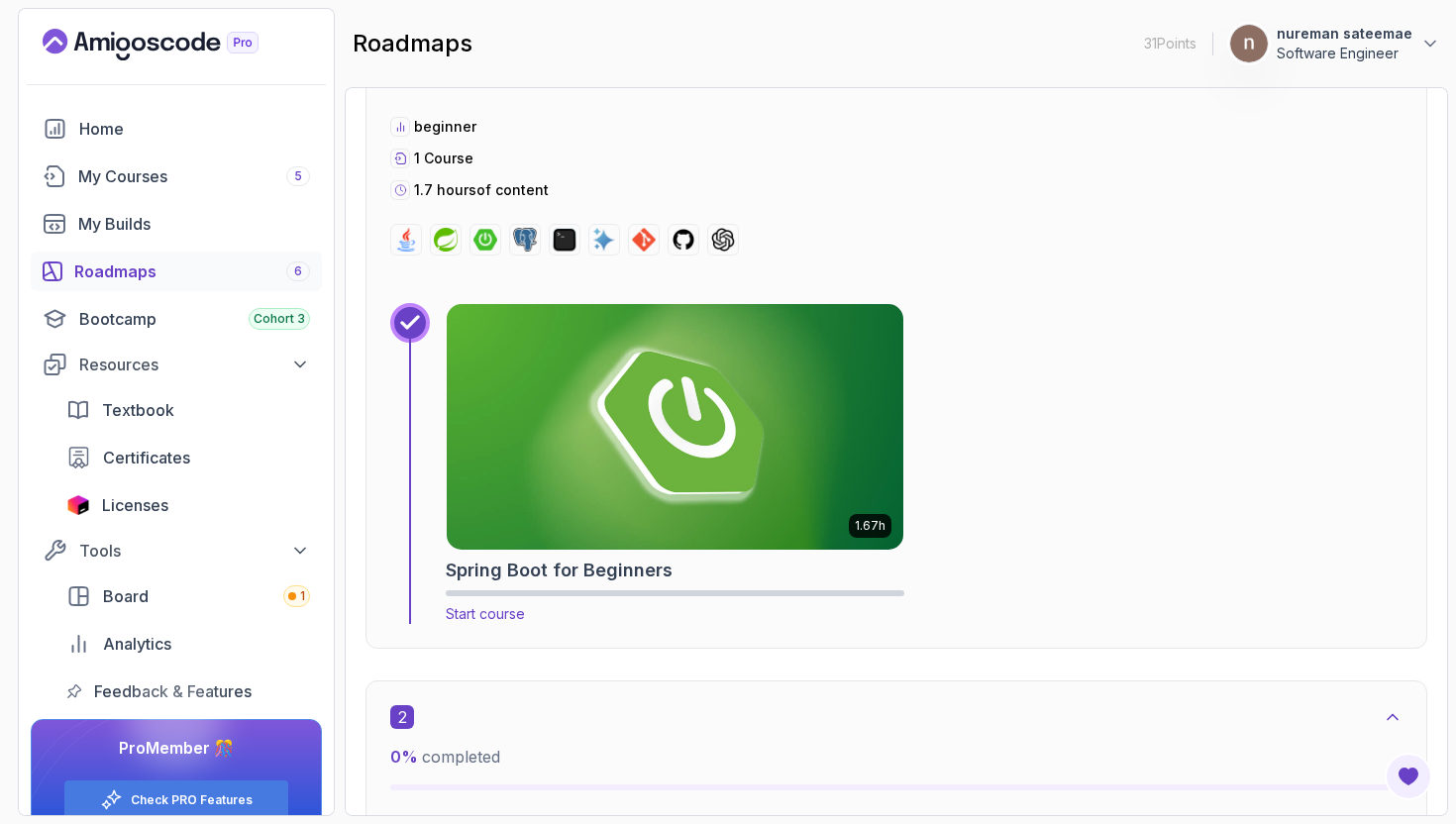 click at bounding box center (675, 427) 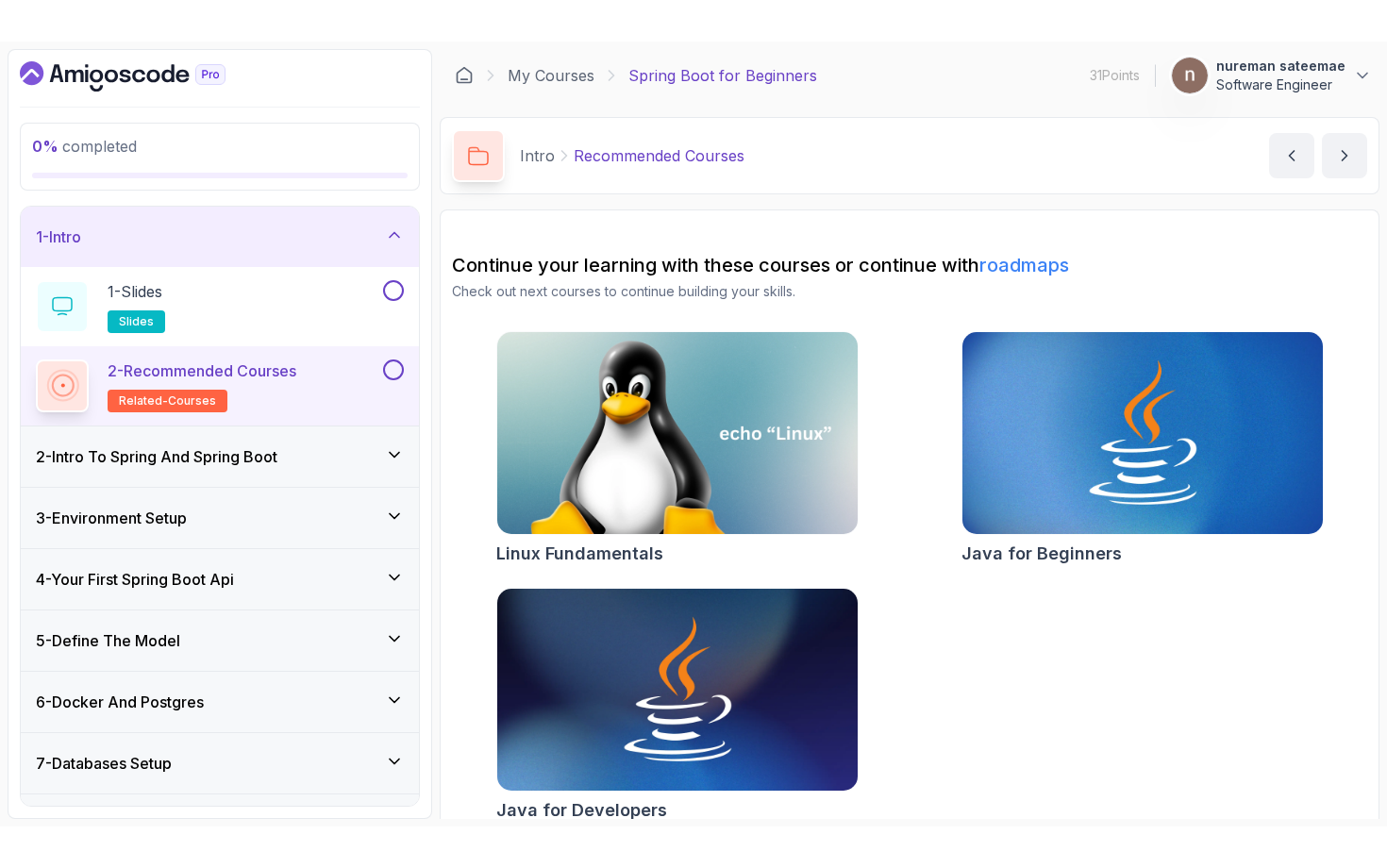 scroll, scrollTop: 23, scrollLeft: 0, axis: vertical 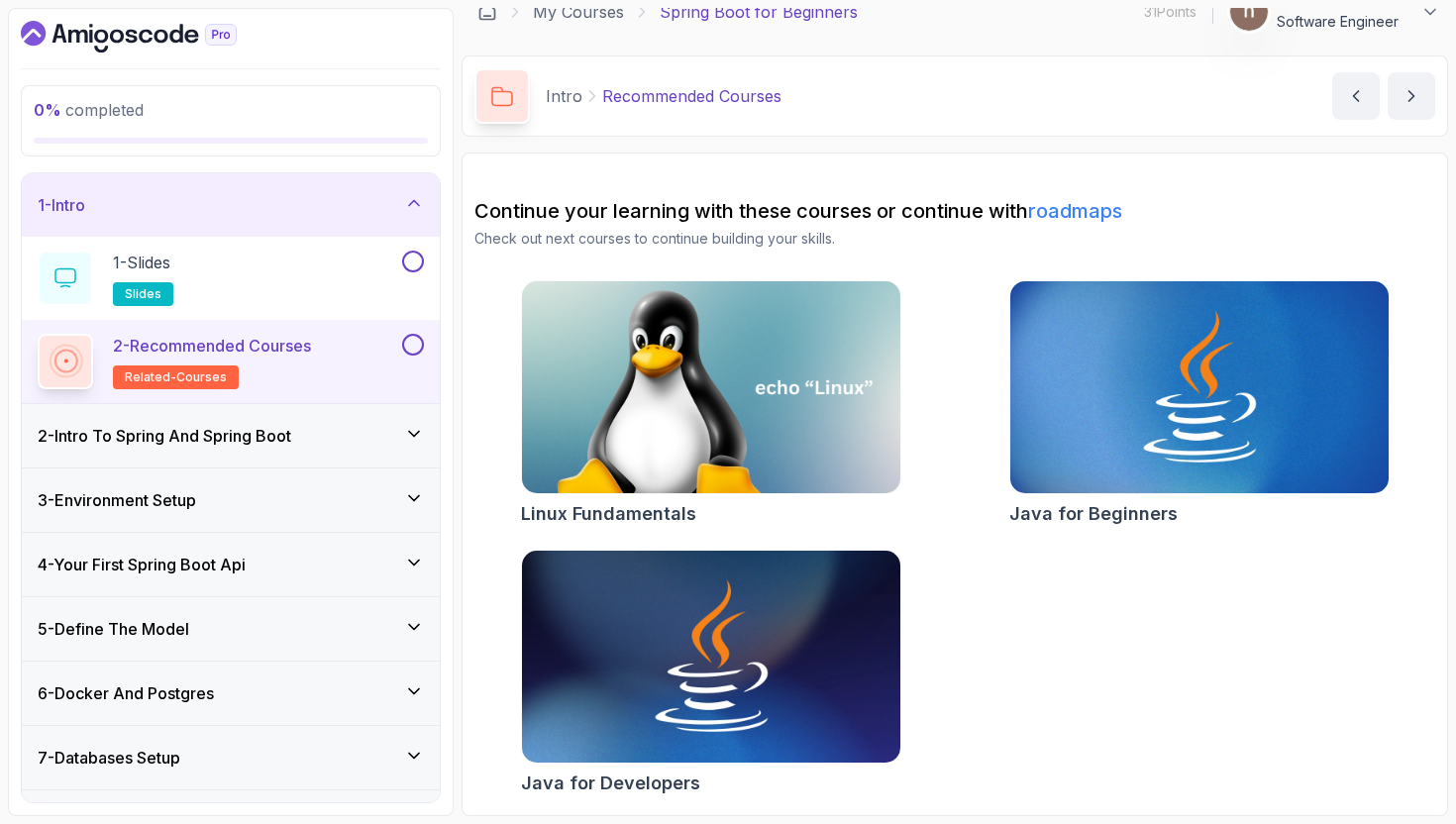 click on "2  -  Intro To Spring And Spring Boot" at bounding box center (231, 436) 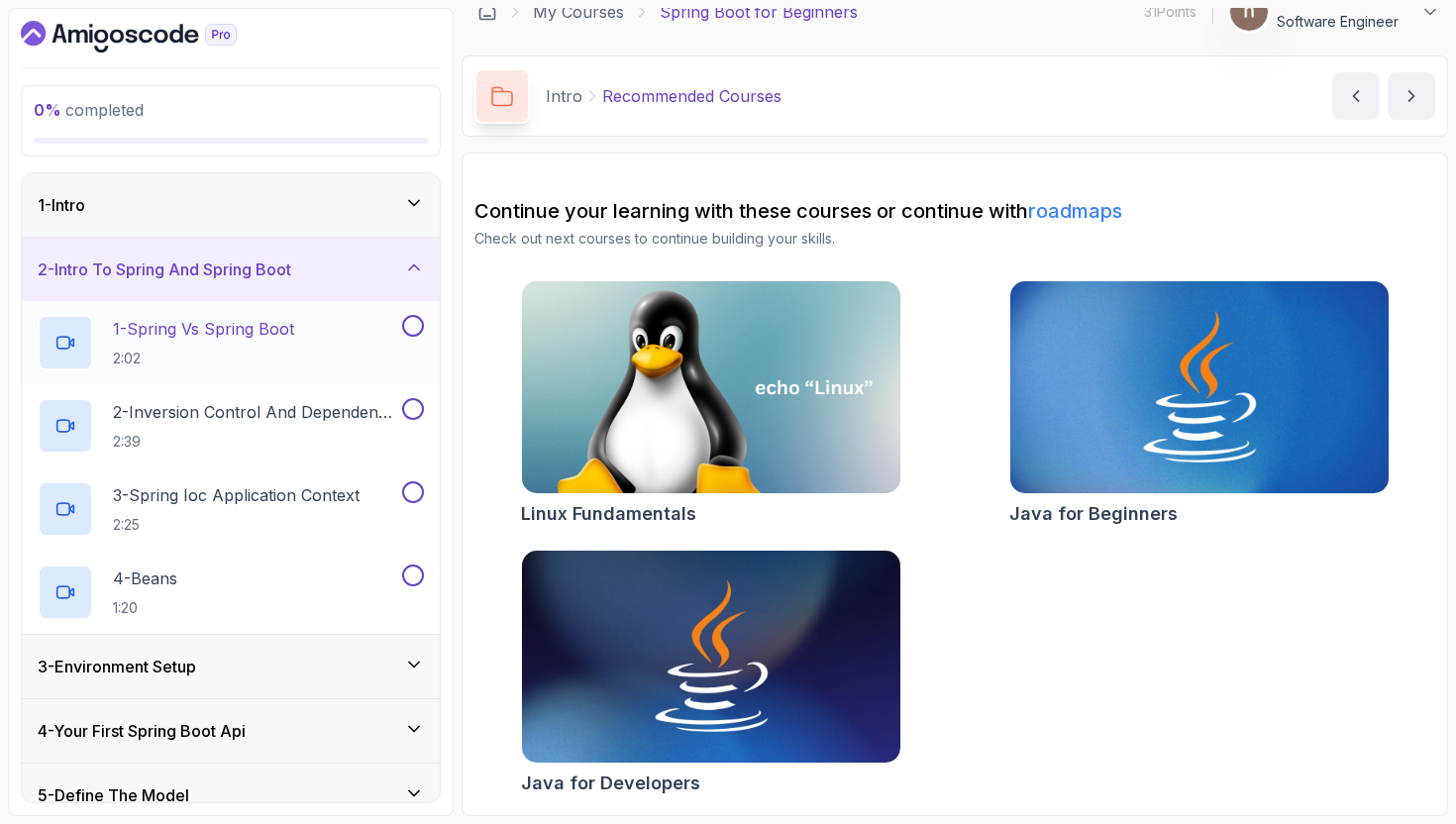 click on "1  -  Spring Vs Spring Boot 2:02" at bounding box center (218, 343) 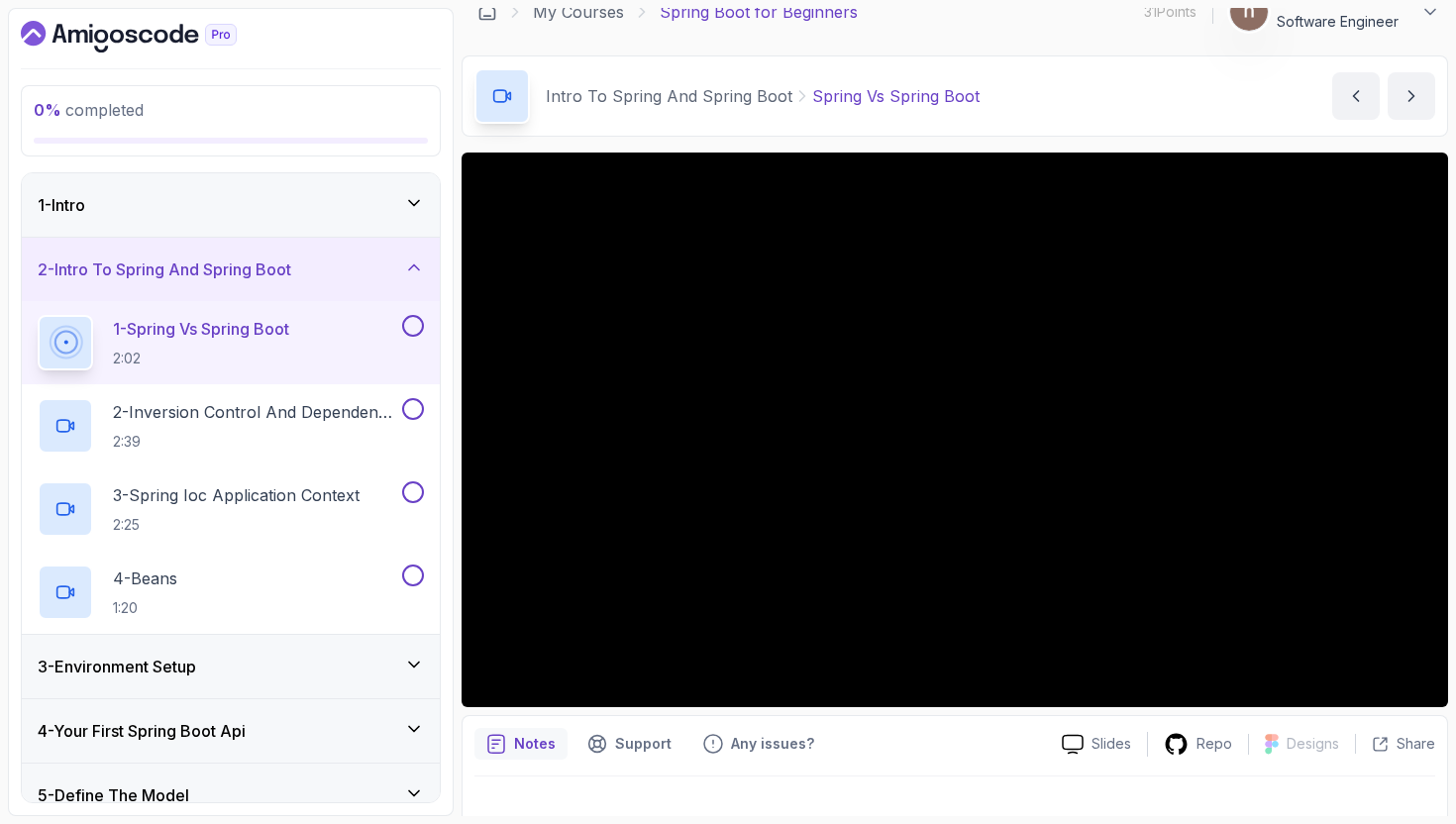 scroll, scrollTop: 0, scrollLeft: 0, axis: both 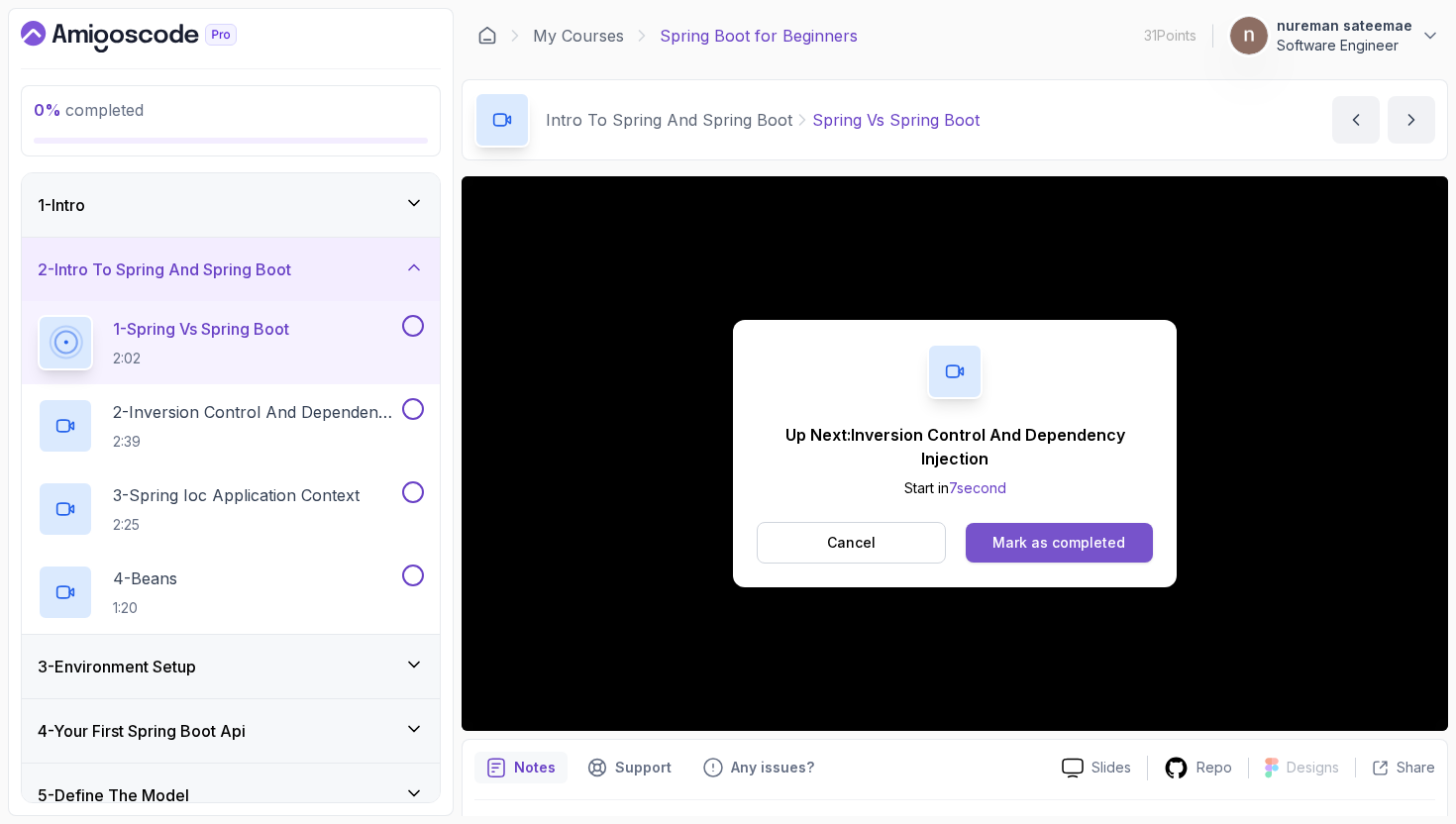 click on "Mark as completed" at bounding box center (1059, 543) 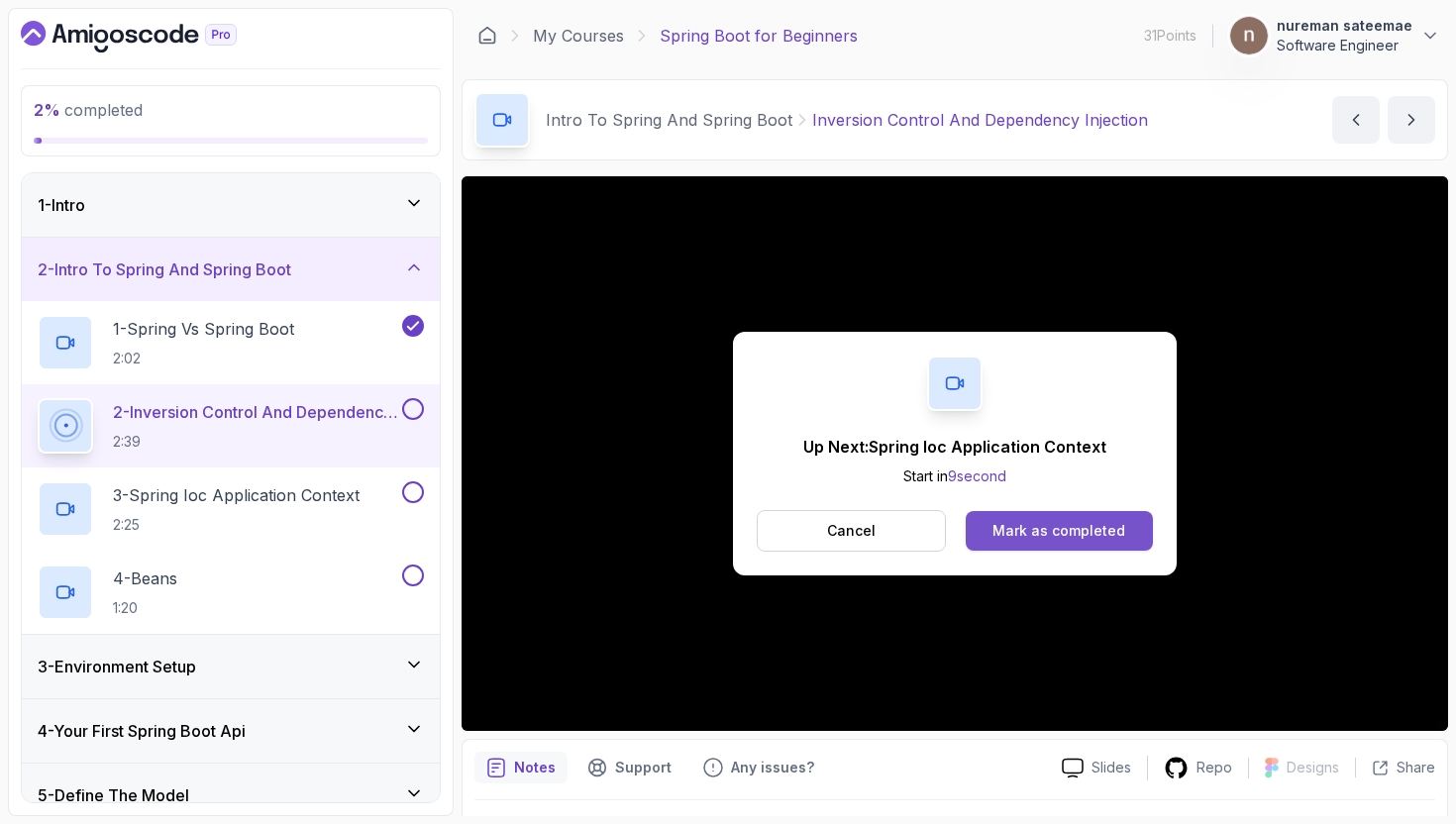 click on "Mark as completed" at bounding box center [1059, 531] 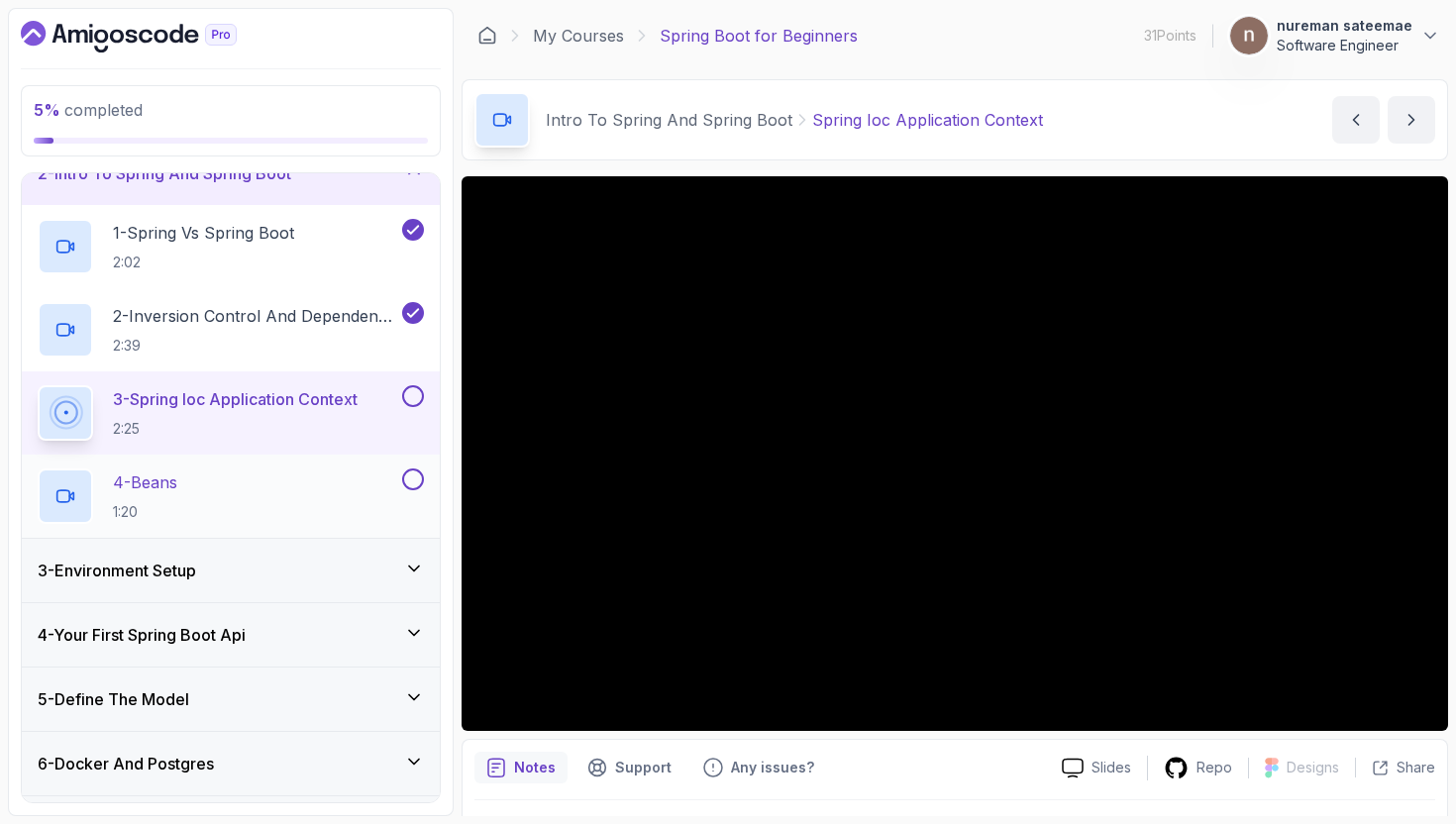 scroll, scrollTop: 82, scrollLeft: 0, axis: vertical 